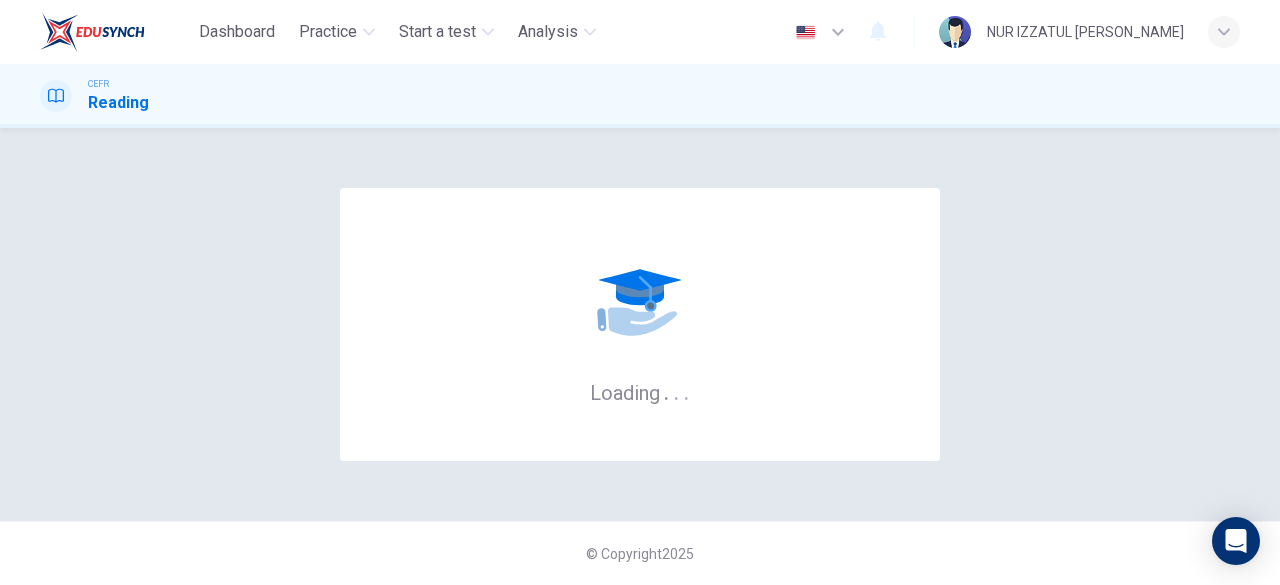 scroll, scrollTop: 0, scrollLeft: 0, axis: both 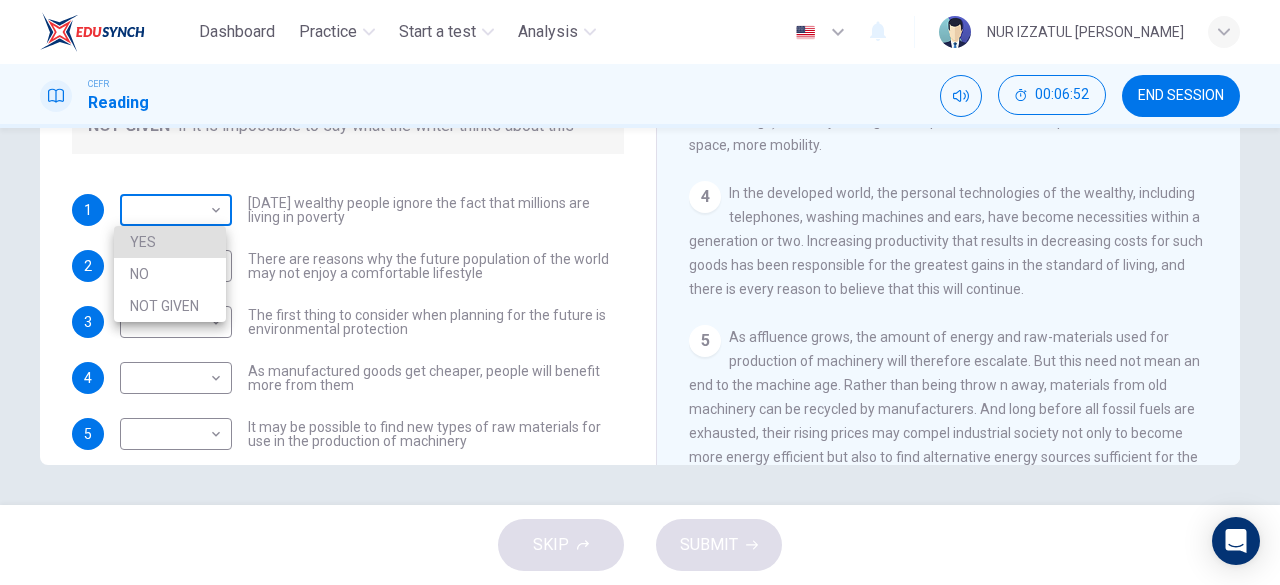 click on "Dashboard Practice Start a test Analysis English en ​ NUR IZZATUL ALIA BINTI RAZALI CEFR Reading 00:06:52 END SESSION Questions 1 - 6 Do the following statements reflect the claims of the writer in the Reading Passage?
In the boxes below, write YES if the statement agrees with the views of the writer NO if the statement contradicts the views of the writer NOT GIVEN if it is impossible to say what the writer thinks about this 1 ​ ​ Today's wealthy people ignore the fact that millions are living in poverty 2 ​ ​ There are reasons why the future population of the world may not enjoy a comfortable lifestyle 3 ​ ​ The first thing to consider when planning for the future is environmental protection 4 ​ ​ As manufactured goods get cheaper, people will benefit more from them 5 ​ ​ It may be possible to find new types of raw materials for use in the production of machinery 6 ​ ​ The rising prices of fossil fuels may bring some benefits Worldly Wealth CLICK TO ZOOM Click to Zoom 1 2 3 4 5 6 7" at bounding box center [640, 292] 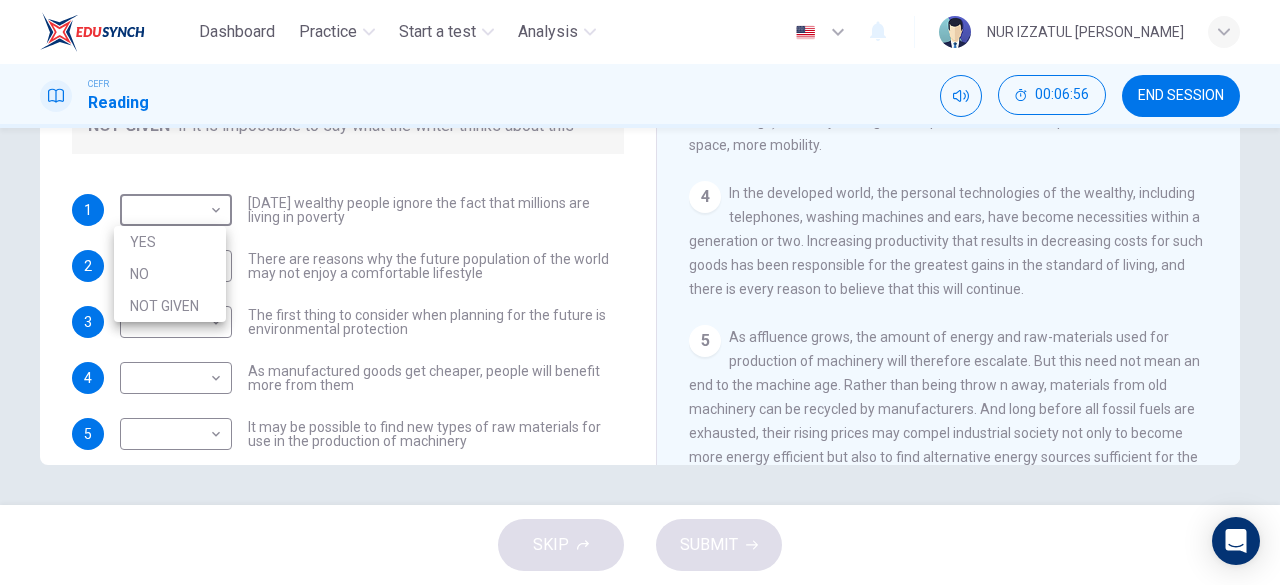 click at bounding box center (640, 292) 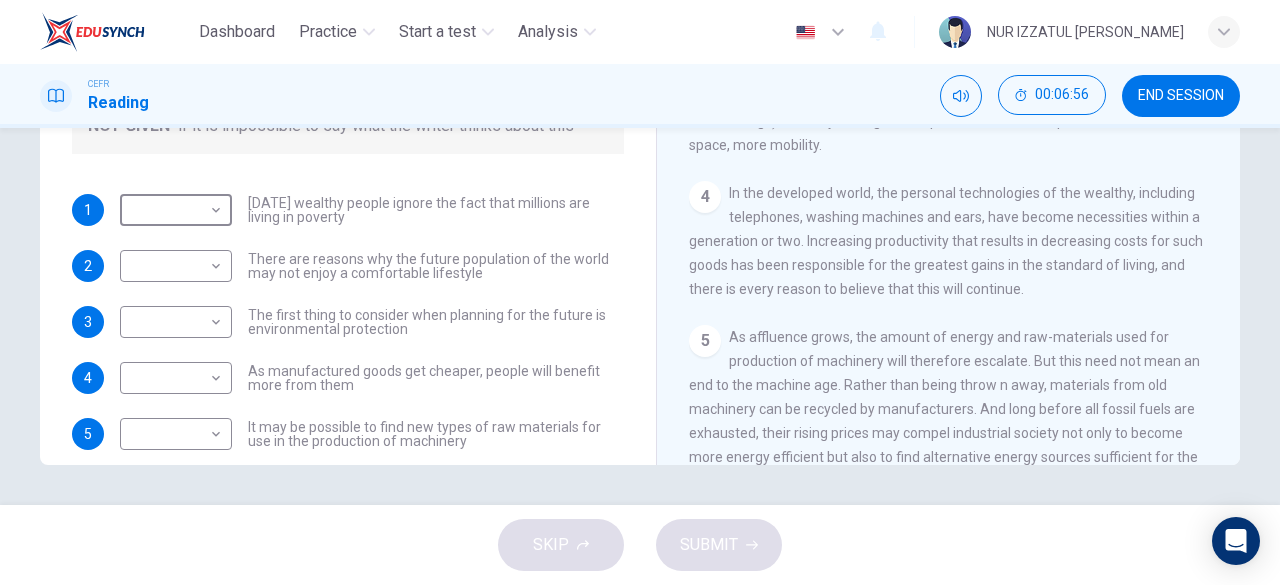 click on "Dashboard Practice Start a test Analysis English en ​ NUR IZZATUL ALIA BINTI RAZALI CEFR Reading 00:06:56 END SESSION Questions 1 - 6 Do the following statements reflect the claims of the writer in the Reading Passage?
In the boxes below, write YES if the statement agrees with the views of the writer NO if the statement contradicts the views of the writer NOT GIVEN if it is impossible to say what the writer thinks about this 1 ​ ​ Today's wealthy people ignore the fact that millions are living in poverty 2 ​ ​ There are reasons why the future population of the world may not enjoy a comfortable lifestyle 3 ​ ​ The first thing to consider when planning for the future is environmental protection 4 ​ ​ As manufactured goods get cheaper, people will benefit more from them 5 ​ ​ It may be possible to find new types of raw materials for use in the production of machinery 6 ​ ​ The rising prices of fossil fuels may bring some benefits Worldly Wealth CLICK TO ZOOM Click to Zoom 1 2 3 4 5 6 7" at bounding box center [640, 292] 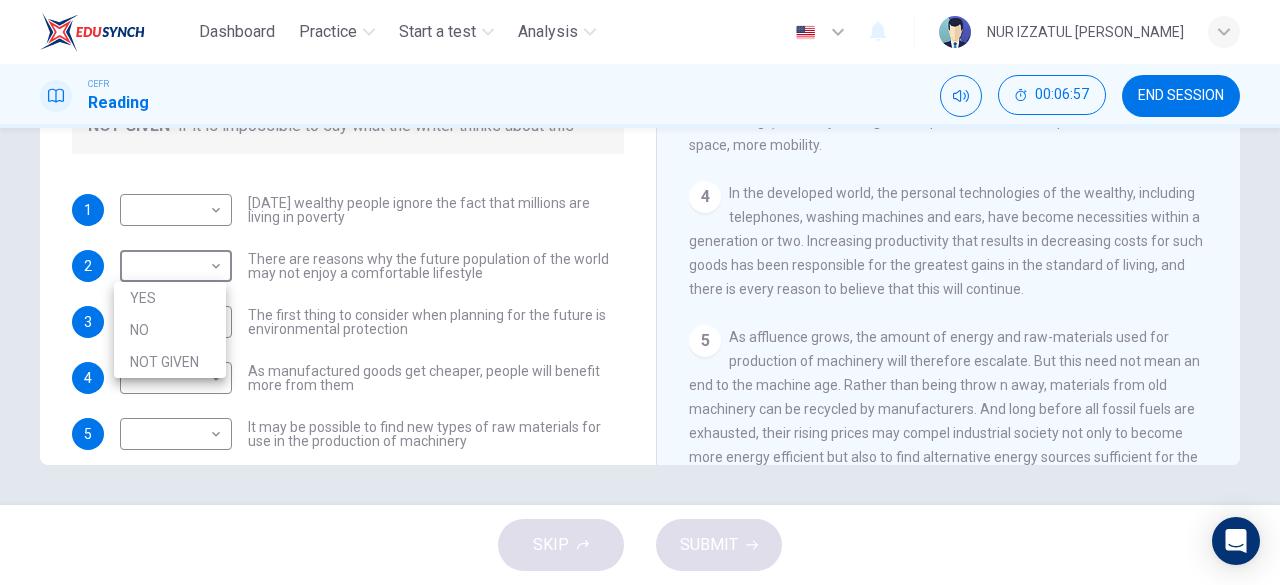 click at bounding box center [640, 292] 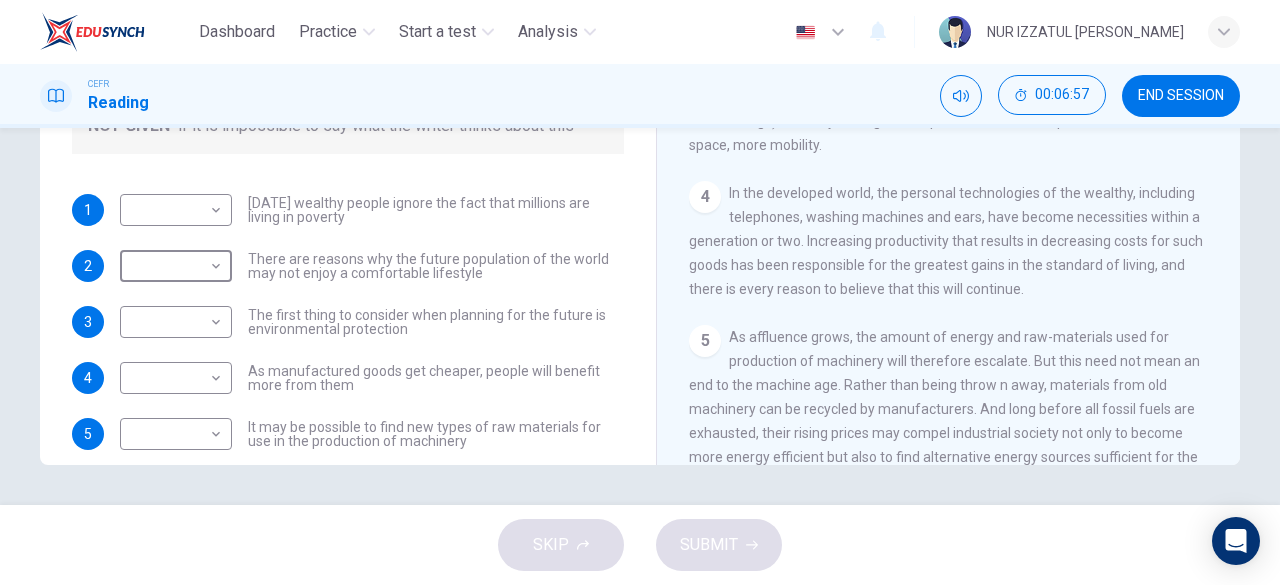 click on "Dashboard Practice Start a test Analysis English en ​ NUR IZZATUL ALIA BINTI RAZALI CEFR Reading 00:06:57 END SESSION Questions 1 - 6 Do the following statements reflect the claims of the writer in the Reading Passage?
In the boxes below, write YES if the statement agrees with the views of the writer NO if the statement contradicts the views of the writer NOT GIVEN if it is impossible to say what the writer thinks about this 1 ​ ​ Today's wealthy people ignore the fact that millions are living in poverty 2 ​ ​ There are reasons why the future population of the world may not enjoy a comfortable lifestyle 3 ​ ​ The first thing to consider when planning for the future is environmental protection 4 ​ ​ As manufactured goods get cheaper, people will benefit more from them 5 ​ ​ It may be possible to find new types of raw materials for use in the production of machinery 6 ​ ​ The rising prices of fossil fuels may bring some benefits Worldly Wealth CLICK TO ZOOM Click to Zoom 1 2 3 4 5 6 7" at bounding box center [640, 292] 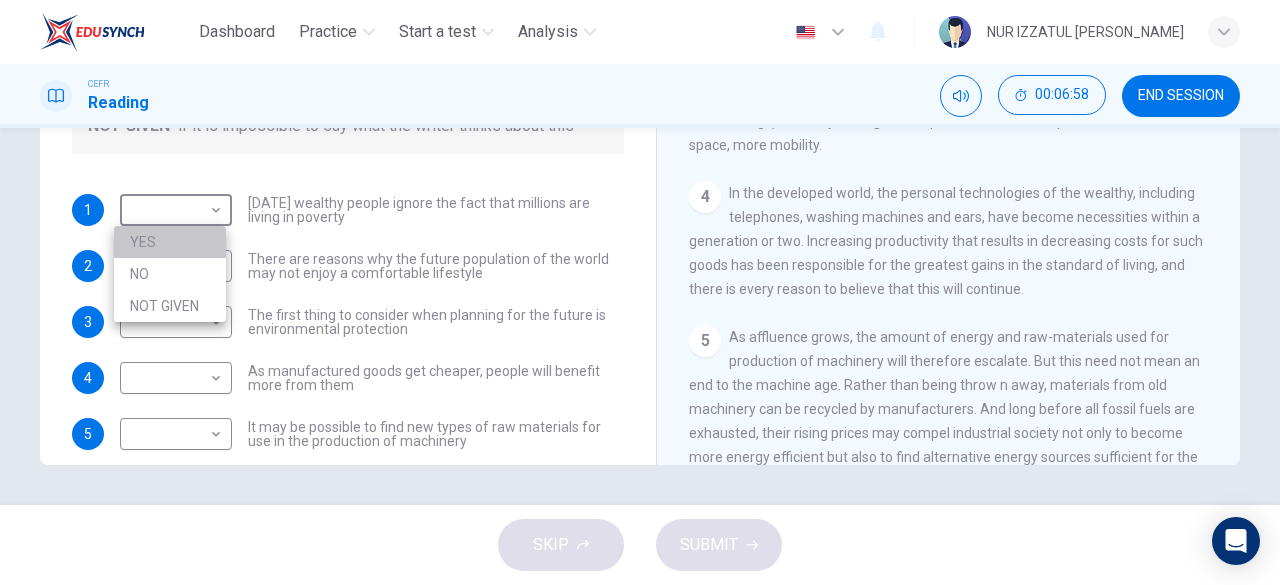click on "YES" at bounding box center (170, 242) 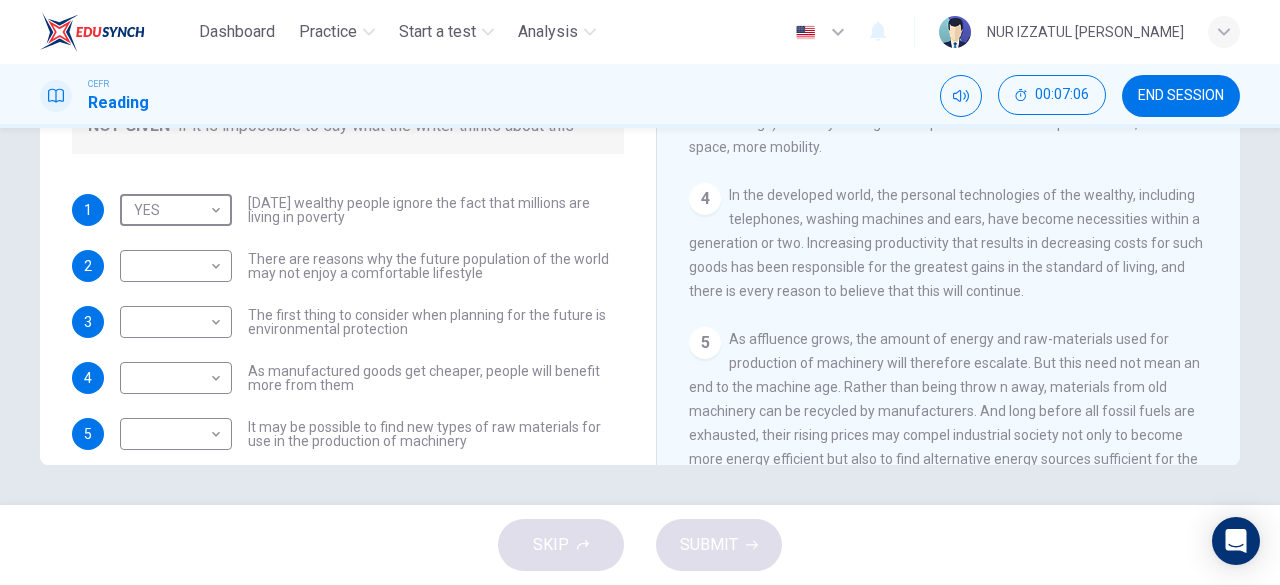 scroll, scrollTop: 554, scrollLeft: 0, axis: vertical 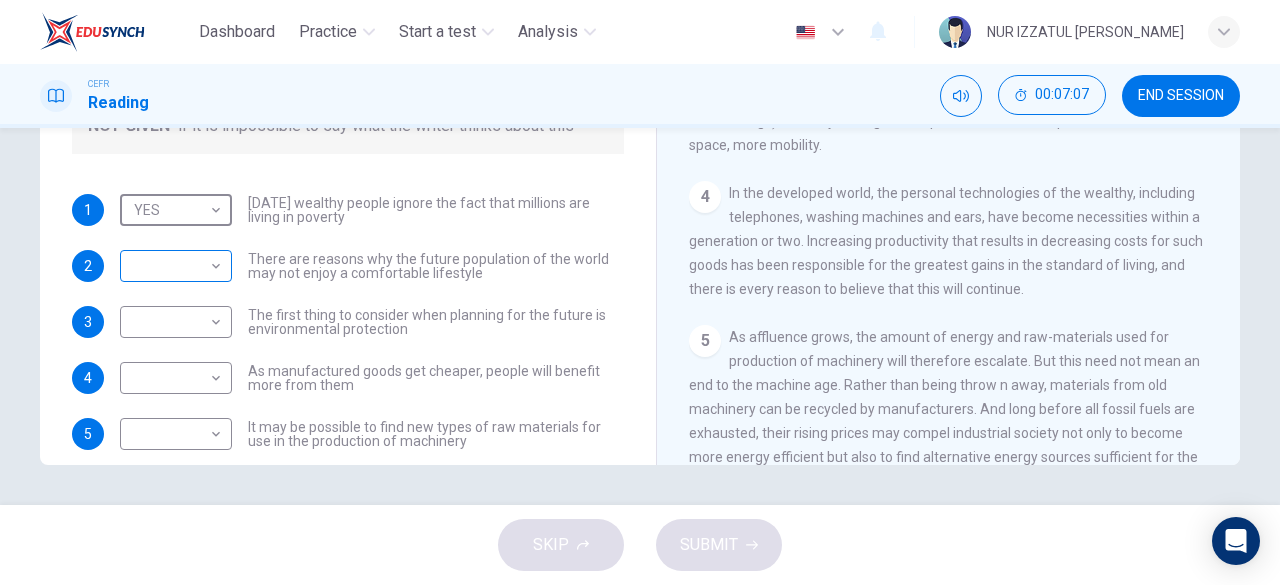 click on "Dashboard Practice Start a test Analysis English en ​ NUR IZZATUL ALIA BINTI RAZALI CEFR Reading 00:07:07 END SESSION Questions 1 - 6 Do the following statements reflect the claims of the writer in the Reading Passage?
In the boxes below, write YES if the statement agrees with the views of the writer NO if the statement contradicts the views of the writer NOT GIVEN if it is impossible to say what the writer thinks about this 1 YES YES ​ Today's wealthy people ignore the fact that millions are living in poverty 2 ​ ​ There are reasons why the future population of the world may not enjoy a comfortable lifestyle 3 ​ ​ The first thing to consider when planning for the future is environmental protection 4 ​ ​ As manufactured goods get cheaper, people will benefit more from them 5 ​ ​ It may be possible to find new types of raw materials for use in the production of machinery 6 ​ ​ The rising prices of fossil fuels may bring some benefits Worldly Wealth CLICK TO ZOOM Click to Zoom 1 2 3 4 5" at bounding box center [640, 292] 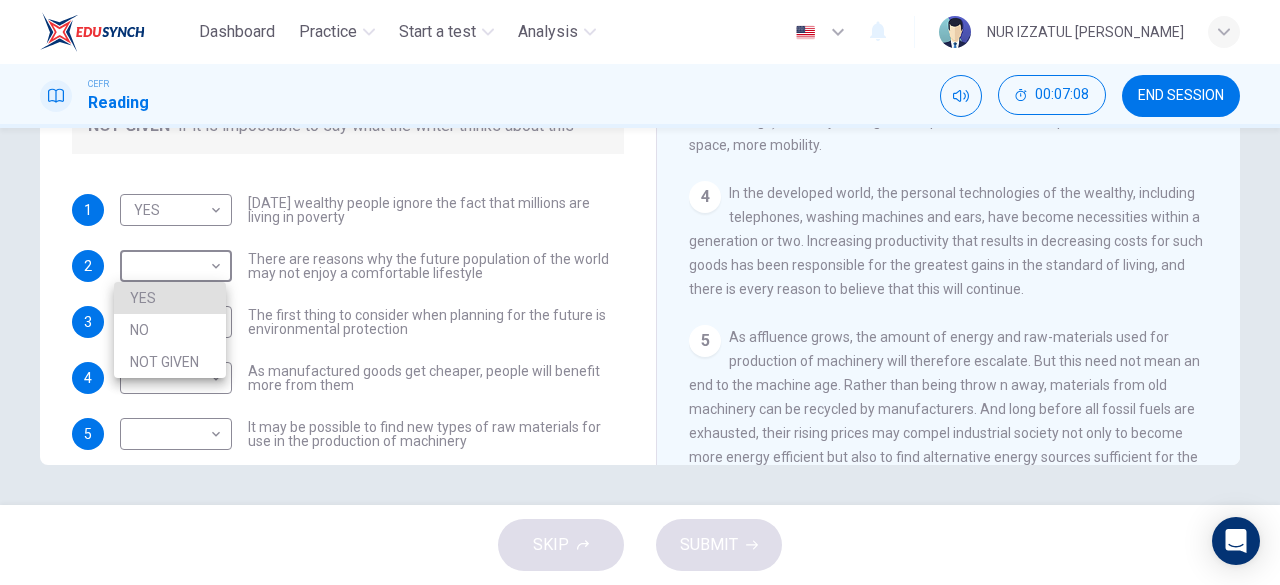 click on "NO" at bounding box center [170, 330] 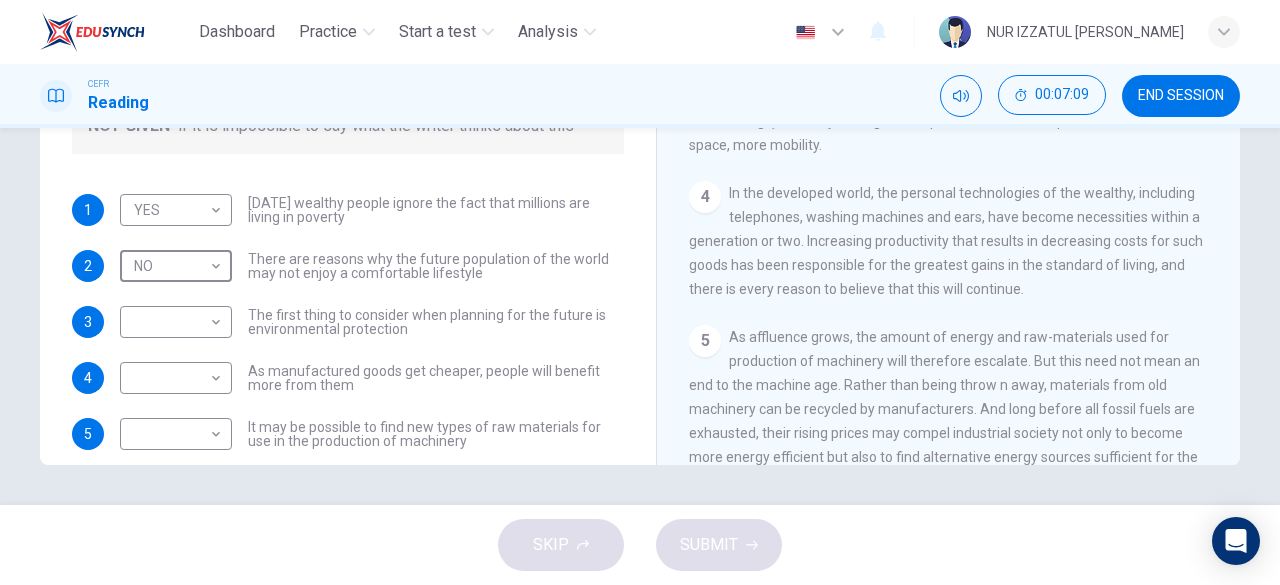 scroll, scrollTop: 80, scrollLeft: 0, axis: vertical 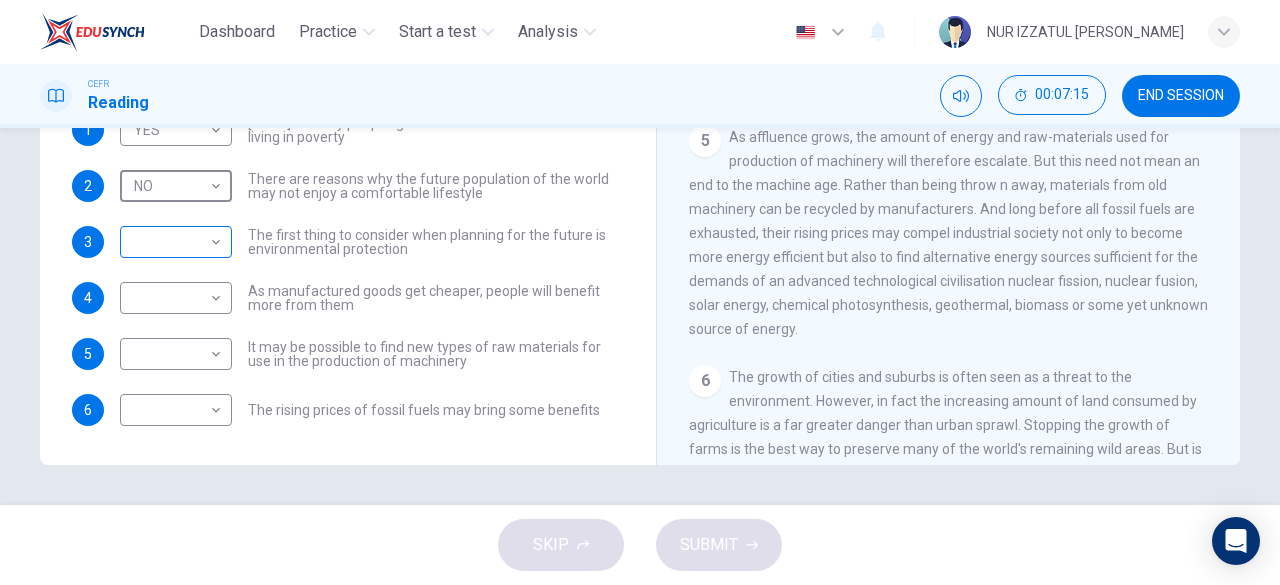 click on "Dashboard Practice Start a test Analysis English en ​ NUR IZZATUL ALIA BINTI RAZALI CEFR Reading 00:07:15 END SESSION Questions 1 - 6 Do the following statements reflect the claims of the writer in the Reading Passage?
In the boxes below, write YES if the statement agrees with the views of the writer NO if the statement contradicts the views of the writer NOT GIVEN if it is impossible to say what the writer thinks about this 1 YES YES ​ Today's wealthy people ignore the fact that millions are living in poverty 2 NO NO ​ There are reasons why the future population of the world may not enjoy a comfortable lifestyle 3 ​ ​ The first thing to consider when planning for the future is environmental protection 4 ​ ​ As manufactured goods get cheaper, people will benefit more from them 5 ​ ​ It may be possible to find new types of raw materials for use in the production of machinery 6 ​ ​ The rising prices of fossil fuels may bring some benefits Worldly Wealth CLICK TO ZOOM Click to Zoom 1 2 3 4" at bounding box center (640, 292) 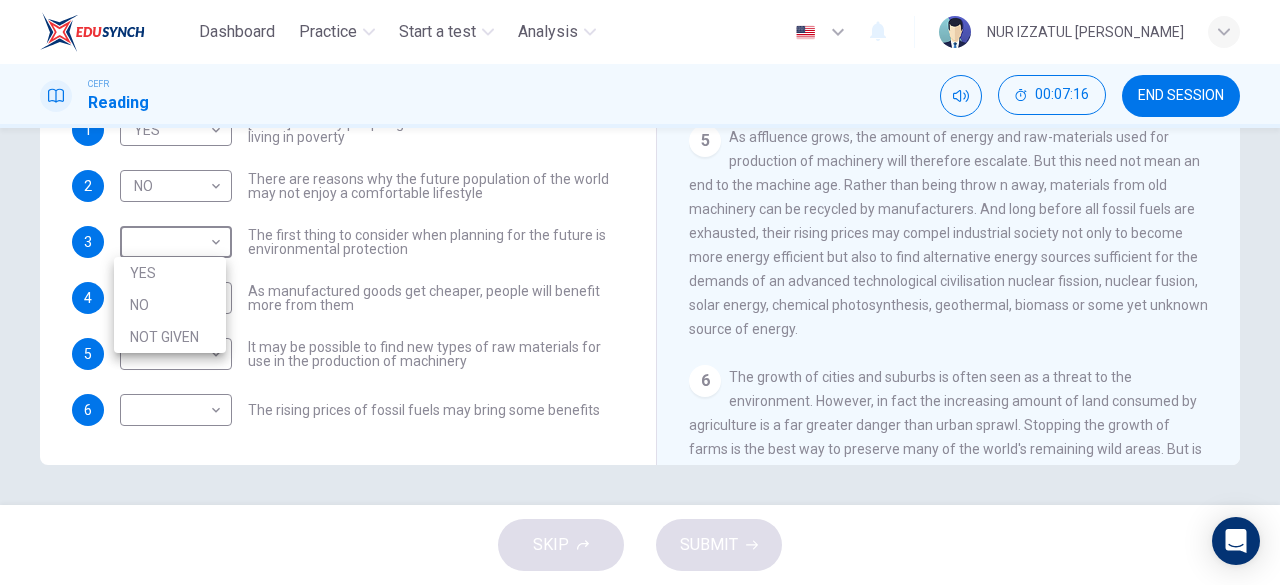 click on "YES" at bounding box center (170, 273) 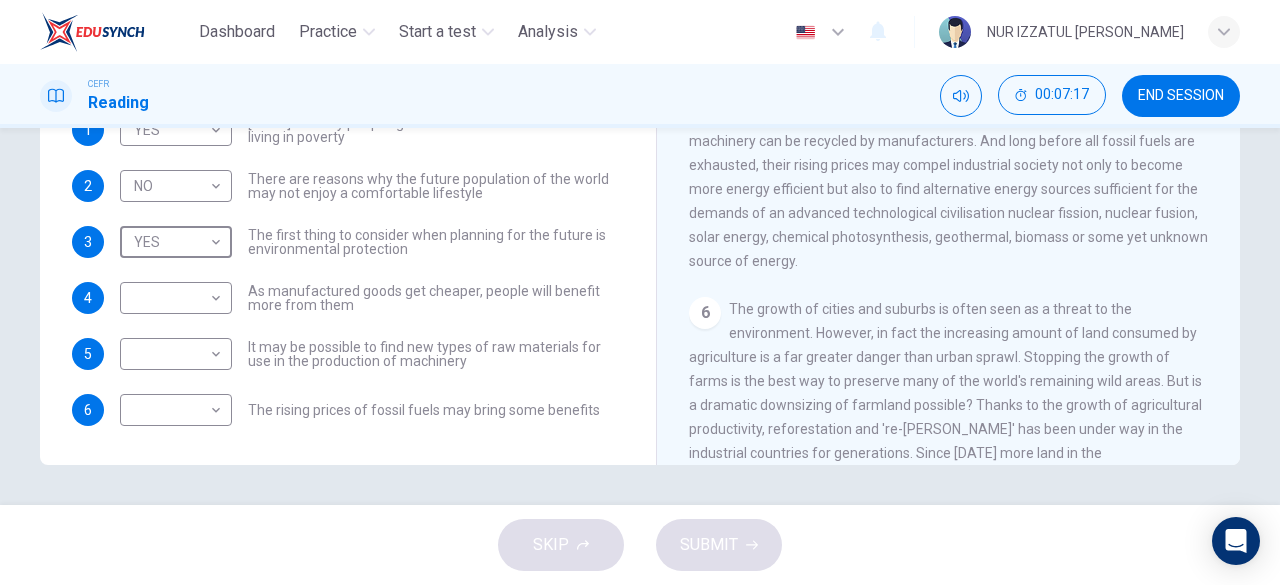 scroll, scrollTop: 854, scrollLeft: 0, axis: vertical 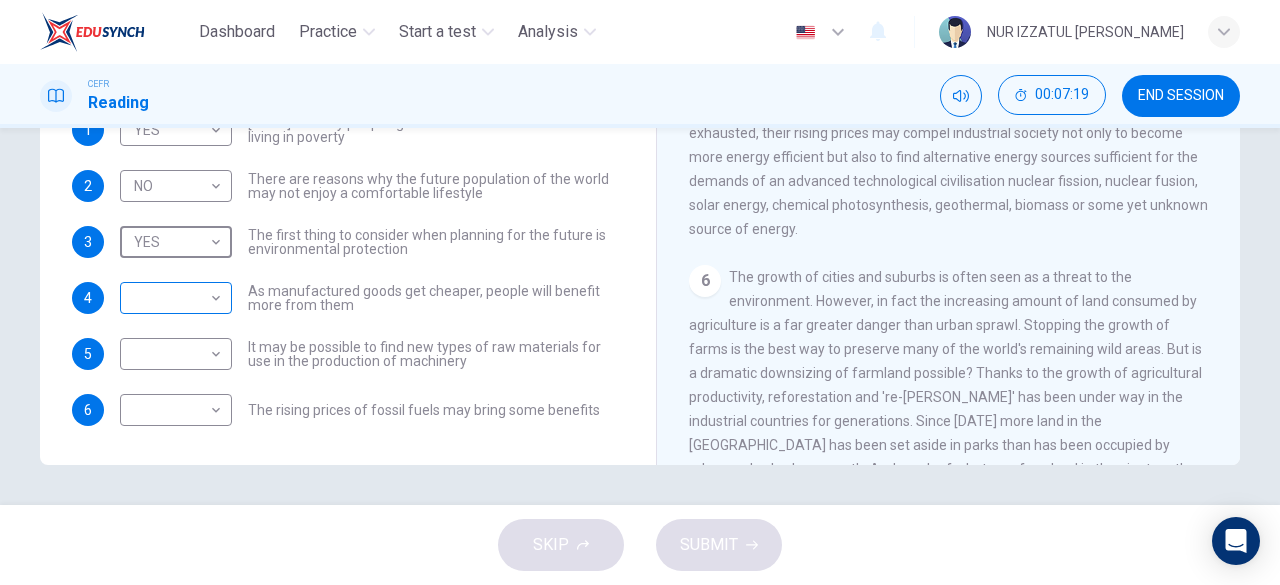 click on "Dashboard Practice Start a test Analysis English en ​ NUR IZZATUL ALIA BINTI RAZALI CEFR Reading 00:07:19 END SESSION Questions 1 - 6 Do the following statements reflect the claims of the writer in the Reading Passage?
In the boxes below, write YES if the statement agrees with the views of the writer NO if the statement contradicts the views of the writer NOT GIVEN if it is impossible to say what the writer thinks about this 1 YES YES ​ Today's wealthy people ignore the fact that millions are living in poverty 2 NO NO ​ There are reasons why the future population of the world may not enjoy a comfortable lifestyle 3 YES YES ​ The first thing to consider when planning for the future is environmental protection 4 ​ ​ As manufactured goods get cheaper, people will benefit more from them 5 ​ ​ It may be possible to find new types of raw materials for use in the production of machinery 6 ​ ​ The rising prices of fossil fuels may bring some benefits Worldly Wealth CLICK TO ZOOM Click to Zoom 1 2" at bounding box center (640, 292) 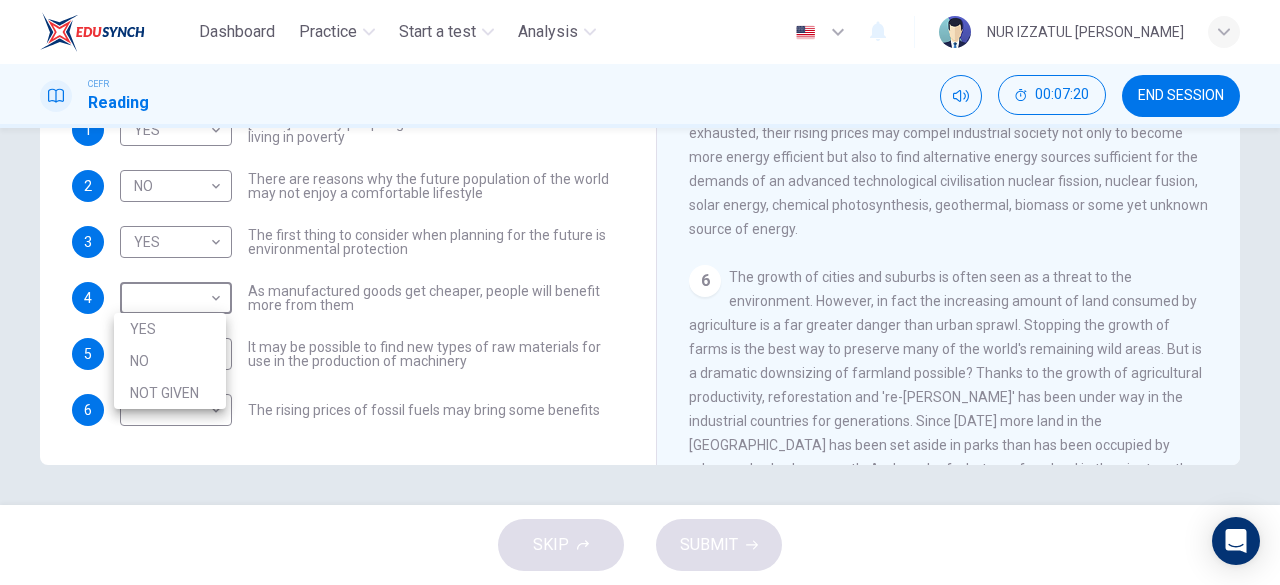 click on "YES" at bounding box center (170, 329) 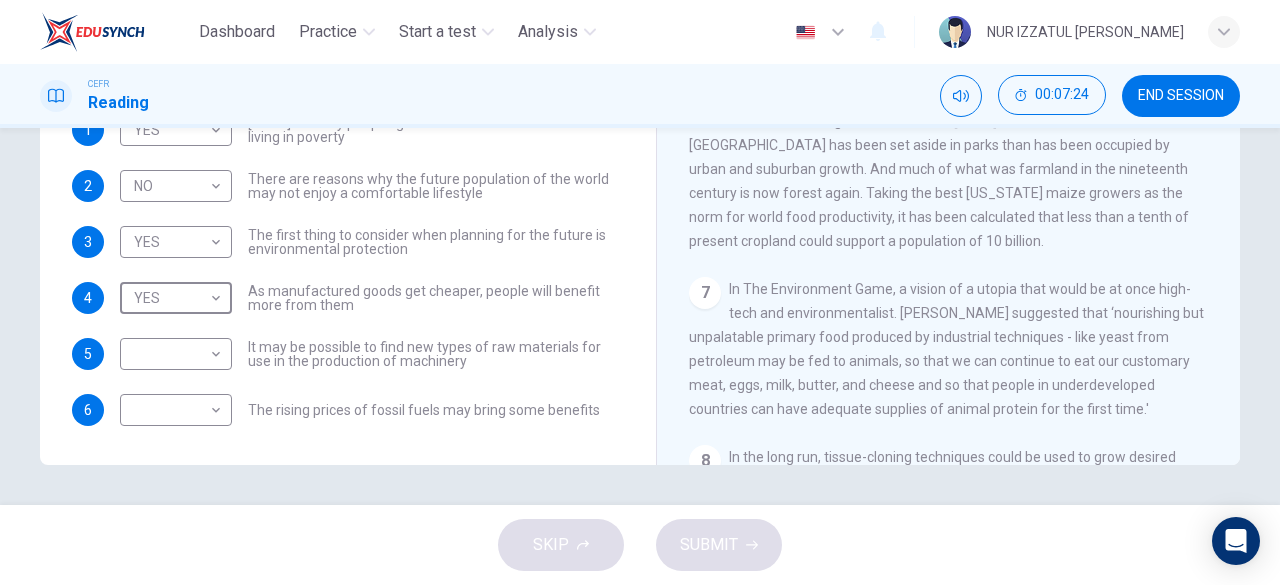 scroll, scrollTop: 1254, scrollLeft: 0, axis: vertical 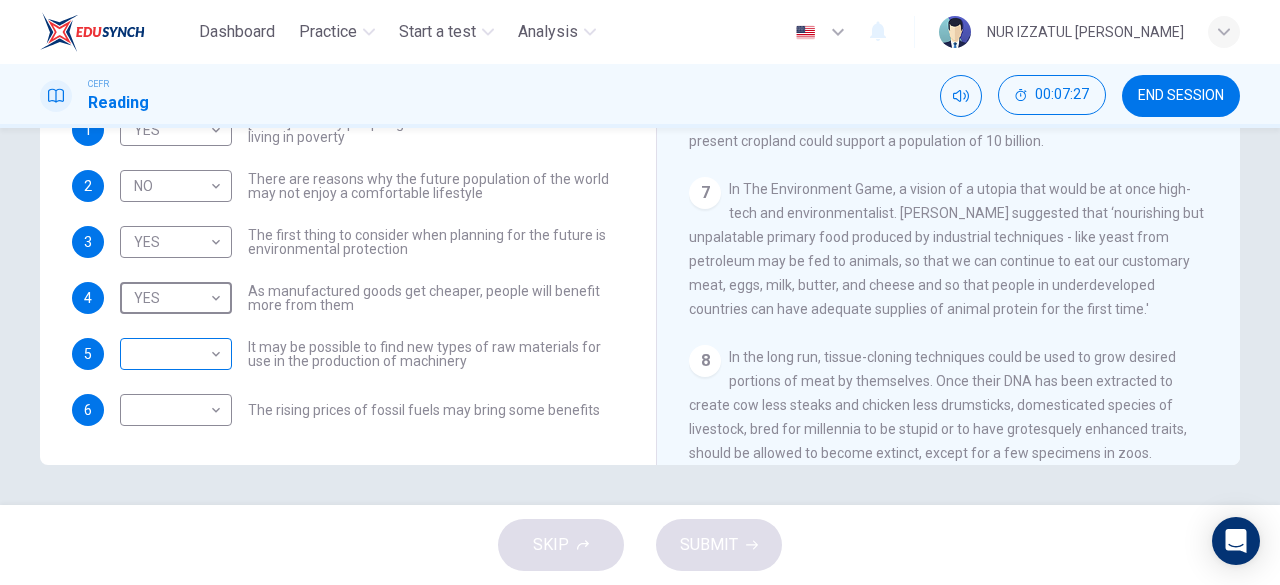 click on "Dashboard Practice Start a test Analysis English en ​ NUR IZZATUL ALIA BINTI RAZALI CEFR Reading 00:07:27 END SESSION Questions 1 - 6 Do the following statements reflect the claims of the writer in the Reading Passage?
In the boxes below, write YES if the statement agrees with the views of the writer NO if the statement contradicts the views of the writer NOT GIVEN if it is impossible to say what the writer thinks about this 1 YES YES ​ Today's wealthy people ignore the fact that millions are living in poverty 2 NO NO ​ There are reasons why the future population of the world may not enjoy a comfortable lifestyle 3 YES YES ​ The first thing to consider when planning for the future is environmental protection 4 YES YES ​ As manufactured goods get cheaper, people will benefit more from them 5 ​ ​ It may be possible to find new types of raw materials for use in the production of machinery 6 ​ ​ The rising prices of fossil fuels may bring some benefits Worldly Wealth CLICK TO ZOOM Click to Zoom" at bounding box center (640, 292) 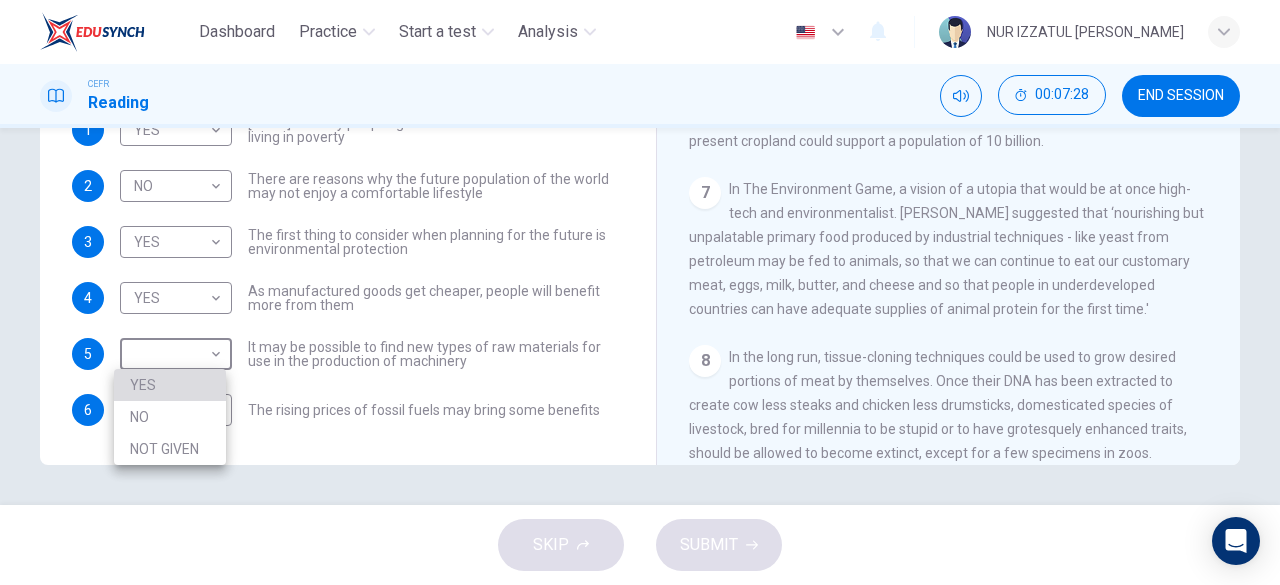 click on "YES" at bounding box center (170, 385) 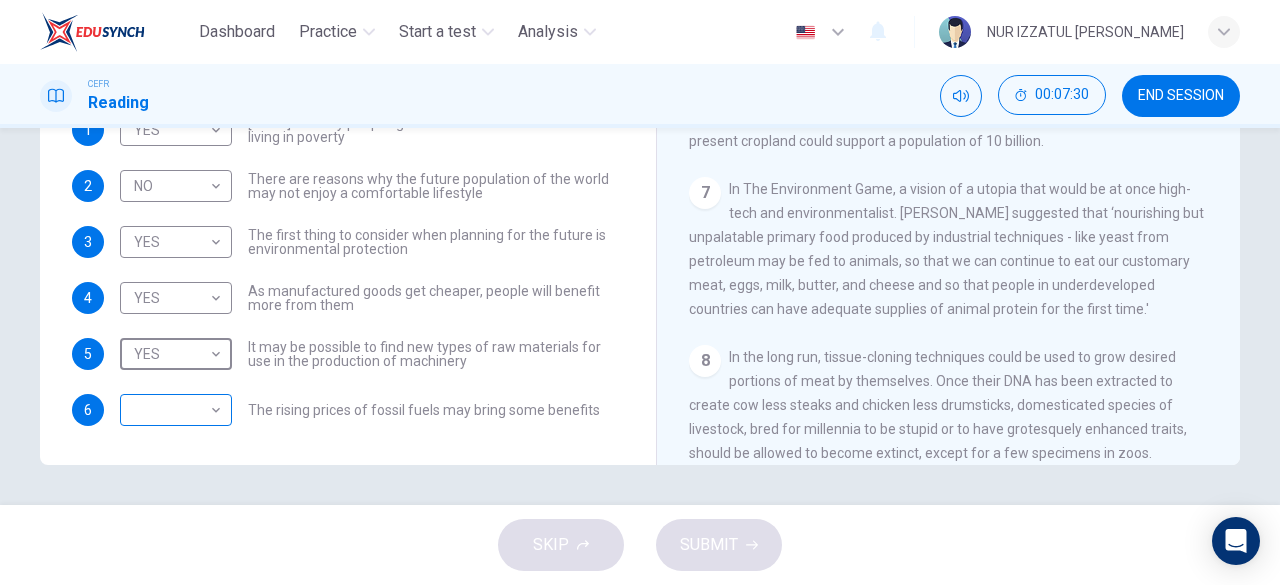 click on "Dashboard Practice Start a test Analysis English en ​ NUR IZZATUL ALIA BINTI RAZALI CEFR Reading 00:07:30 END SESSION Questions 1 - 6 Do the following statements reflect the claims of the writer in the Reading Passage?
In the boxes below, write YES if the statement agrees with the views of the writer NO if the statement contradicts the views of the writer NOT GIVEN if it is impossible to say what the writer thinks about this 1 YES YES ​ Today's wealthy people ignore the fact that millions are living in poverty 2 NO NO ​ There are reasons why the future population of the world may not enjoy a comfortable lifestyle 3 YES YES ​ The first thing to consider when planning for the future is environmental protection 4 YES YES ​ As manufactured goods get cheaper, people will benefit more from them 5 YES YES ​ It may be possible to find new types of raw materials for use in the production of machinery 6 ​ ​ The rising prices of fossil fuels may bring some benefits Worldly Wealth CLICK TO ZOOM 1 2 3 4 5" at bounding box center [640, 292] 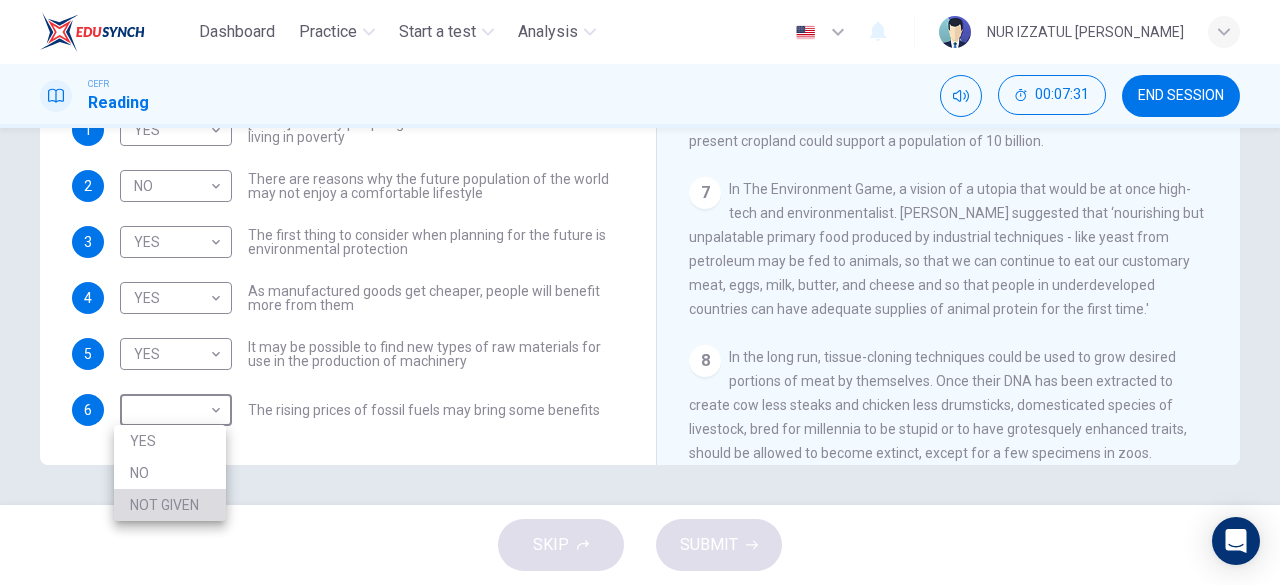 click on "NOT GIVEN" at bounding box center (170, 505) 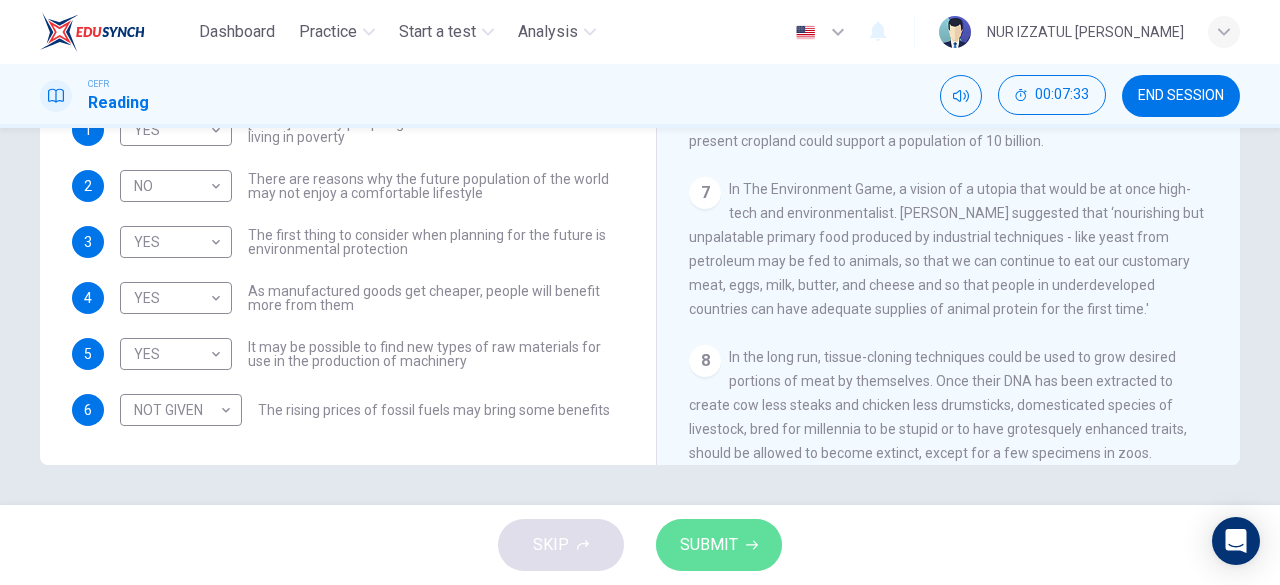 click on "SUBMIT" at bounding box center (709, 545) 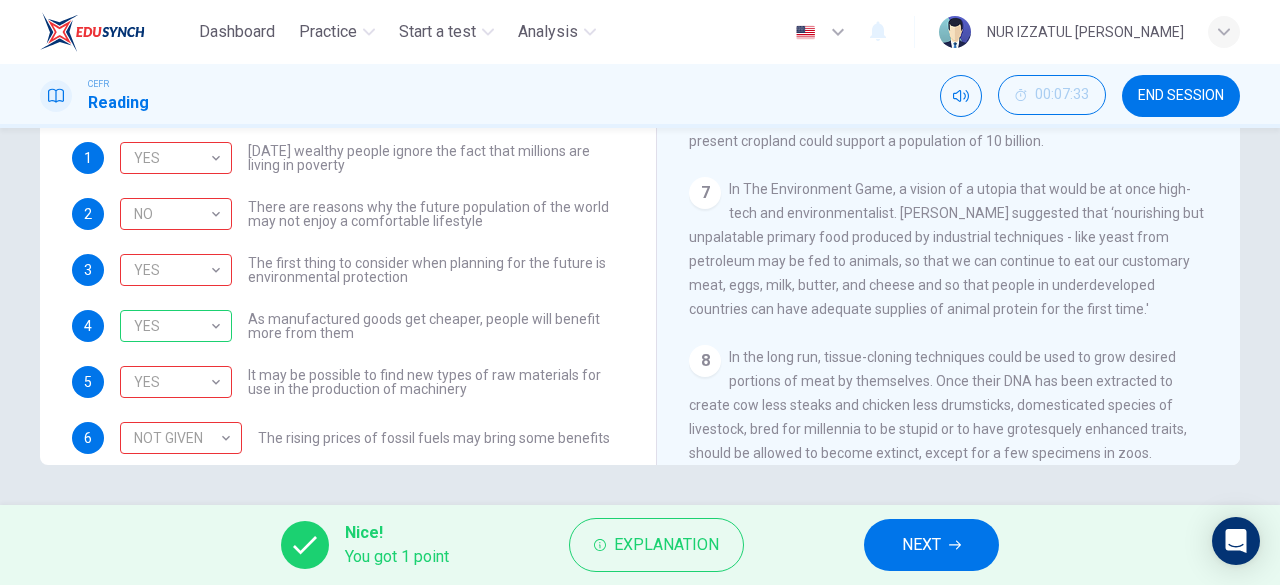 scroll, scrollTop: 80, scrollLeft: 0, axis: vertical 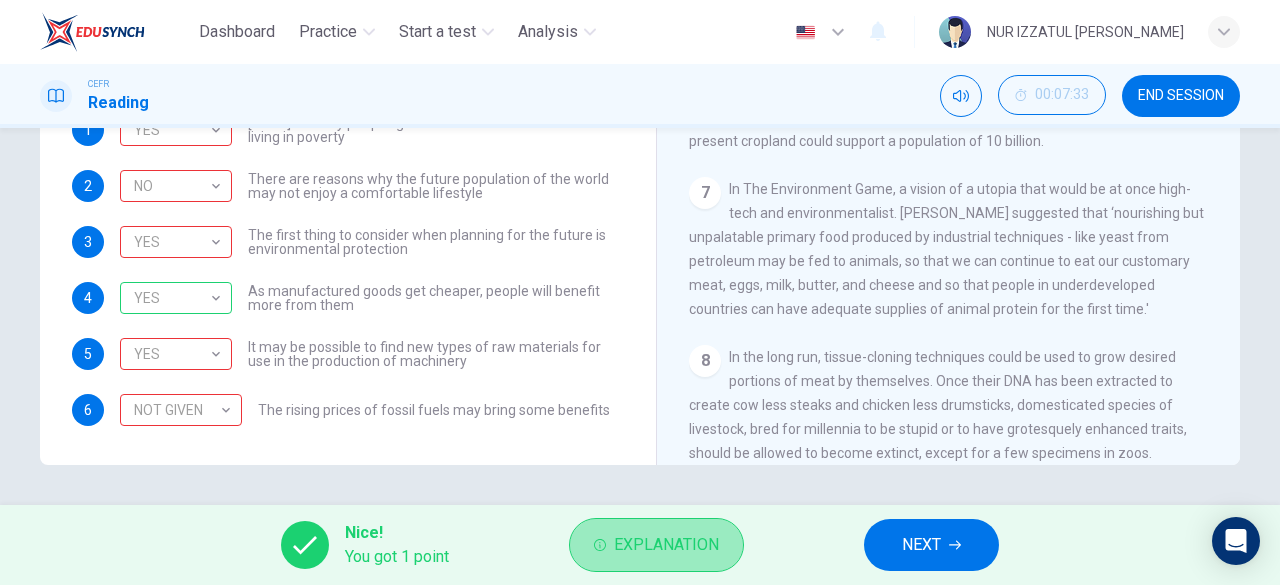 click on "Explanation" at bounding box center [666, 545] 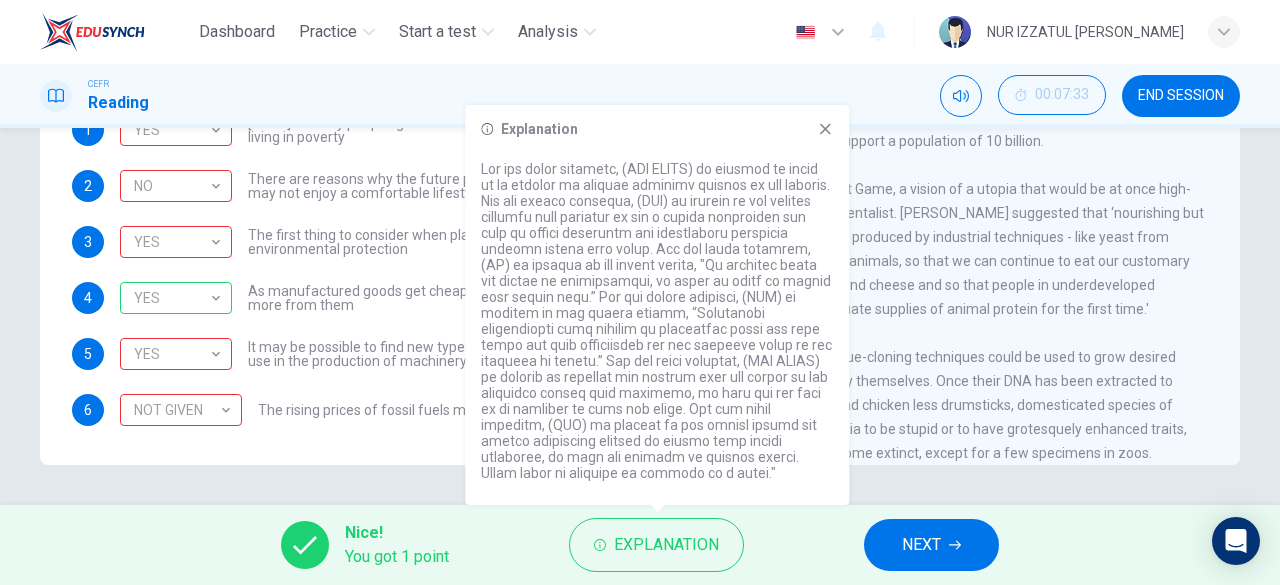 drag, startPoint x: 829, startPoint y: 143, endPoint x: 1013, endPoint y: 448, distance: 356.20358 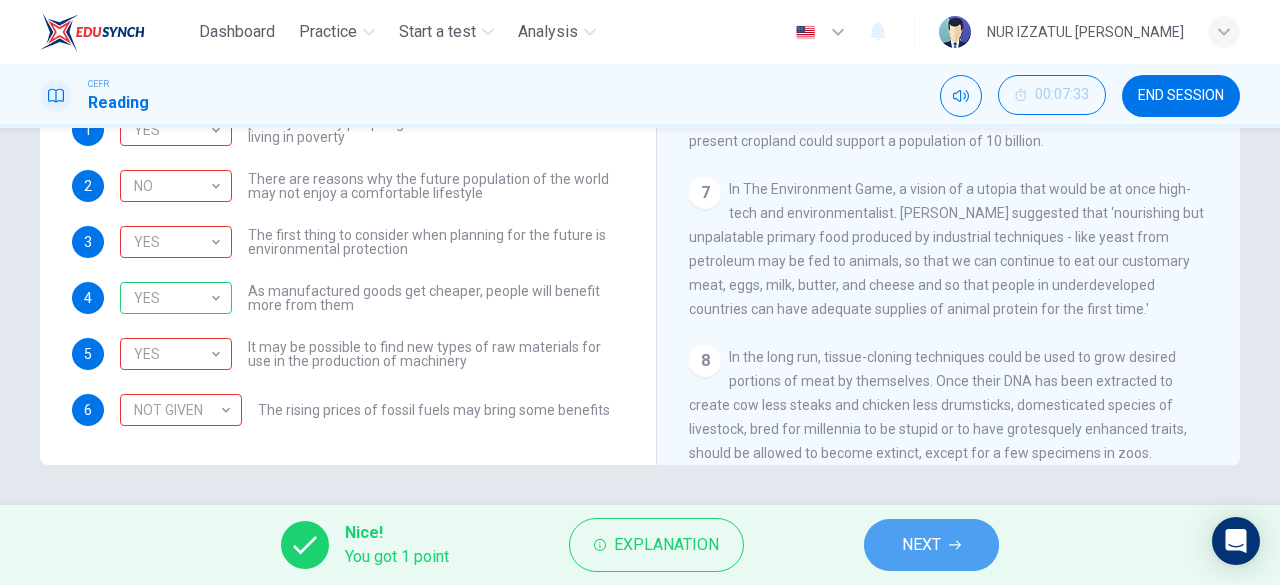 click on "NEXT" at bounding box center (931, 545) 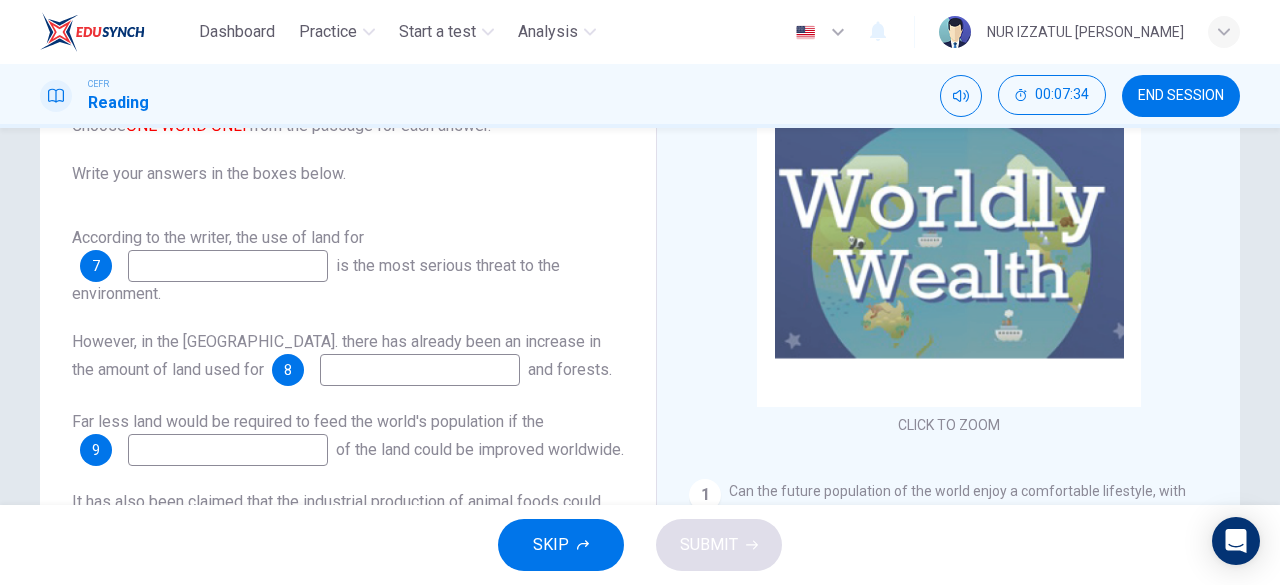 scroll, scrollTop: 98, scrollLeft: 0, axis: vertical 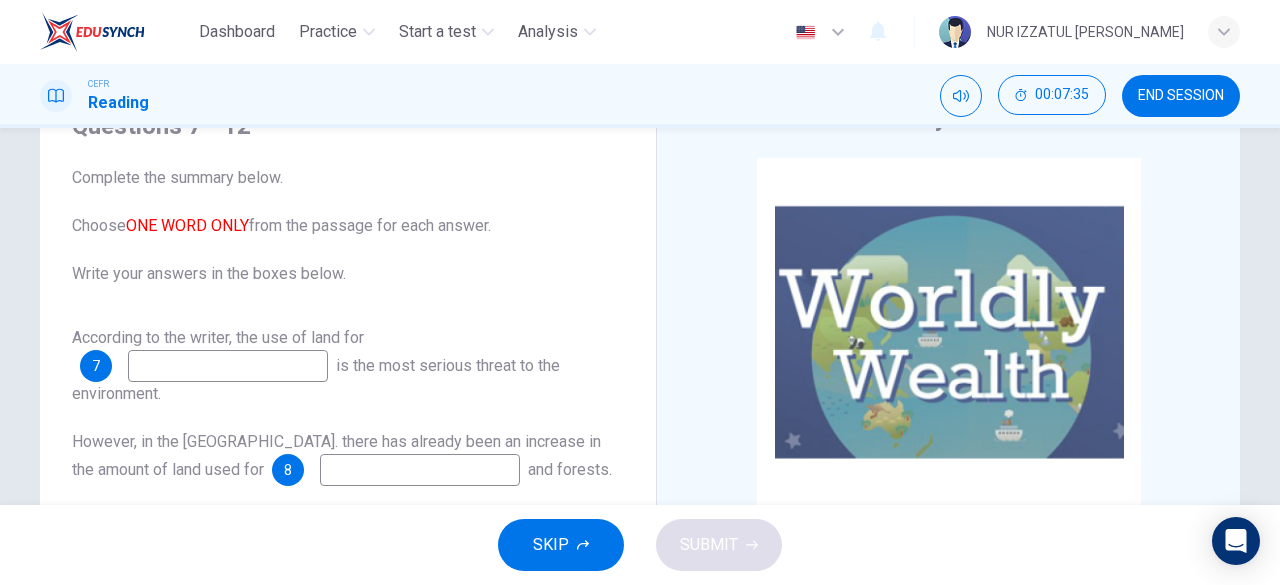 click at bounding box center [228, 366] 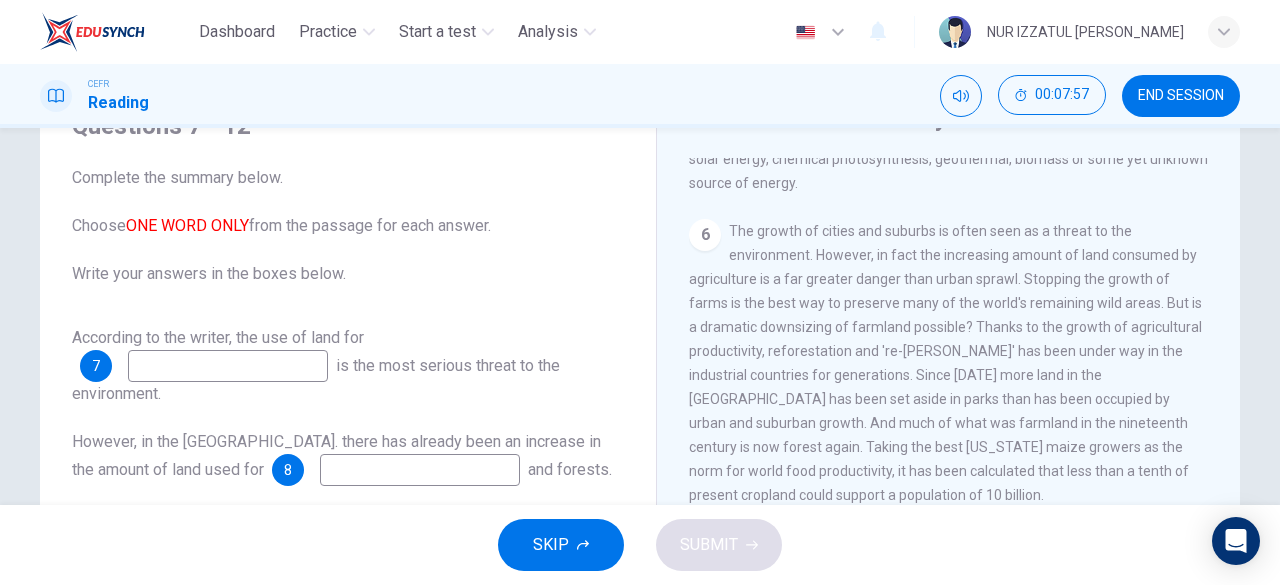 scroll, scrollTop: 1300, scrollLeft: 0, axis: vertical 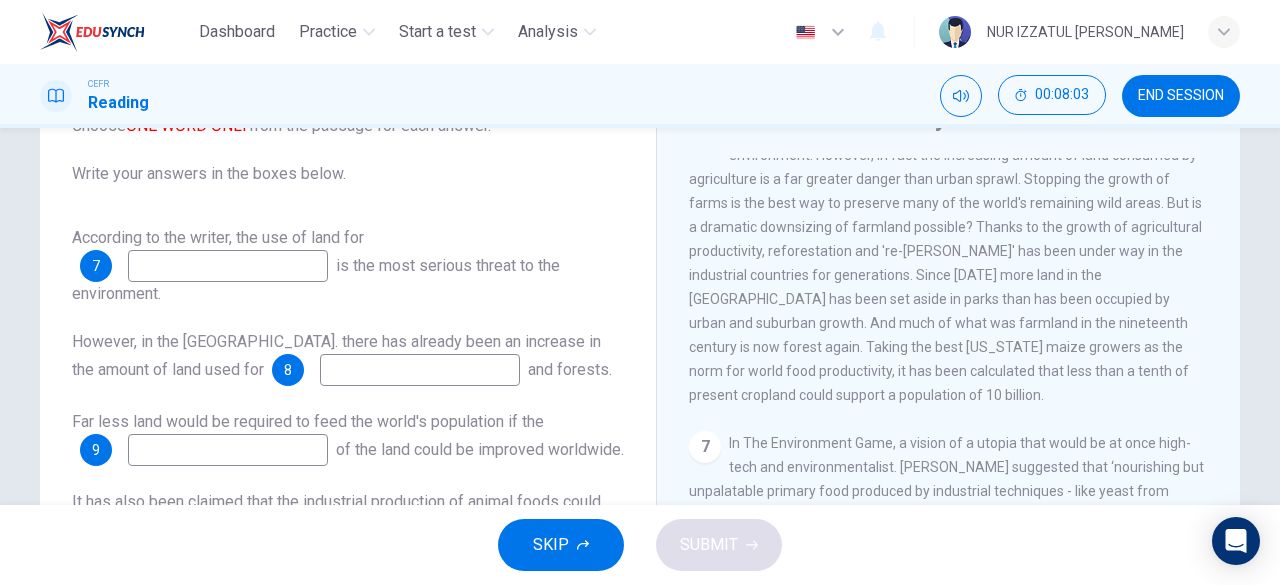 click at bounding box center [420, 370] 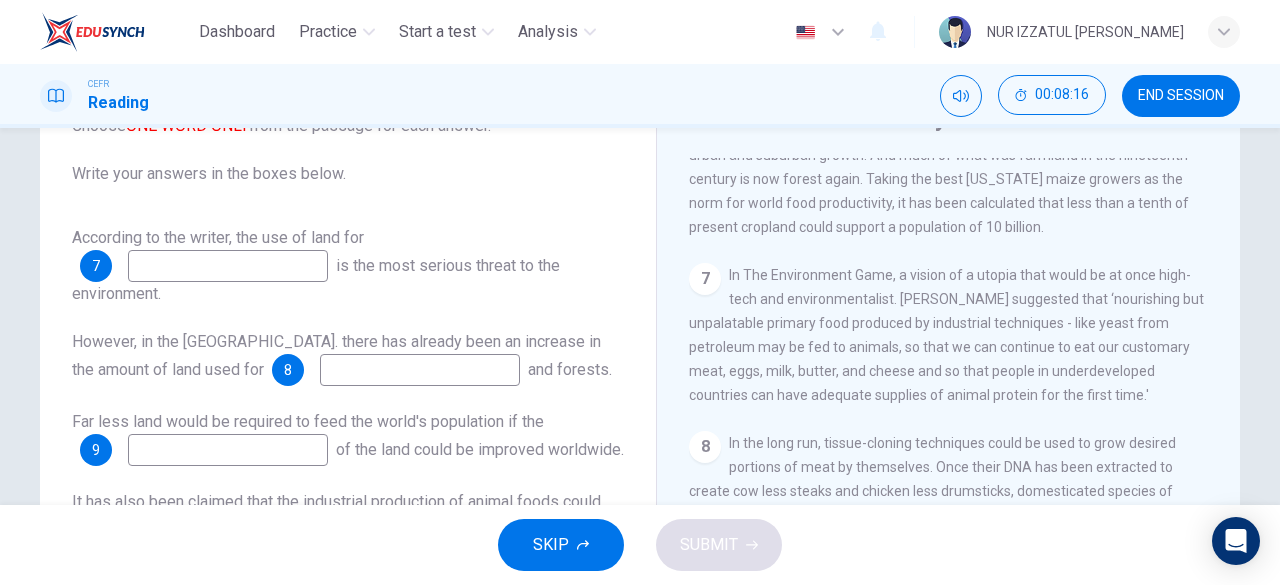 scroll, scrollTop: 1500, scrollLeft: 0, axis: vertical 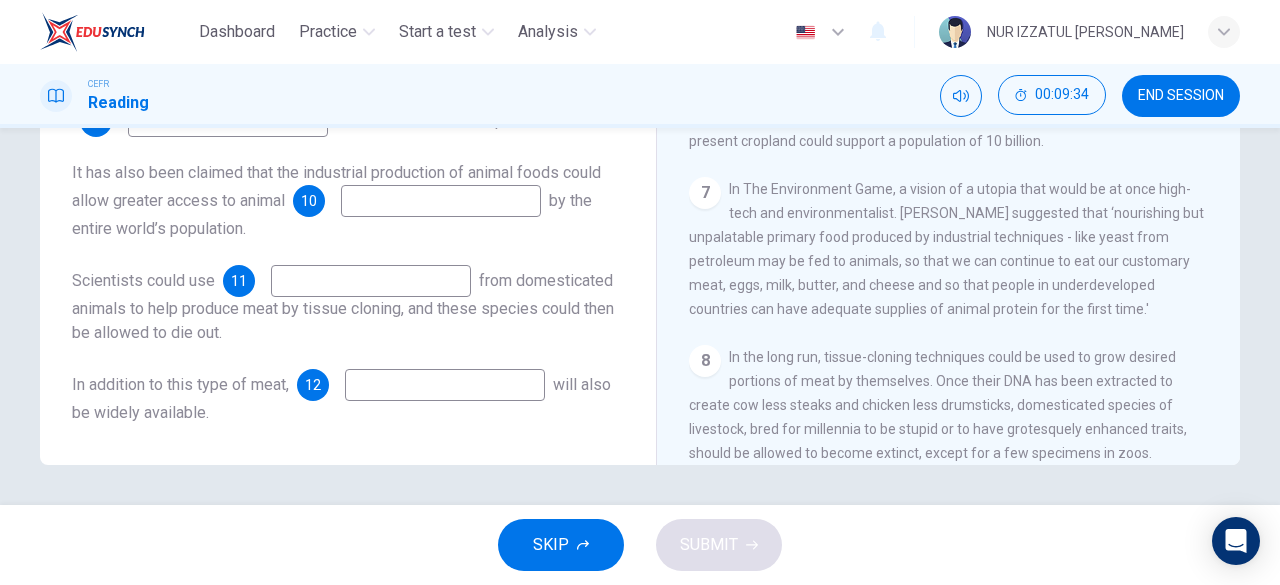click at bounding box center [371, 281] 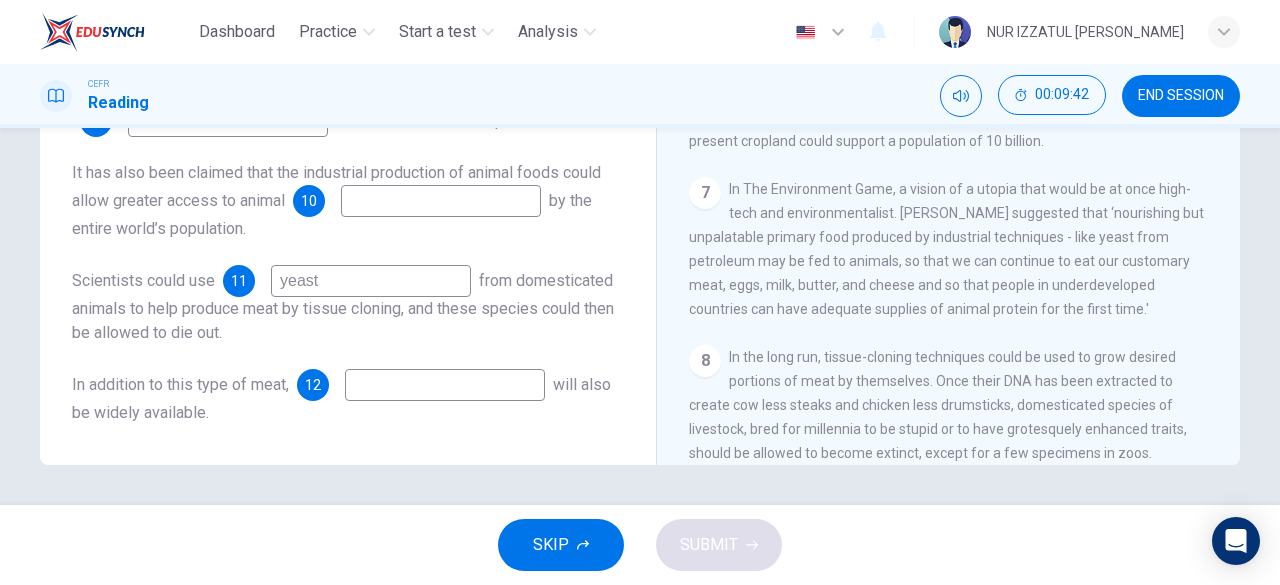 scroll, scrollTop: 1354, scrollLeft: 0, axis: vertical 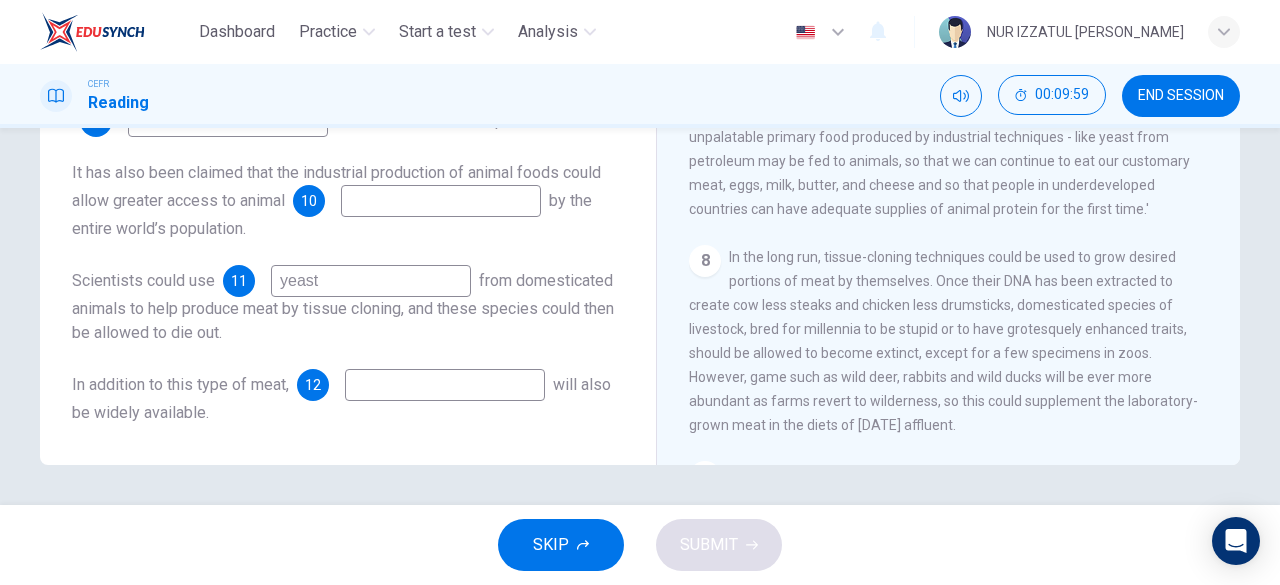 type on "yeast" 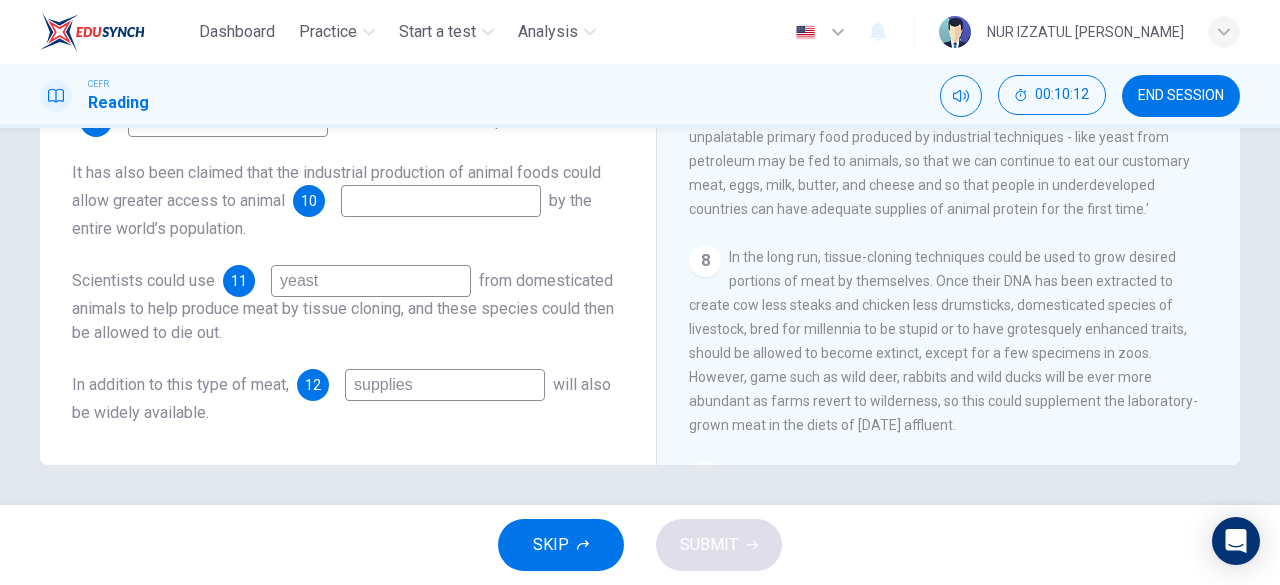 type on "supplies" 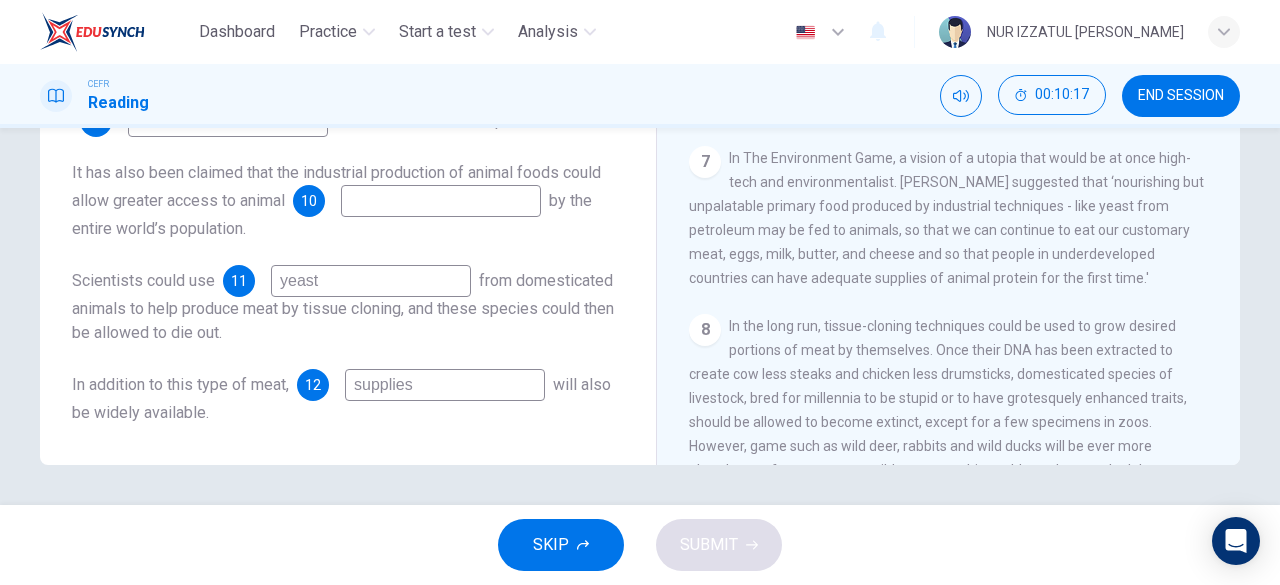 scroll, scrollTop: 1254, scrollLeft: 0, axis: vertical 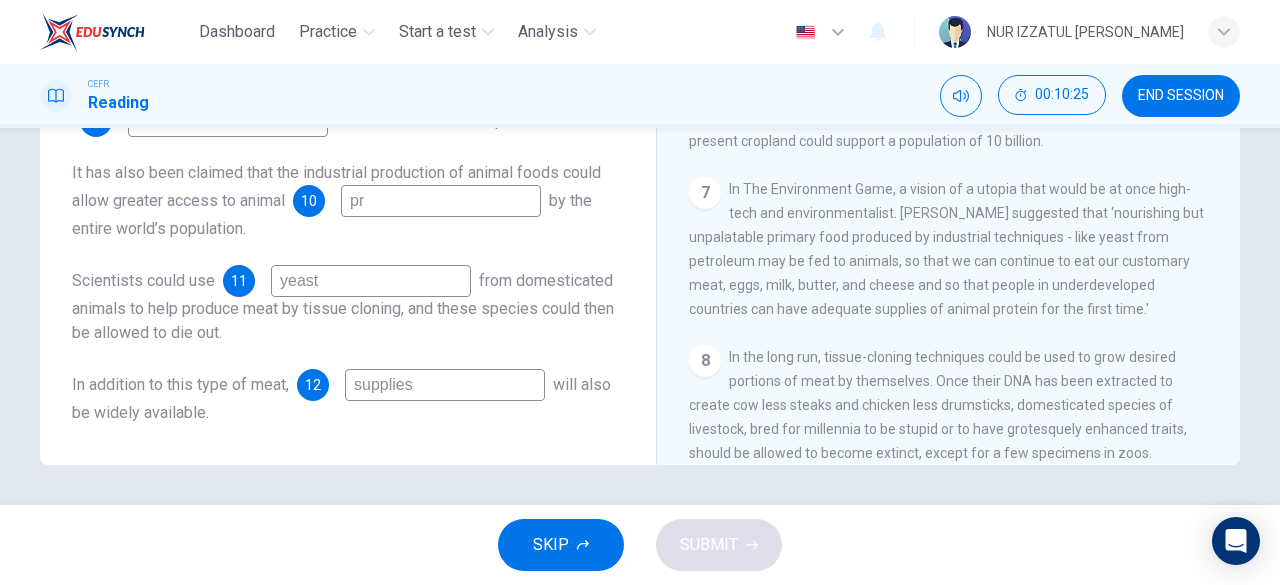 type on "p" 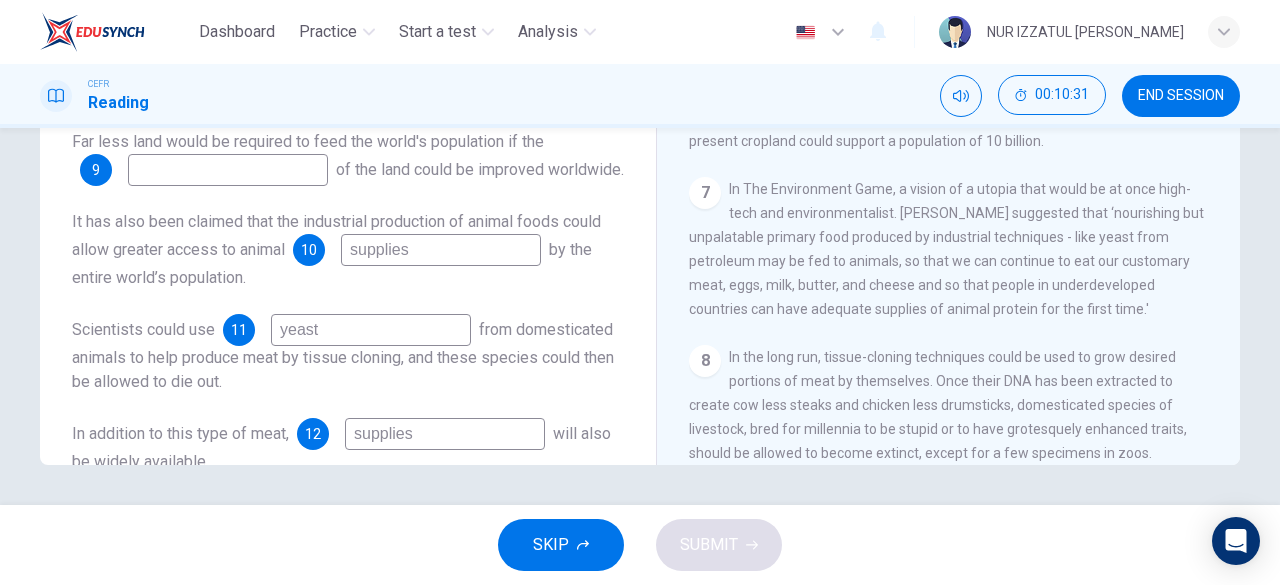 scroll, scrollTop: 0, scrollLeft: 0, axis: both 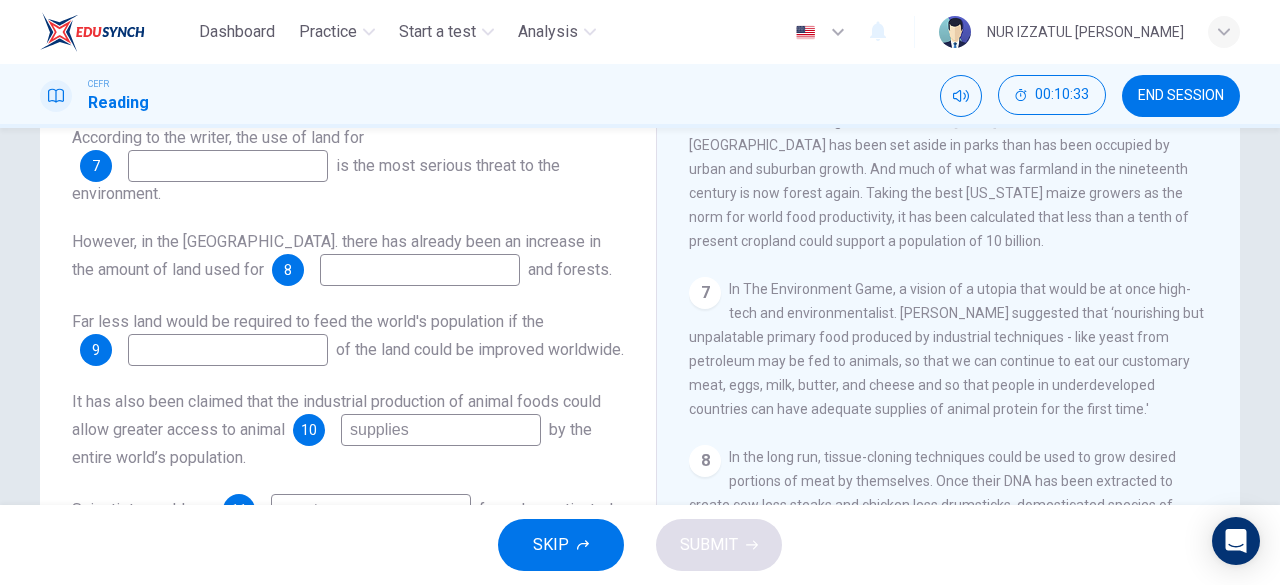 type on "supplies" 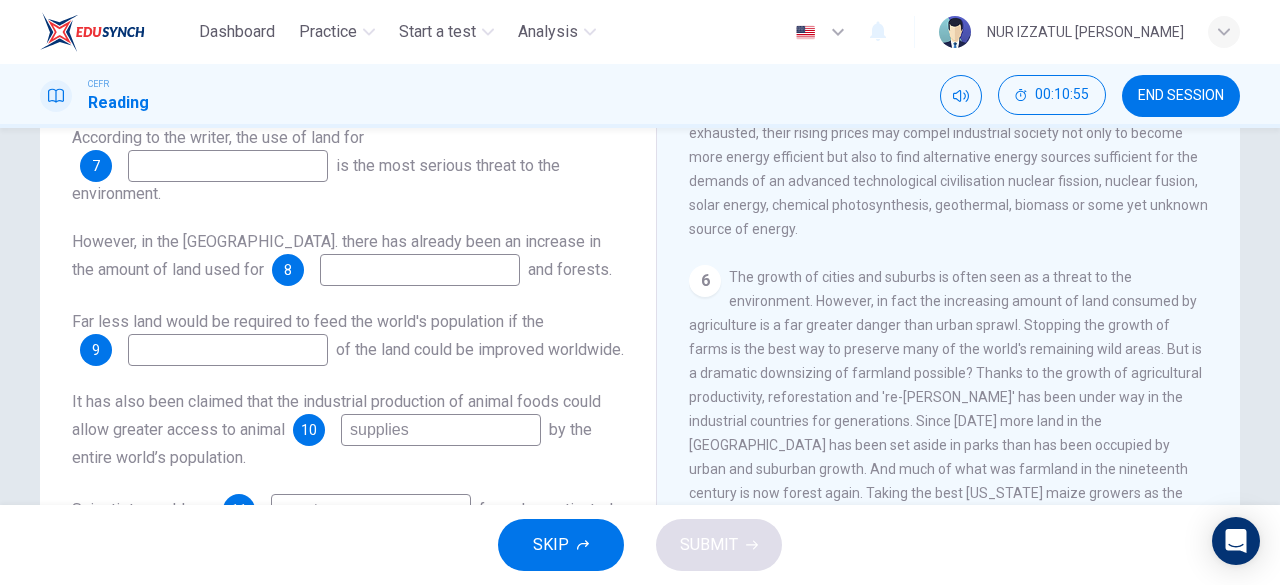 scroll, scrollTop: 1054, scrollLeft: 0, axis: vertical 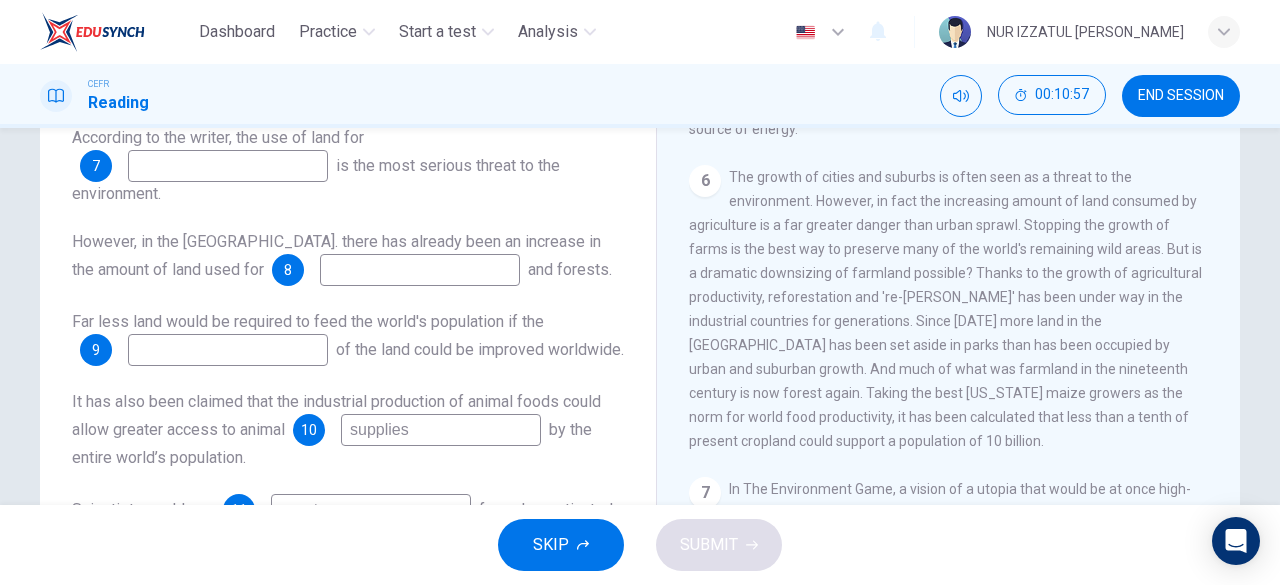 click at bounding box center [228, 350] 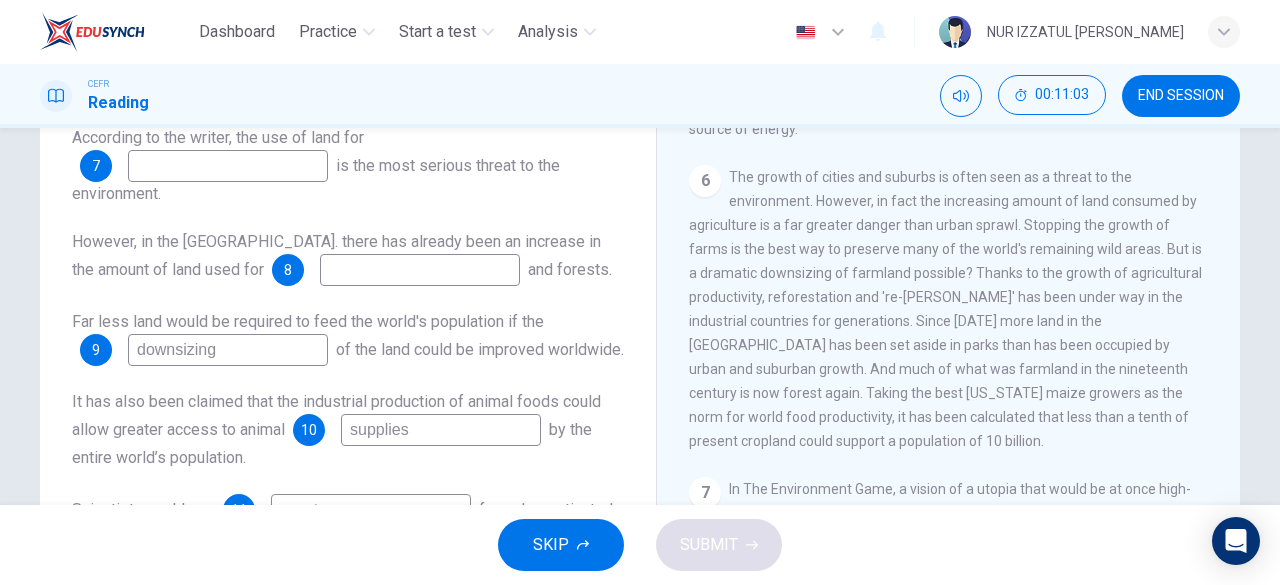 type on "downsizing" 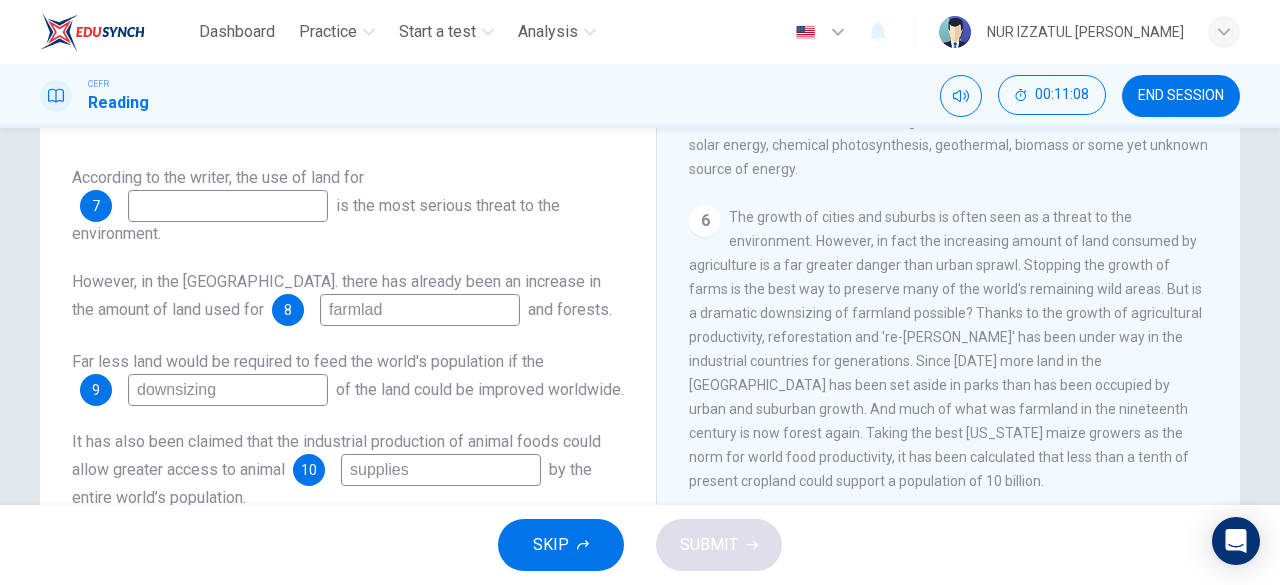 scroll, scrollTop: 198, scrollLeft: 0, axis: vertical 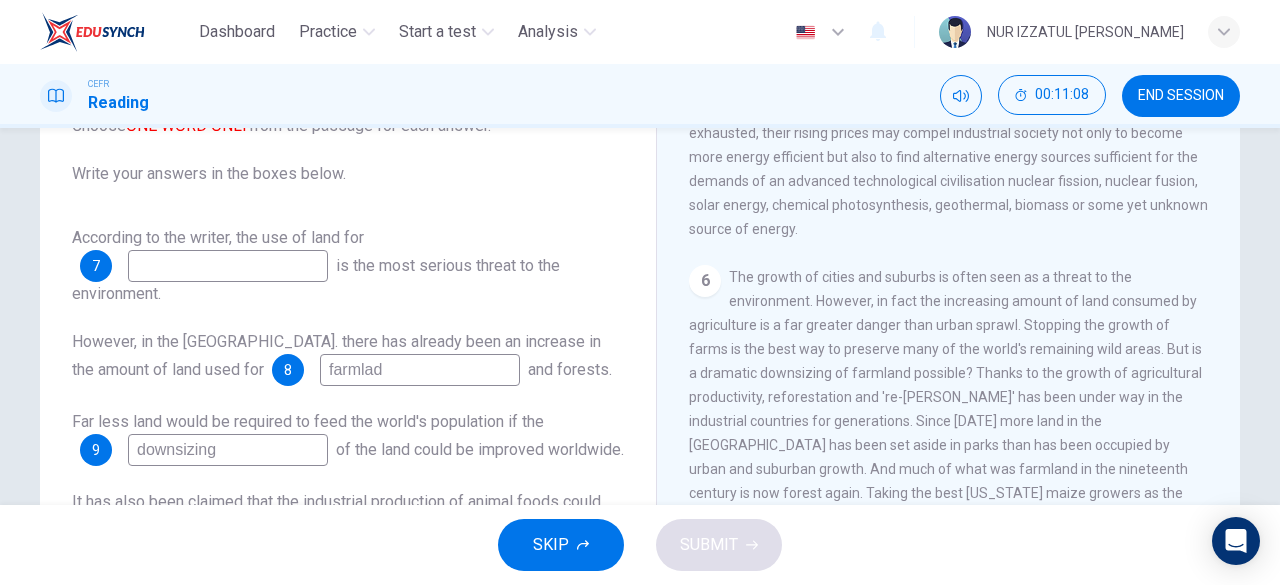 type on "farmlad" 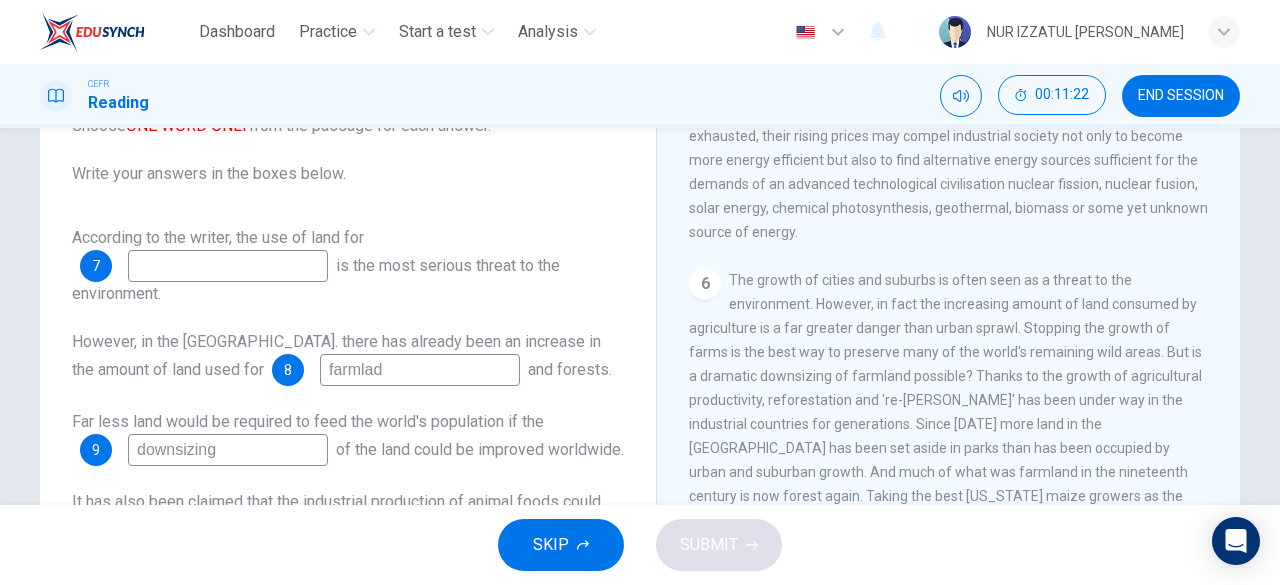 scroll, scrollTop: 1054, scrollLeft: 0, axis: vertical 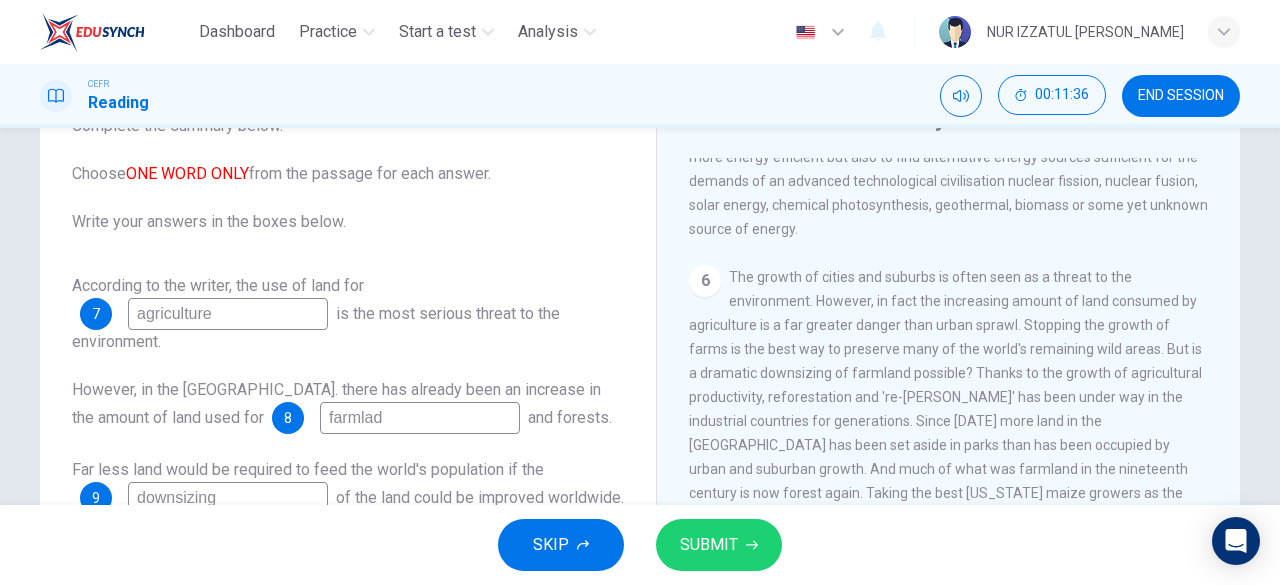 type on "agriculture" 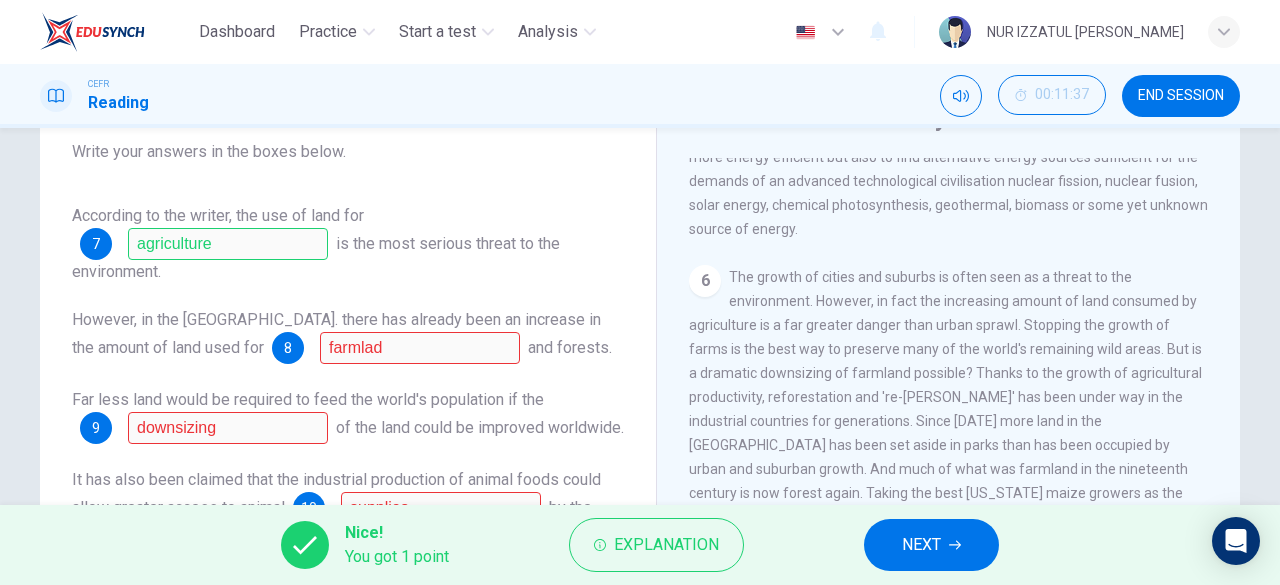 scroll, scrollTop: 152, scrollLeft: 0, axis: vertical 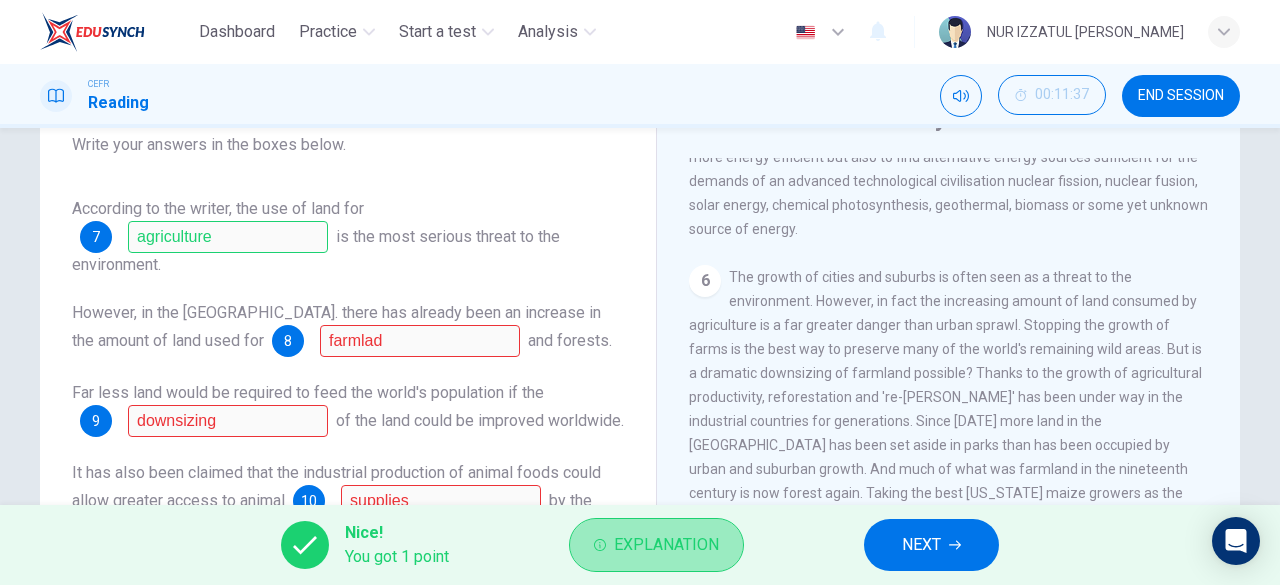 click on "Explanation" at bounding box center (656, 545) 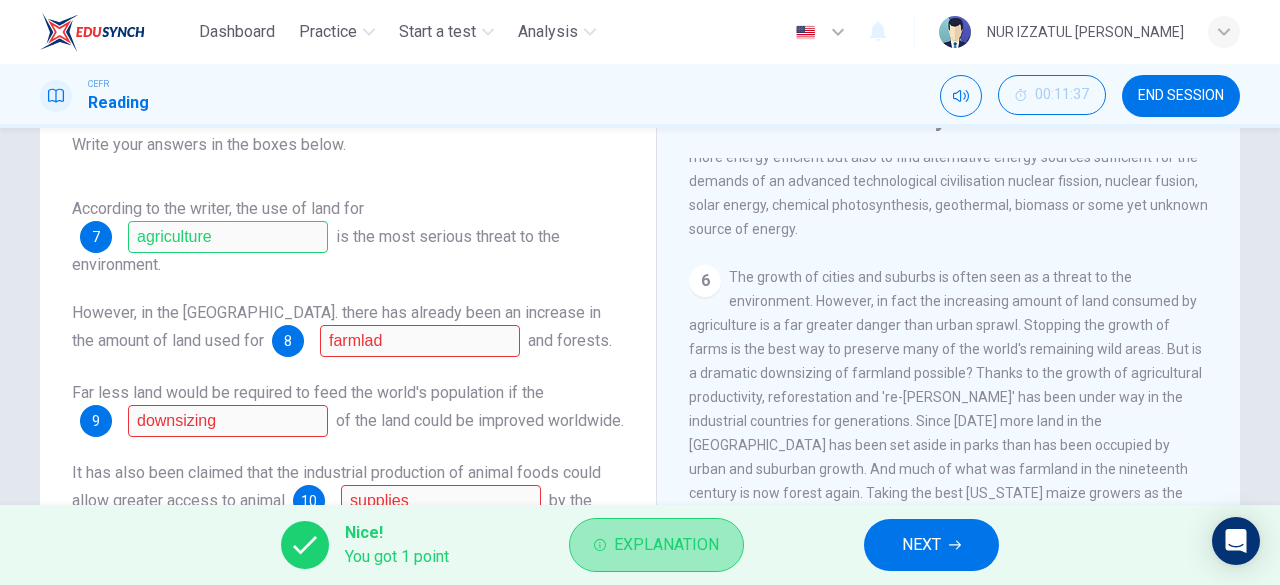 click on "Explanation" at bounding box center [666, 545] 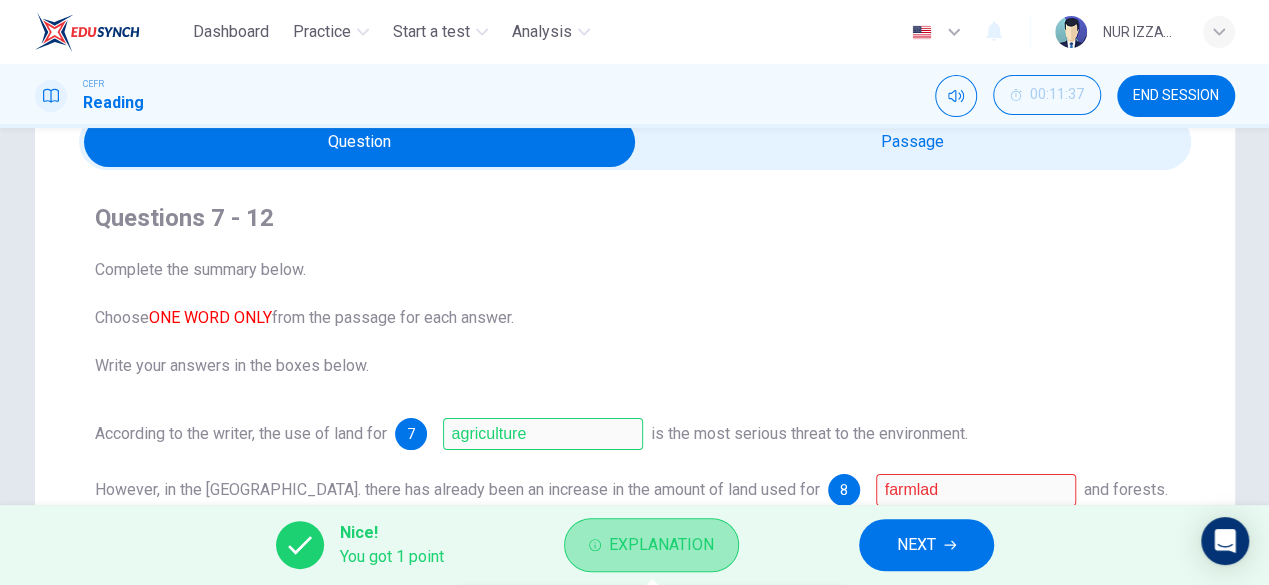 click on "Explanation" at bounding box center (661, 545) 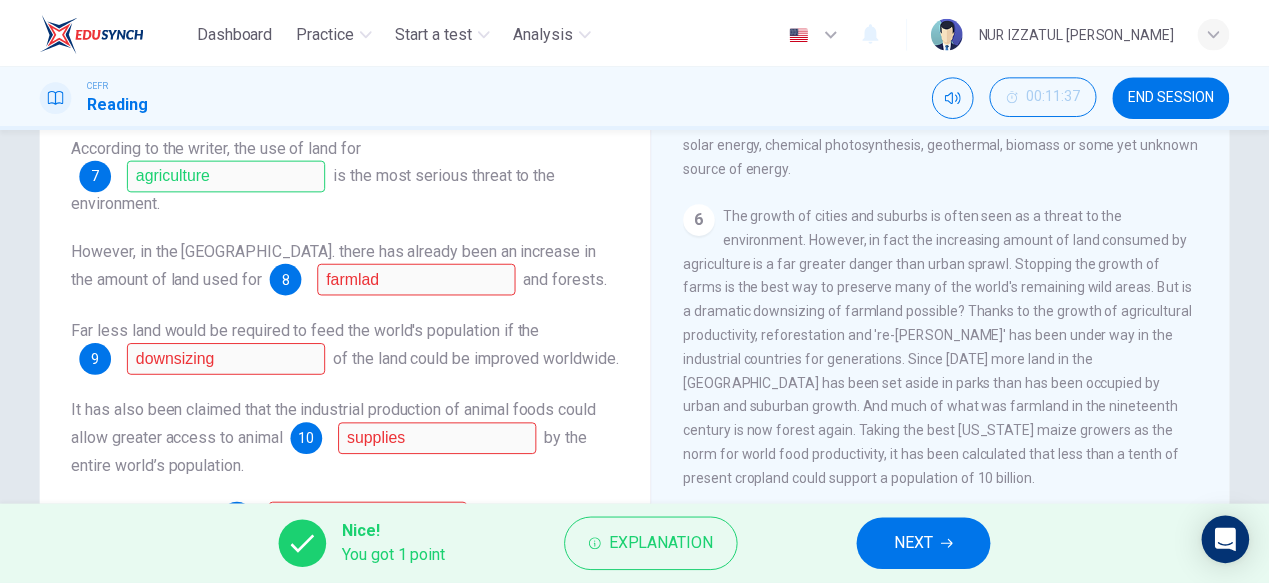 scroll, scrollTop: 298, scrollLeft: 0, axis: vertical 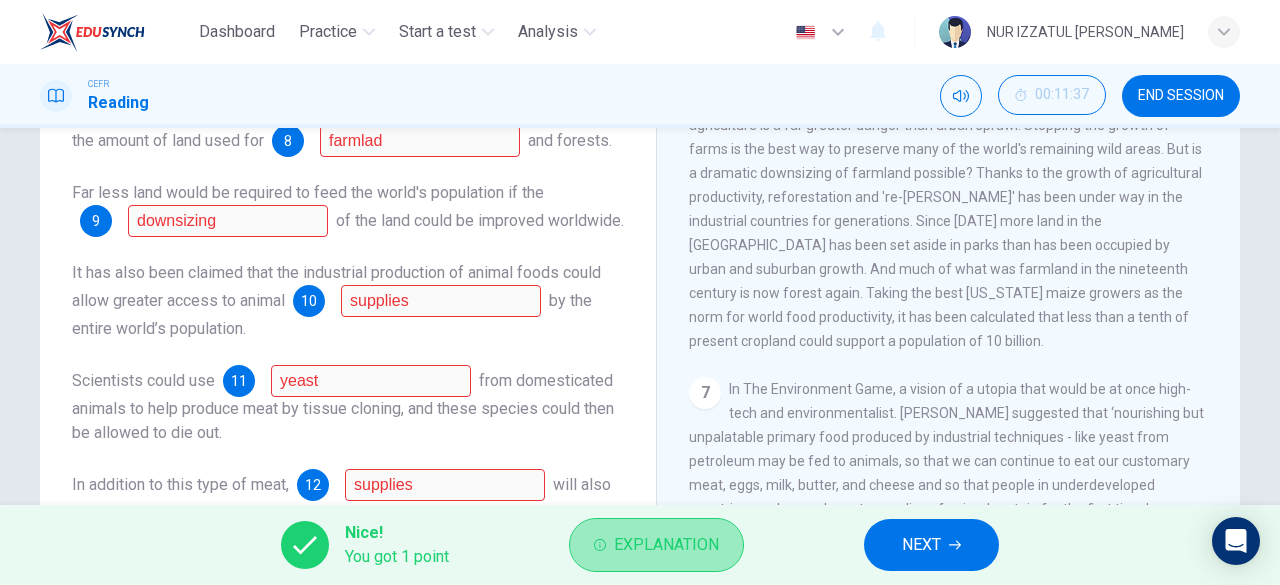 click on "Explanation" at bounding box center [666, 545] 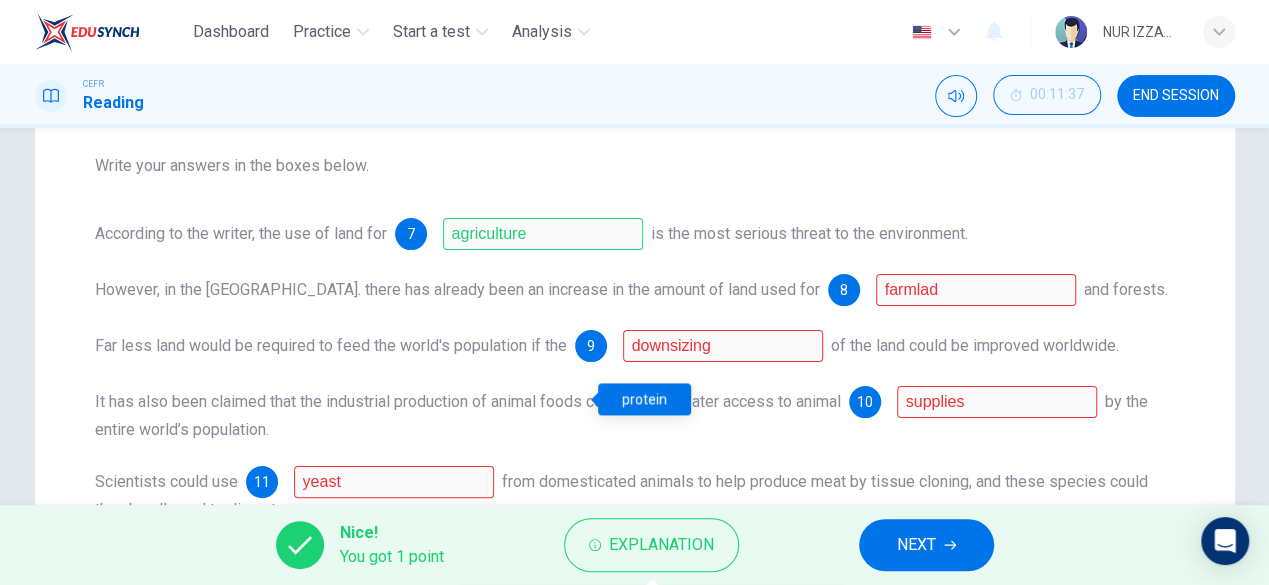 scroll, scrollTop: 152, scrollLeft: 0, axis: vertical 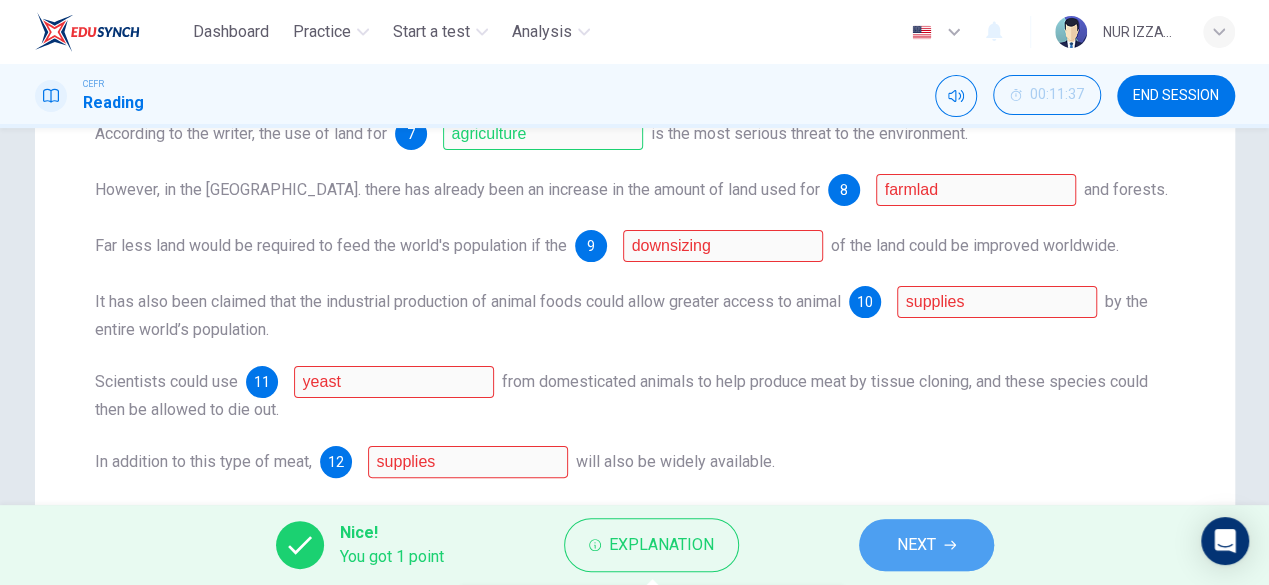 drag, startPoint x: 884, startPoint y: 530, endPoint x: 892, endPoint y: 521, distance: 12.0415945 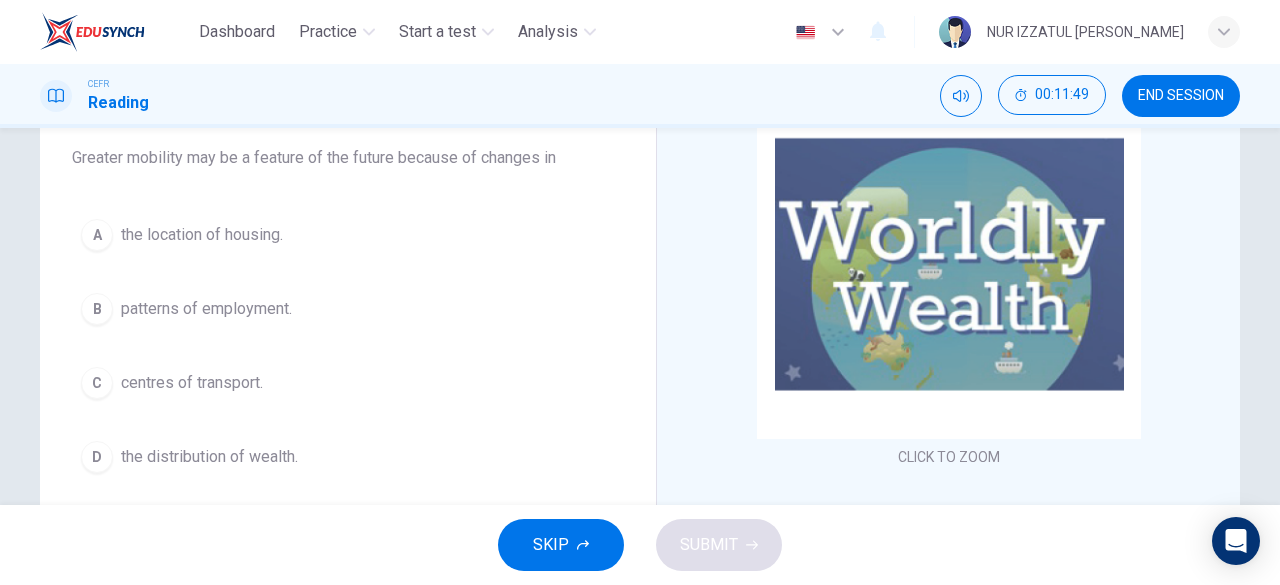 scroll, scrollTop: 198, scrollLeft: 0, axis: vertical 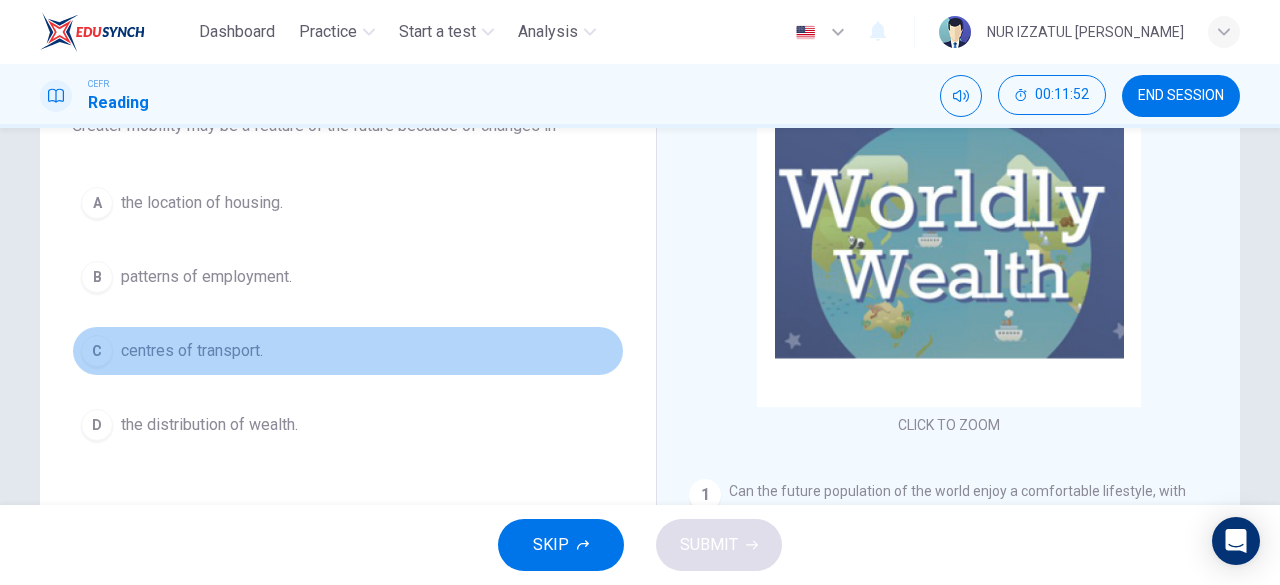click on "centres of transport." at bounding box center [192, 351] 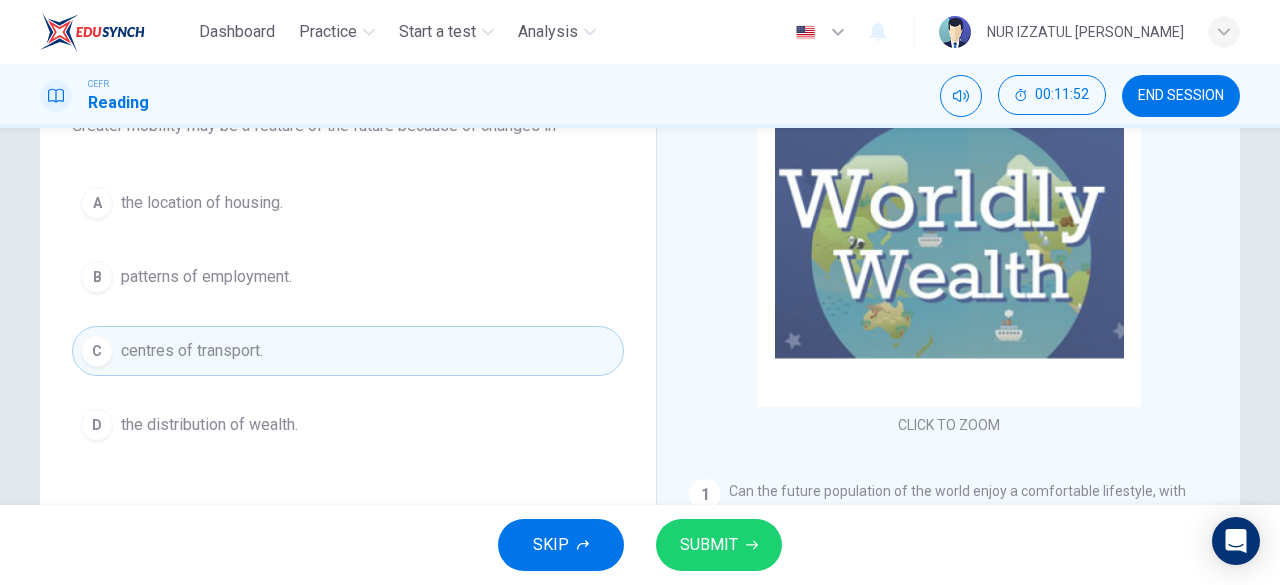 click on "SUBMIT" at bounding box center [709, 545] 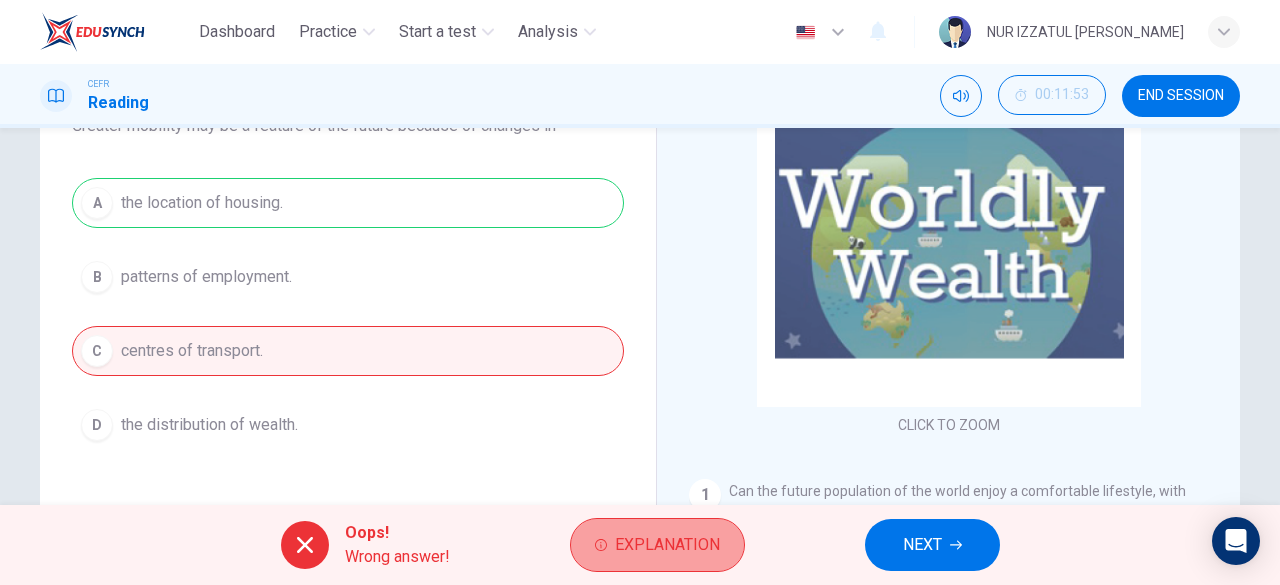 click on "Explanation" at bounding box center [667, 545] 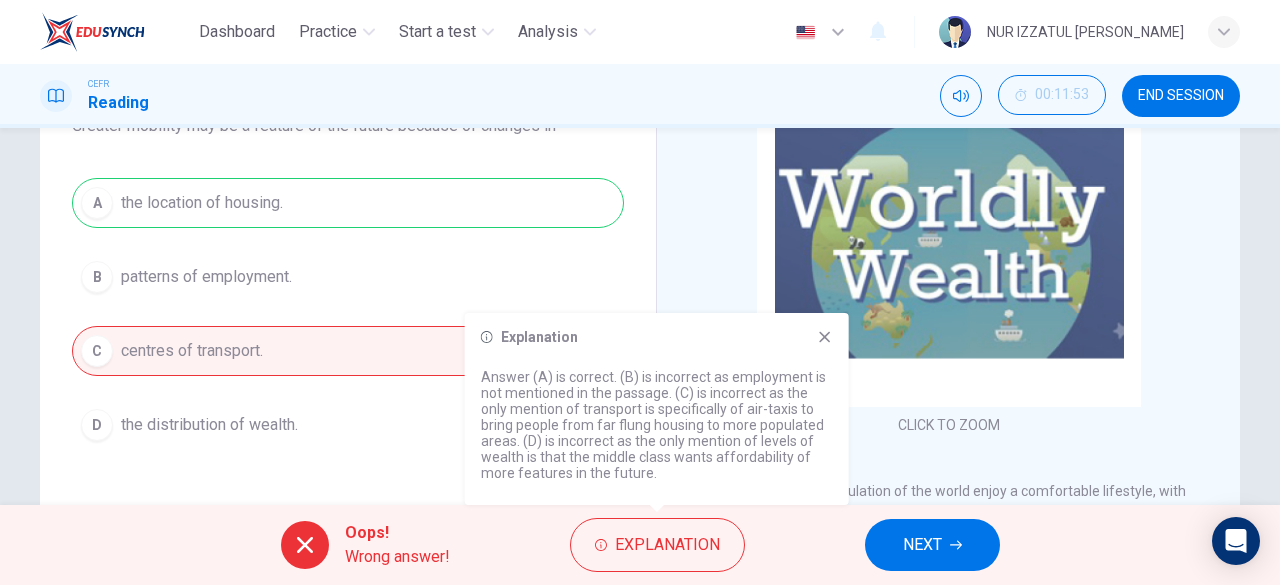 click 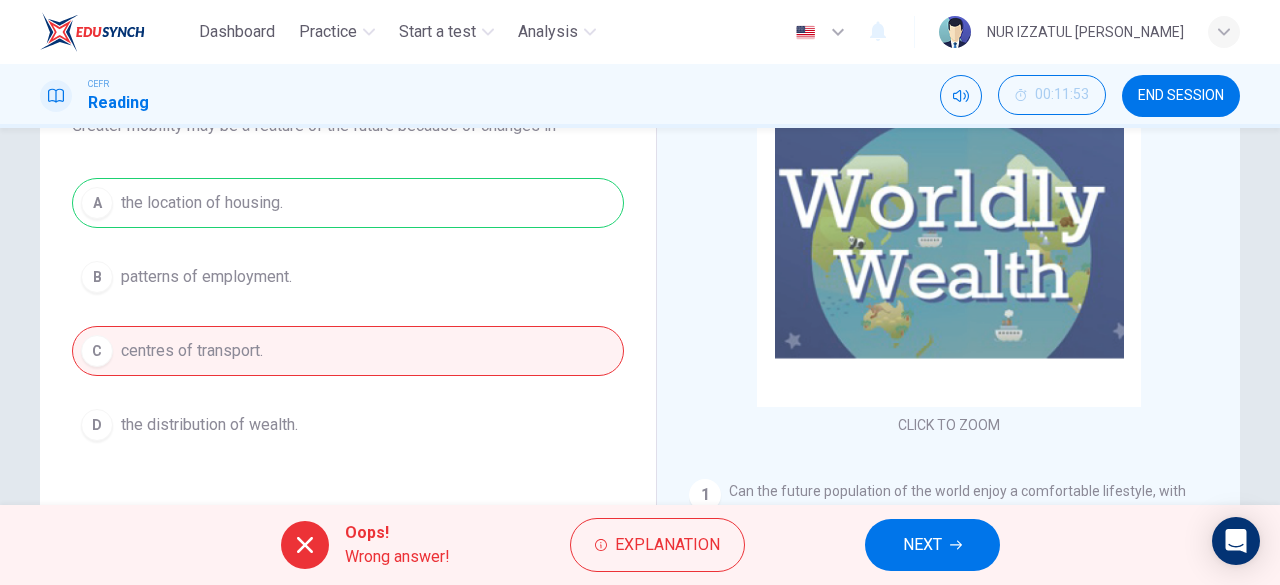 click on "NEXT" at bounding box center (922, 545) 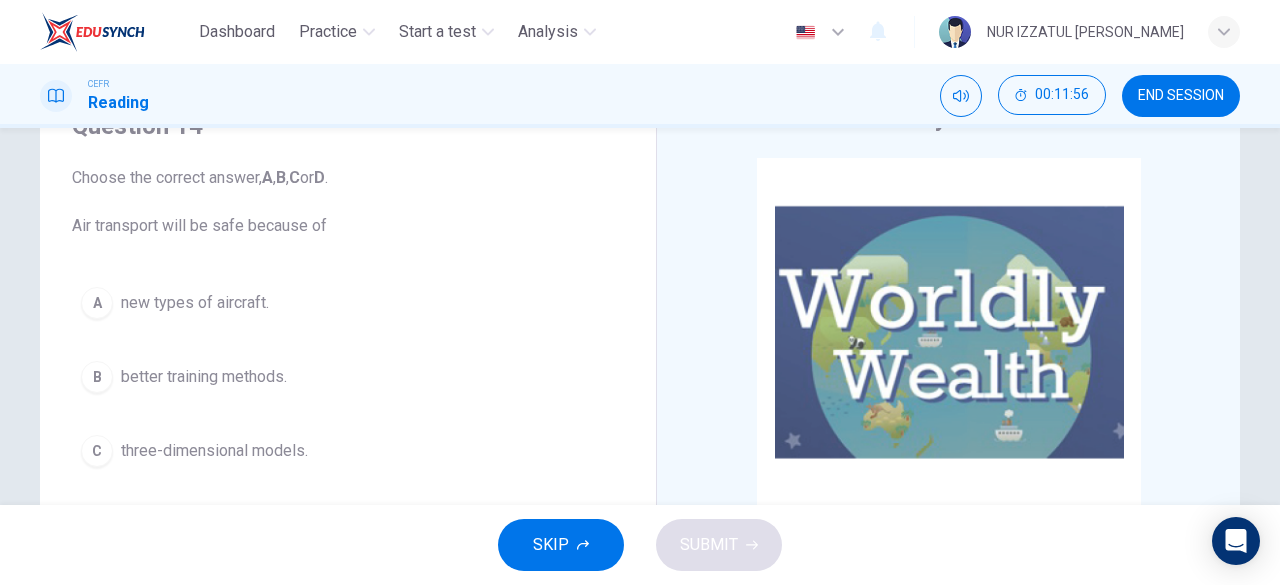 scroll, scrollTop: 198, scrollLeft: 0, axis: vertical 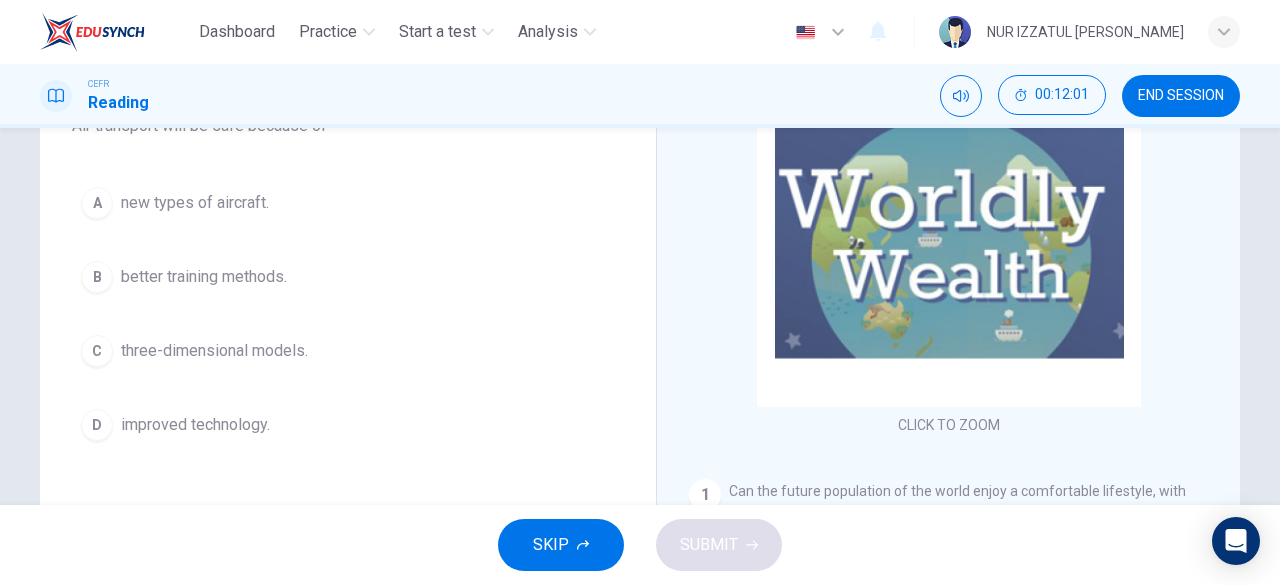 click on "D improved technology." at bounding box center (348, 425) 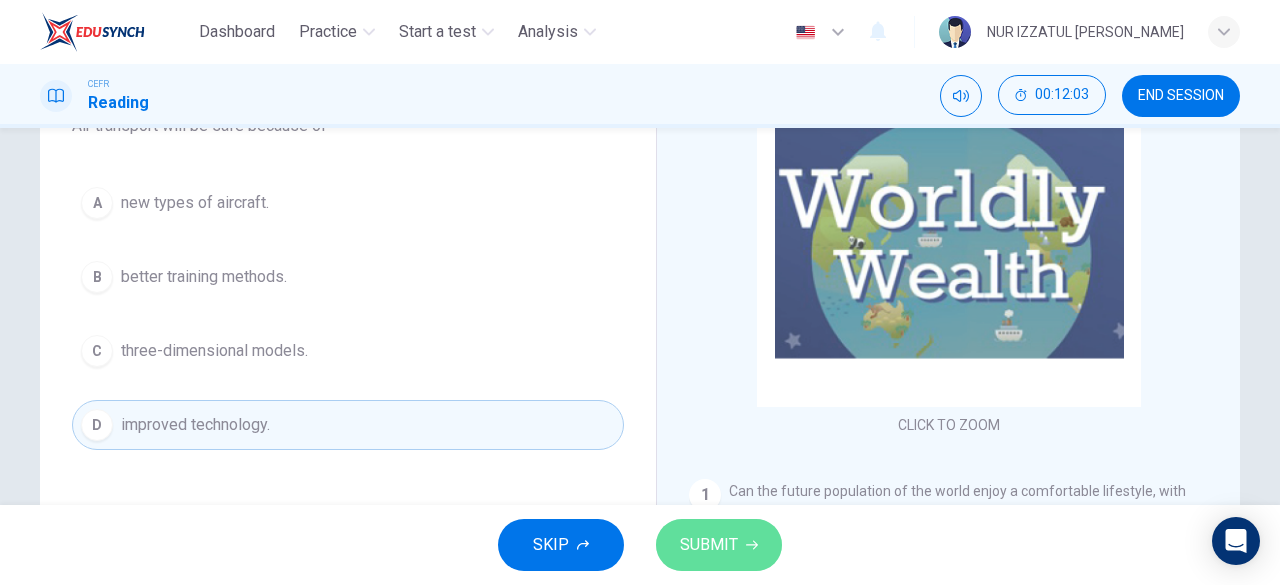 click on "SUBMIT" at bounding box center (719, 545) 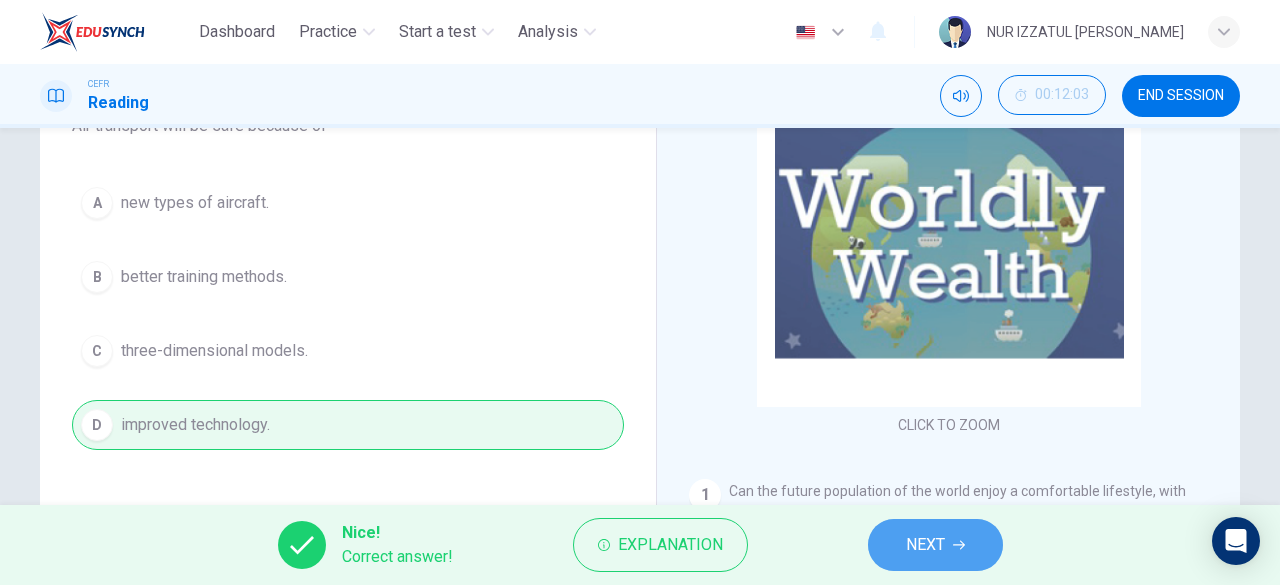 click 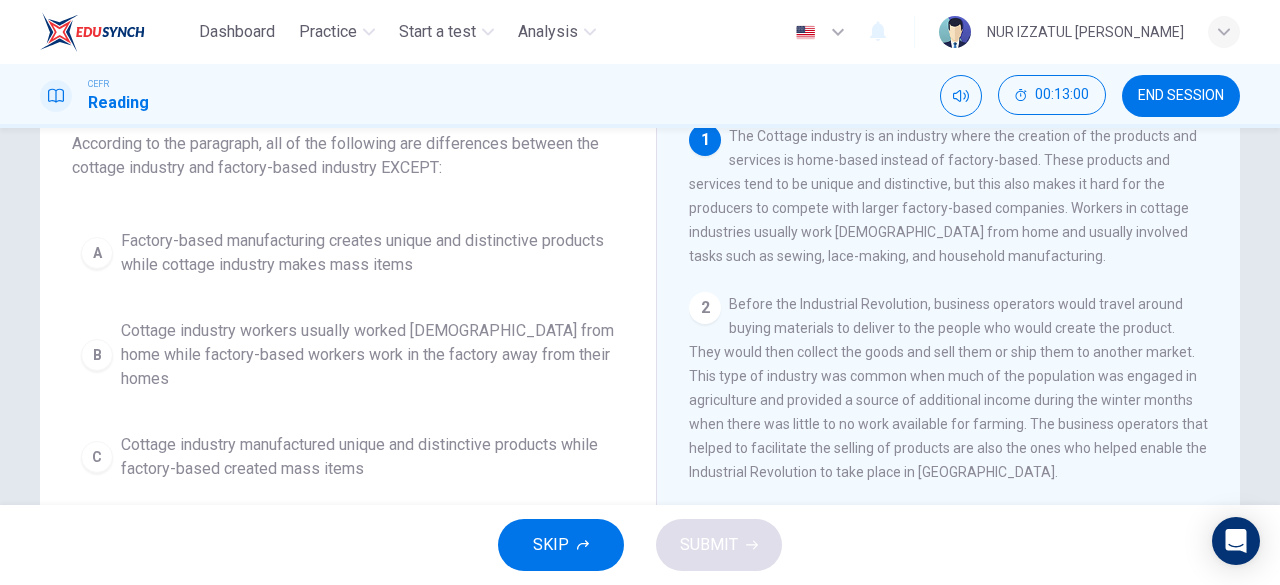 scroll, scrollTop: 100, scrollLeft: 0, axis: vertical 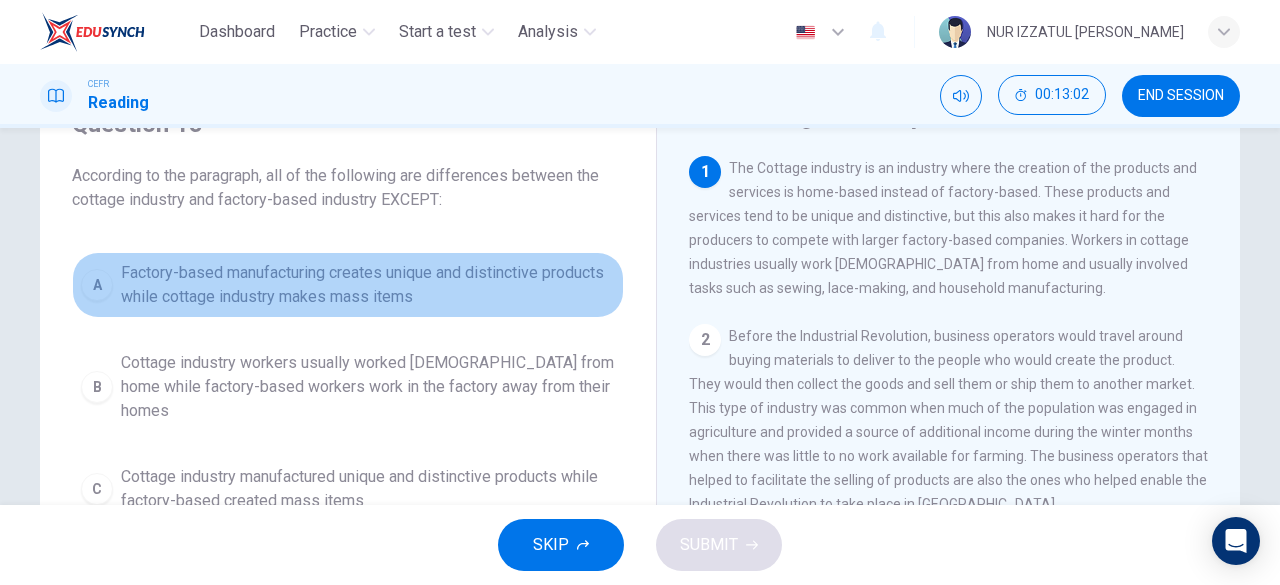 drag, startPoint x: 248, startPoint y: 286, endPoint x: 263, endPoint y: 303, distance: 22.671568 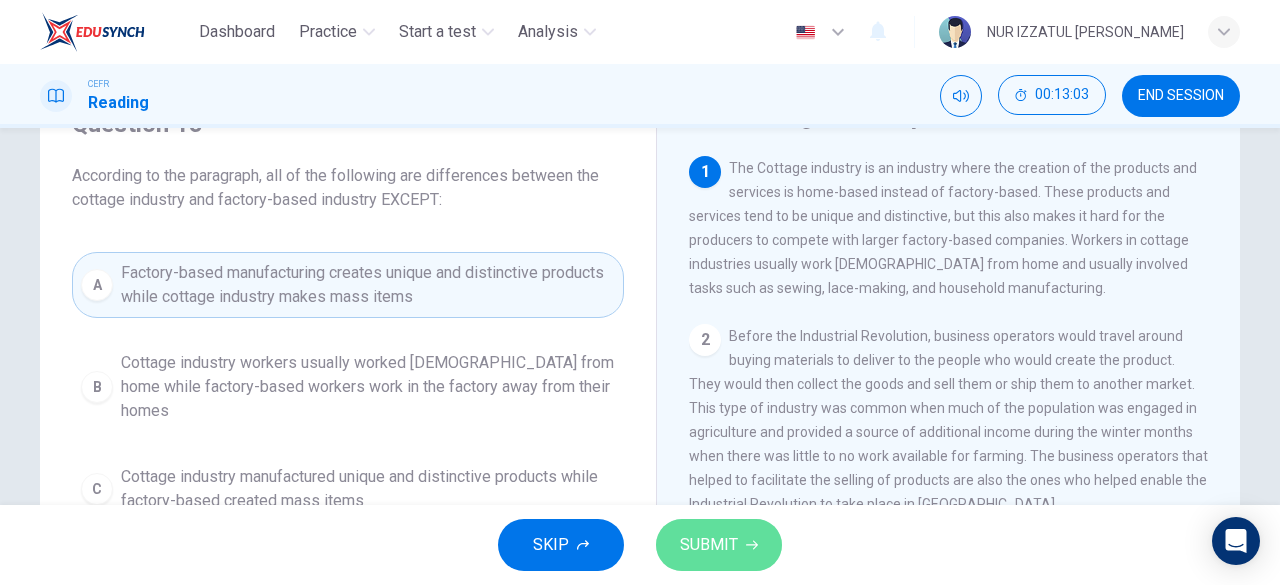 click on "SUBMIT" at bounding box center [709, 545] 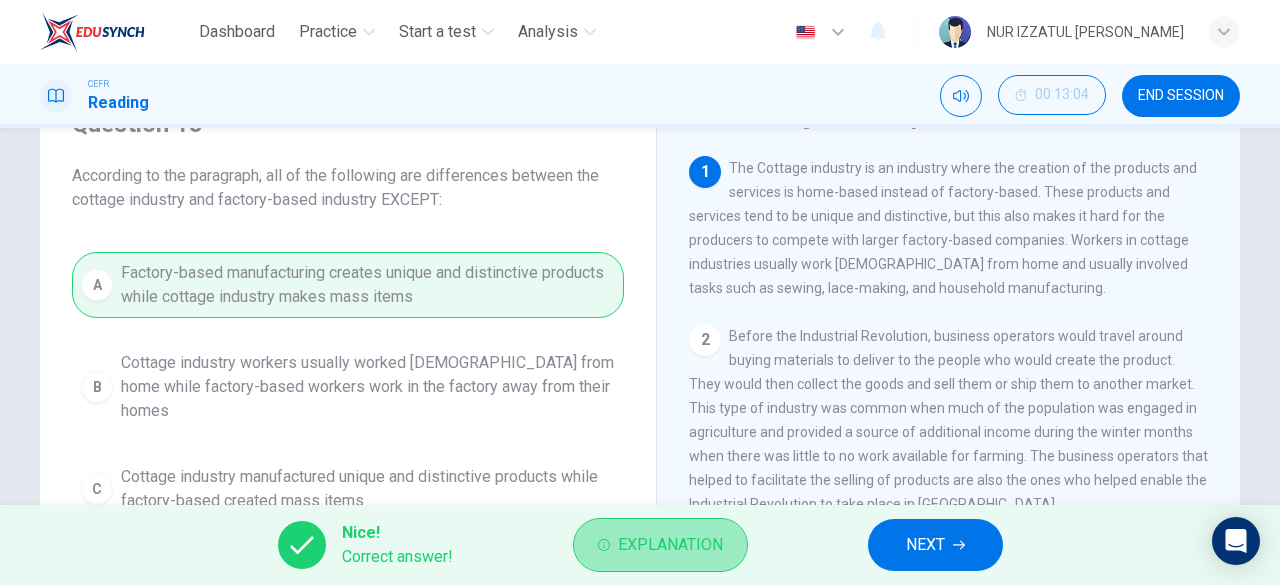 click on "Explanation" at bounding box center [670, 545] 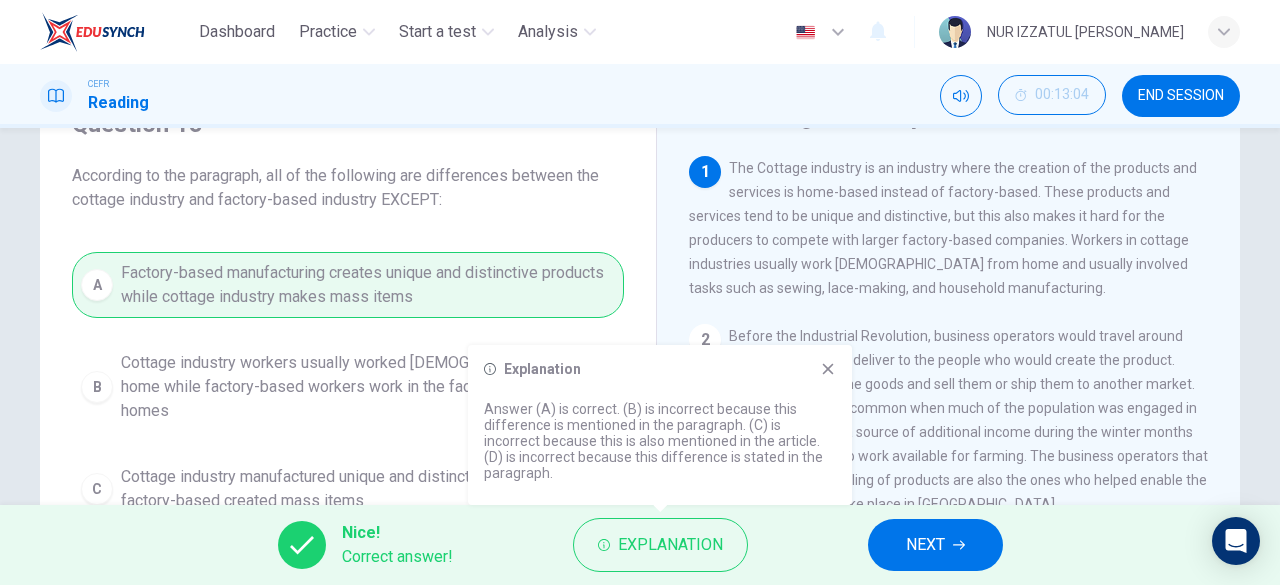 drag, startPoint x: 833, startPoint y: 370, endPoint x: 828, endPoint y: 384, distance: 14.866069 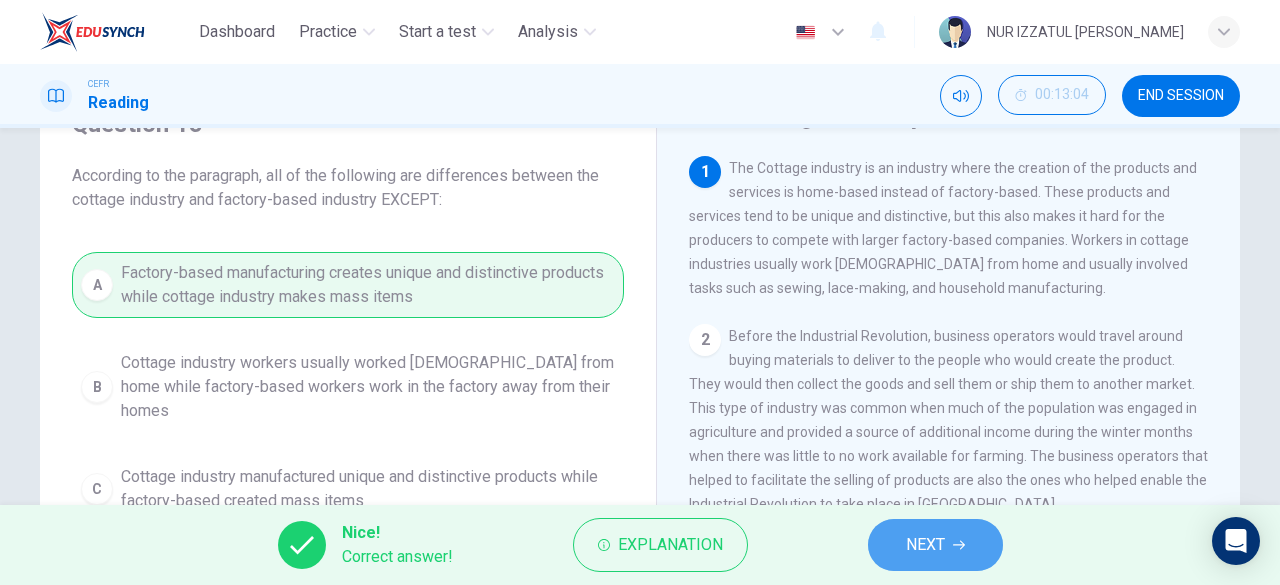 click on "NEXT" at bounding box center [925, 545] 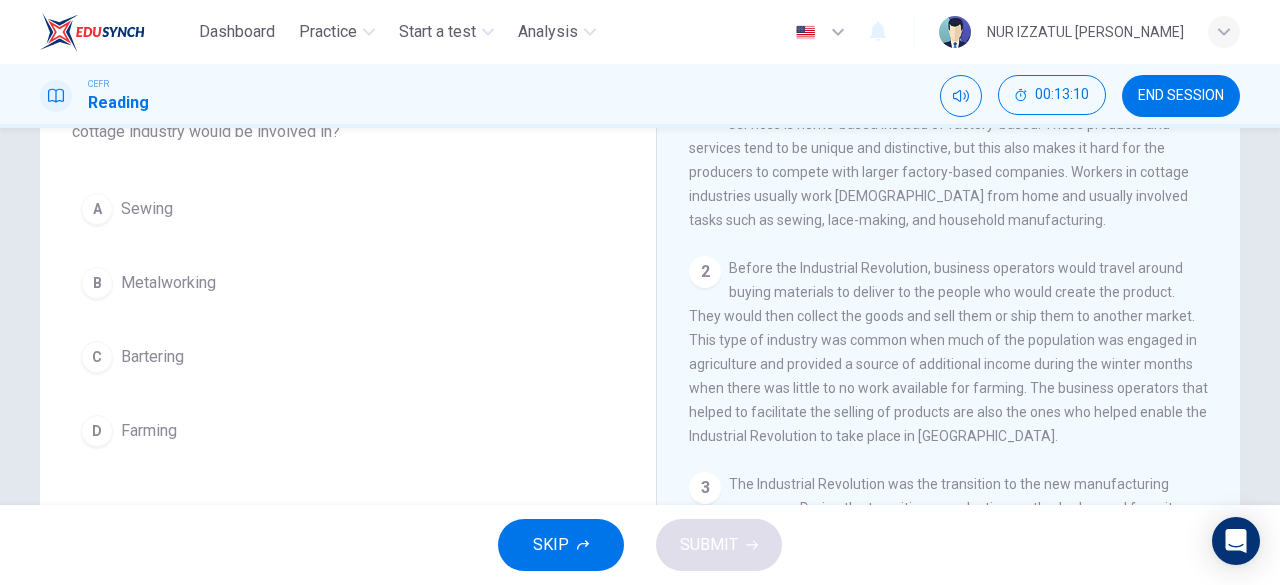 scroll, scrollTop: 200, scrollLeft: 0, axis: vertical 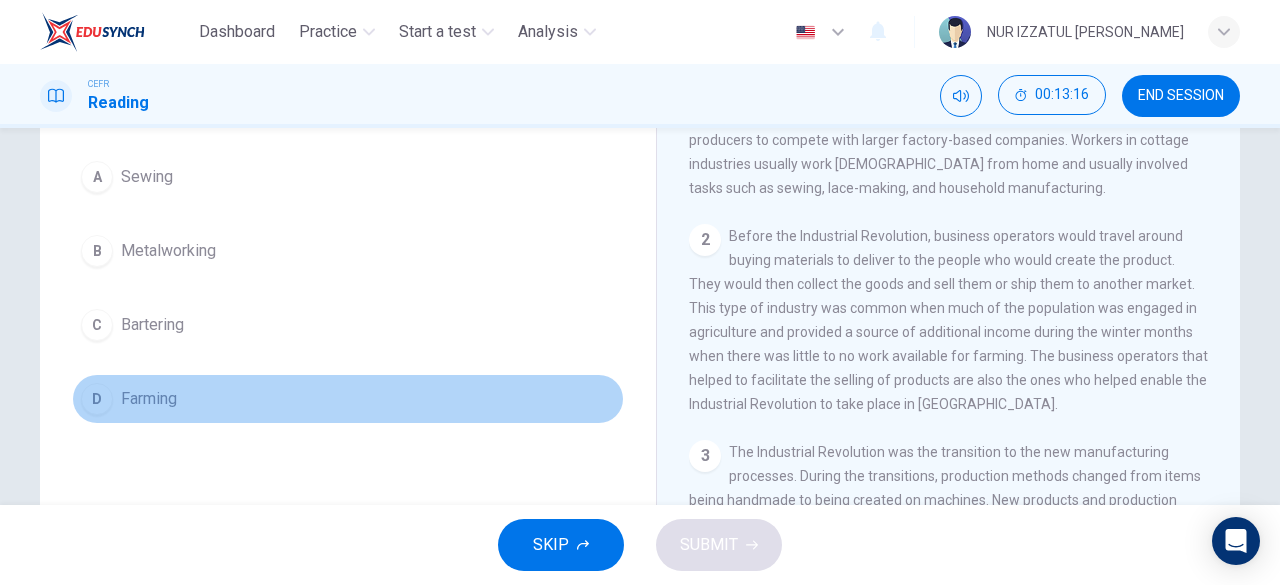 click on "D Farming" at bounding box center (348, 399) 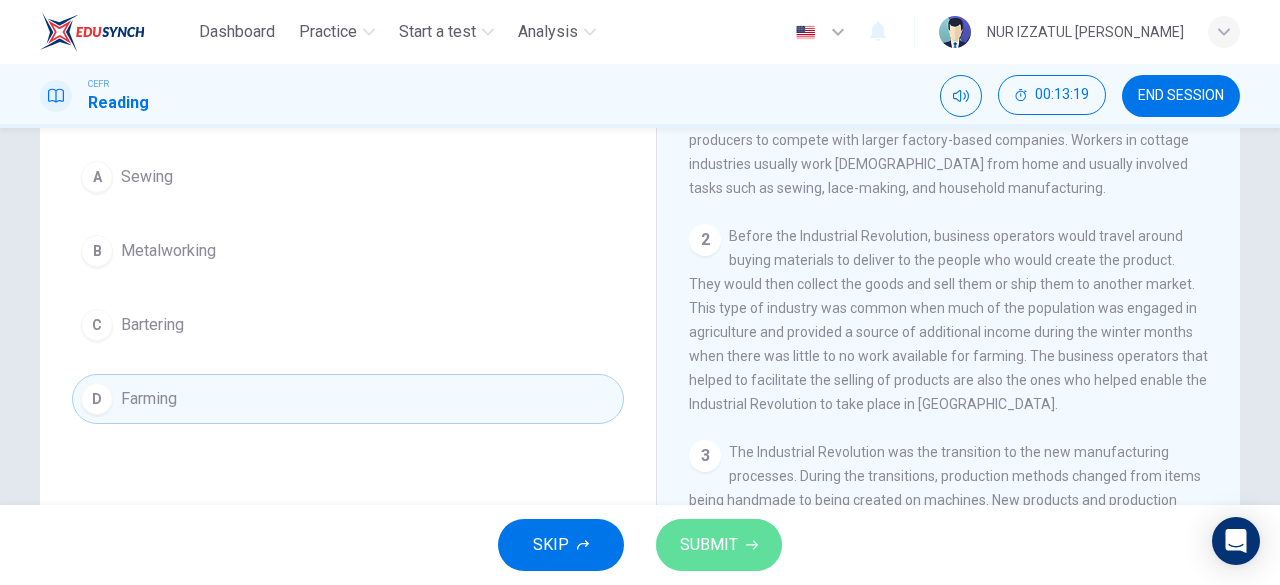 click on "SUBMIT" at bounding box center (709, 545) 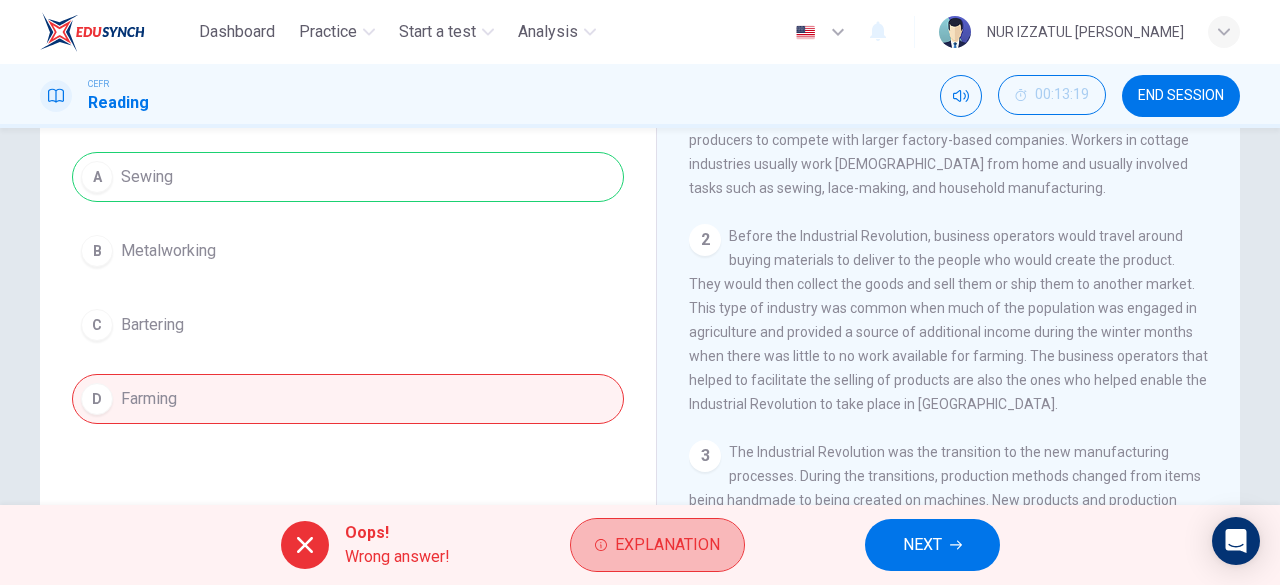 click on "Explanation" at bounding box center [667, 545] 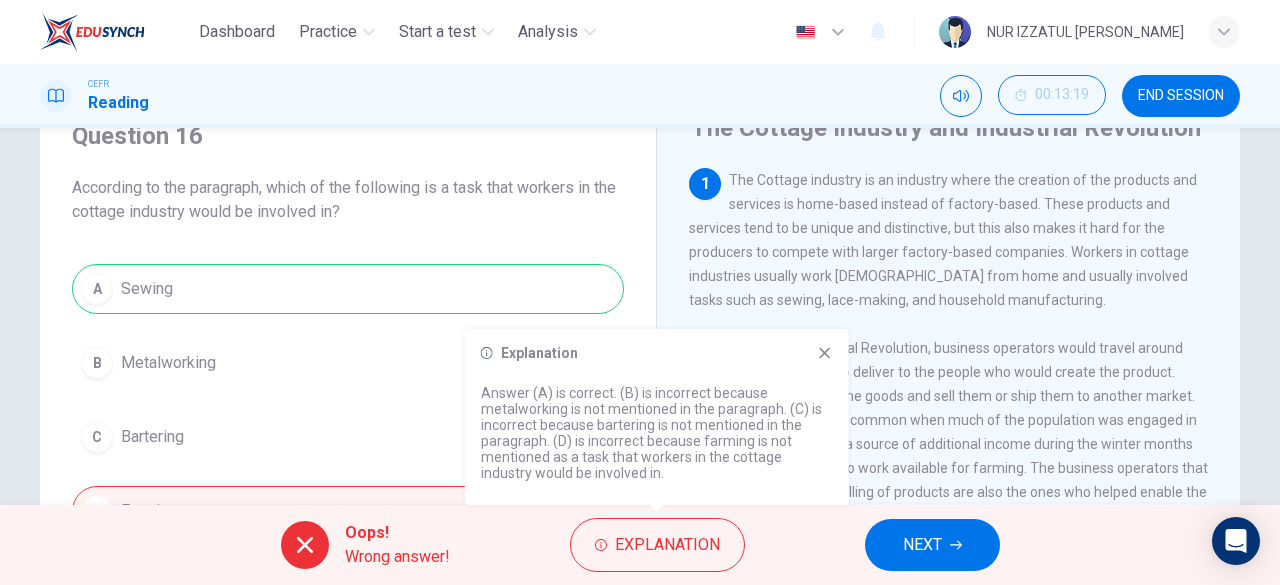 scroll, scrollTop: 0, scrollLeft: 0, axis: both 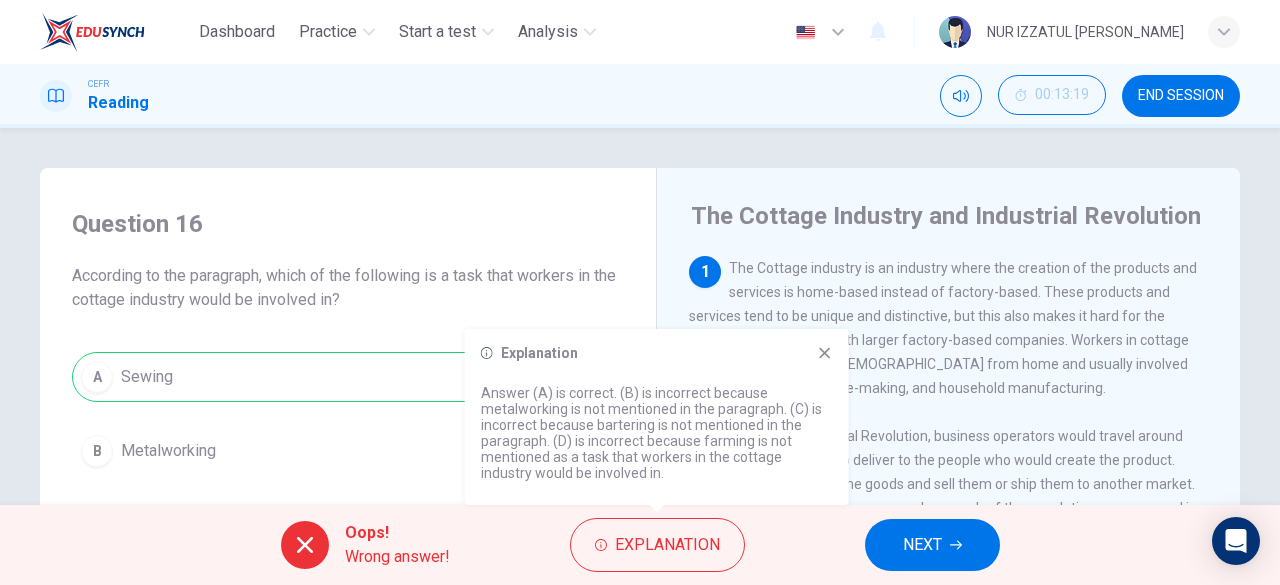 click 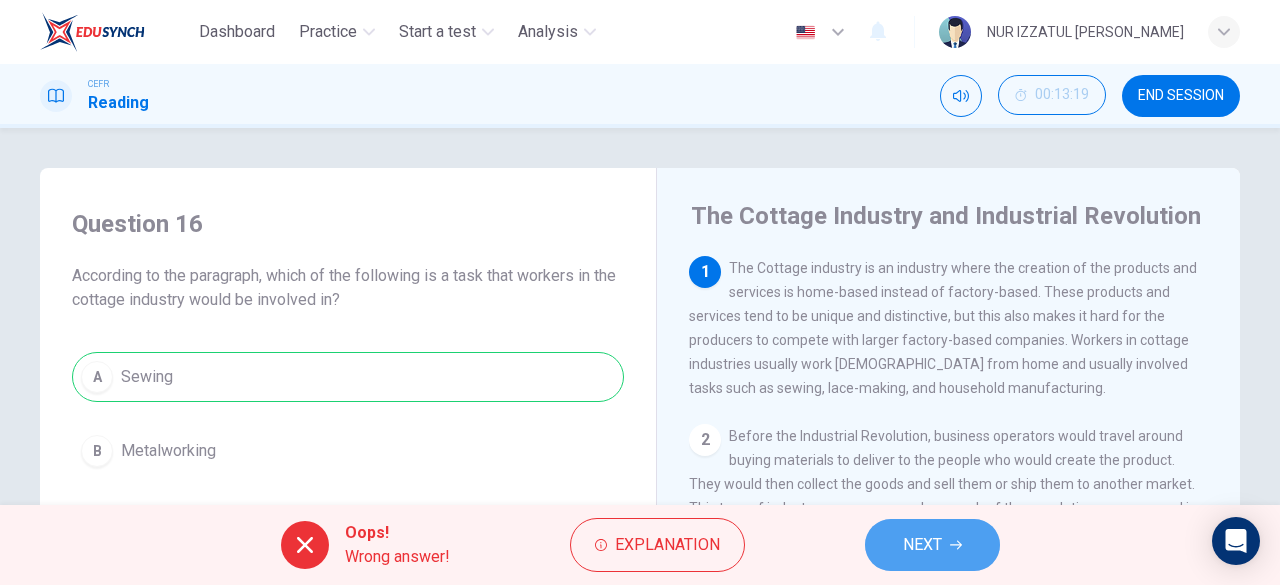 click on "NEXT" at bounding box center (922, 545) 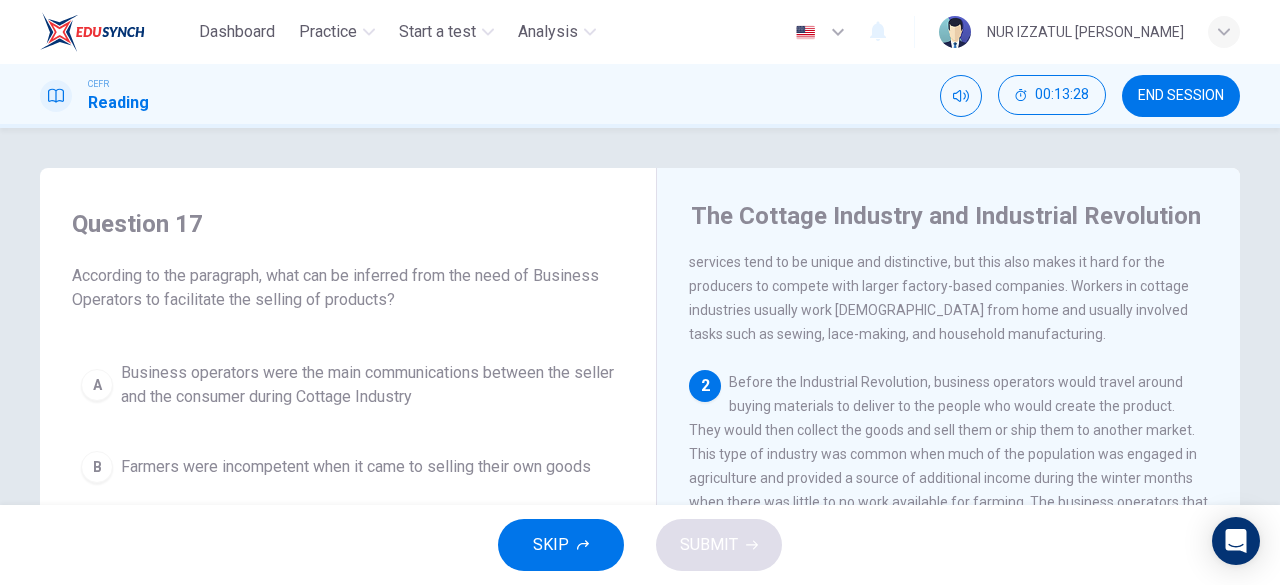 scroll, scrollTop: 100, scrollLeft: 0, axis: vertical 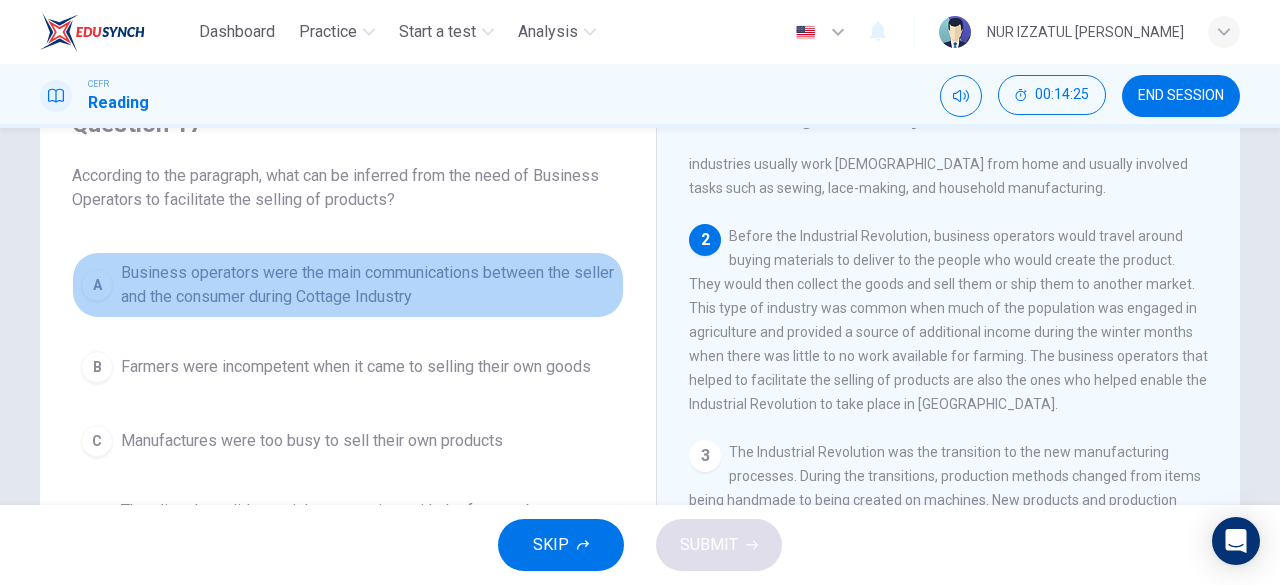 click on "Business operators were the main communications between the seller and the consumer during Cottage Industry" at bounding box center (368, 285) 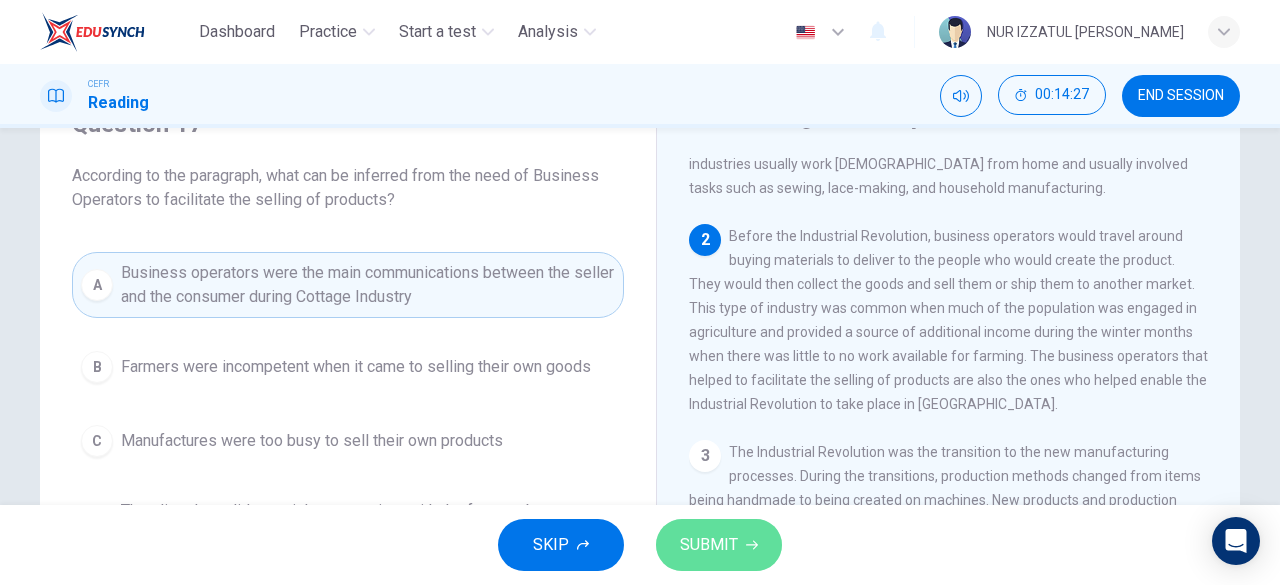 click on "SUBMIT" at bounding box center (709, 545) 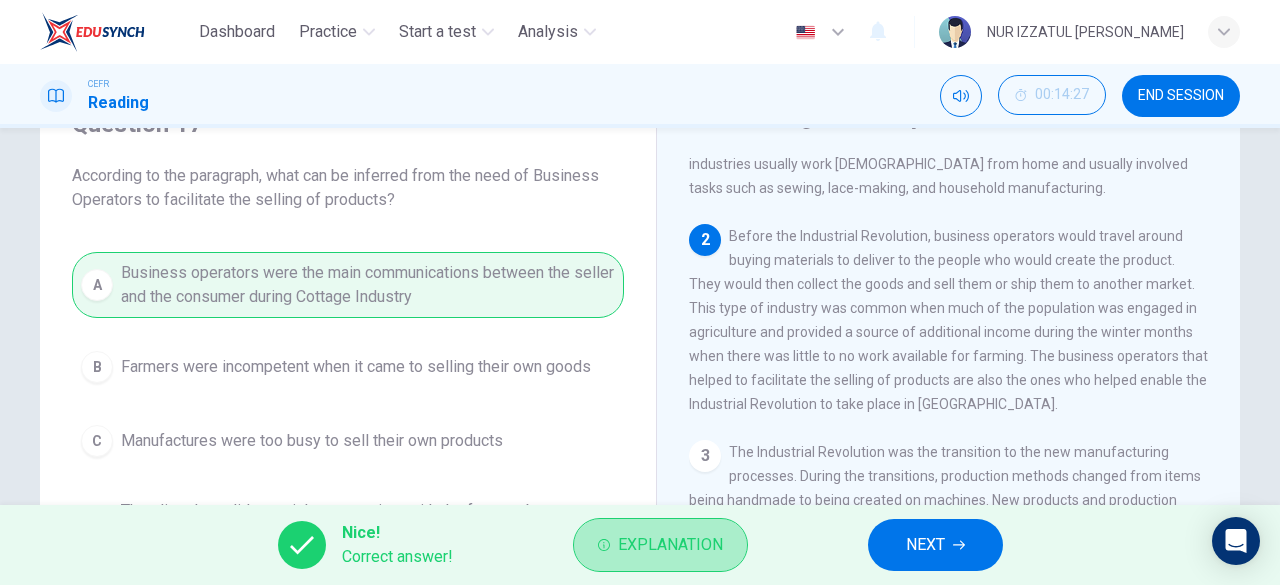 click on "Explanation" at bounding box center [670, 545] 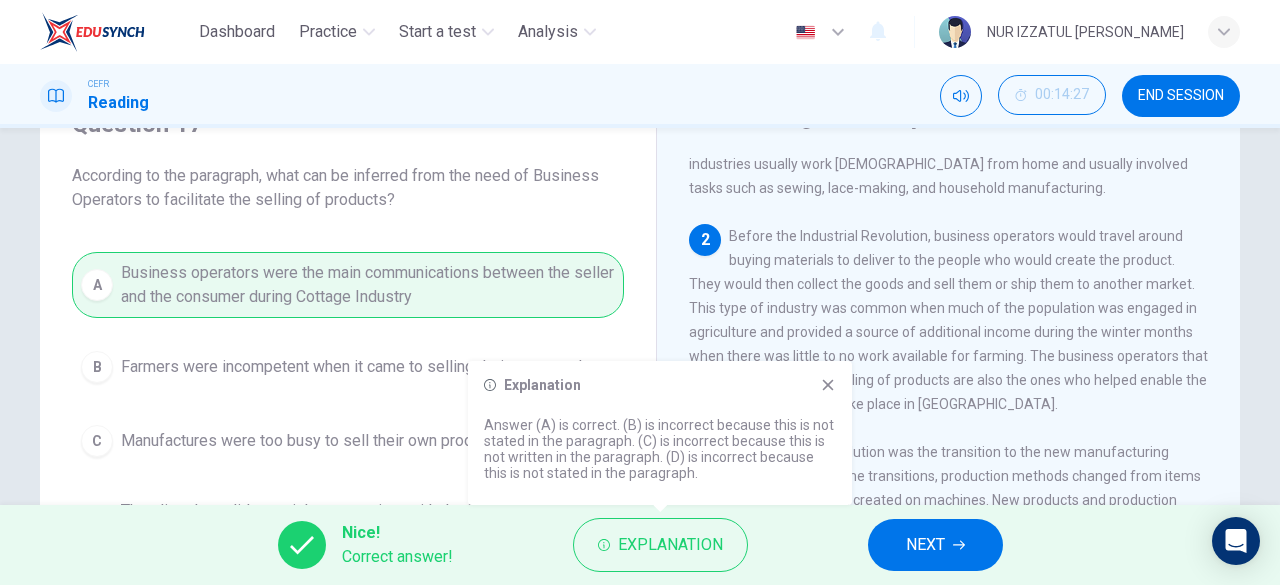 click 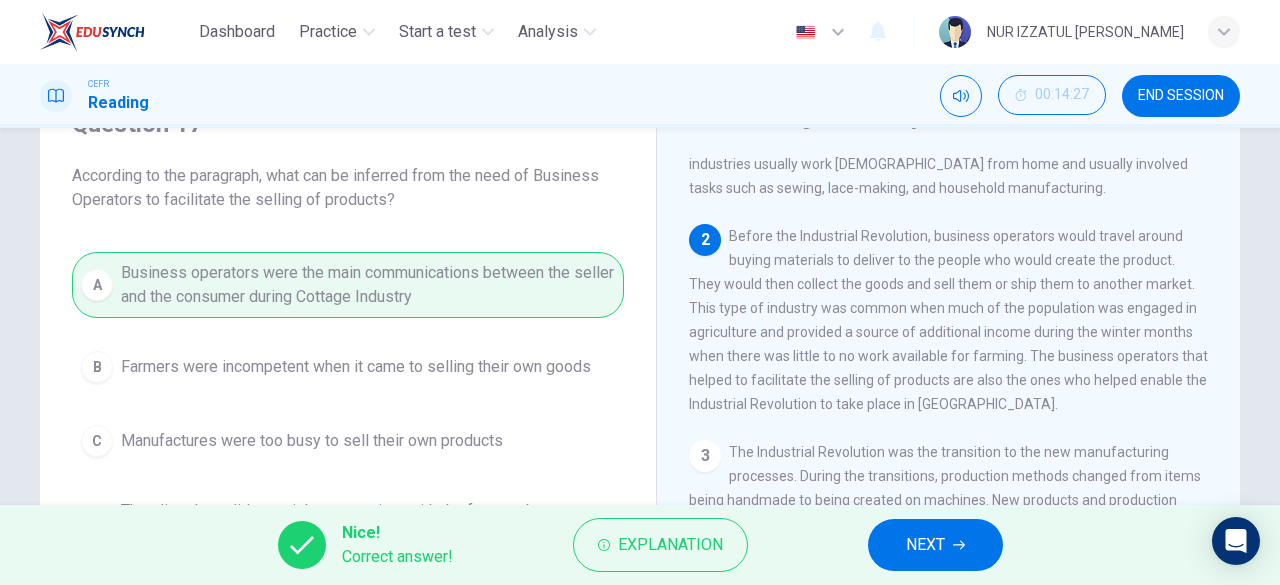 click on "Before the Industrial Revolution, business operators would travel around buying materials to deliver to the people who would create the product. They would then collect the goods and sell them or ship them to another market. This type of industry was common when much of the population was engaged in agriculture and provided a source of additional income during the winter months when there was little to no work available for farming. The business operators that helped to facilitate the selling of products are also the ones who helped enable the Industrial Revolution to take place in Western Europe." at bounding box center [948, 320] 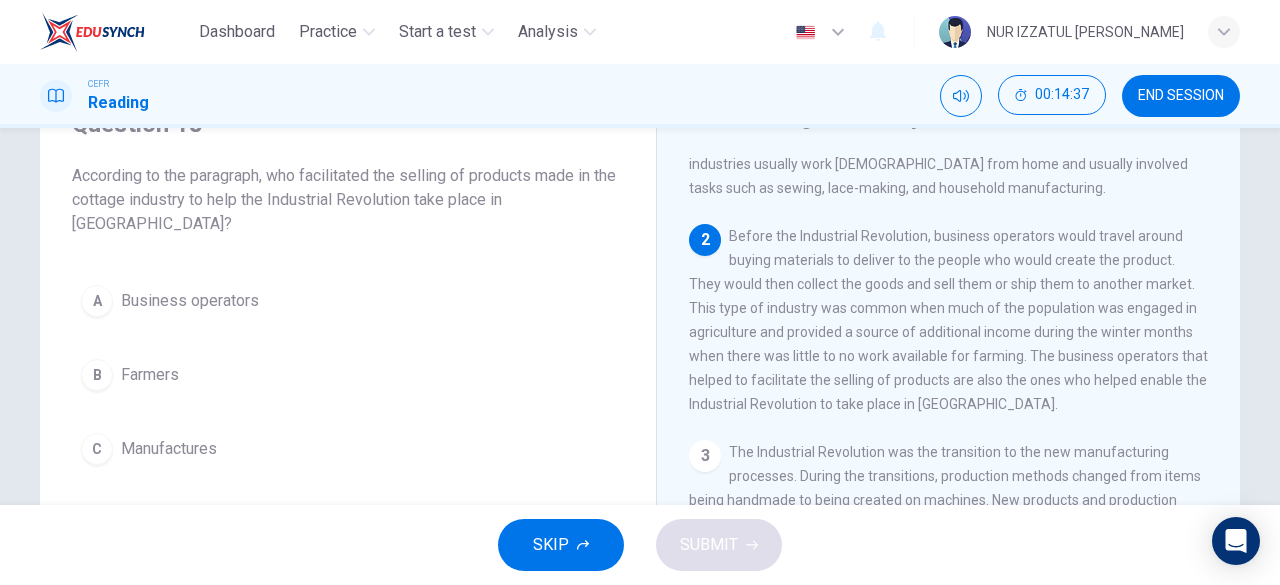 click on "Business operators" at bounding box center (190, 301) 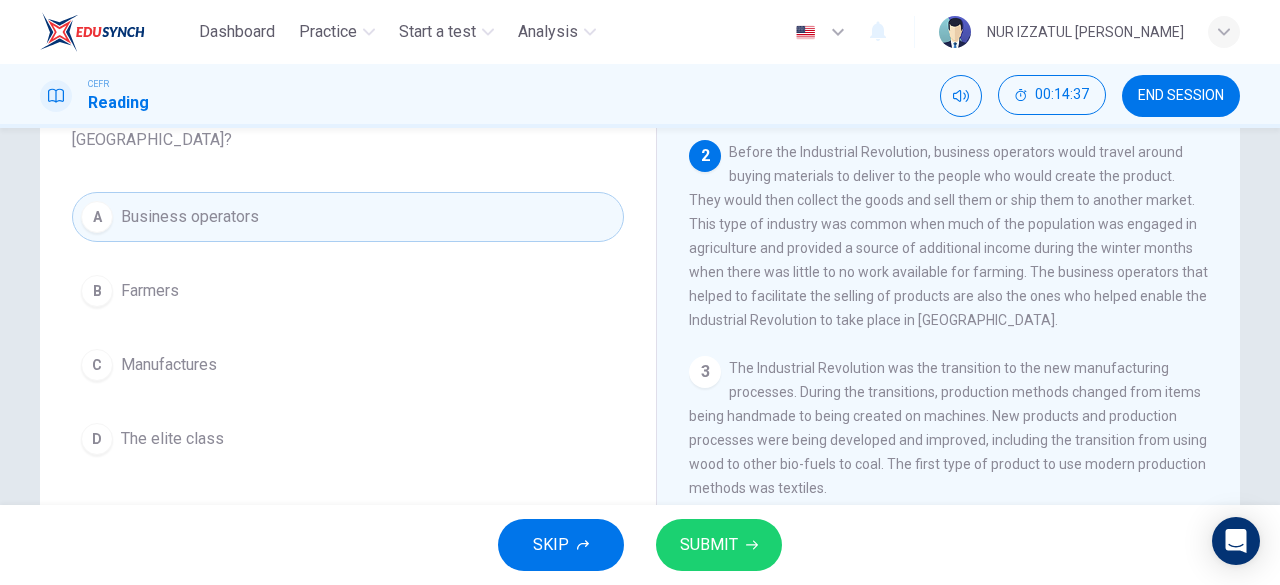 scroll, scrollTop: 300, scrollLeft: 0, axis: vertical 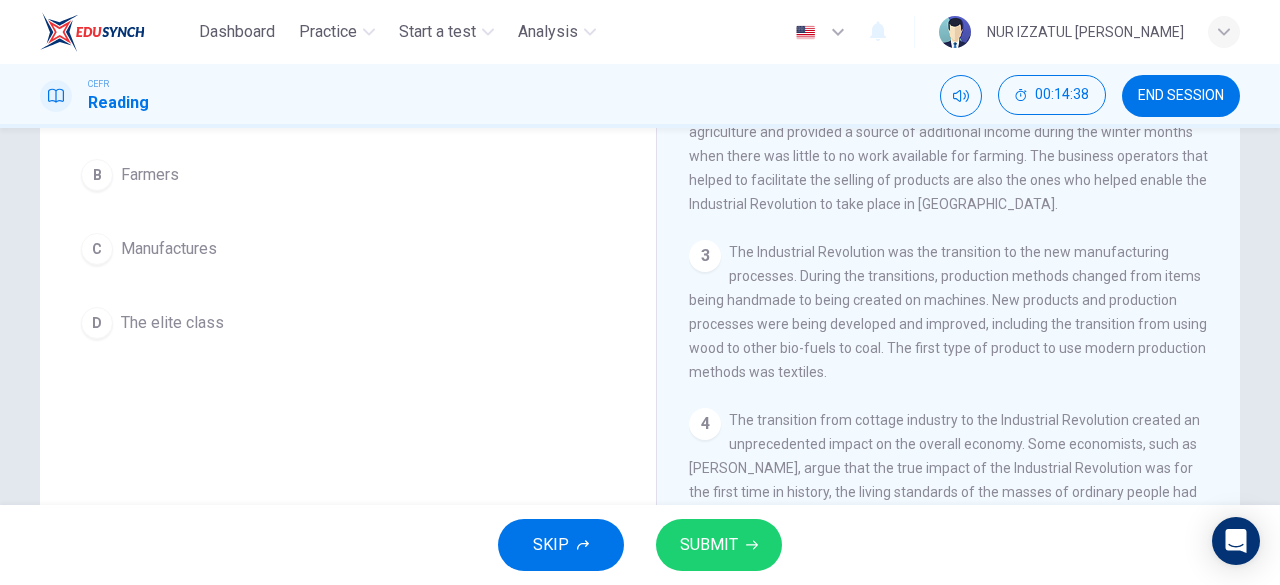 click on "SUBMIT" at bounding box center [709, 545] 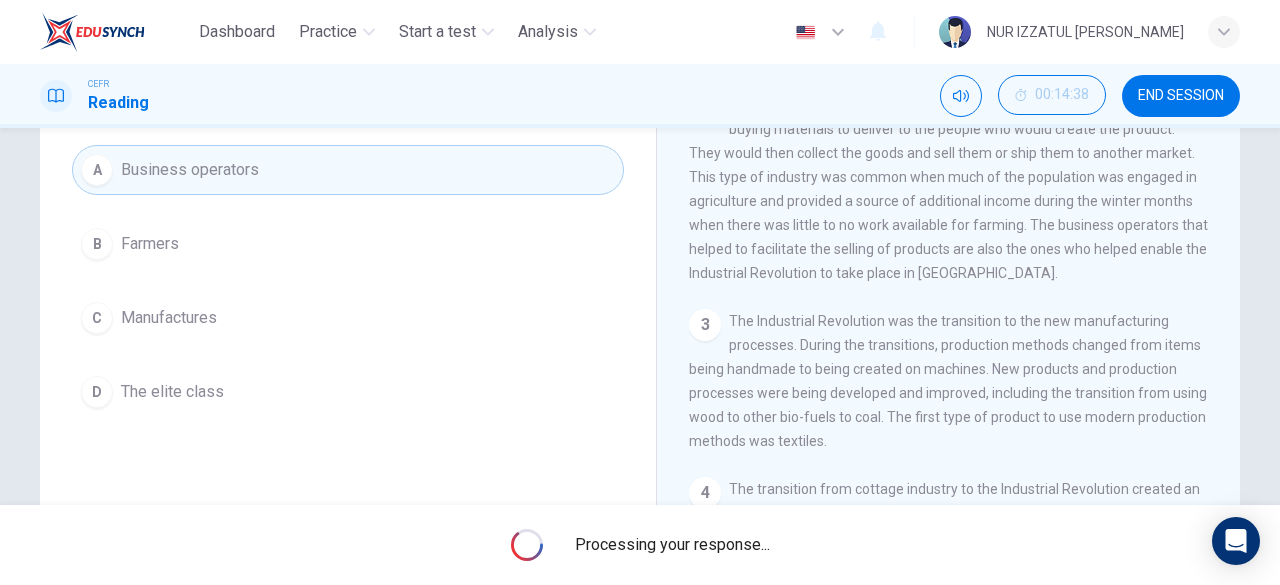 scroll, scrollTop: 200, scrollLeft: 0, axis: vertical 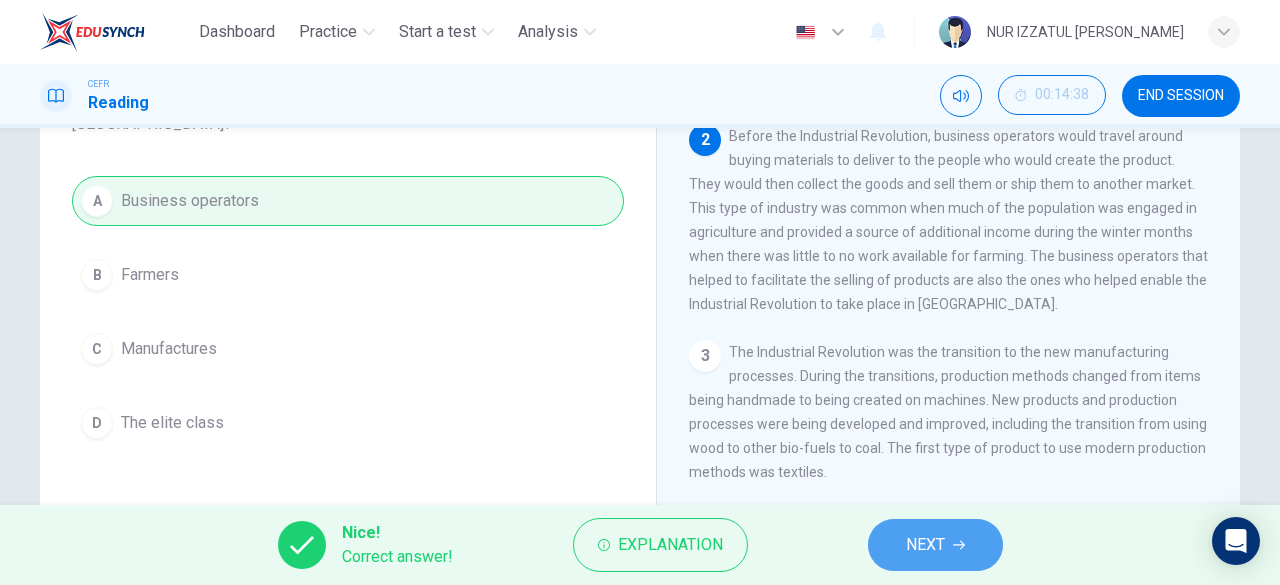 click on "NEXT" at bounding box center (935, 545) 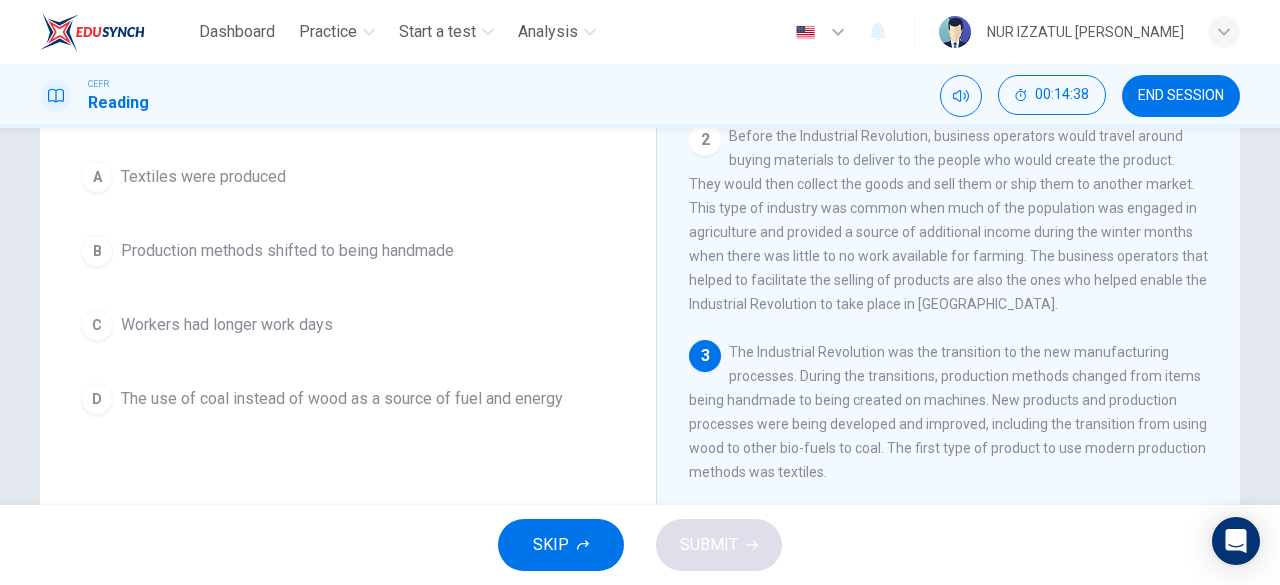 scroll, scrollTop: 100, scrollLeft: 0, axis: vertical 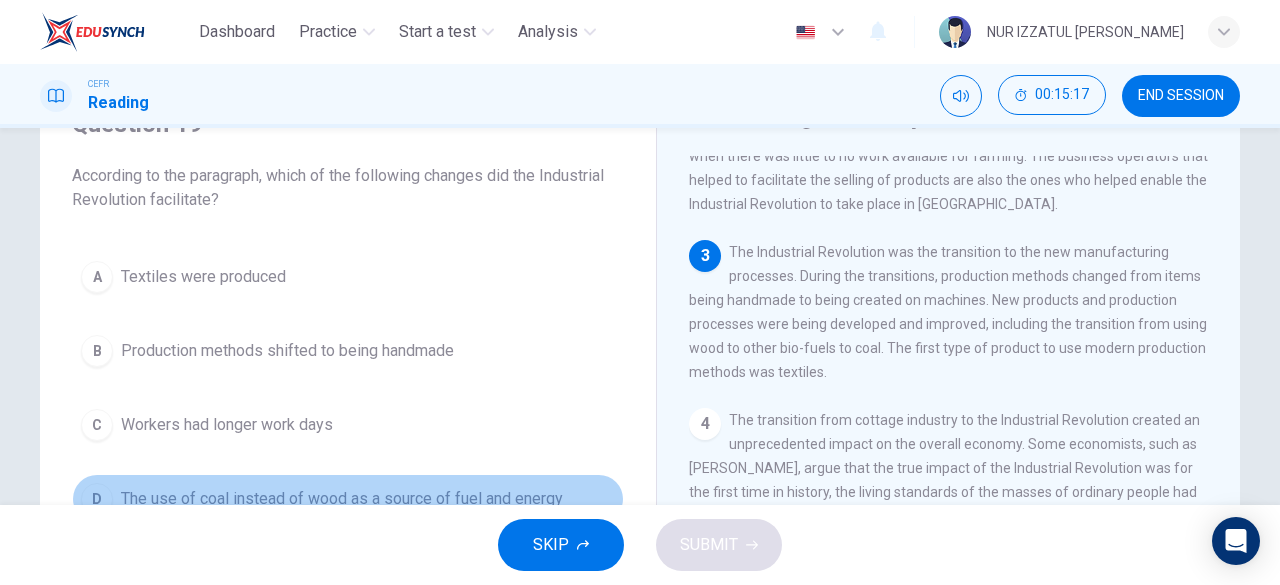 click on "The use of coal instead of wood as a source of fuel and energy" at bounding box center [342, 499] 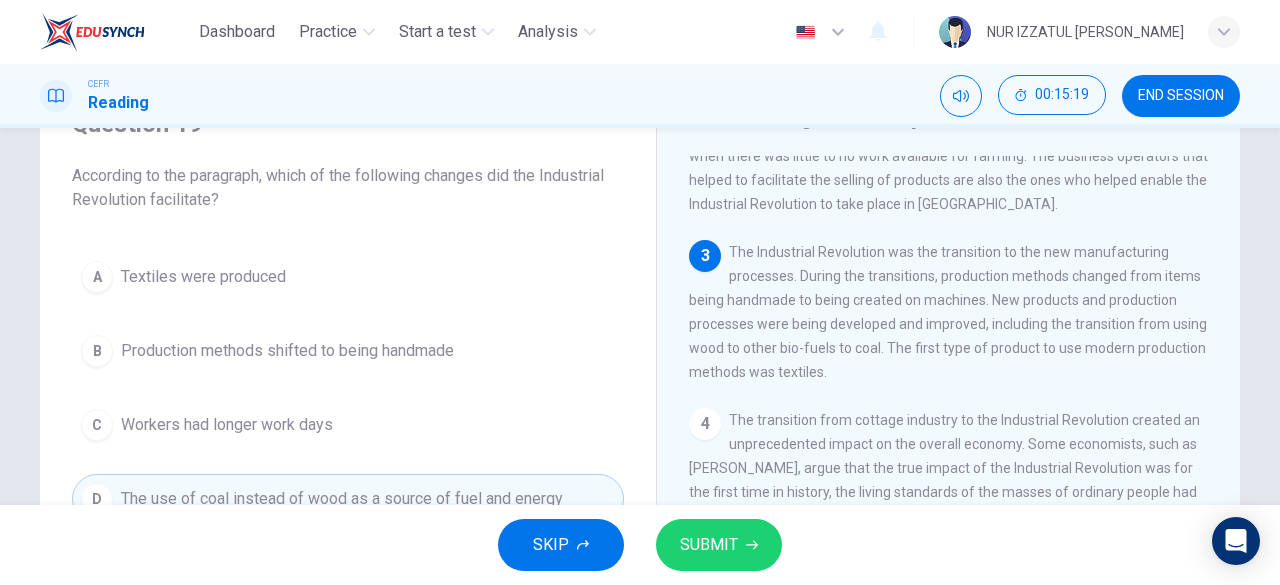 click on "SUBMIT" at bounding box center (709, 545) 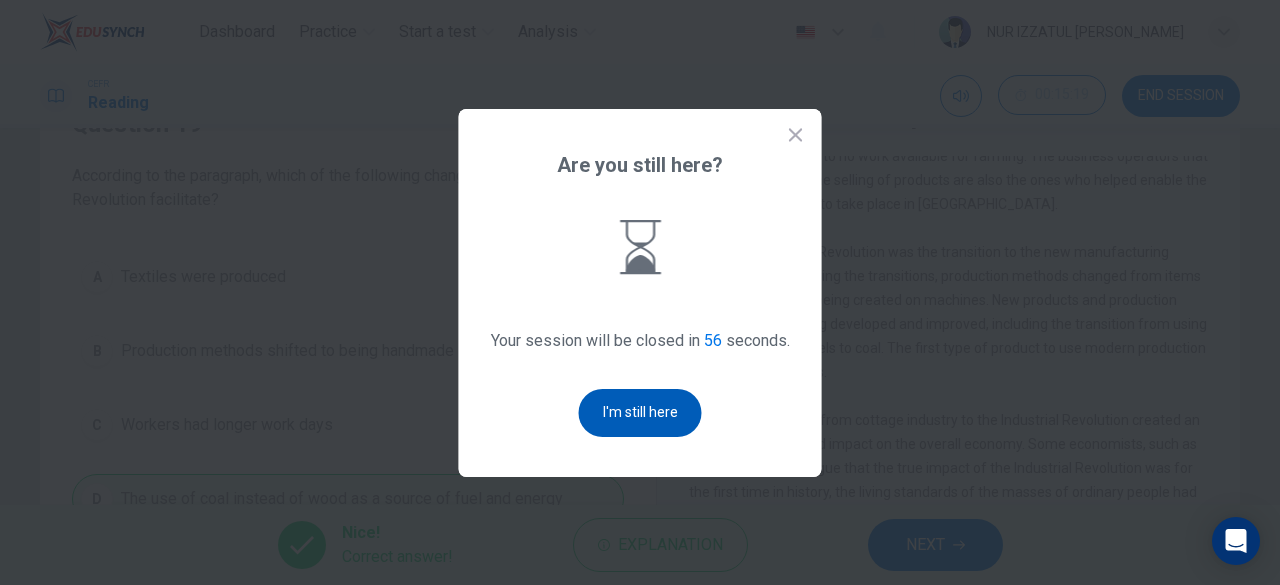 click on "I'm still here" at bounding box center (640, 413) 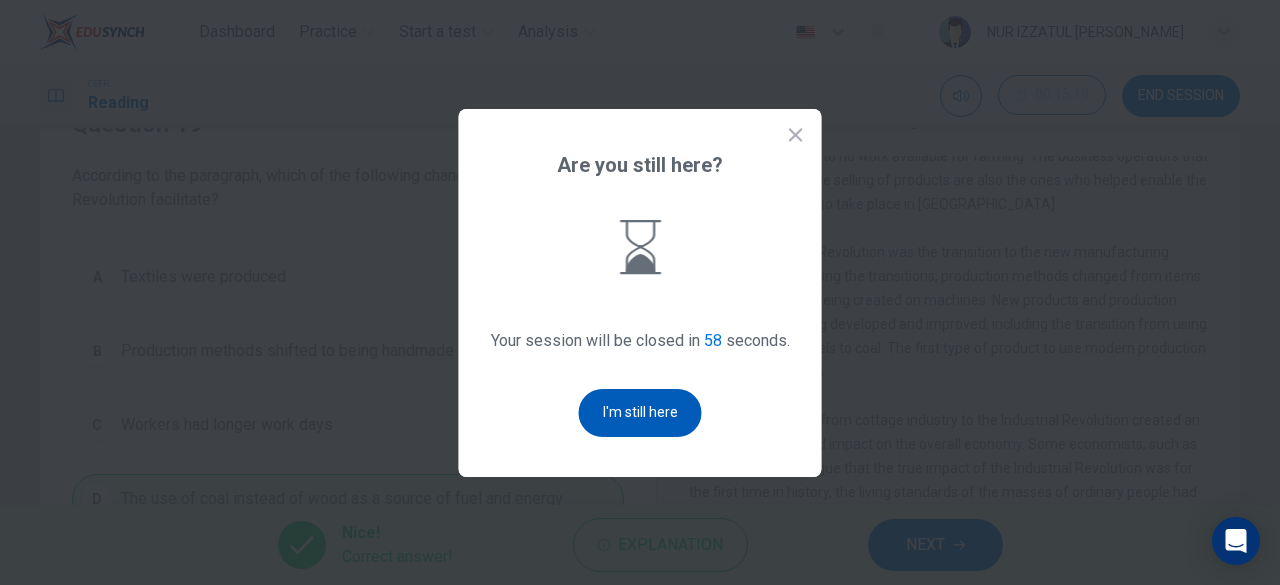 click on "I'm still here" at bounding box center [640, 413] 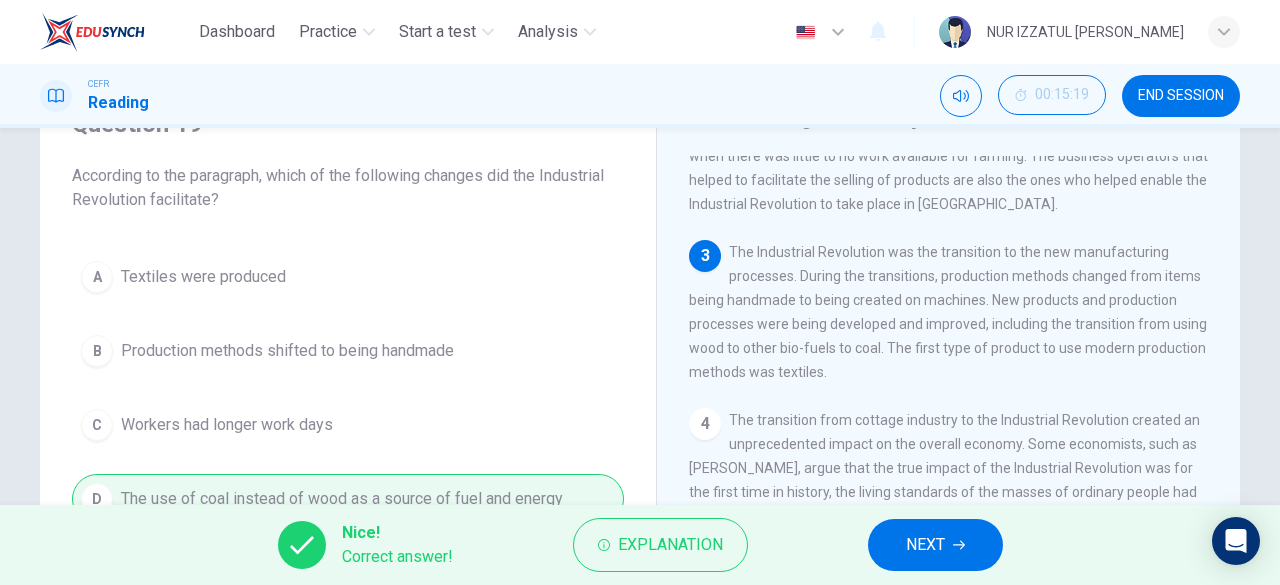click on "NEXT" at bounding box center [935, 545] 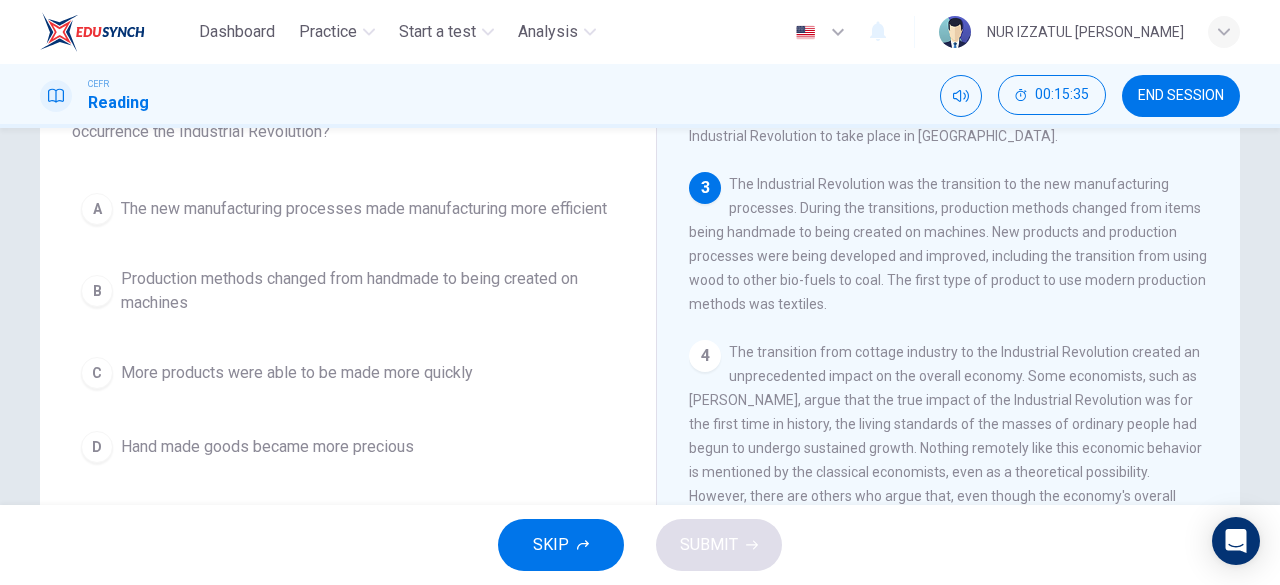scroll, scrollTop: 200, scrollLeft: 0, axis: vertical 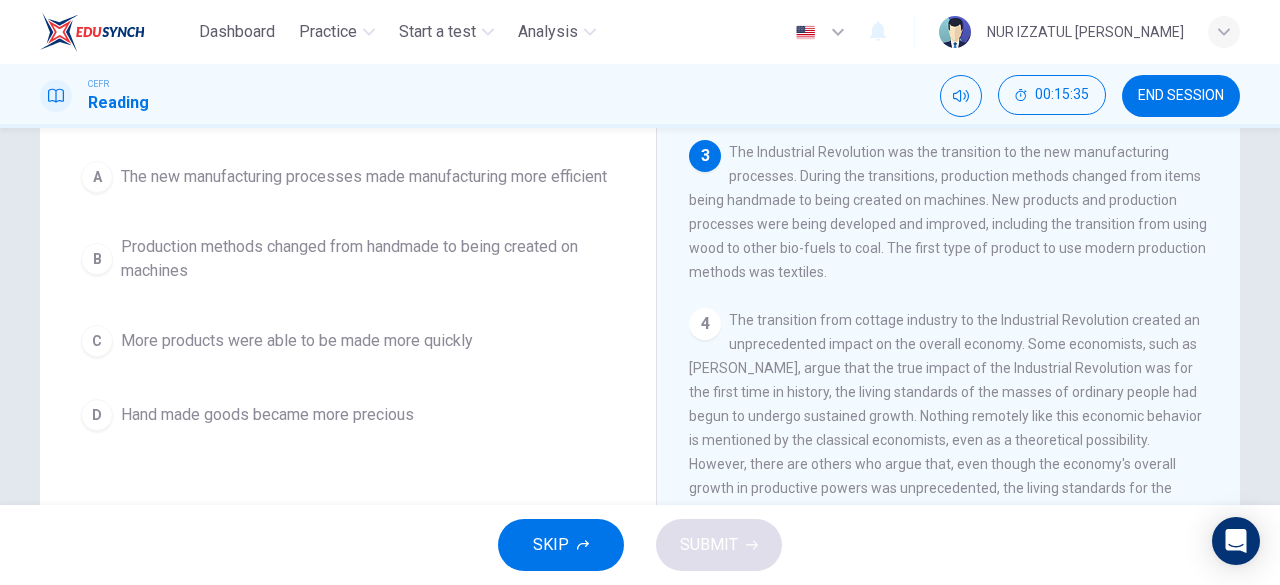click on "B Production methods changed from handmade to being created on machines" at bounding box center [348, 259] 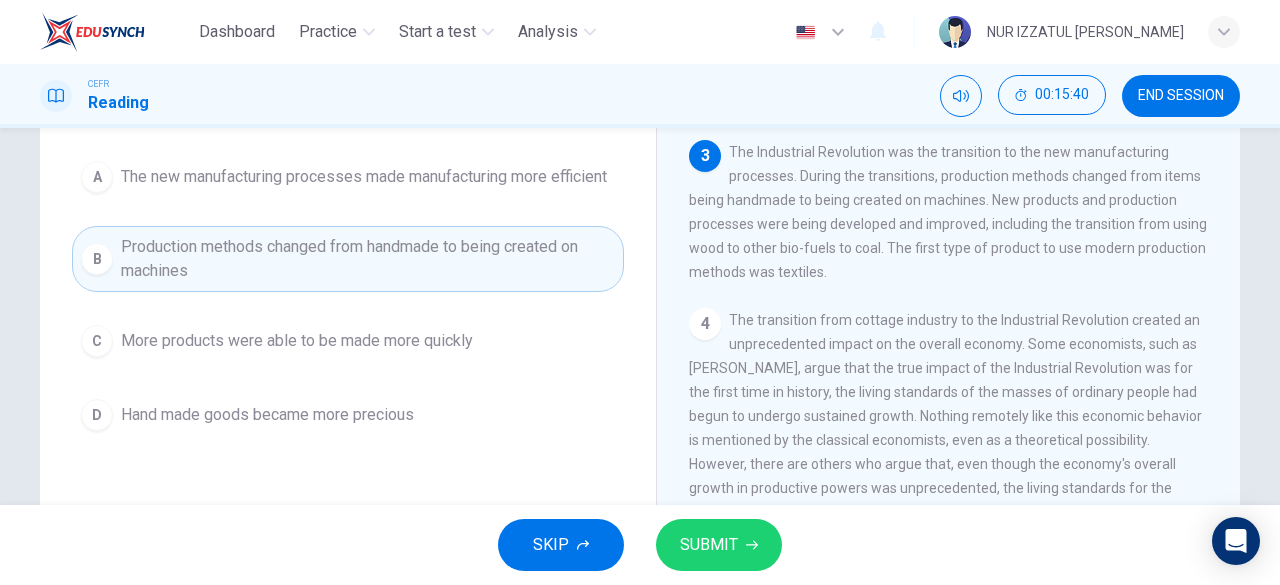 click on "SUBMIT" at bounding box center [709, 545] 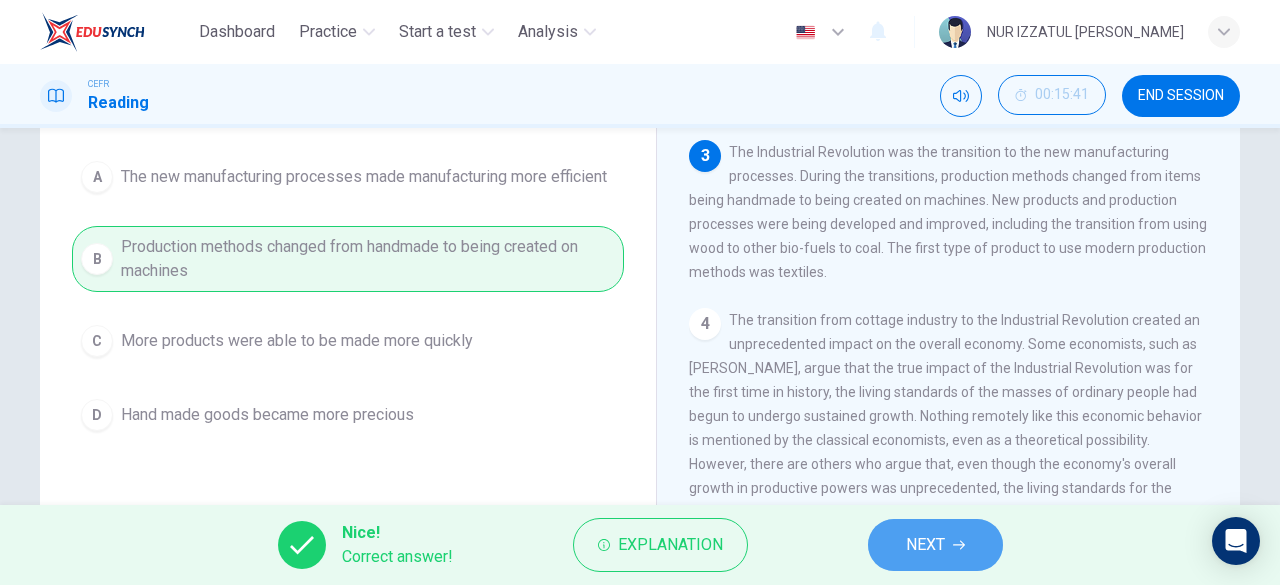 click on "NEXT" at bounding box center (925, 545) 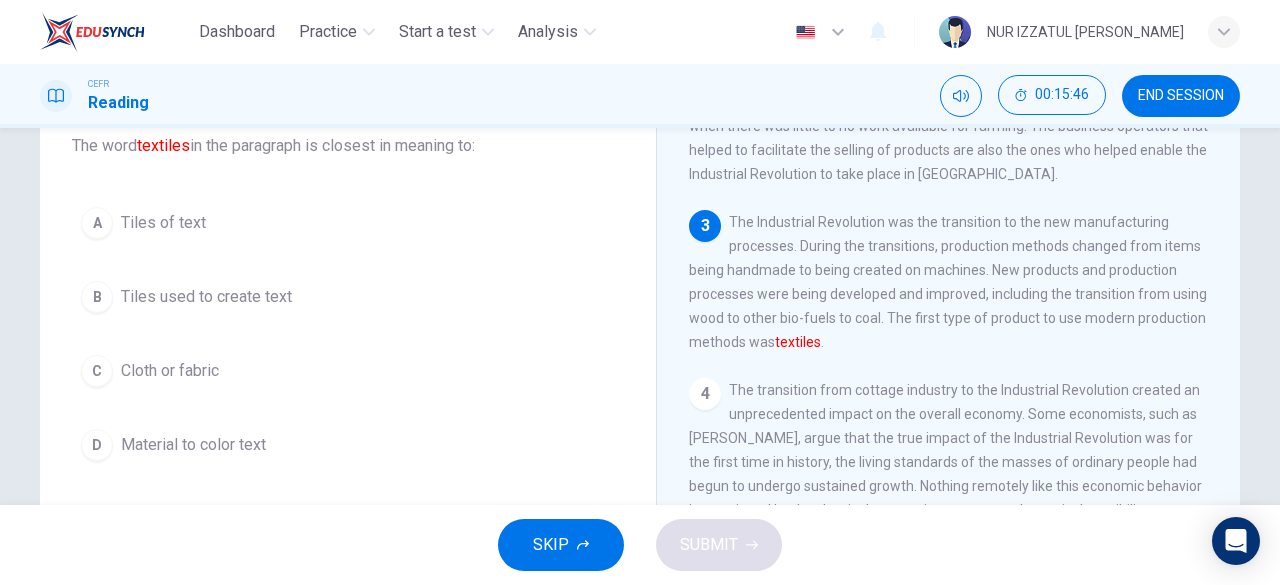 scroll, scrollTop: 176, scrollLeft: 0, axis: vertical 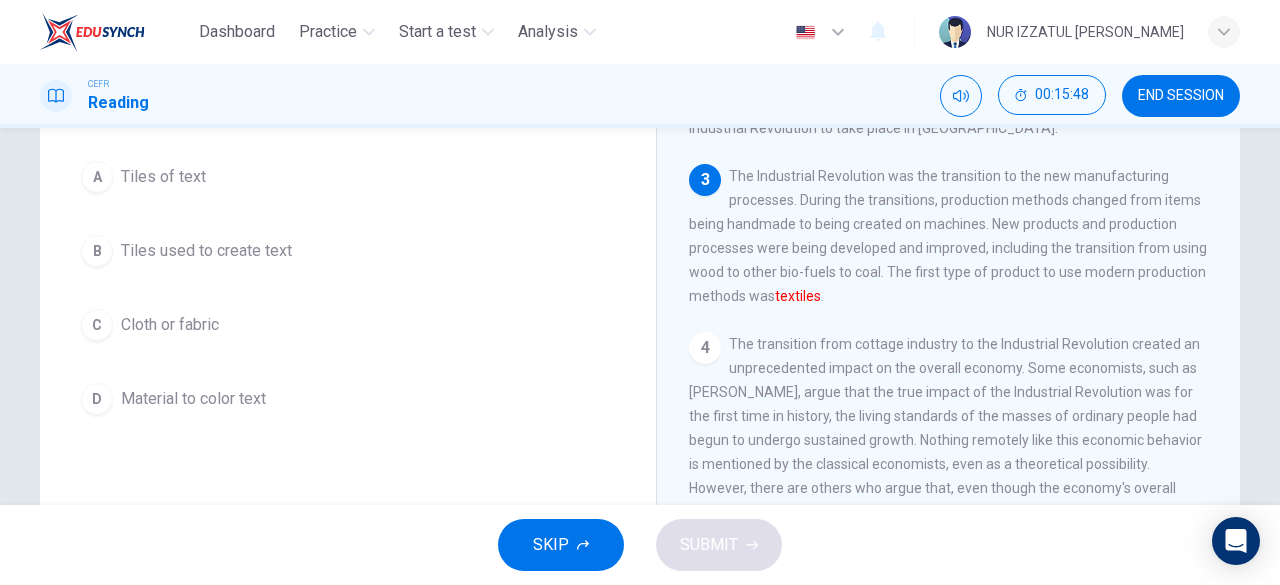 click on "C Cloth or fabric" at bounding box center [348, 325] 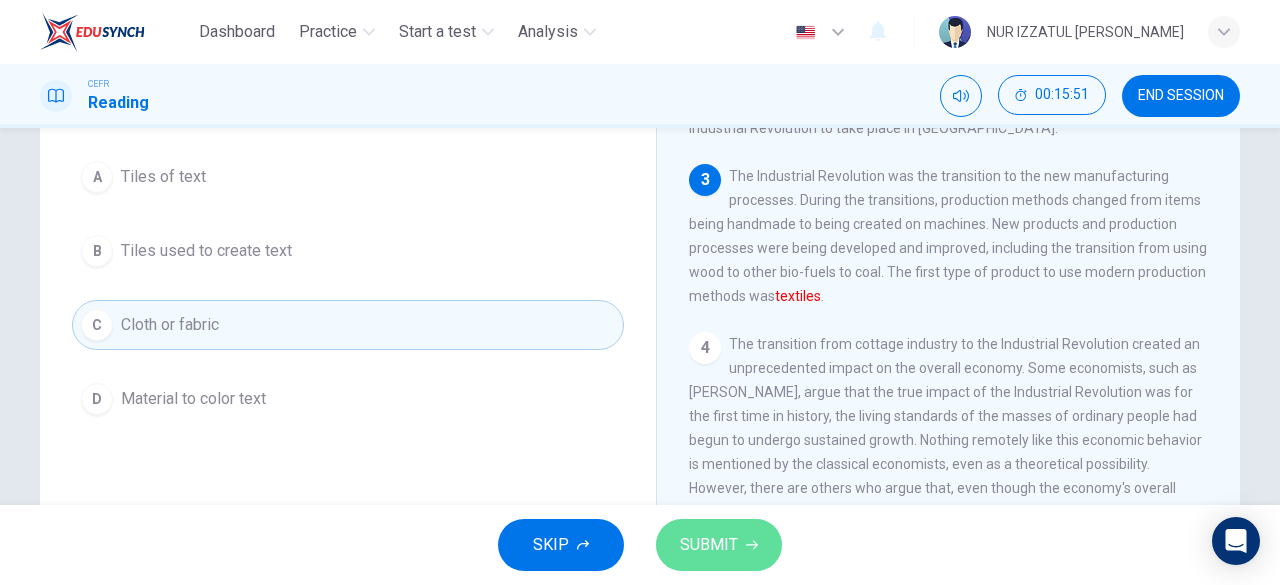 click on "SUBMIT" at bounding box center (709, 545) 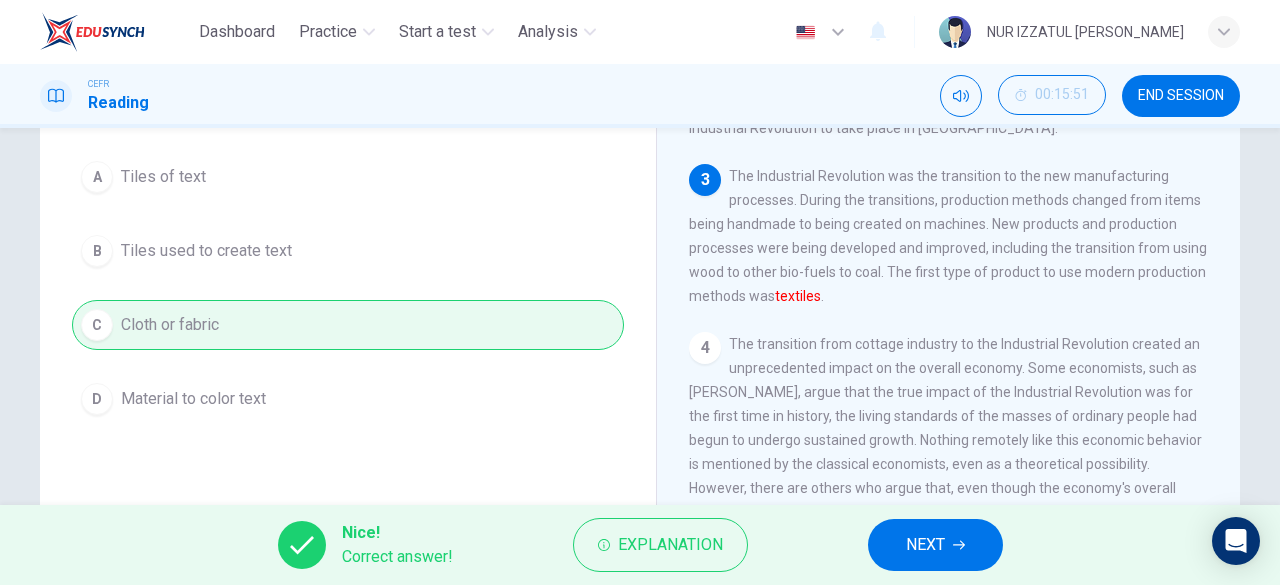 click on "NEXT" at bounding box center (925, 545) 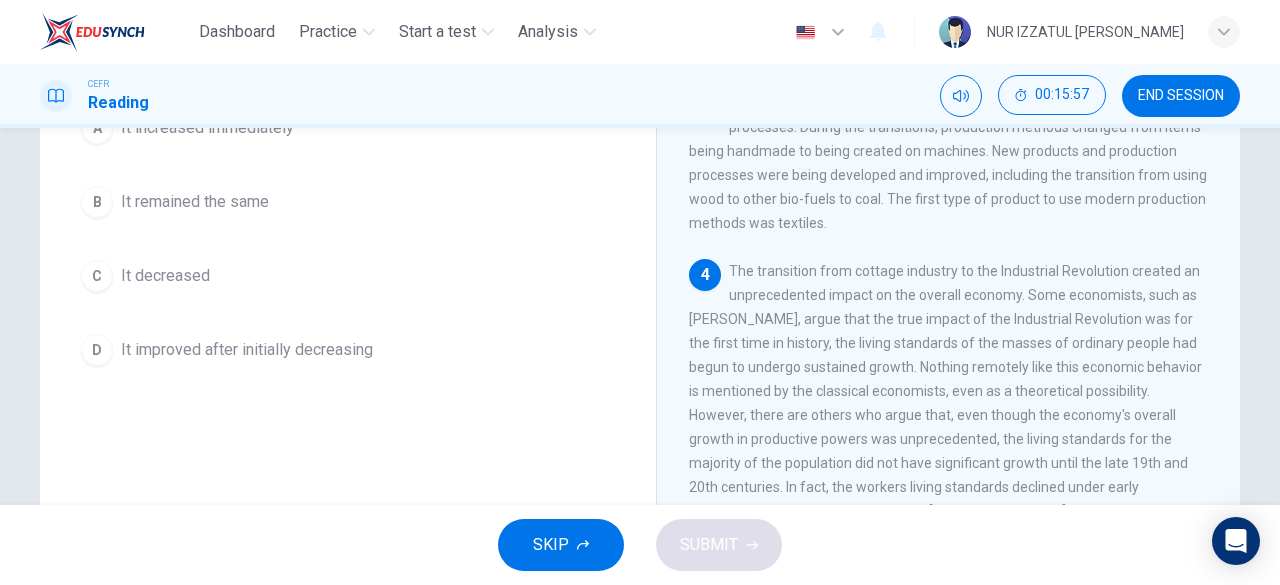 scroll, scrollTop: 300, scrollLeft: 0, axis: vertical 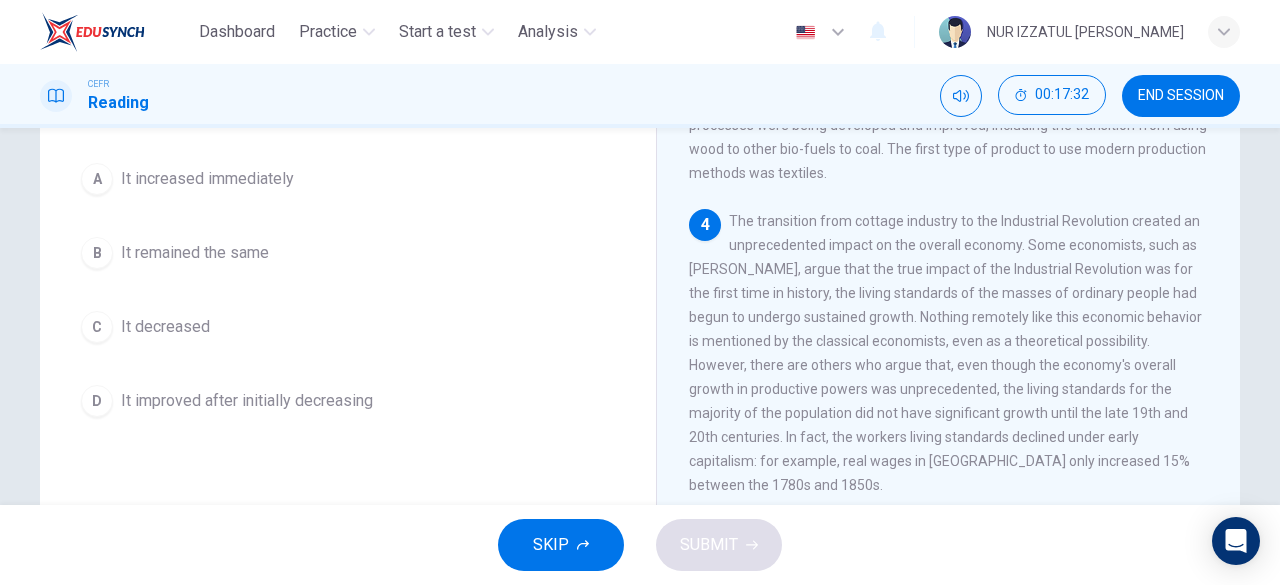click on "It increased immediately" at bounding box center (207, 179) 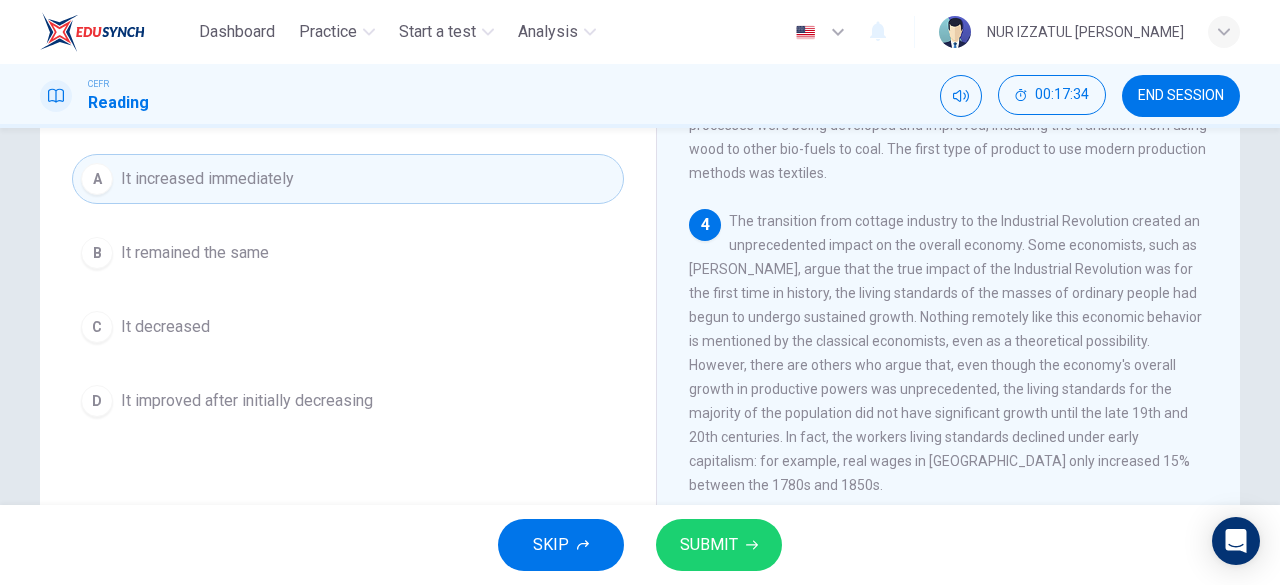click on "SUBMIT" at bounding box center (709, 545) 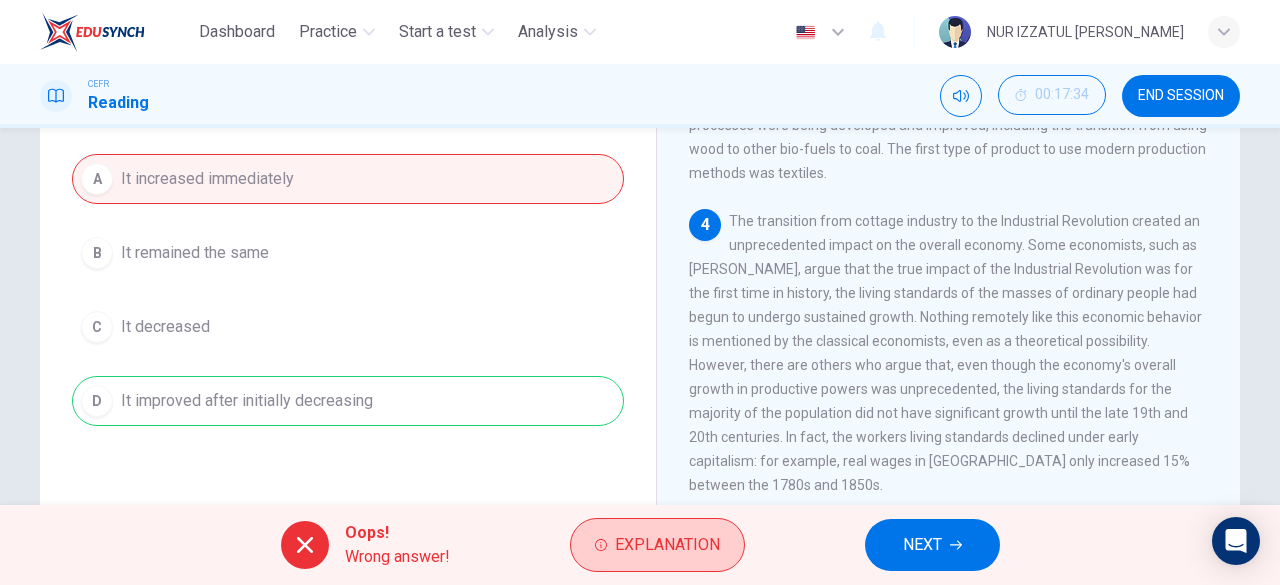 click on "Explanation" at bounding box center (667, 545) 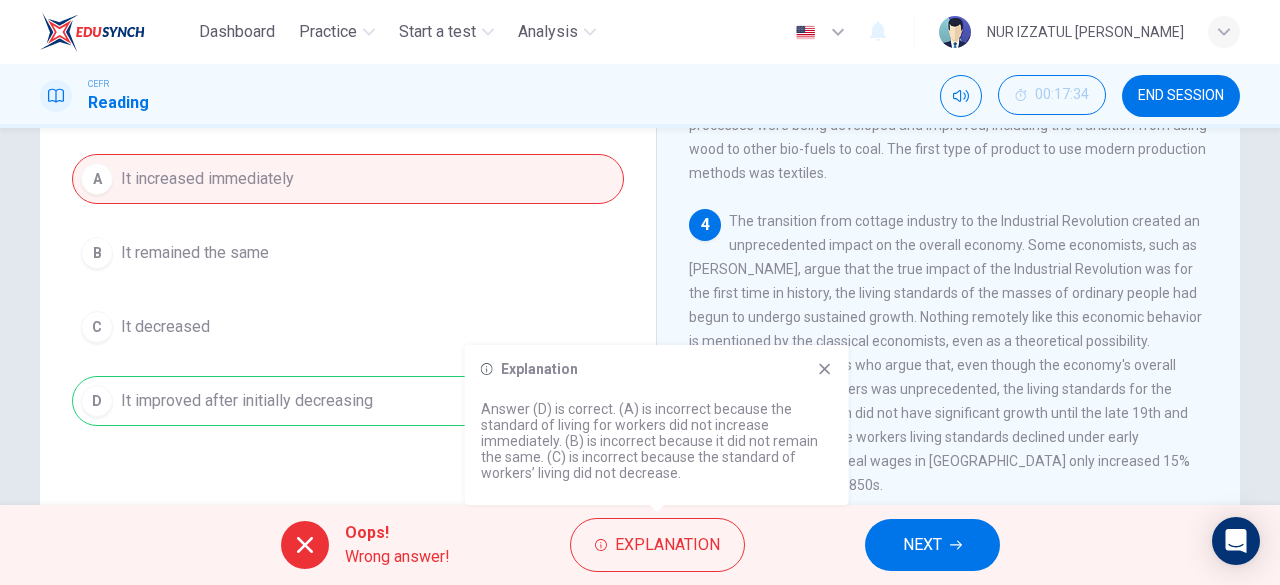 click 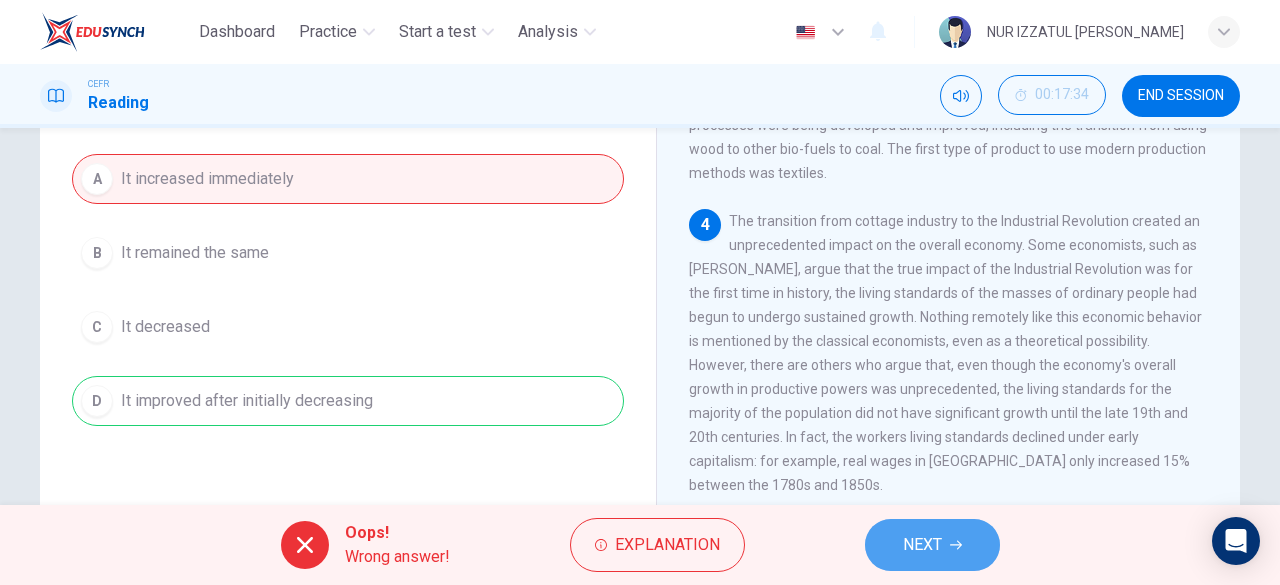 click on "NEXT" at bounding box center [922, 545] 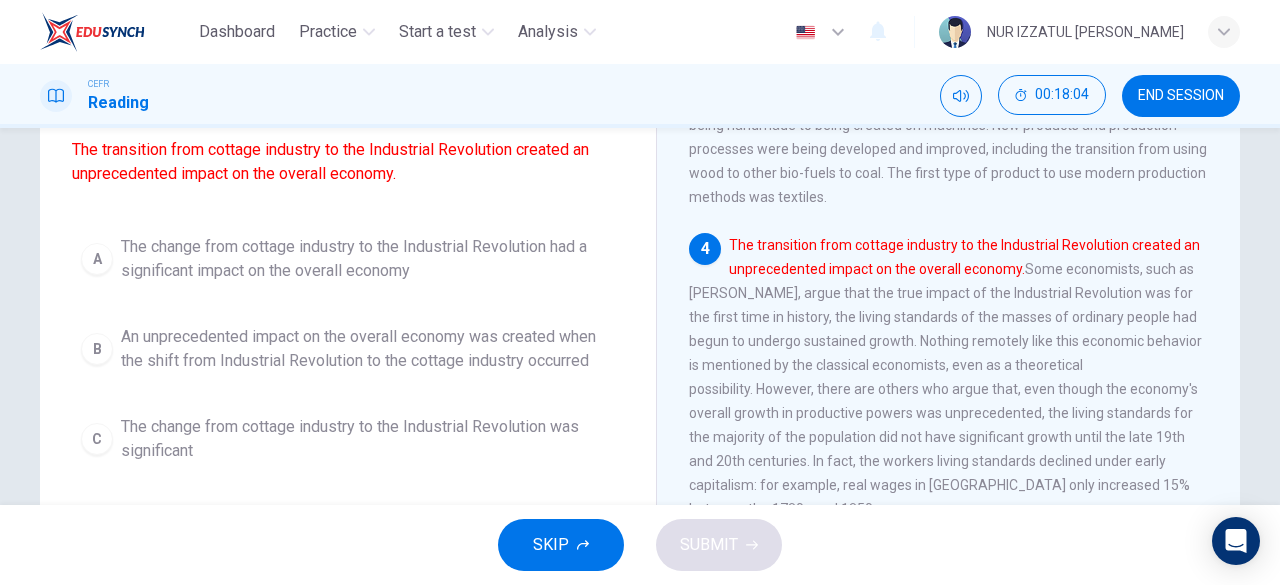 scroll, scrollTop: 170, scrollLeft: 0, axis: vertical 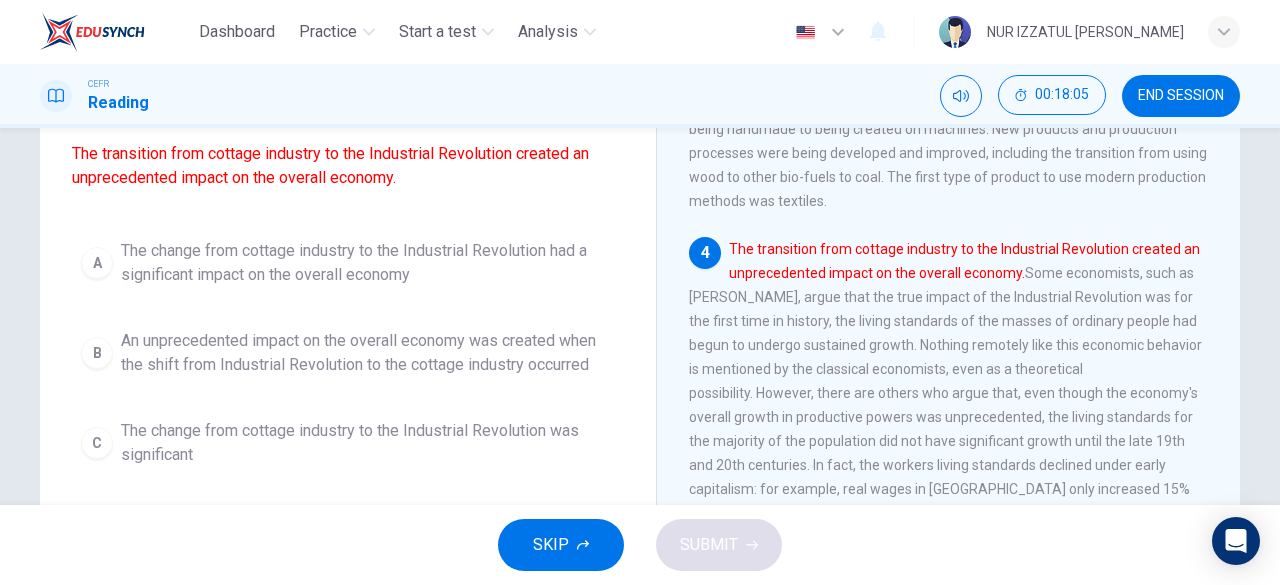 click on "The change from cottage industry to the Industrial Revolution had a significant impact on the overall economy" at bounding box center [368, 263] 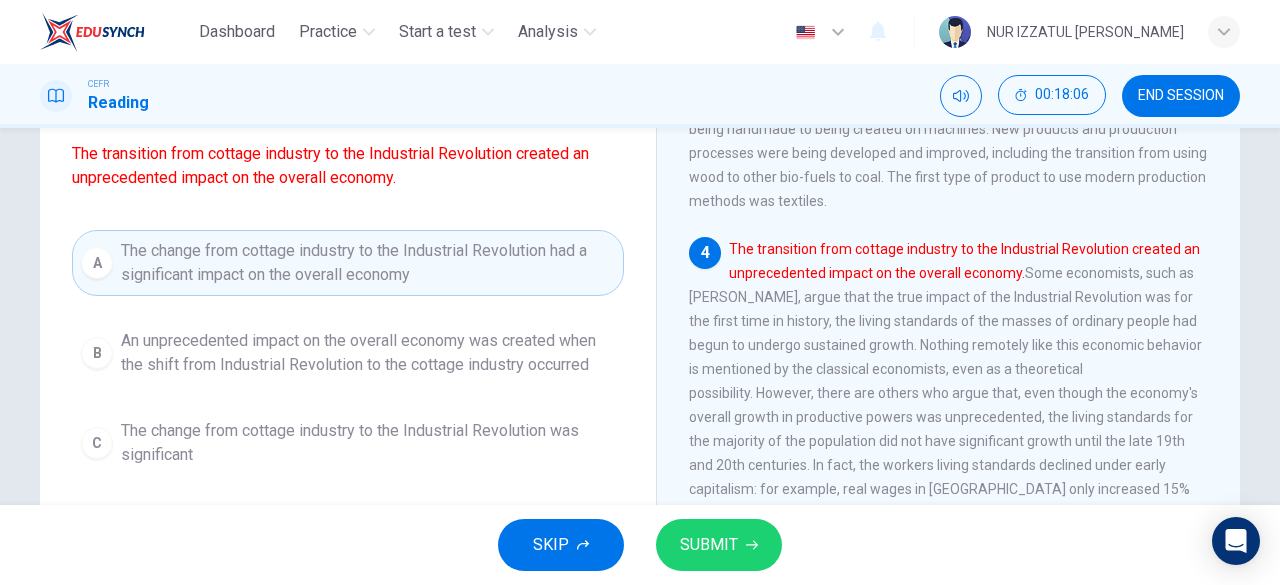 click on "SUBMIT" at bounding box center [709, 545] 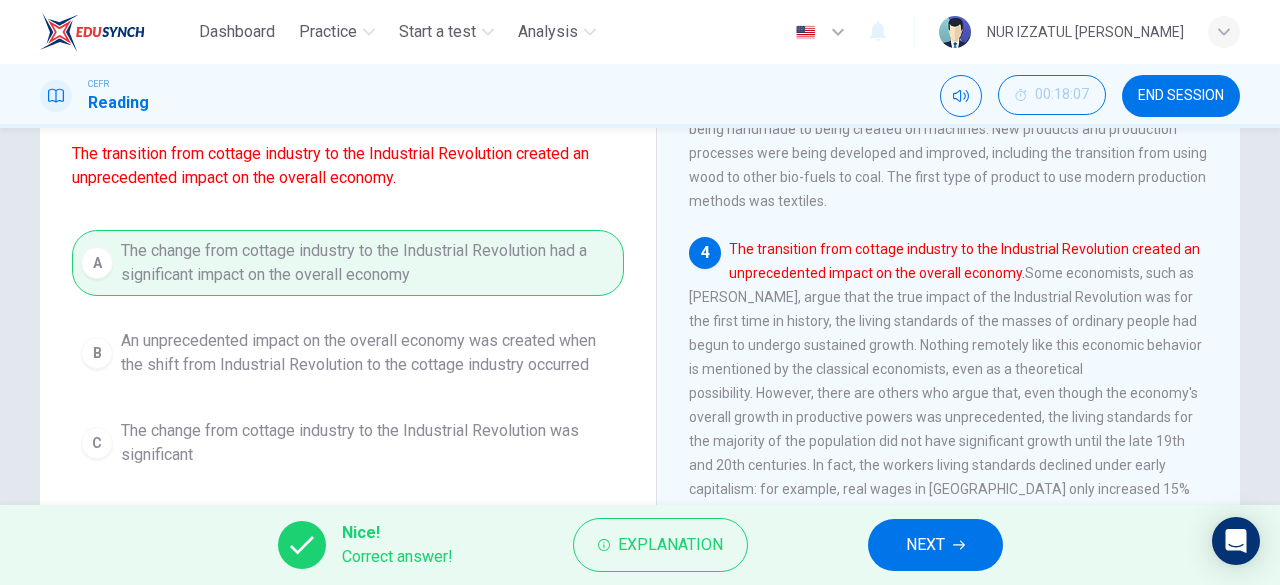 click on "NEXT" at bounding box center (935, 545) 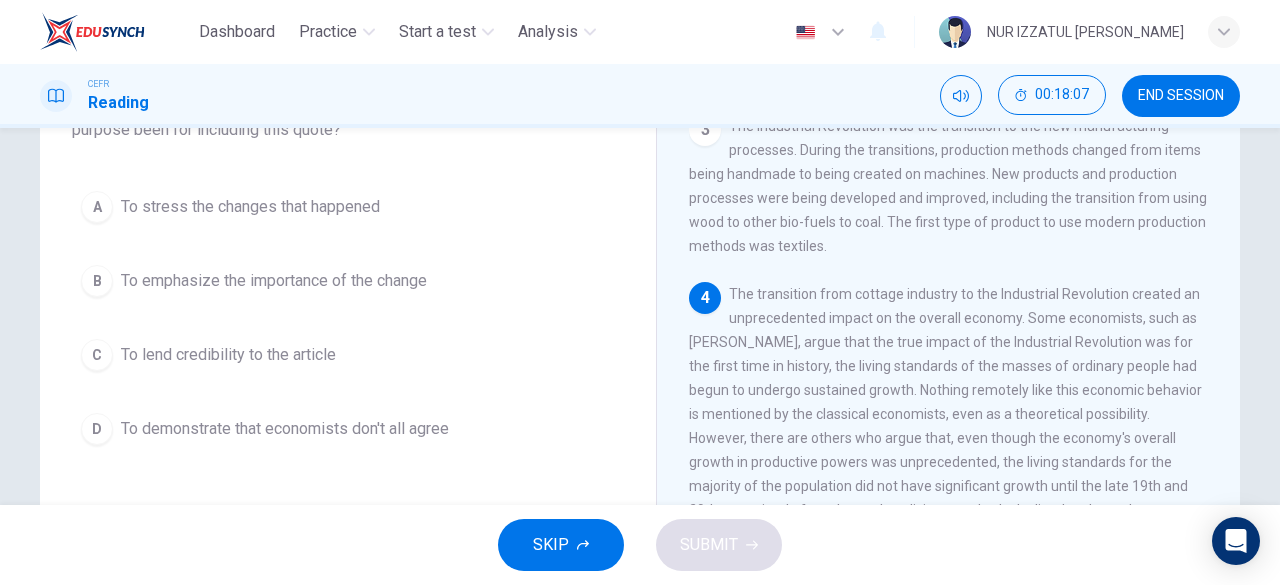 scroll, scrollTop: 325, scrollLeft: 0, axis: vertical 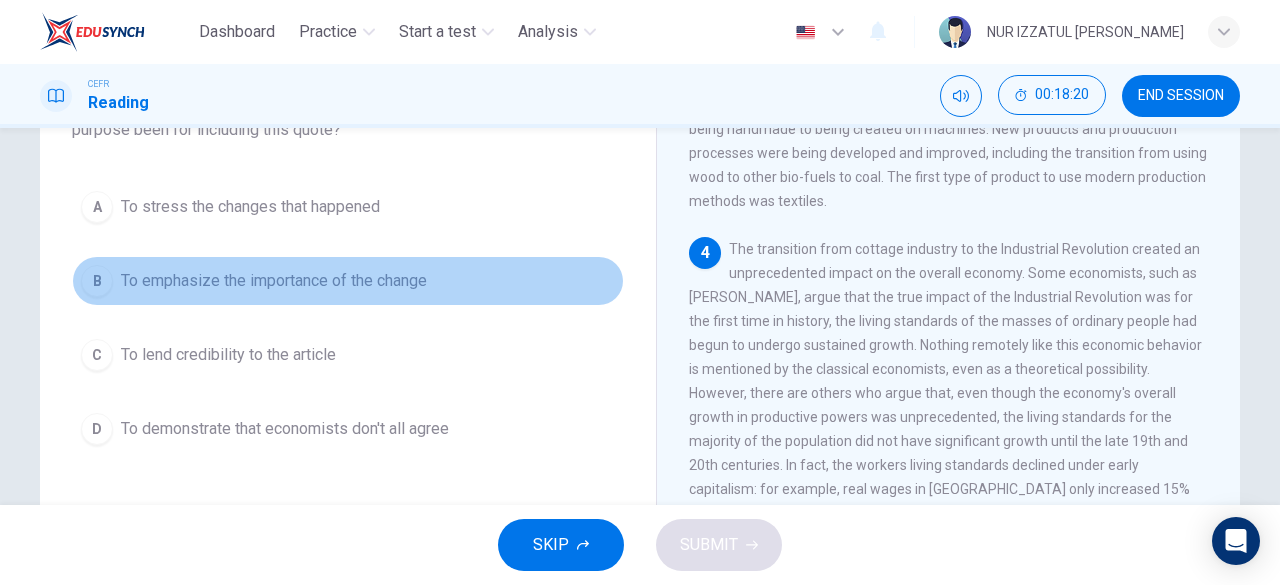 click on "To emphasize the importance of the change" at bounding box center [274, 281] 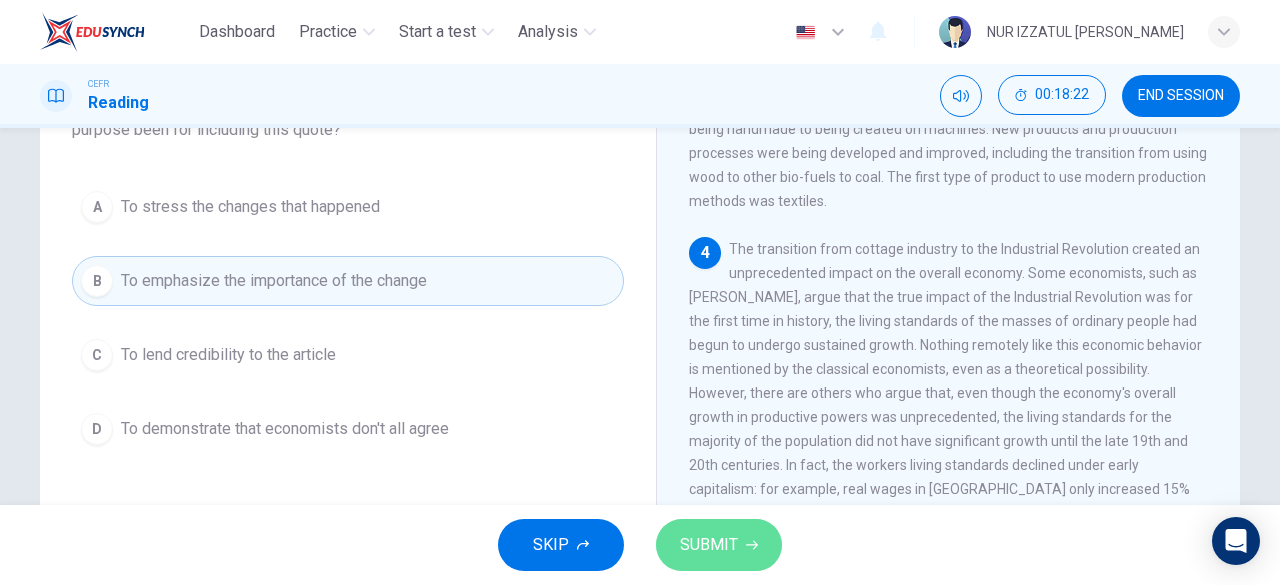 click on "SUBMIT" at bounding box center [709, 545] 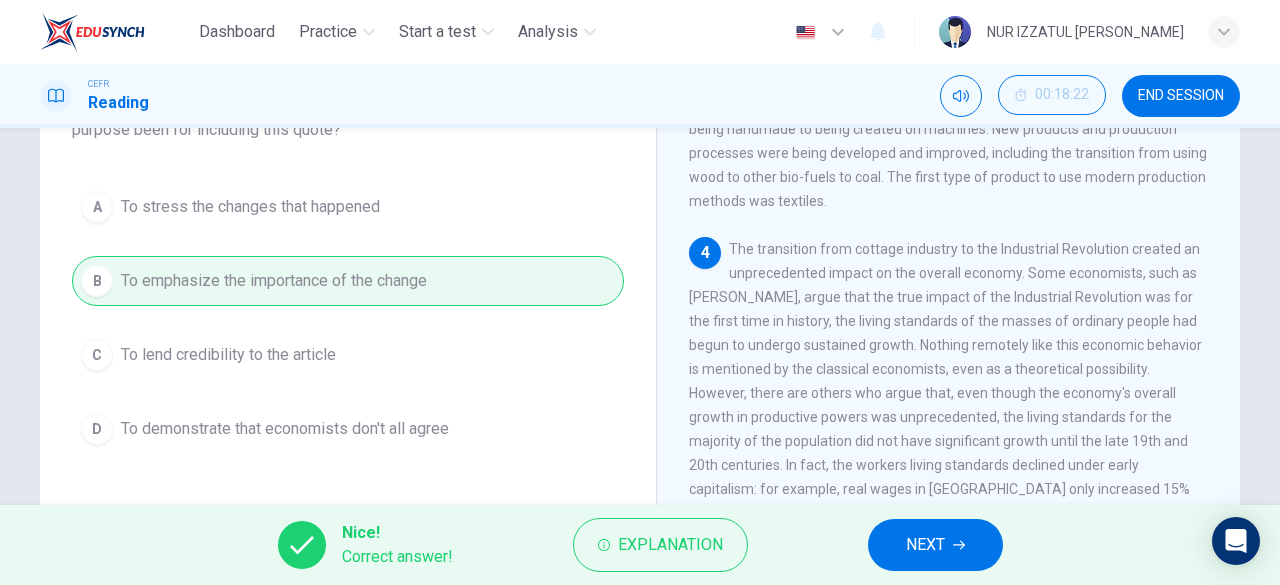 click on "NEXT" at bounding box center (925, 545) 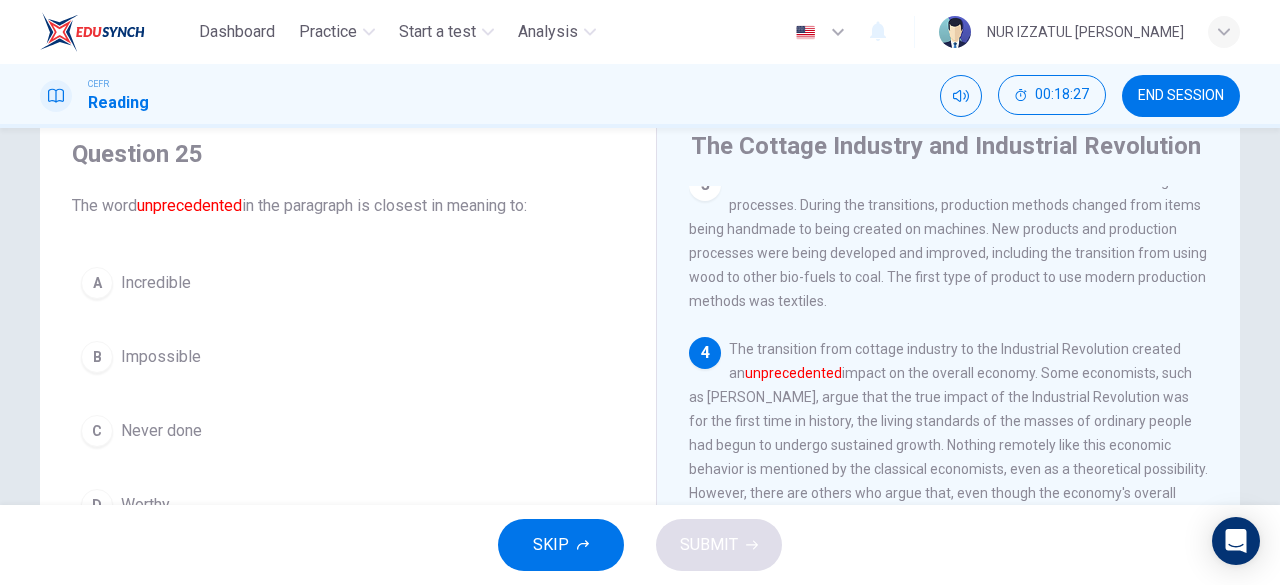 scroll, scrollTop: 170, scrollLeft: 0, axis: vertical 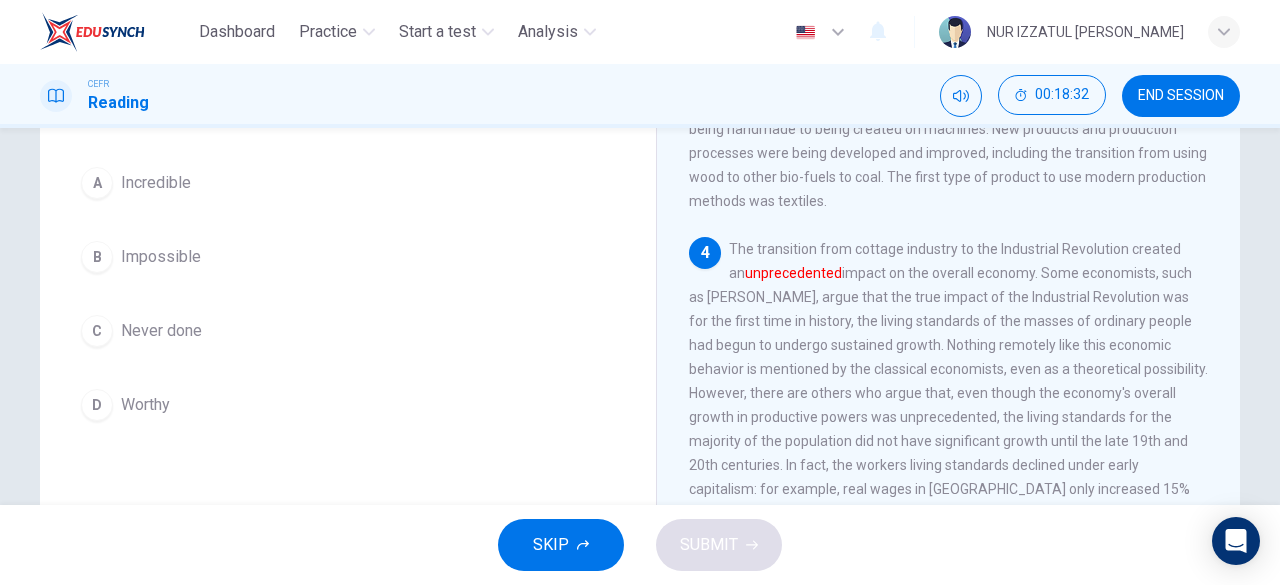 click on "Incredible" at bounding box center [156, 183] 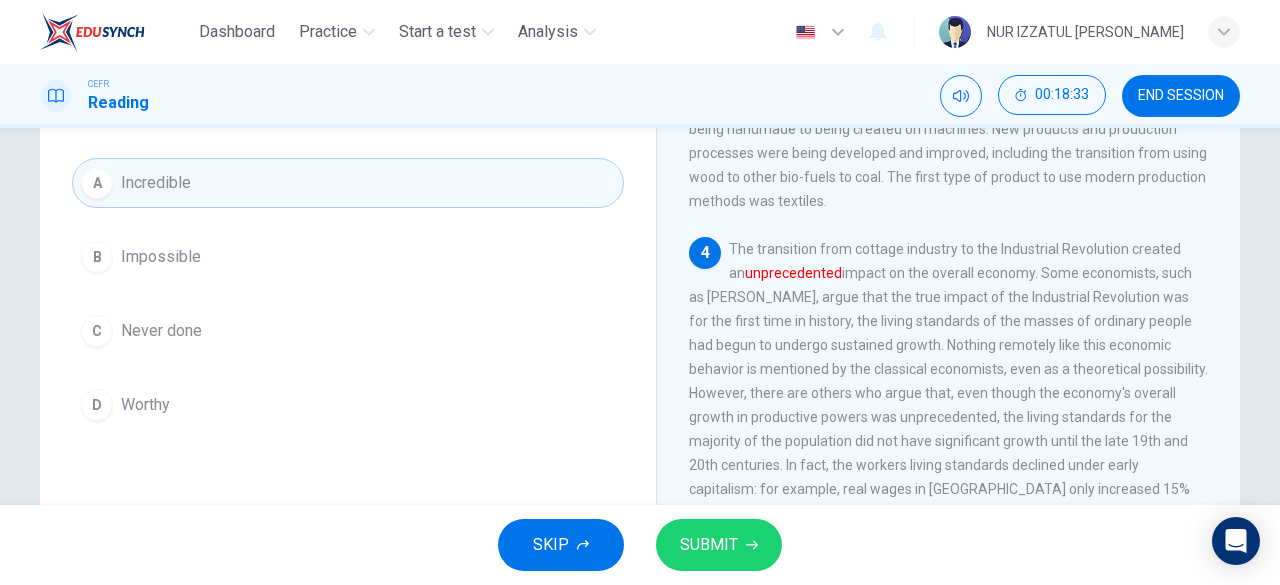 click on "SUBMIT" at bounding box center [709, 545] 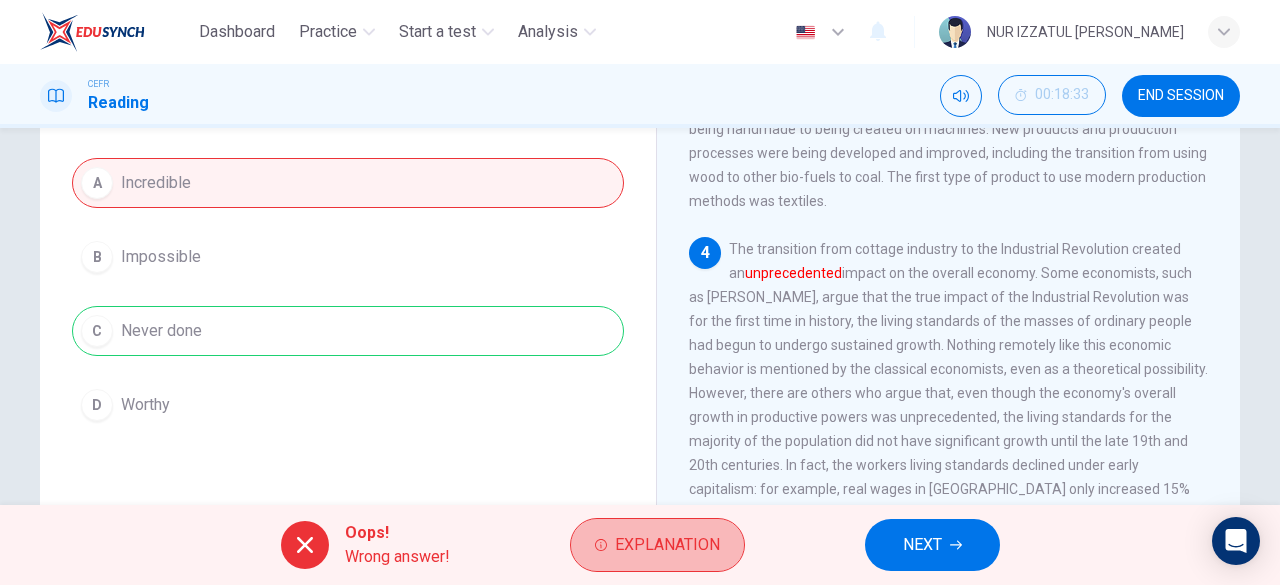 click on "Explanation" at bounding box center (667, 545) 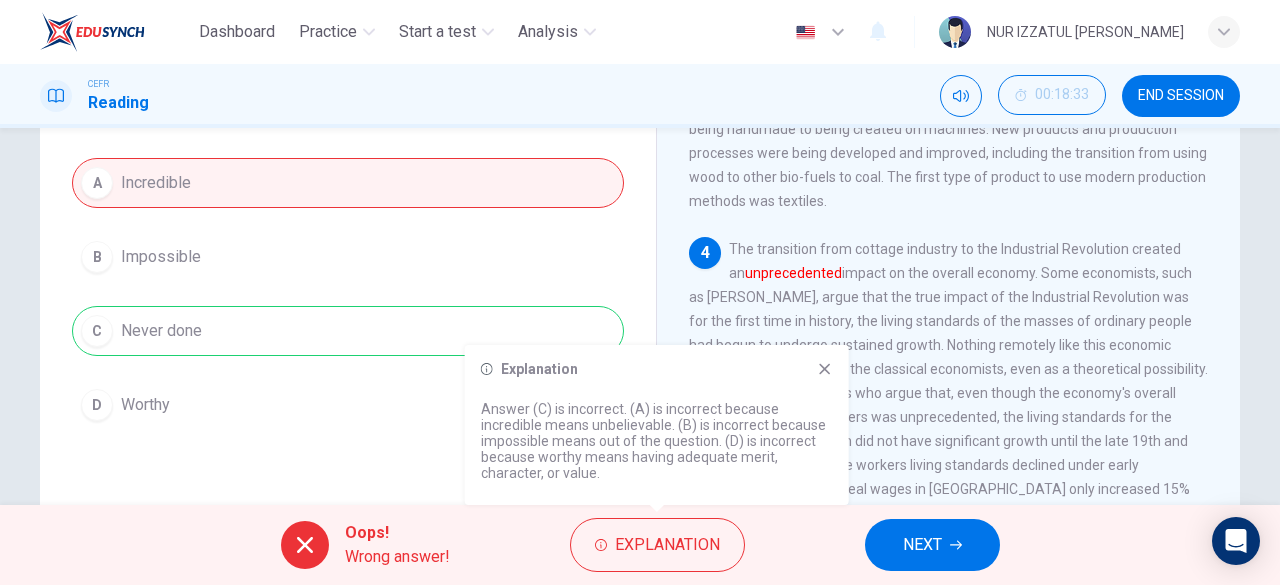 click 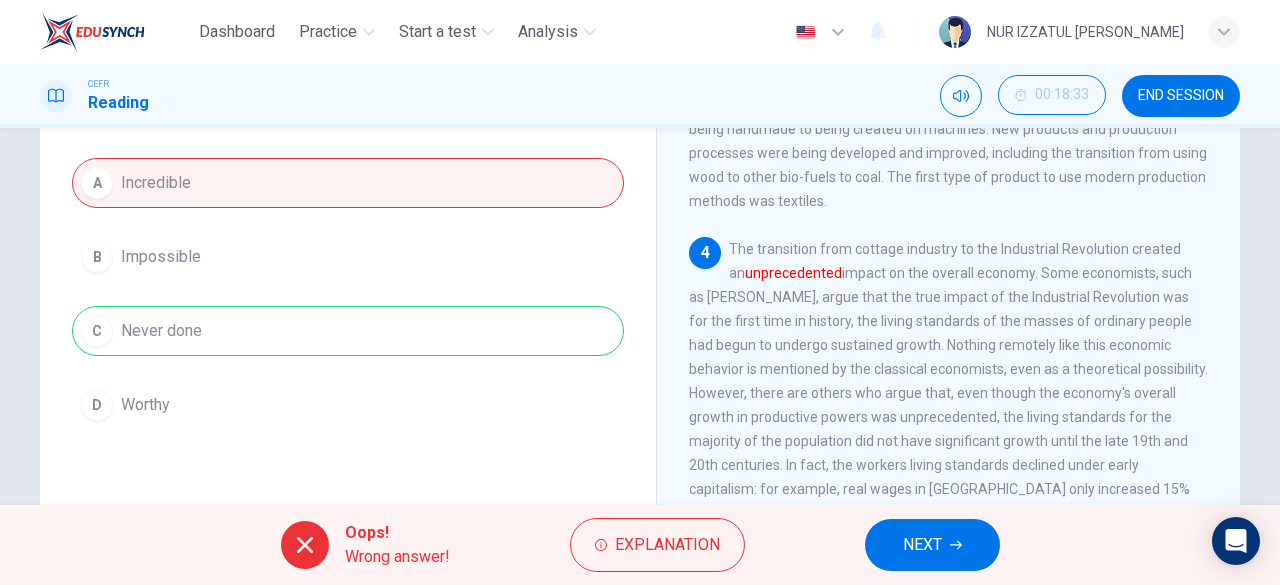 click on "NEXT" at bounding box center (932, 545) 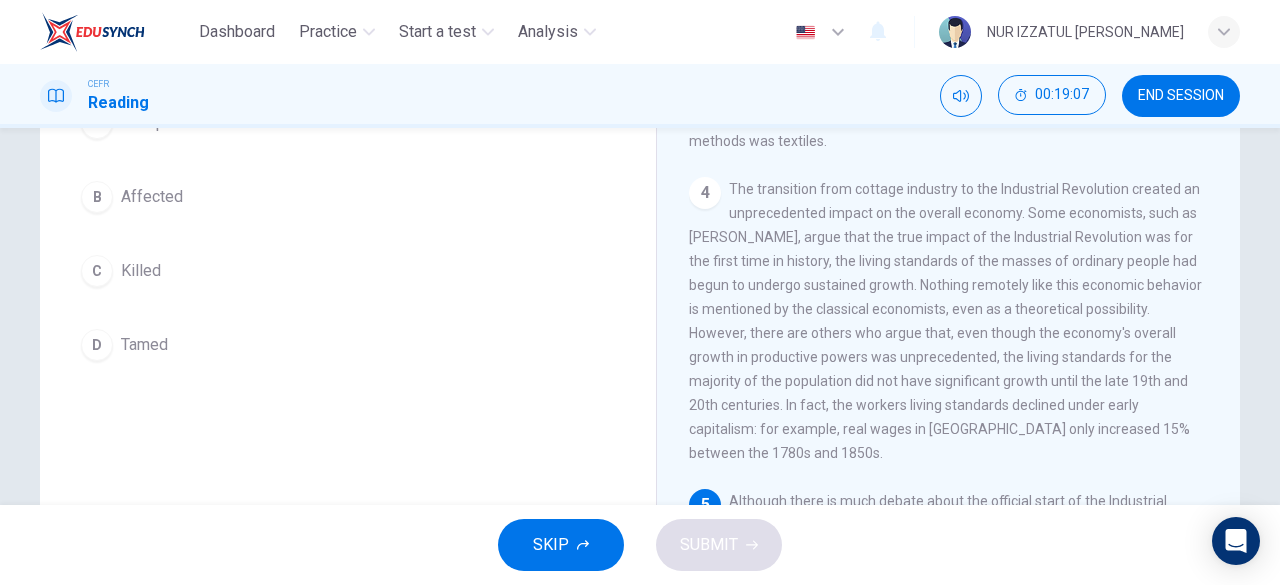 scroll, scrollTop: 398, scrollLeft: 0, axis: vertical 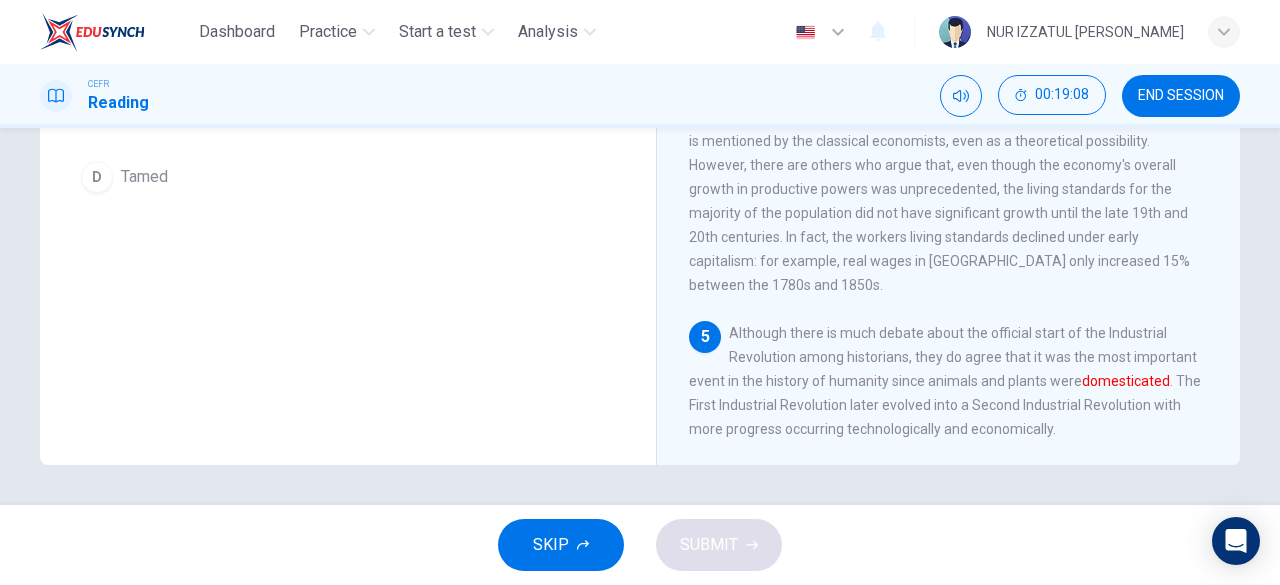 click on "Tamed" at bounding box center (144, 177) 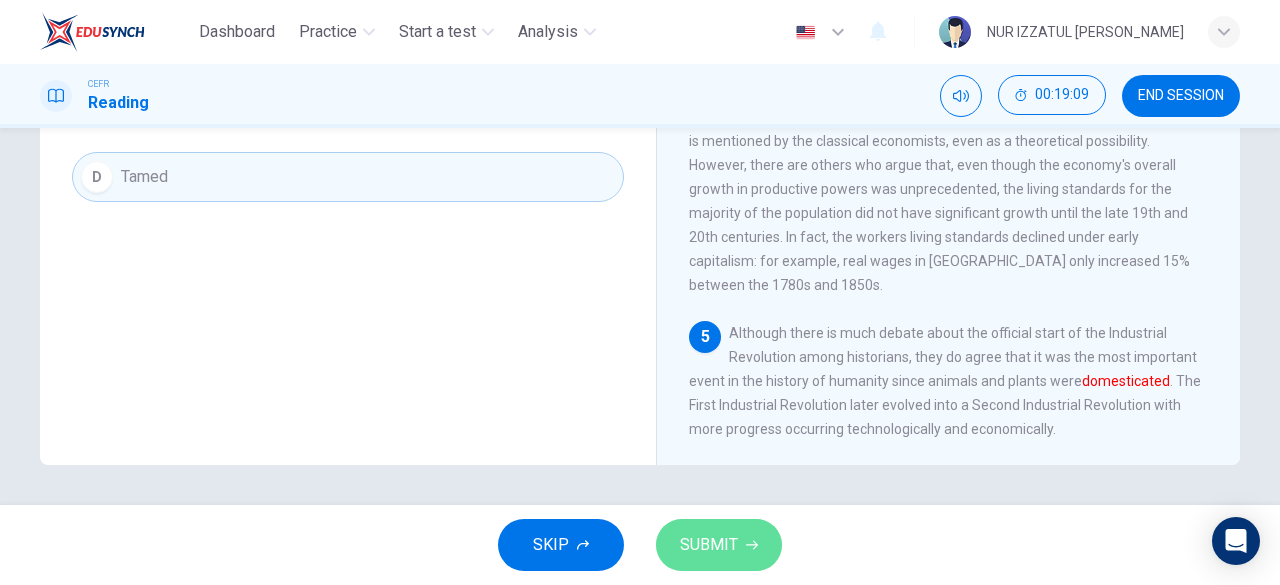 click on "SUBMIT" at bounding box center (709, 545) 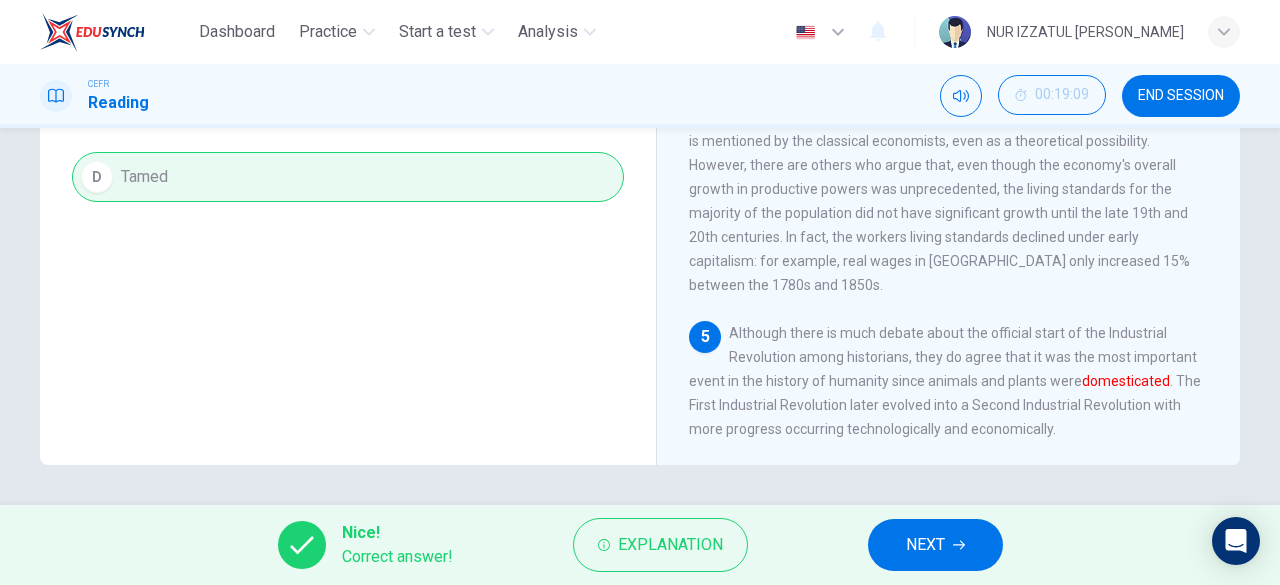 click on "NEXT" at bounding box center [925, 545] 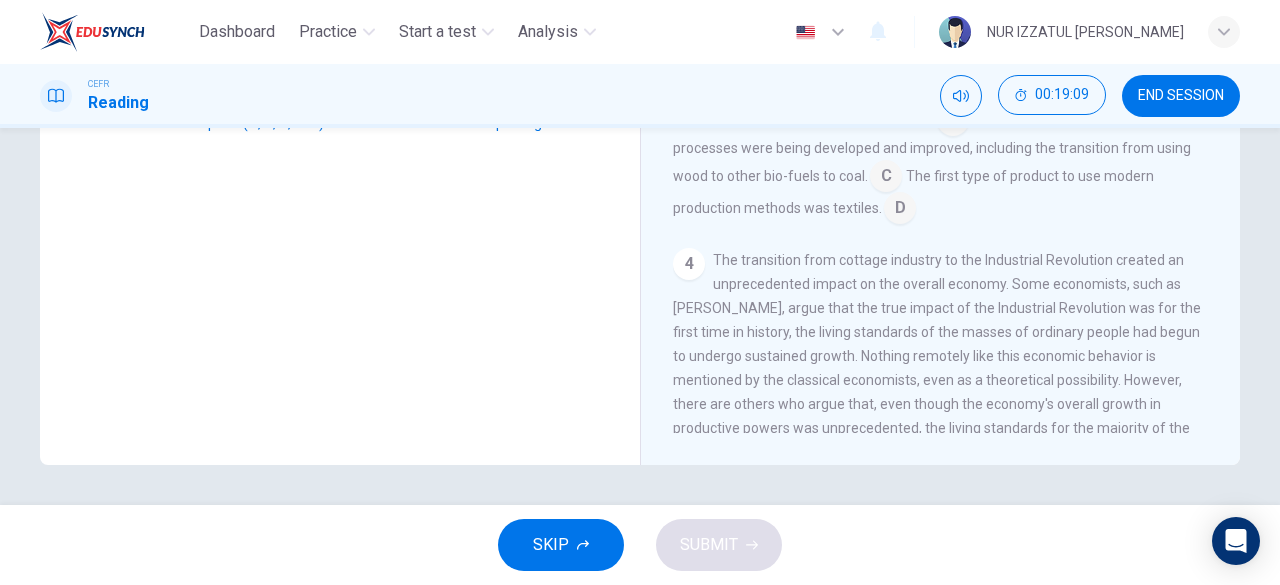 scroll, scrollTop: 194, scrollLeft: 0, axis: vertical 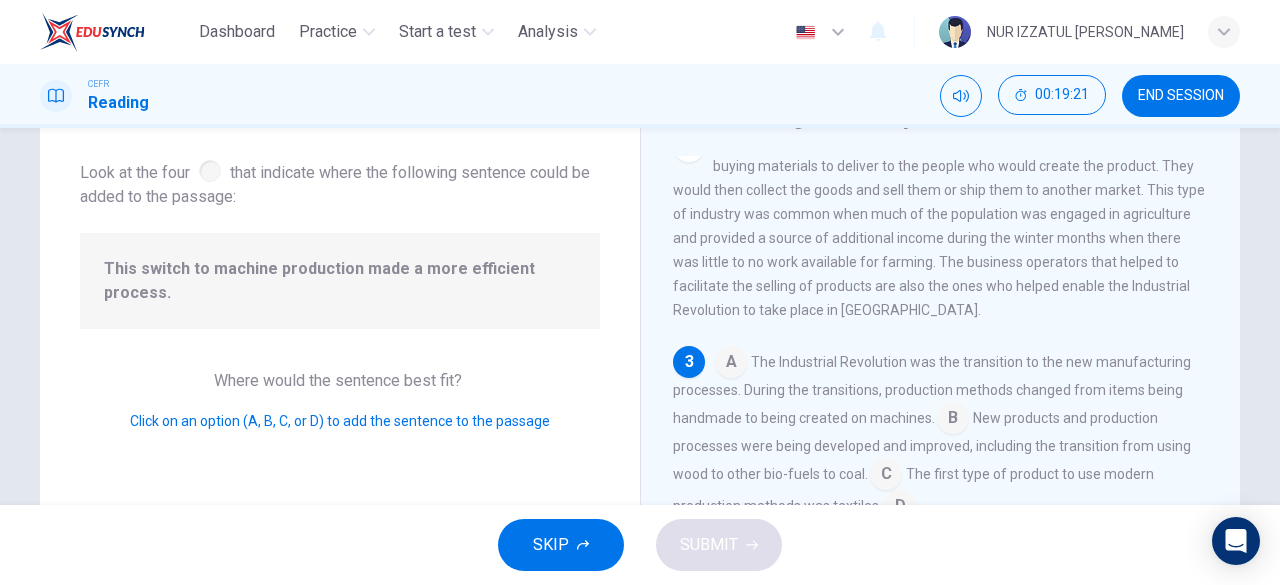 click at bounding box center [731, 364] 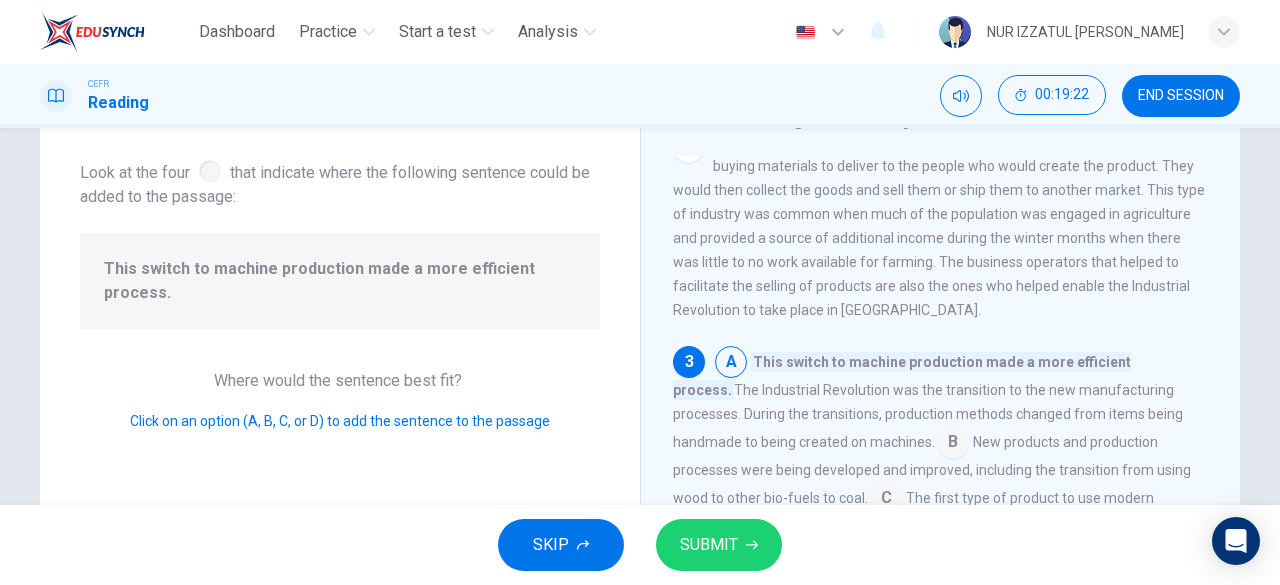 scroll, scrollTop: 294, scrollLeft: 0, axis: vertical 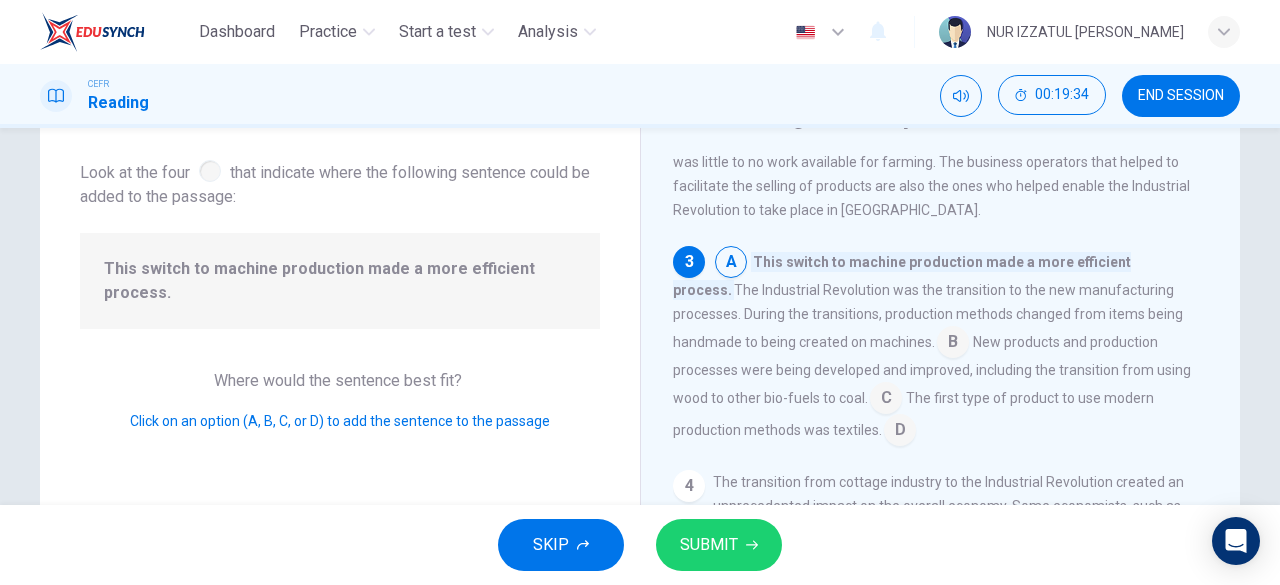 click at bounding box center (953, 344) 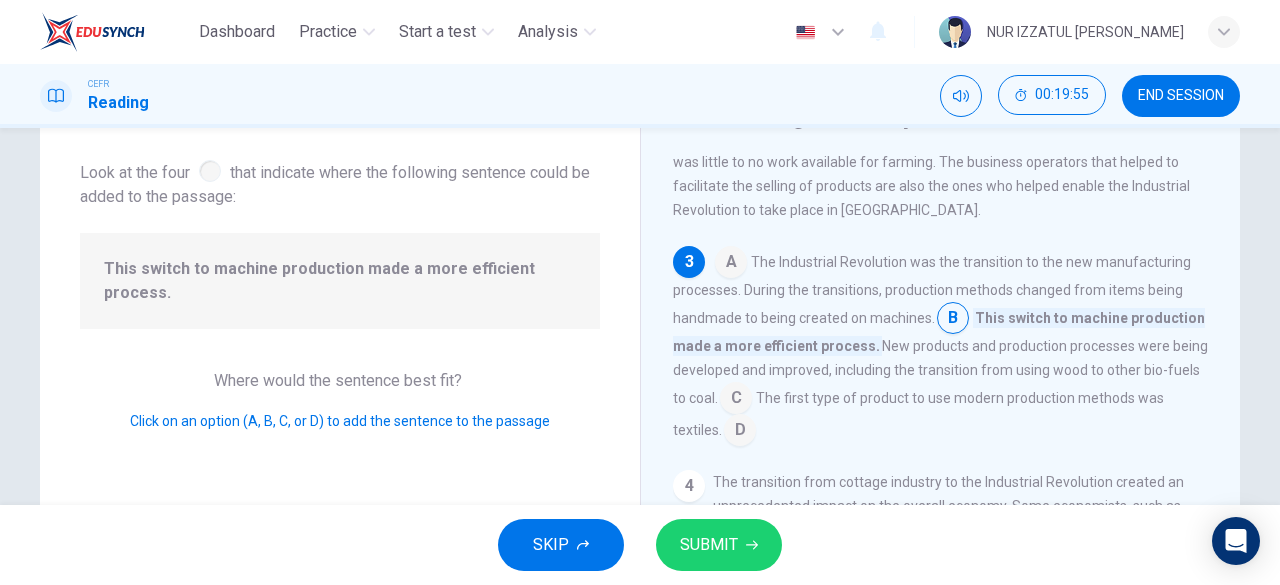 click at bounding box center [736, 400] 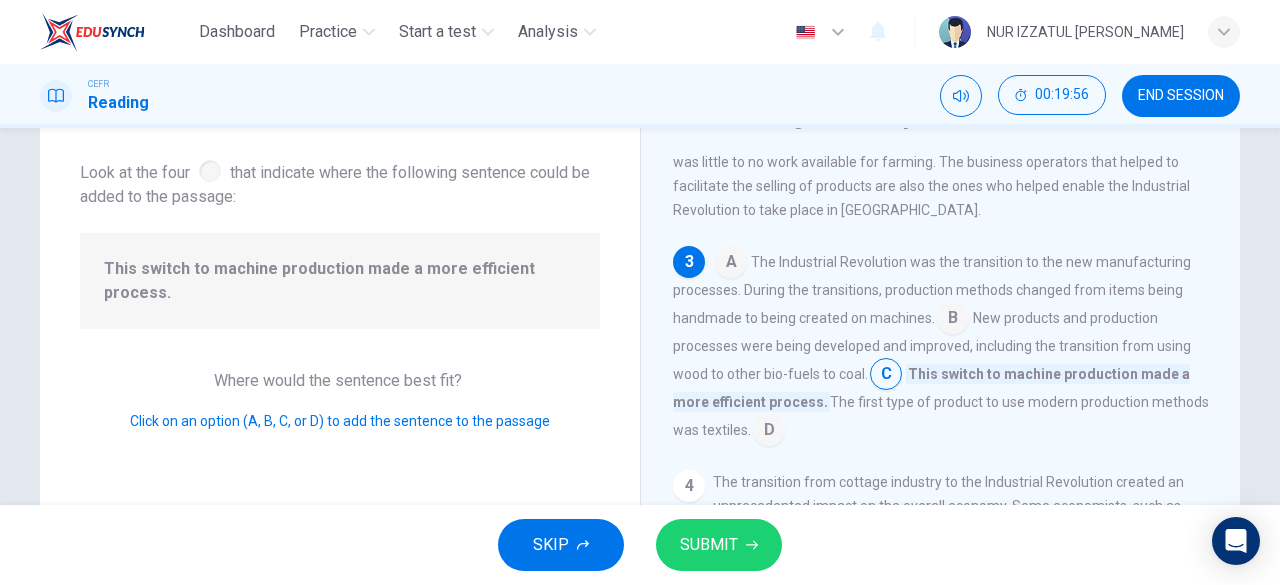 click on "SUBMIT" at bounding box center [719, 545] 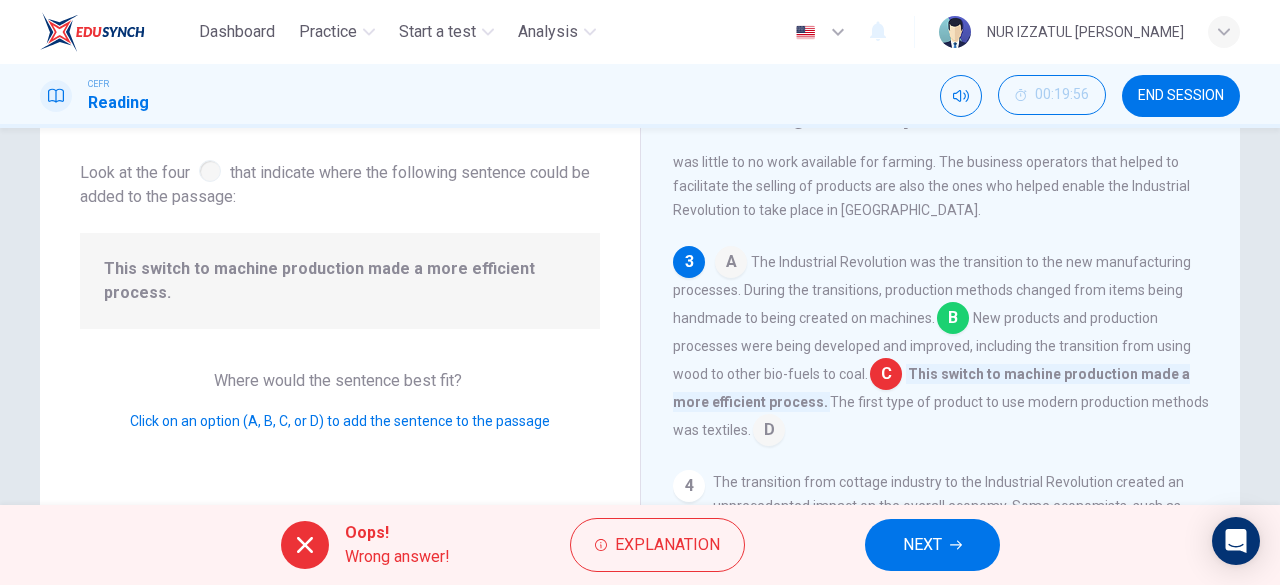 click on "Oops! Wrong answer! Explanation NEXT" at bounding box center [640, 545] 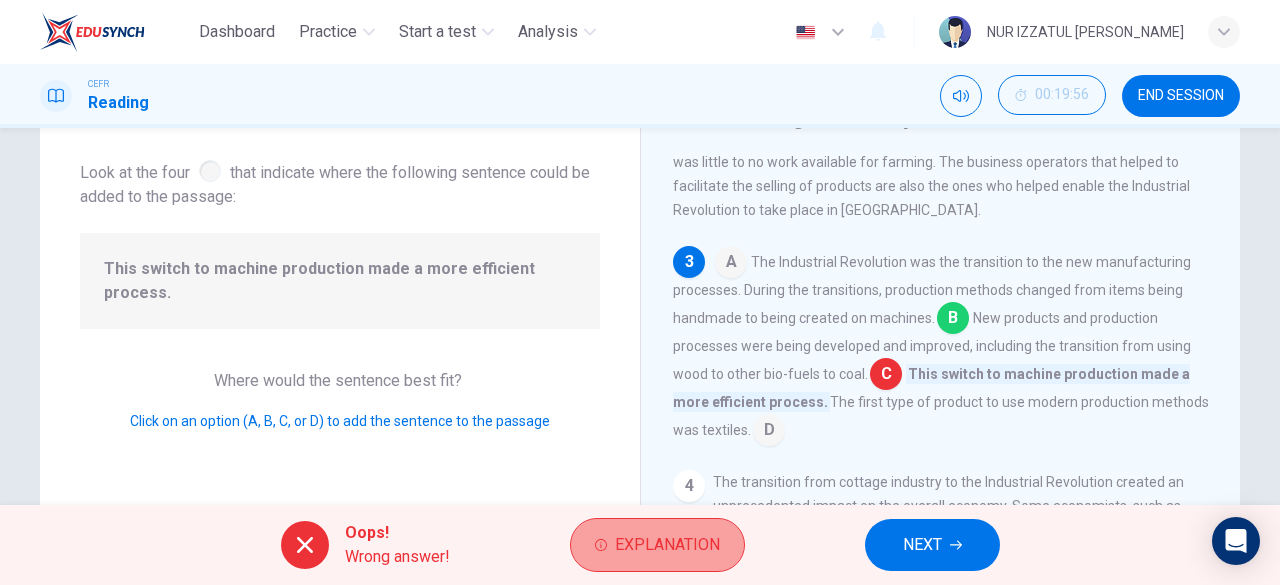 click on "Explanation" at bounding box center (667, 545) 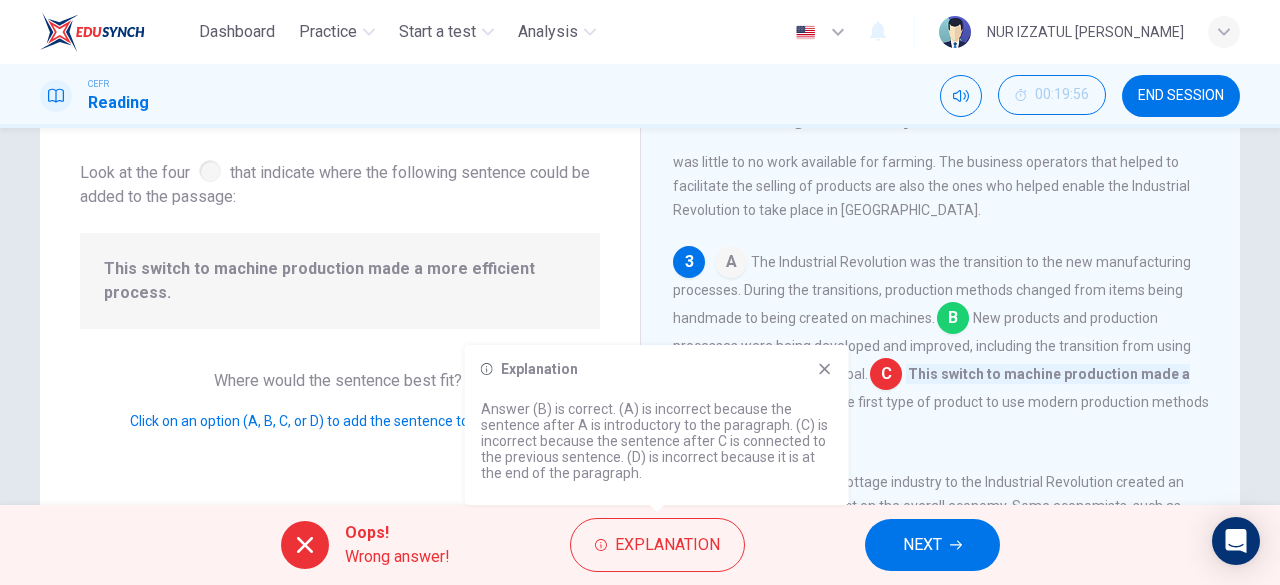 click 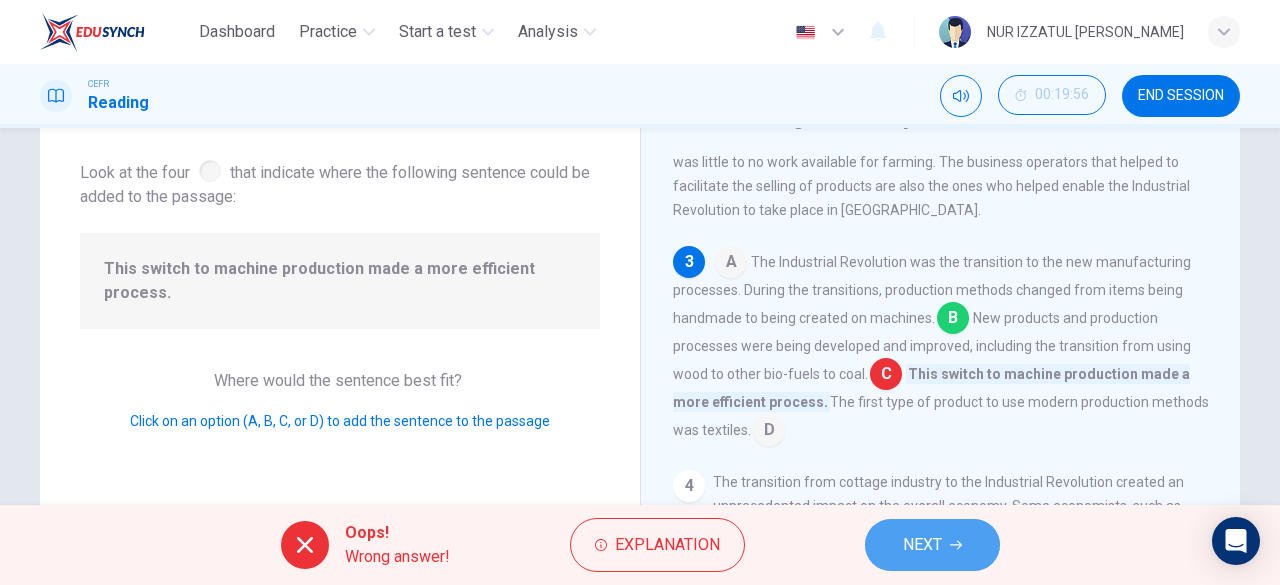 click on "NEXT" at bounding box center (932, 545) 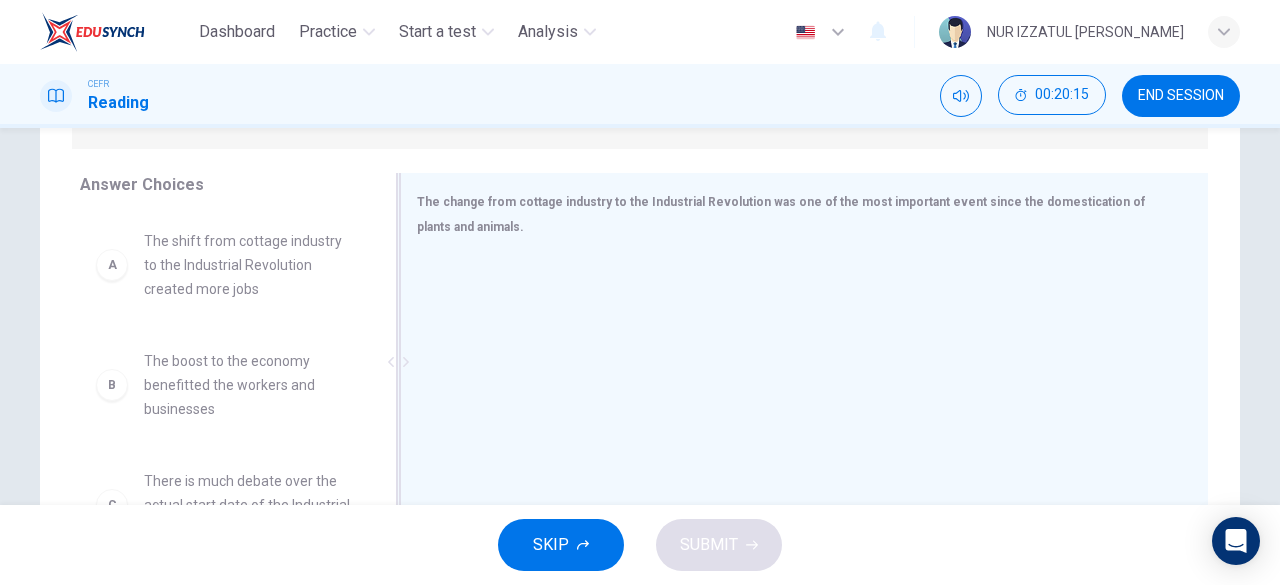 scroll, scrollTop: 398, scrollLeft: 0, axis: vertical 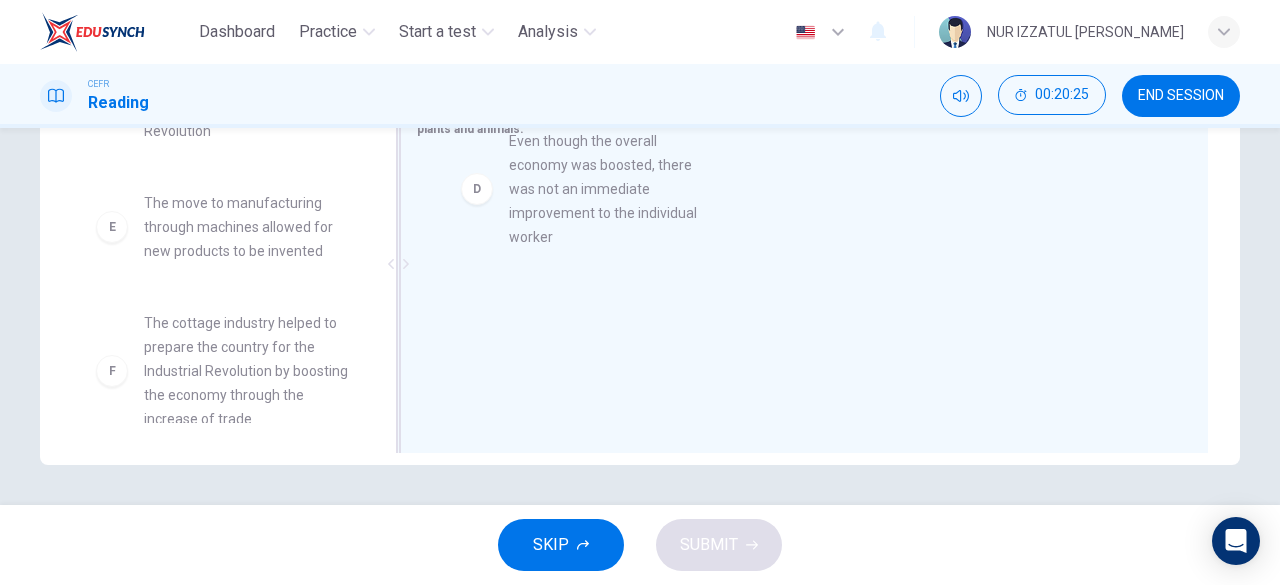 drag, startPoint x: 224, startPoint y: 264, endPoint x: 601, endPoint y: 211, distance: 380.70724 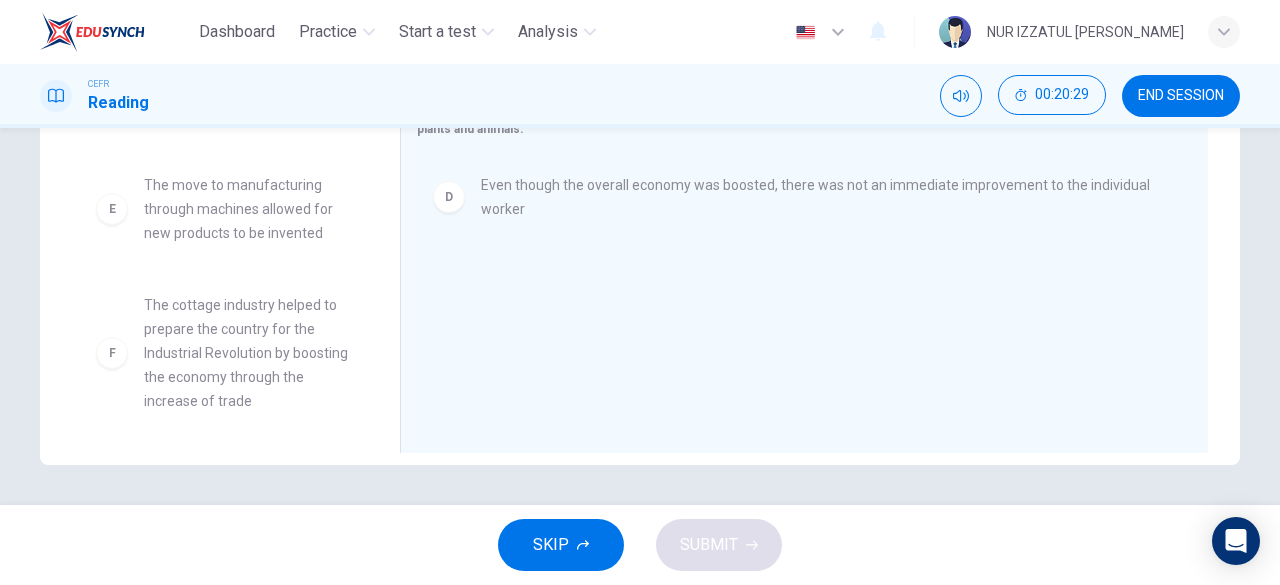 scroll, scrollTop: 324, scrollLeft: 0, axis: vertical 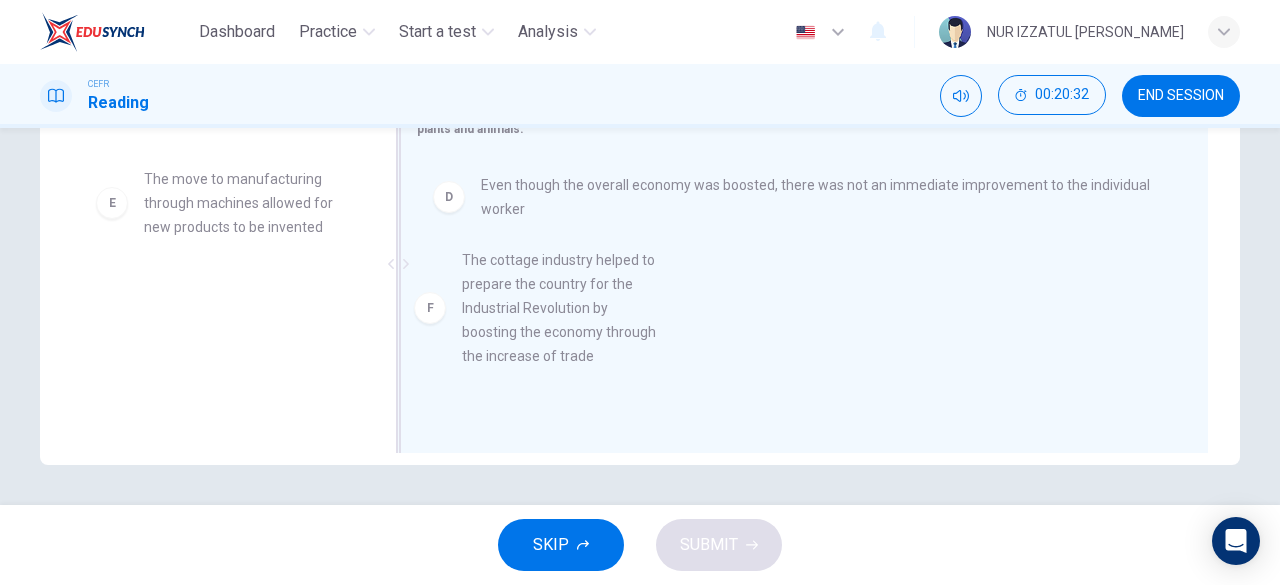 drag, startPoint x: 204, startPoint y: 359, endPoint x: 532, endPoint y: 318, distance: 330.55258 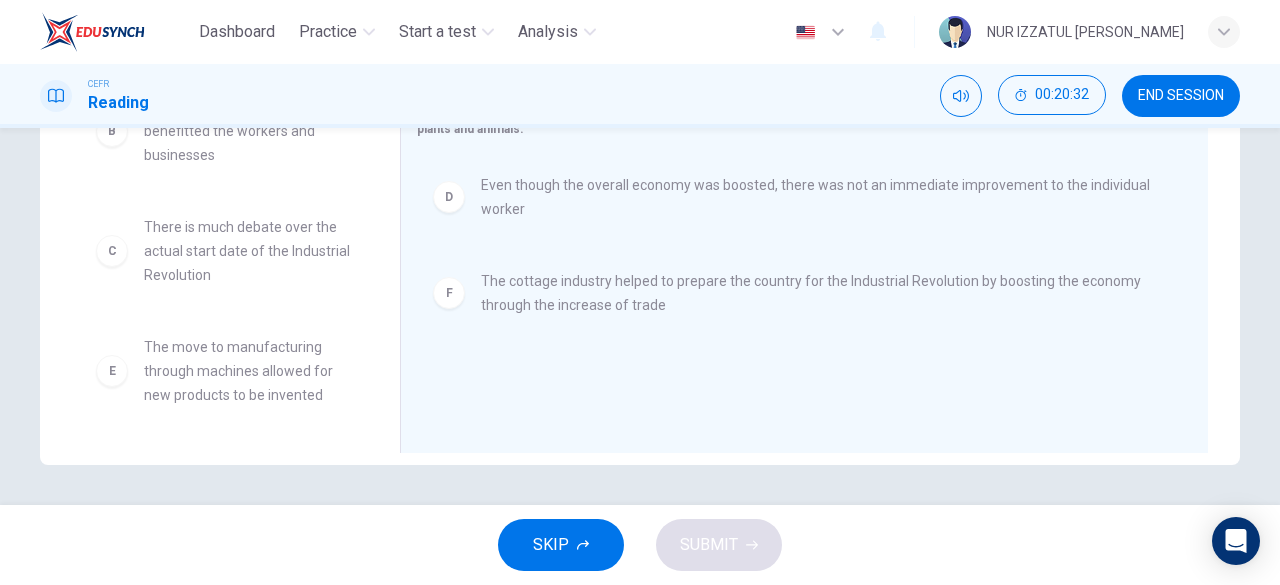 scroll, scrollTop: 156, scrollLeft: 0, axis: vertical 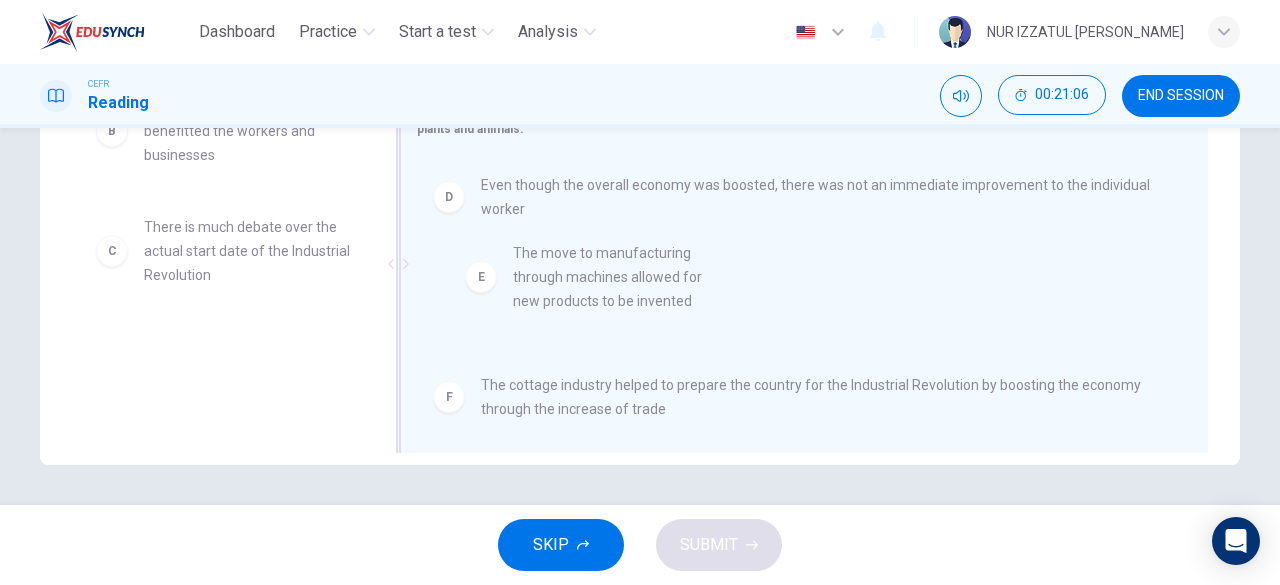 drag, startPoint x: 186, startPoint y: 387, endPoint x: 584, endPoint y: 299, distance: 407.61255 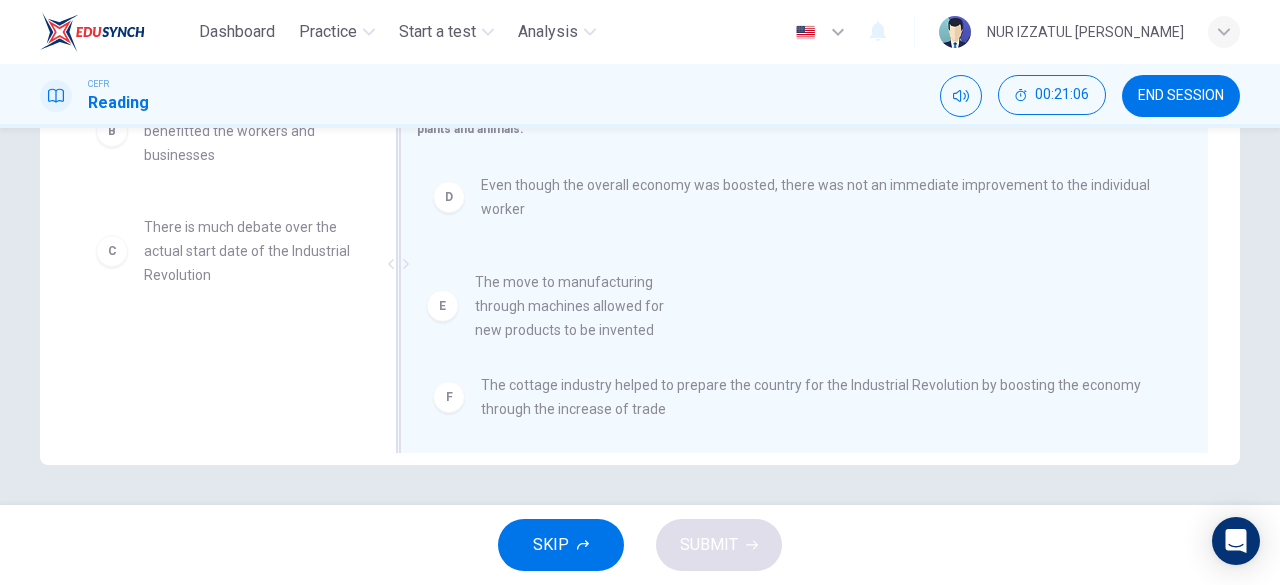 click on "F The cottage industry helped to prepare the country for the Industrial Revolution by boosting the economy through the increase of trade" at bounding box center [796, 293] 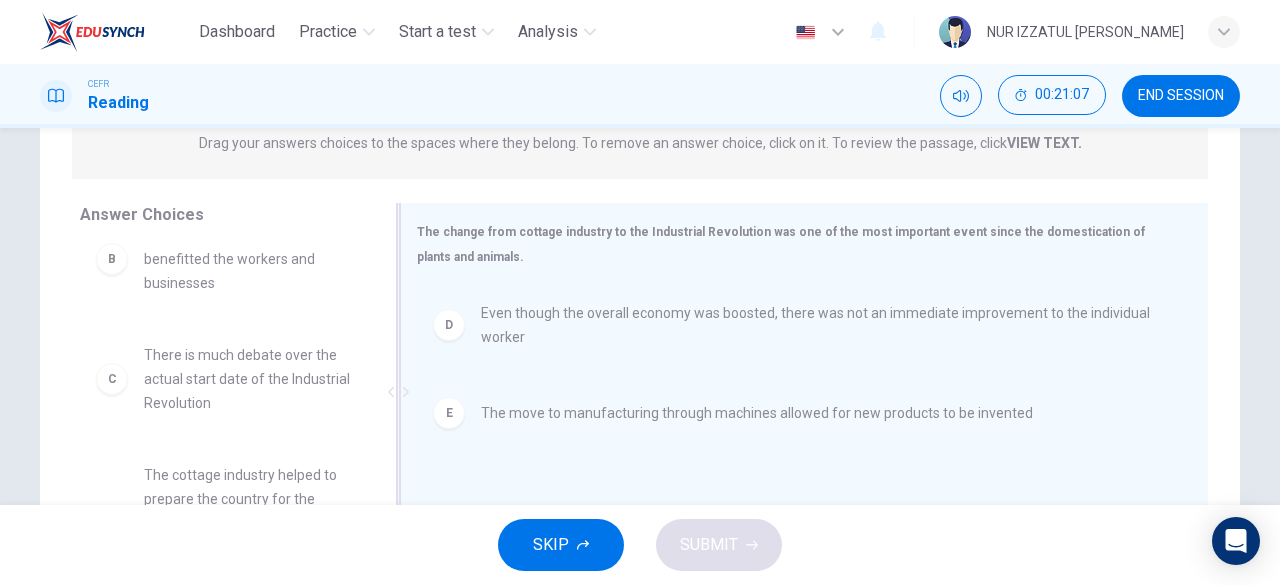 scroll, scrollTop: 0, scrollLeft: 0, axis: both 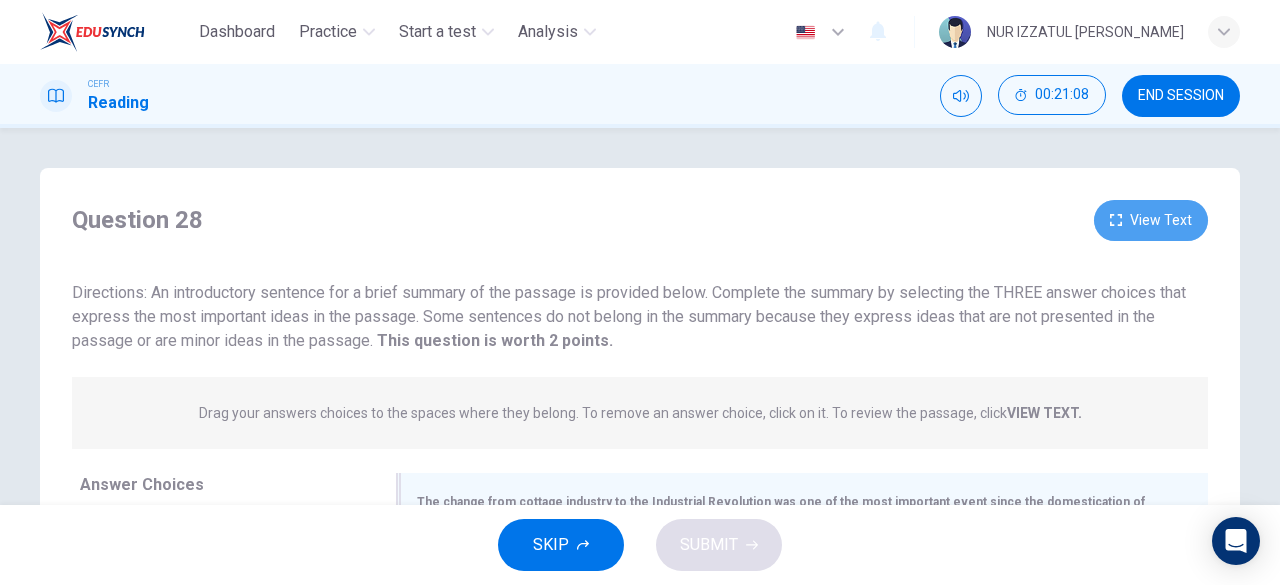 click on "View Text" at bounding box center (1151, 220) 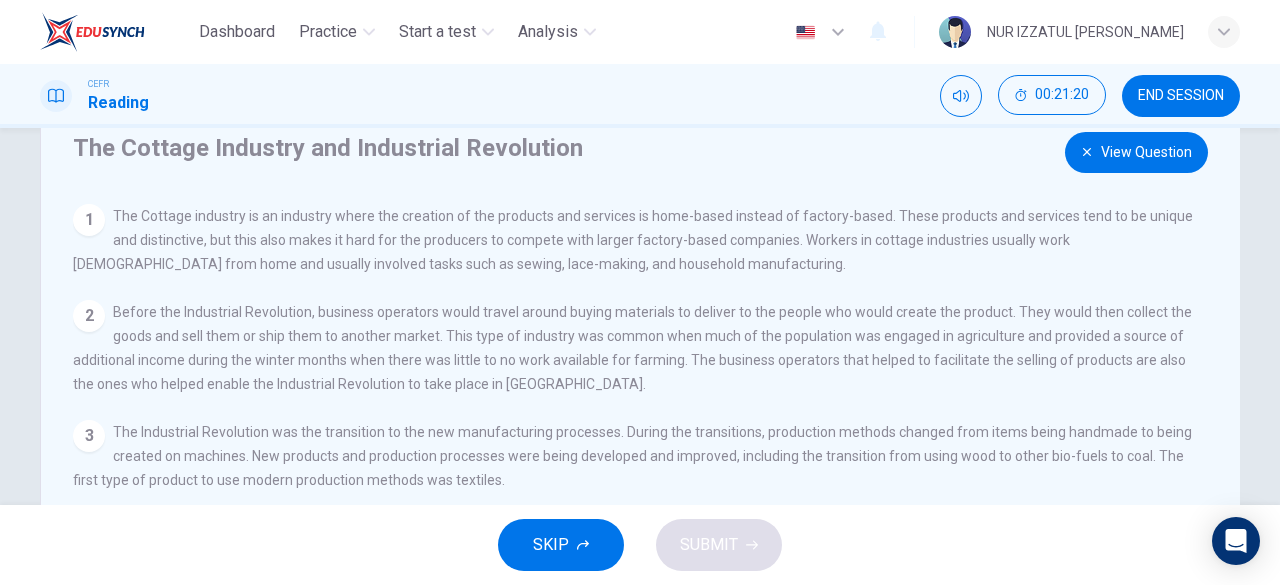 scroll, scrollTop: 0, scrollLeft: 0, axis: both 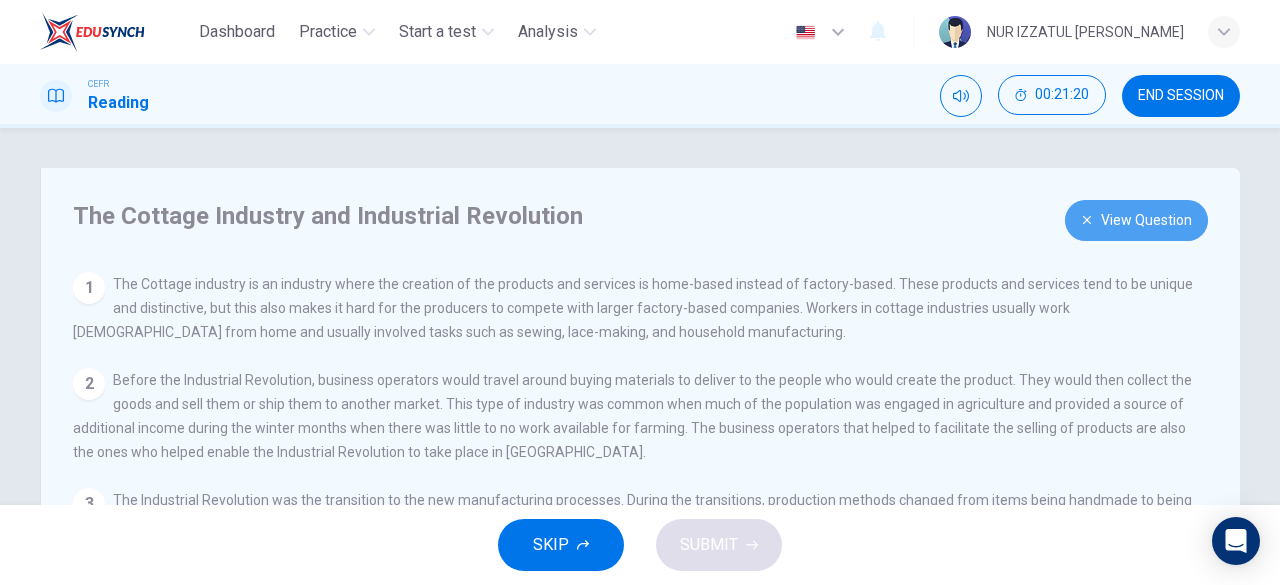 click on "View Question" at bounding box center [1136, 220] 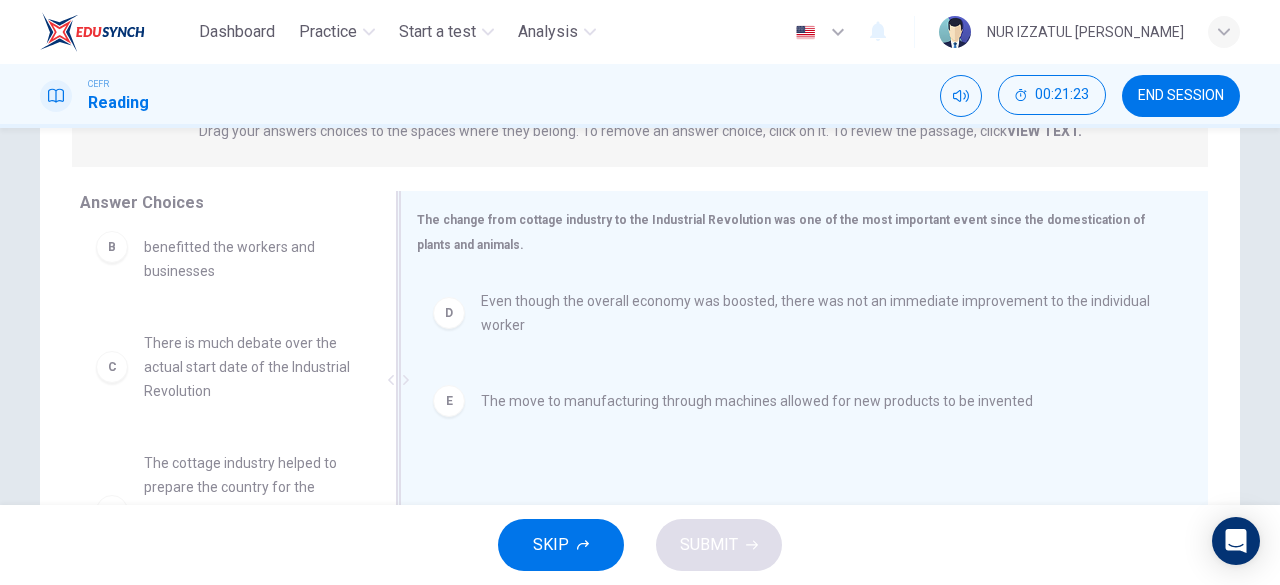 scroll, scrollTop: 398, scrollLeft: 0, axis: vertical 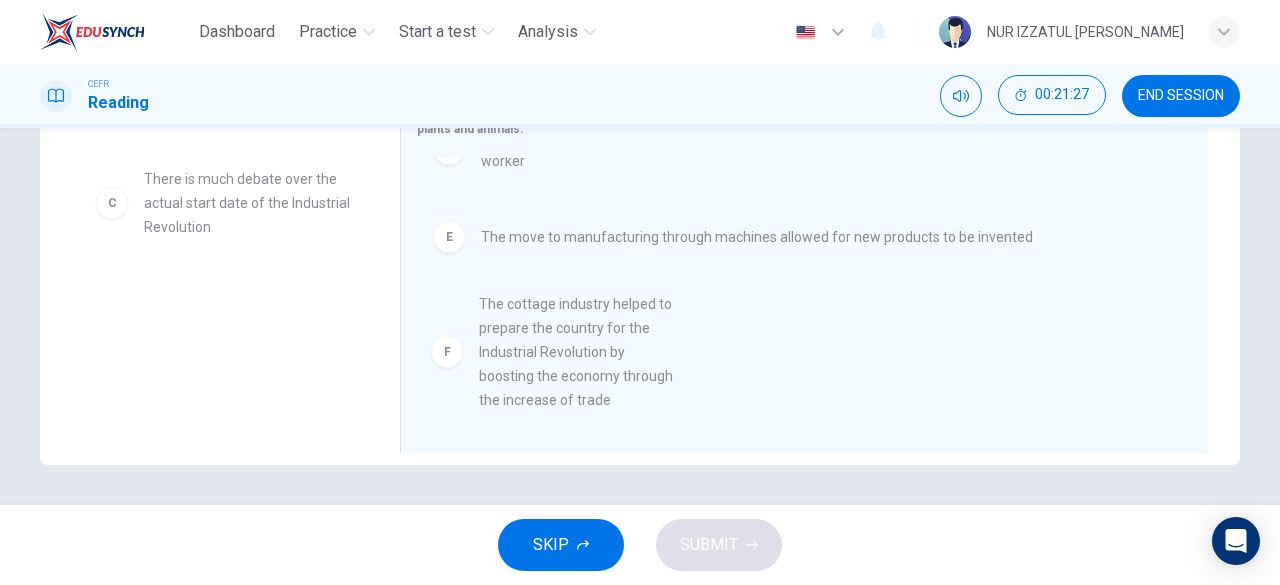 drag, startPoint x: 252, startPoint y: 370, endPoint x: 599, endPoint y: 359, distance: 347.17432 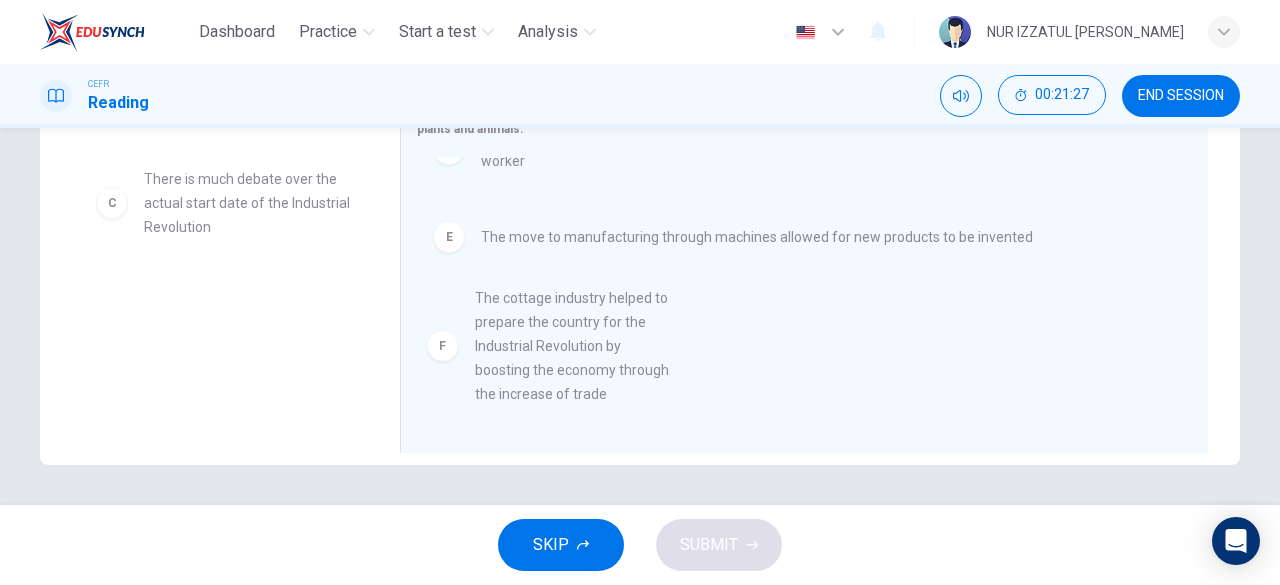 scroll, scrollTop: 0, scrollLeft: 0, axis: both 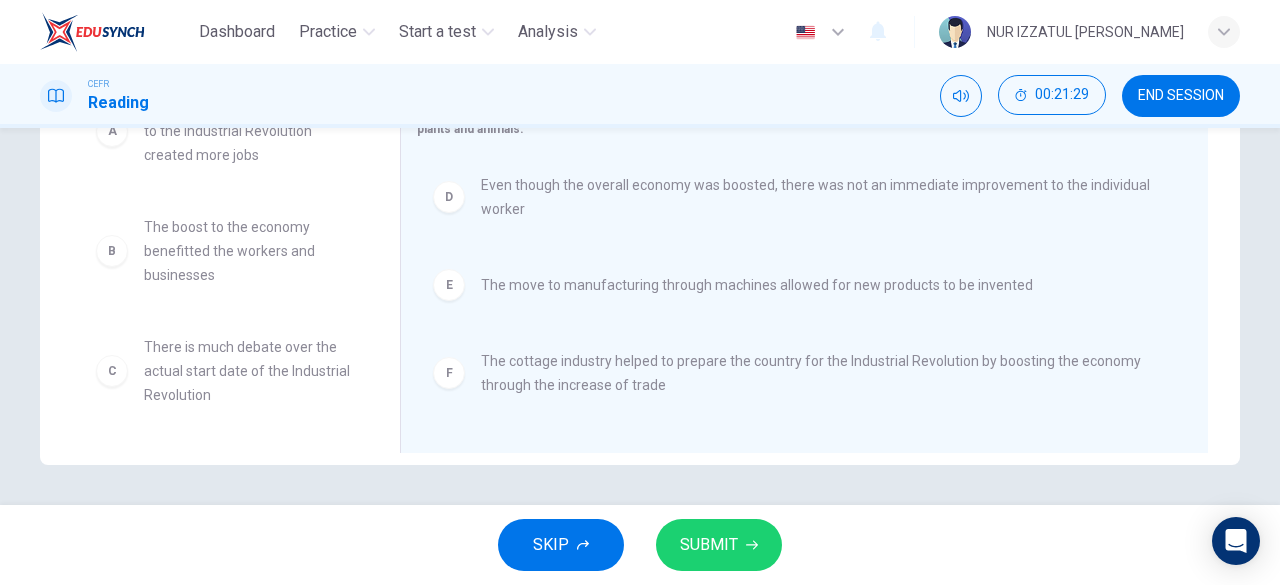 click on "SUBMIT" at bounding box center [709, 545] 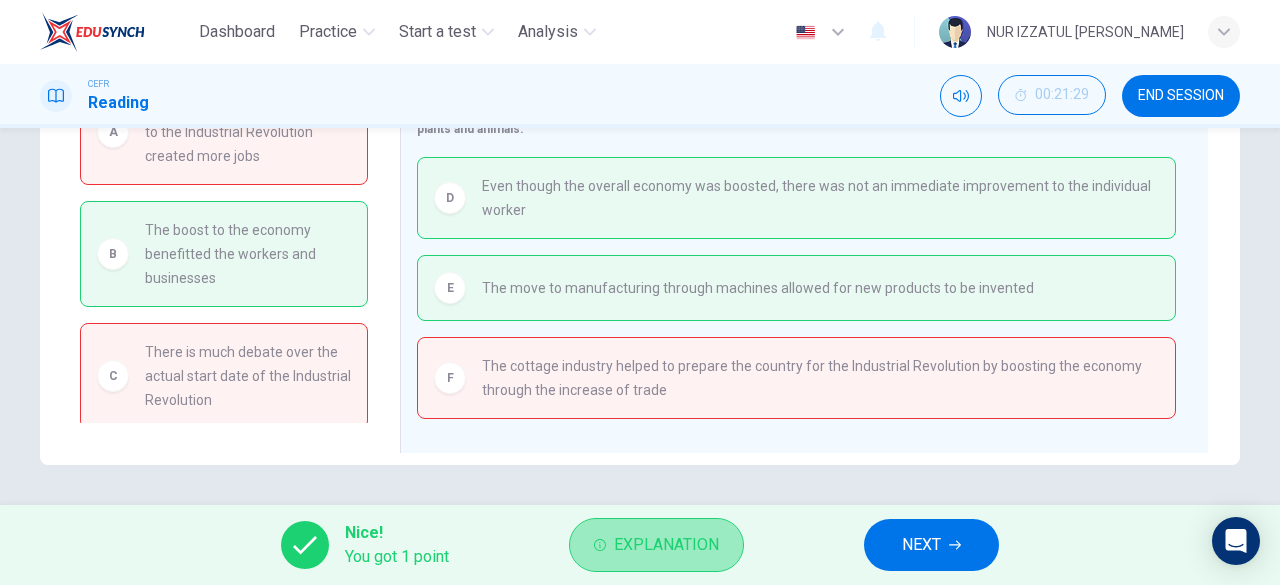 click on "Explanation" at bounding box center [656, 545] 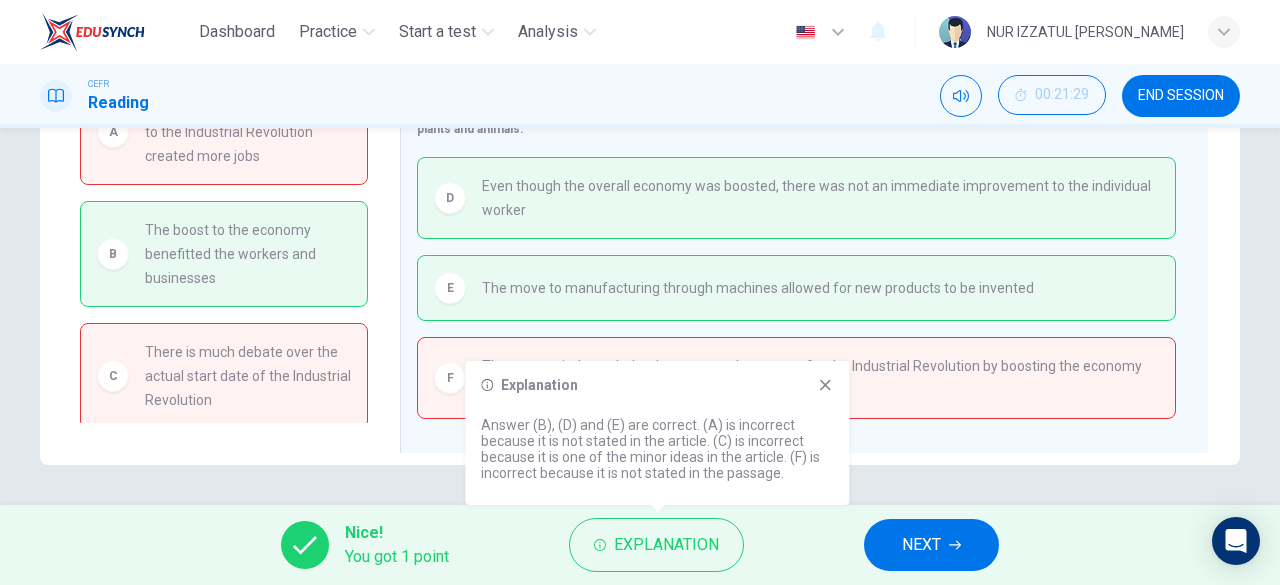 click 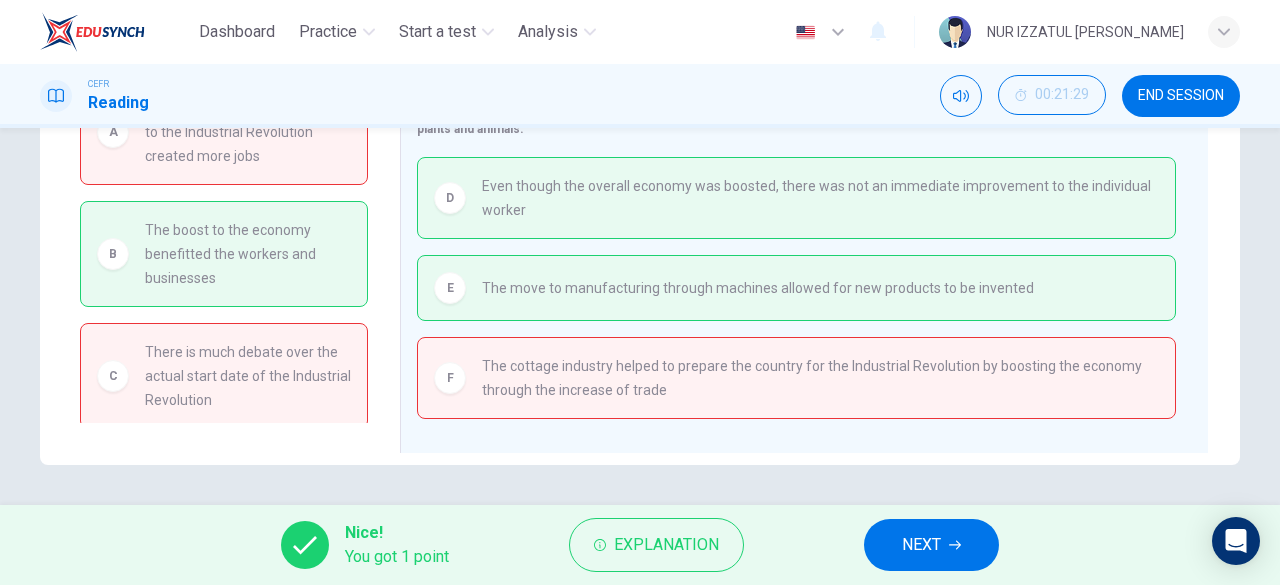 click on "NEXT" at bounding box center (931, 545) 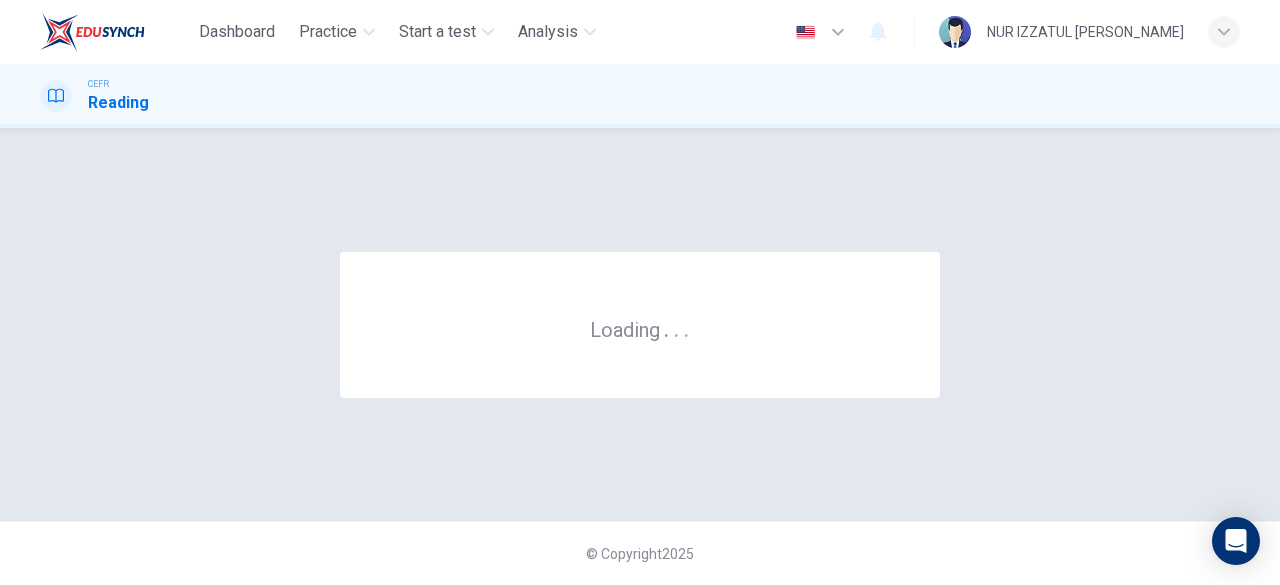 scroll, scrollTop: 0, scrollLeft: 0, axis: both 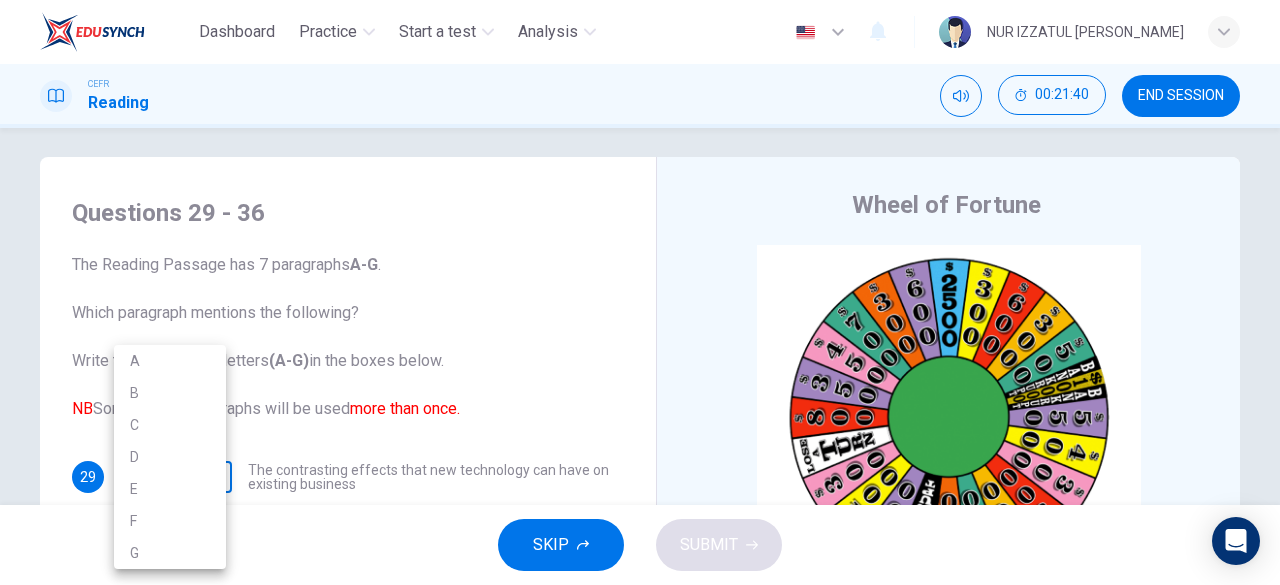 click on "Dashboard Practice Start a test Analysis English en ​ NUR IZZATUL ALIA BINTI RAZALI CEFR Reading 00:21:40 END SESSION Questions 29 - 36 The Reading Passage has 7 paragraphs  A-G .
Which paragraph mentions the following?
Write the appropriate letters  (A-G)  in the boxes below.
NB  Some of the paragraphs will be used  more than once. 29 ​ ​ The contrasting effects that new technology can have on existing business 30 ​ ​ The fact that a total transformation is going to take place in the future in the delivery of all forms of entertainment 31 ​ ​ The confused feelings that people are known to have experienced in response to technological innovation 32 ​ ​ The fact that some companies have learnt from the mistakes of others 33 ​ ​ The high cost to the consumer of new ways of distributing entertainment 34 ​ ​ Uncertainty regarding the financial impact of wider media access 35 ​ ​ The fact that some companies were the victims of strict government policy 36 ​ ​ Wheel of Fortune" at bounding box center (640, 292) 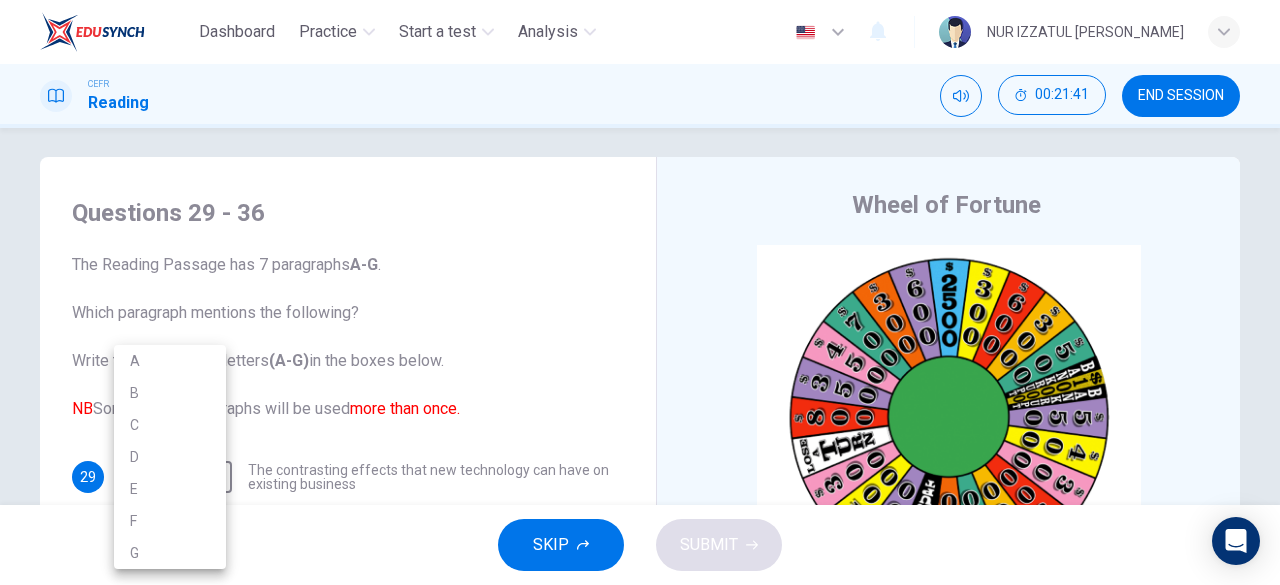 click at bounding box center [640, 292] 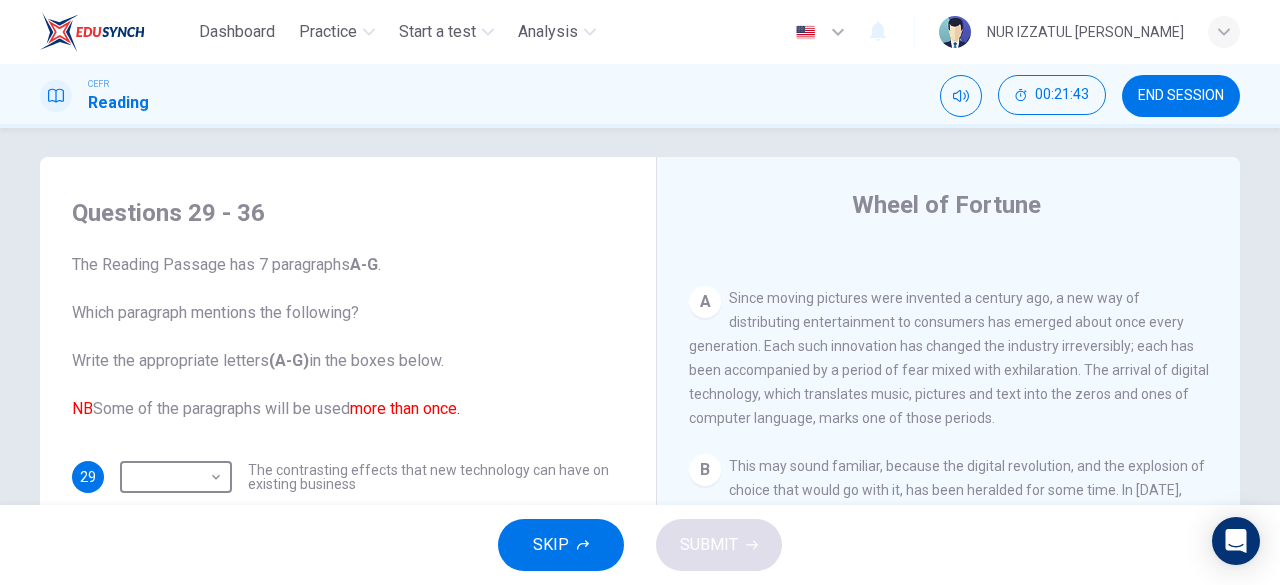 scroll, scrollTop: 400, scrollLeft: 0, axis: vertical 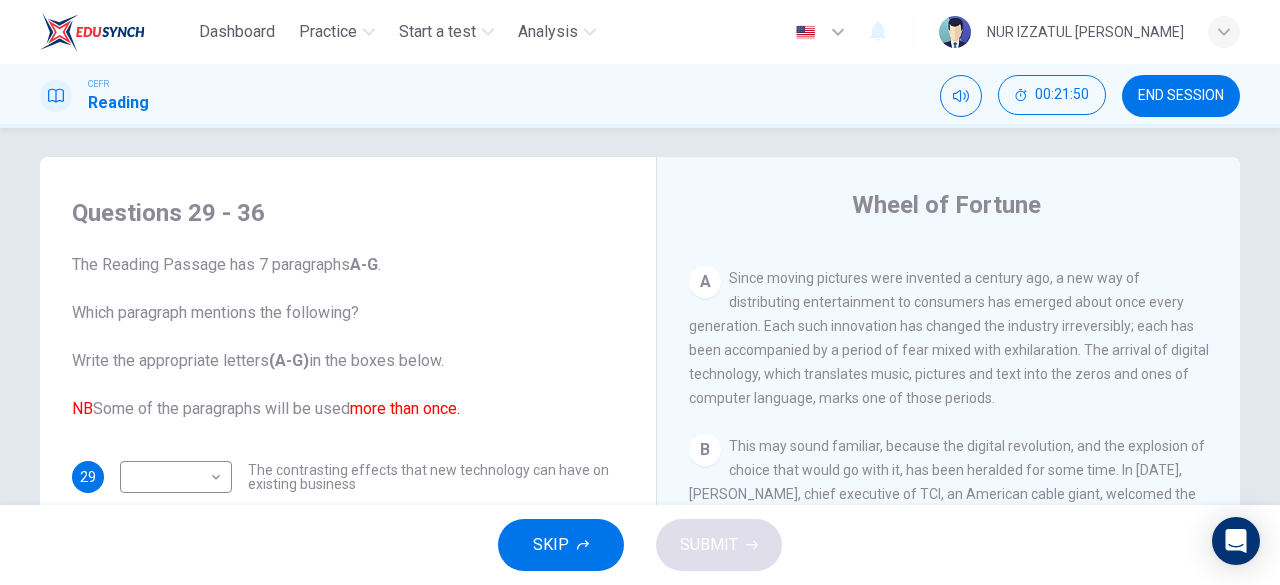 click on "NB" at bounding box center [82, 408] 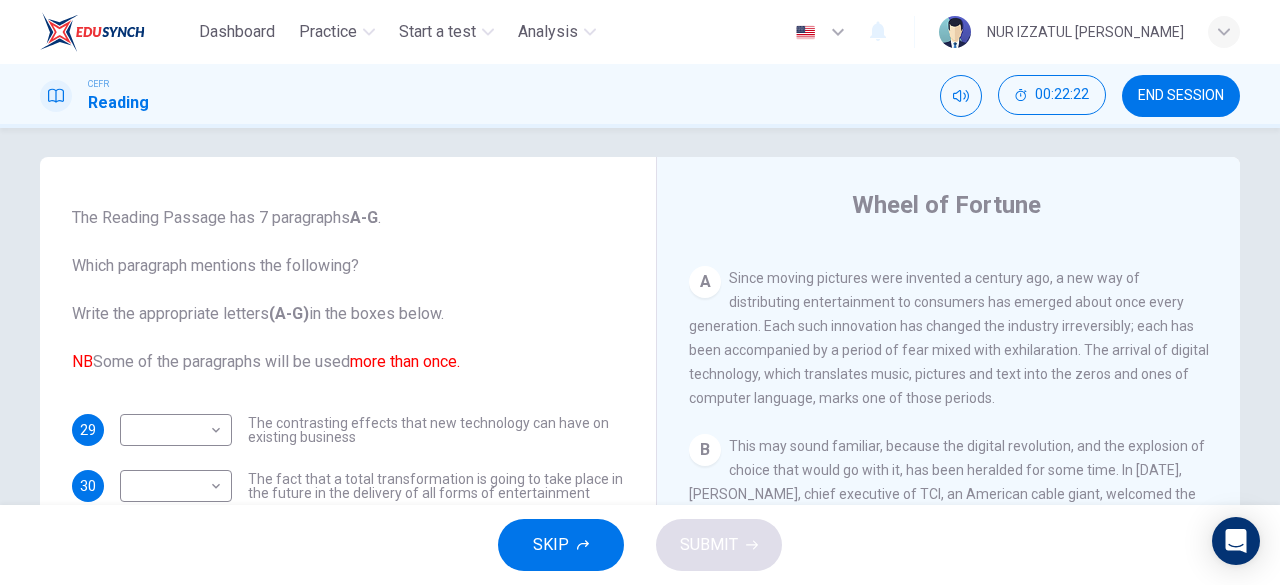 scroll, scrollTop: 72, scrollLeft: 0, axis: vertical 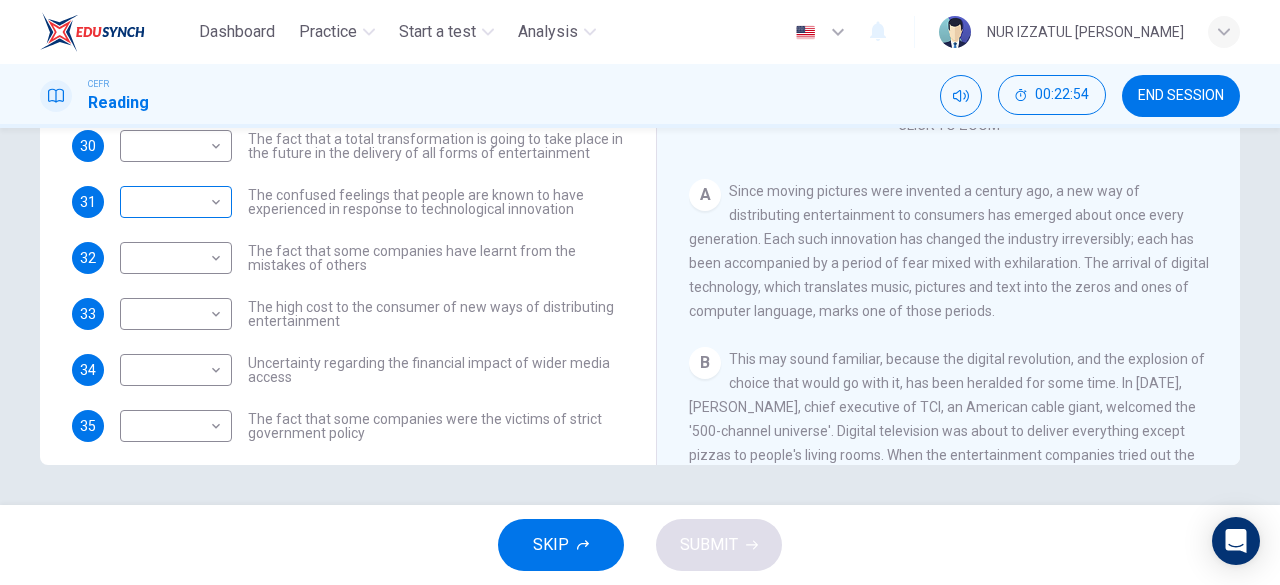 click on "Dashboard Practice Start a test Analysis English en ​ NUR IZZATUL ALIA BINTI RAZALI CEFR Reading 00:22:54 END SESSION Questions 29 - 36 The Reading Passage has 7 paragraphs  A-G .
Which paragraph mentions the following?
Write the appropriate letters  (A-G)  in the boxes below.
NB  Some of the paragraphs will be used  more than once. 29 ​ ​ The contrasting effects that new technology can have on existing business 30 ​ ​ The fact that a total transformation is going to take place in the future in the delivery of all forms of entertainment 31 ​ ​ The confused feelings that people are known to have experienced in response to technological innovation 32 ​ ​ The fact that some companies have learnt from the mistakes of others 33 ​ ​ The high cost to the consumer of new ways of distributing entertainment 34 ​ ​ Uncertainty regarding the financial impact of wider media access 35 ​ ​ The fact that some companies were the victims of strict government policy 36 ​ ​ Wheel of Fortune" at bounding box center [640, 292] 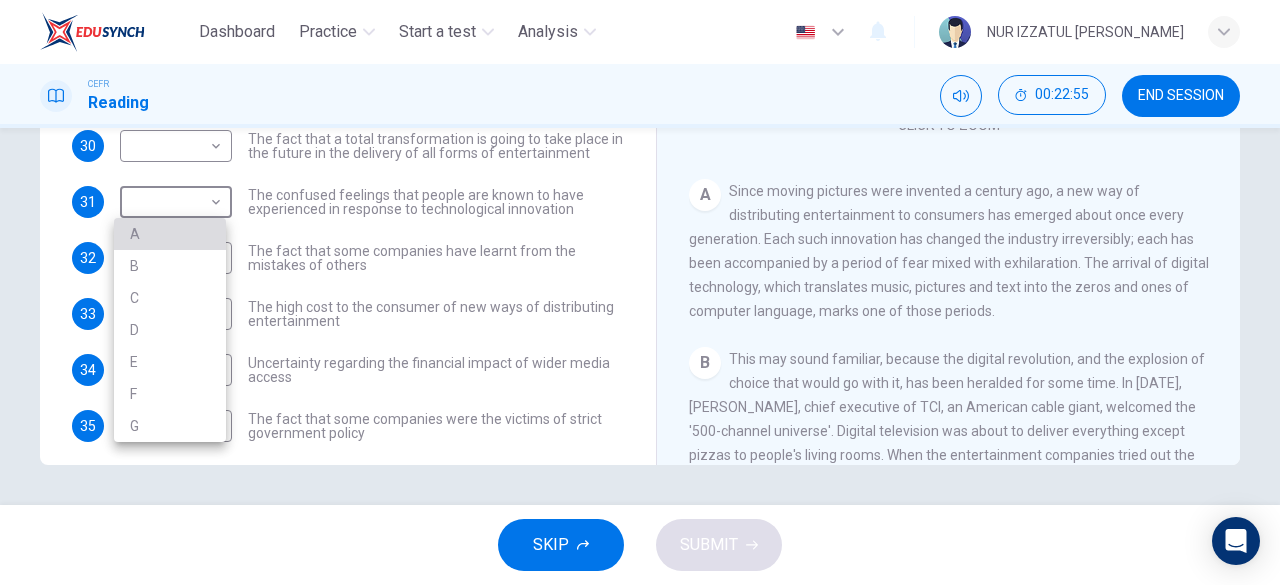 click on "A" at bounding box center (170, 234) 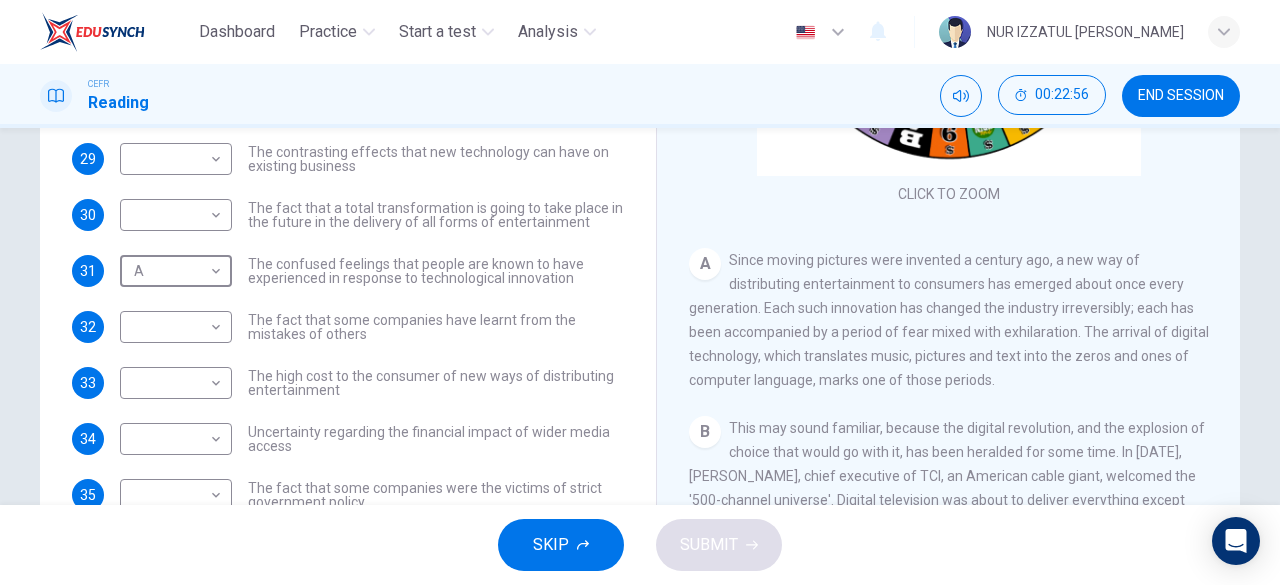 scroll, scrollTop: 298, scrollLeft: 0, axis: vertical 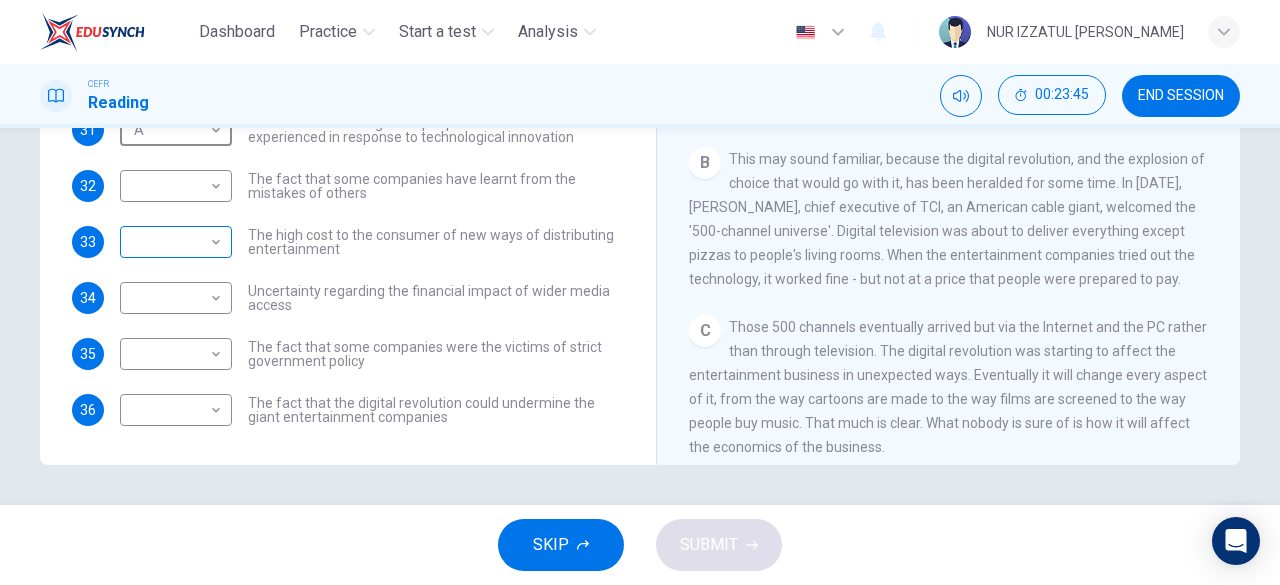 click on "Dashboard Practice Start a test Analysis English en ​ NUR IZZATUL ALIA BINTI RAZALI CEFR Reading 00:23:45 END SESSION Questions 29 - 36 The Reading Passage has 7 paragraphs  A-G .
Which paragraph mentions the following?
Write the appropriate letters  (A-G)  in the boxes below.
NB  Some of the paragraphs will be used  more than once. 29 ​ ​ The contrasting effects that new technology can have on existing business 30 ​ ​ The fact that a total transformation is going to take place in the future in the delivery of all forms of entertainment 31 A A ​ The confused feelings that people are known to have experienced in response to technological innovation 32 ​ ​ The fact that some companies have learnt from the mistakes of others 33 ​ ​ The high cost to the consumer of new ways of distributing entertainment 34 ​ ​ Uncertainty regarding the financial impact of wider media access 35 ​ ​ The fact that some companies were the victims of strict government policy 36 ​ ​ Wheel of Fortune" at bounding box center (640, 292) 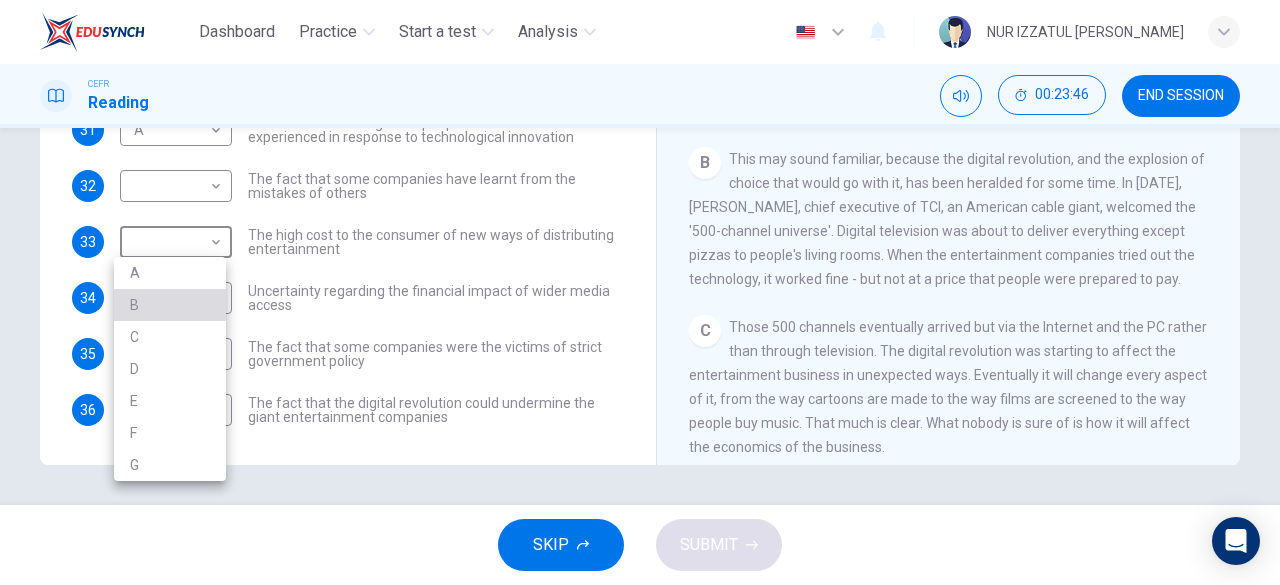 click on "B" at bounding box center [170, 305] 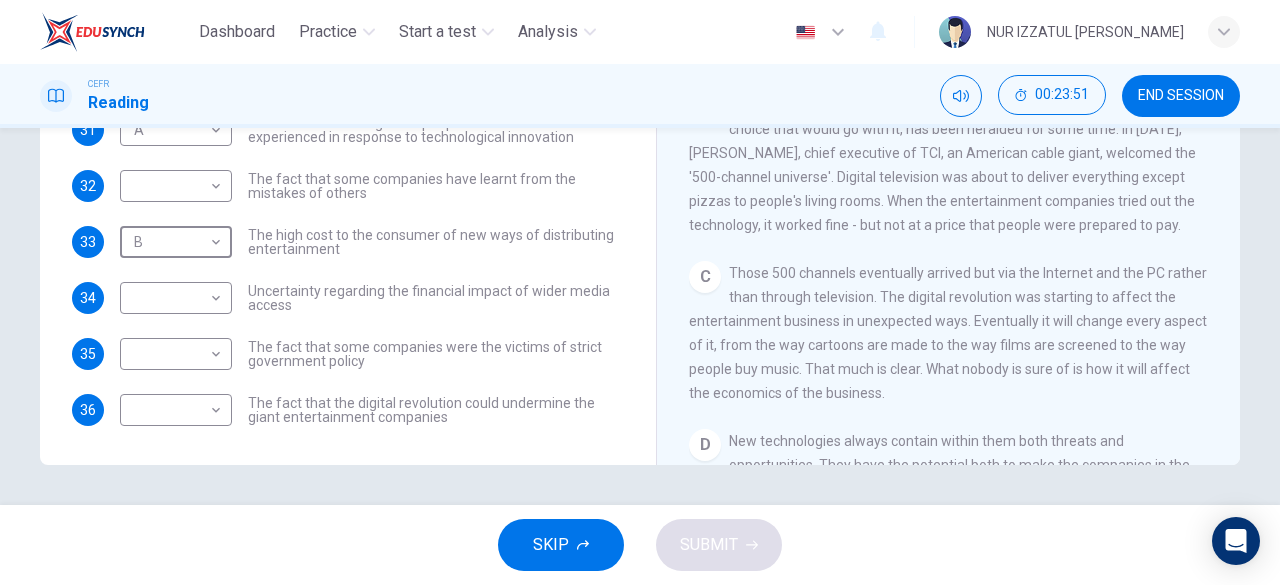 scroll, scrollTop: 400, scrollLeft: 0, axis: vertical 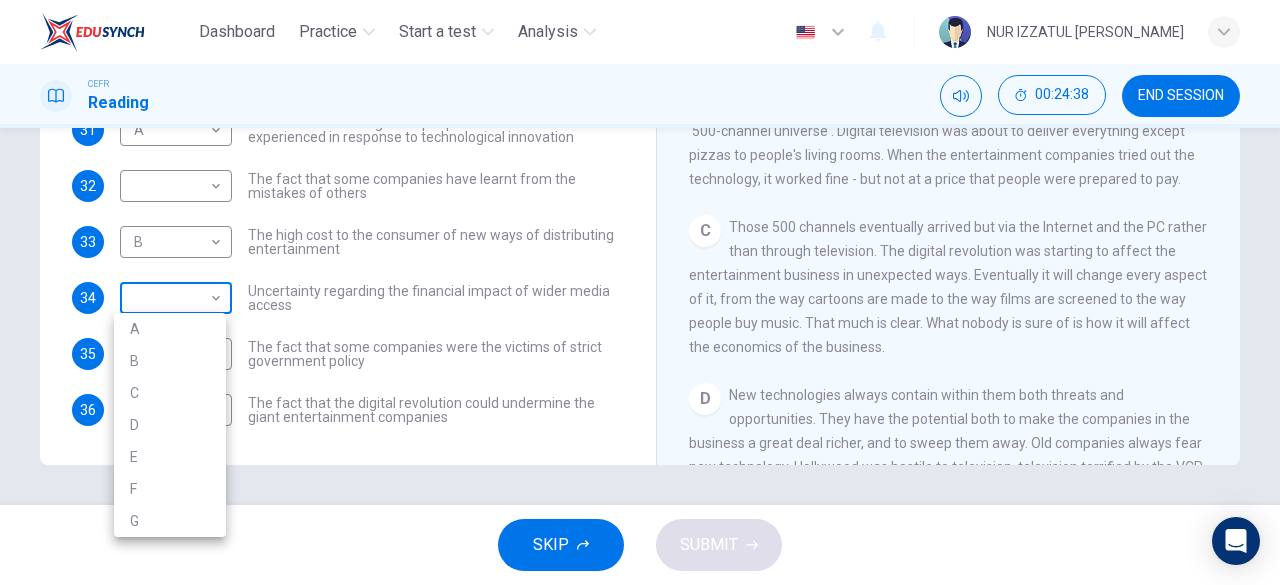 click on "Dashboard Practice Start a test Analysis English en ​ NUR IZZATUL ALIA BINTI RAZALI CEFR Reading 00:24:38 END SESSION Questions 29 - 36 The Reading Passage has 7 paragraphs  A-G .
Which paragraph mentions the following?
Write the appropriate letters  (A-G)  in the boxes below.
NB  Some of the paragraphs will be used  more than once. 29 ​ ​ The contrasting effects that new technology can have on existing business 30 ​ ​ The fact that a total transformation is going to take place in the future in the delivery of all forms of entertainment 31 A A ​ The confused feelings that people are known to have experienced in response to technological innovation 32 ​ ​ The fact that some companies have learnt from the mistakes of others 33 B B ​ The high cost to the consumer of new ways of distributing entertainment 34 ​ ​ Uncertainty regarding the financial impact of wider media access 35 ​ ​ The fact that some companies were the victims of strict government policy 36 ​ ​ Wheel of Fortune" at bounding box center (640, 292) 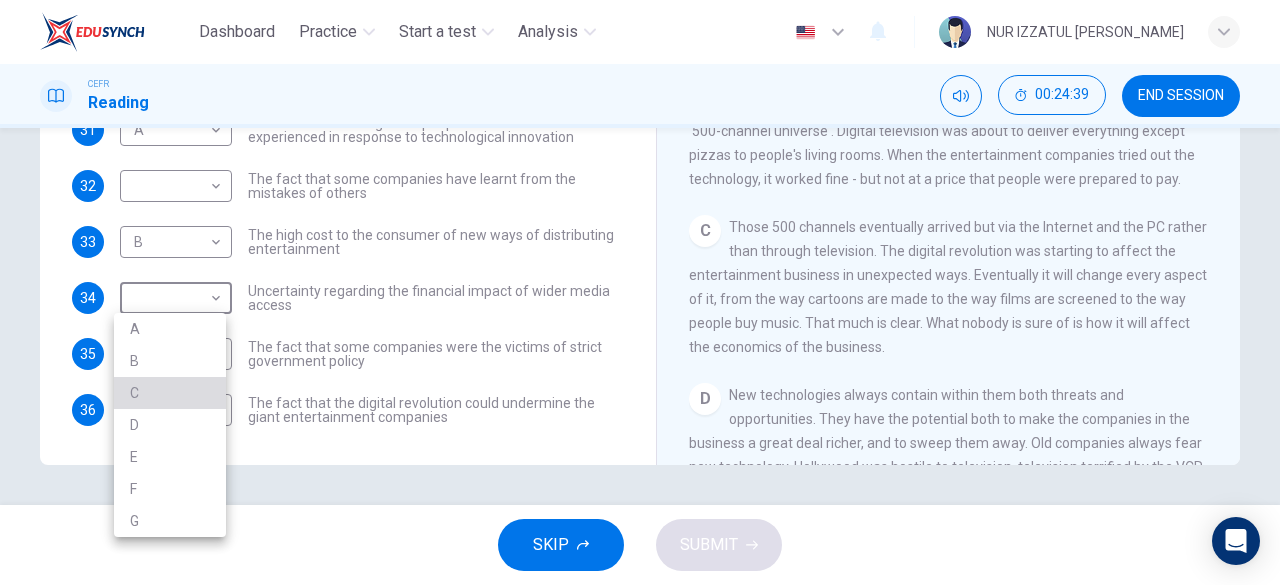 click on "C" at bounding box center [170, 393] 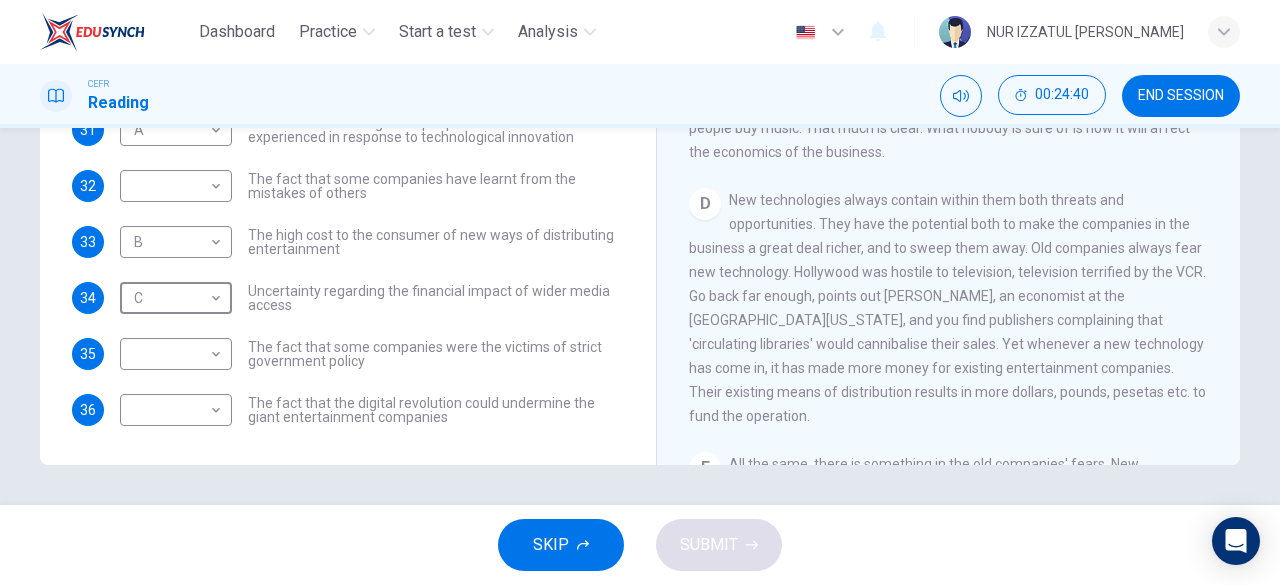 scroll, scrollTop: 600, scrollLeft: 0, axis: vertical 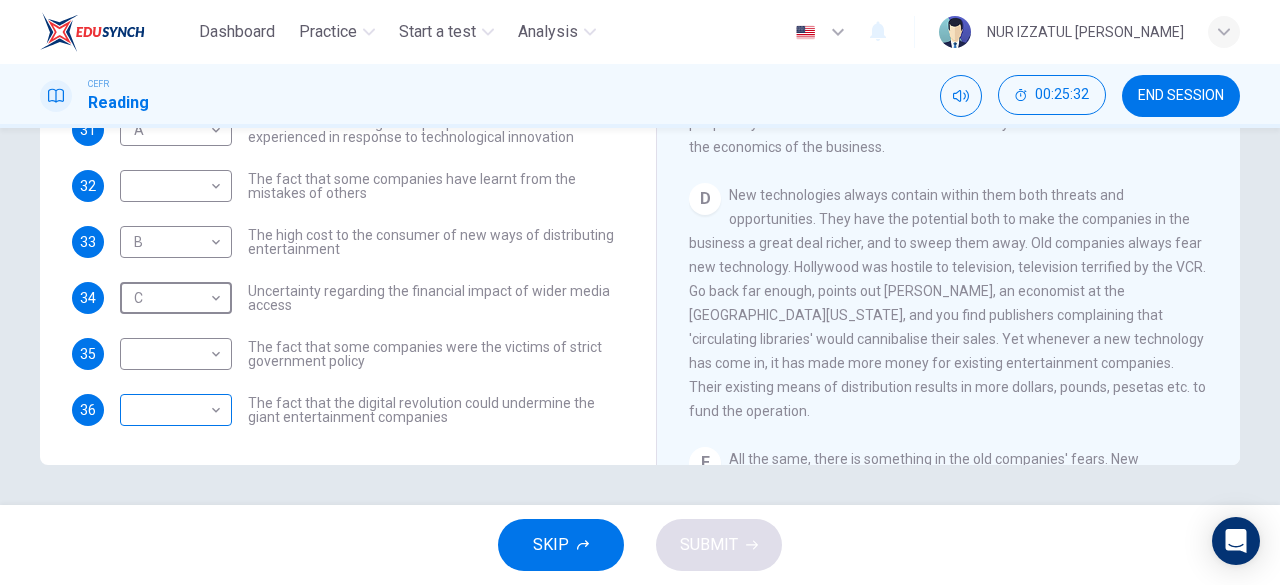 click on "Dashboard Practice Start a test Analysis English en ​ NUR IZZATUL ALIA BINTI RAZALI CEFR Reading 00:25:32 END SESSION Questions 29 - 36 The Reading Passage has 7 paragraphs  A-G .
Which paragraph mentions the following?
Write the appropriate letters  (A-G)  in the boxes below.
NB  Some of the paragraphs will be used  more than once. 29 ​ ​ The contrasting effects that new technology can have on existing business 30 ​ ​ The fact that a total transformation is going to take place in the future in the delivery of all forms of entertainment 31 A A ​ The confused feelings that people are known to have experienced in response to technological innovation 32 ​ ​ The fact that some companies have learnt from the mistakes of others 33 B B ​ The high cost to the consumer of new ways of distributing entertainment 34 C C ​ Uncertainty regarding the financial impact of wider media access 35 ​ ​ The fact that some companies were the victims of strict government policy 36 ​ ​ Wheel of Fortune" at bounding box center (640, 292) 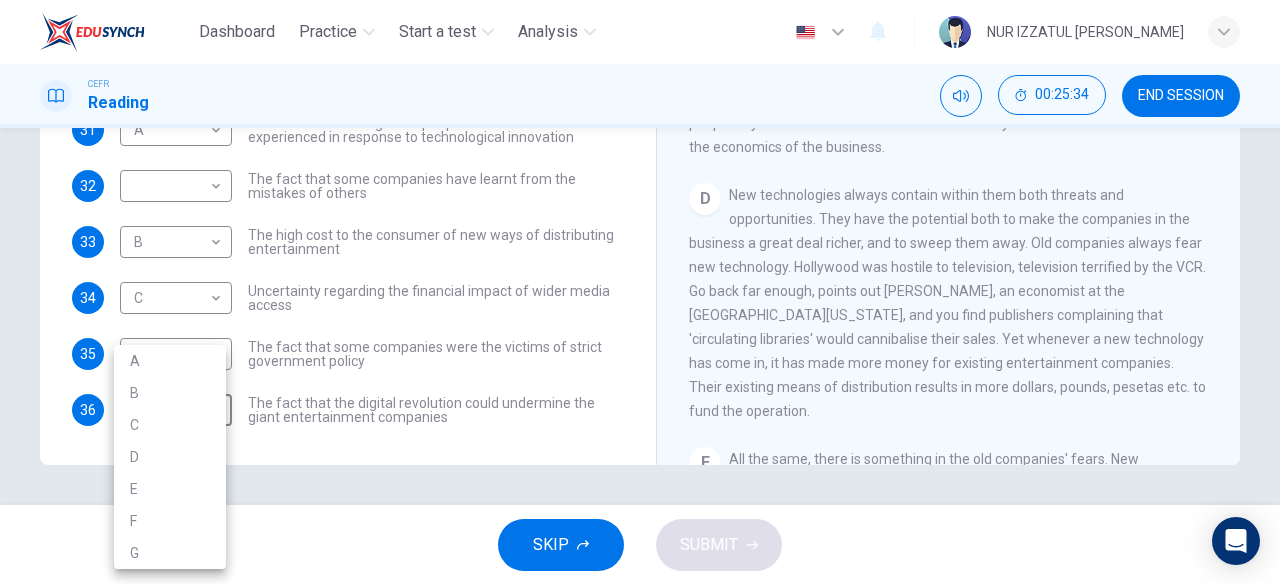 click on "D" at bounding box center (170, 457) 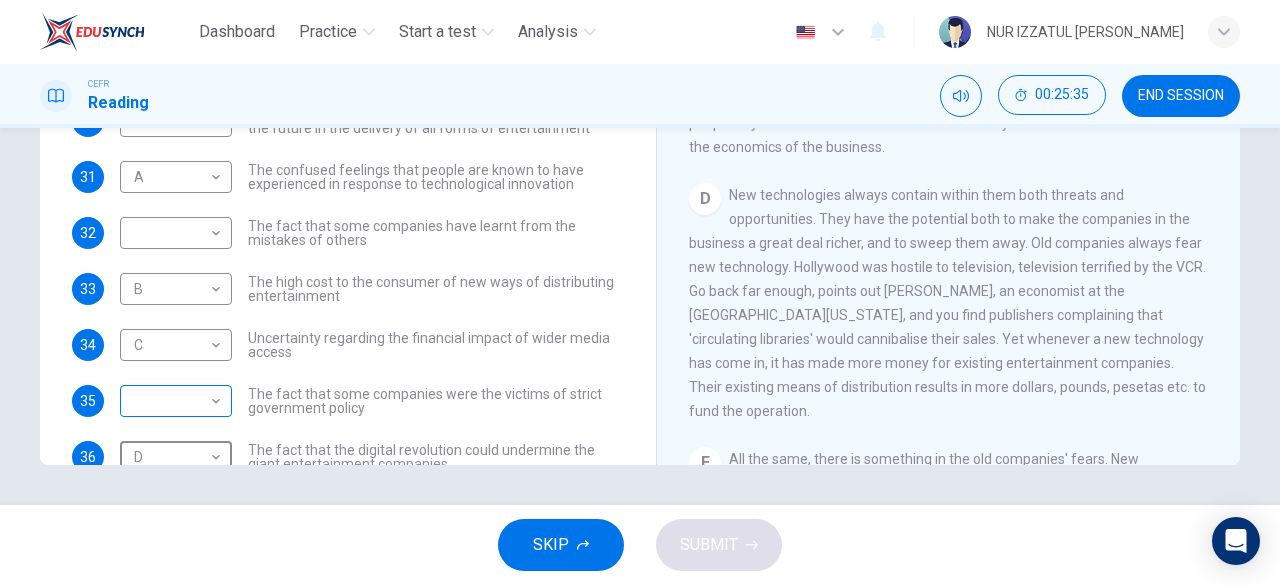 scroll, scrollTop: 0, scrollLeft: 0, axis: both 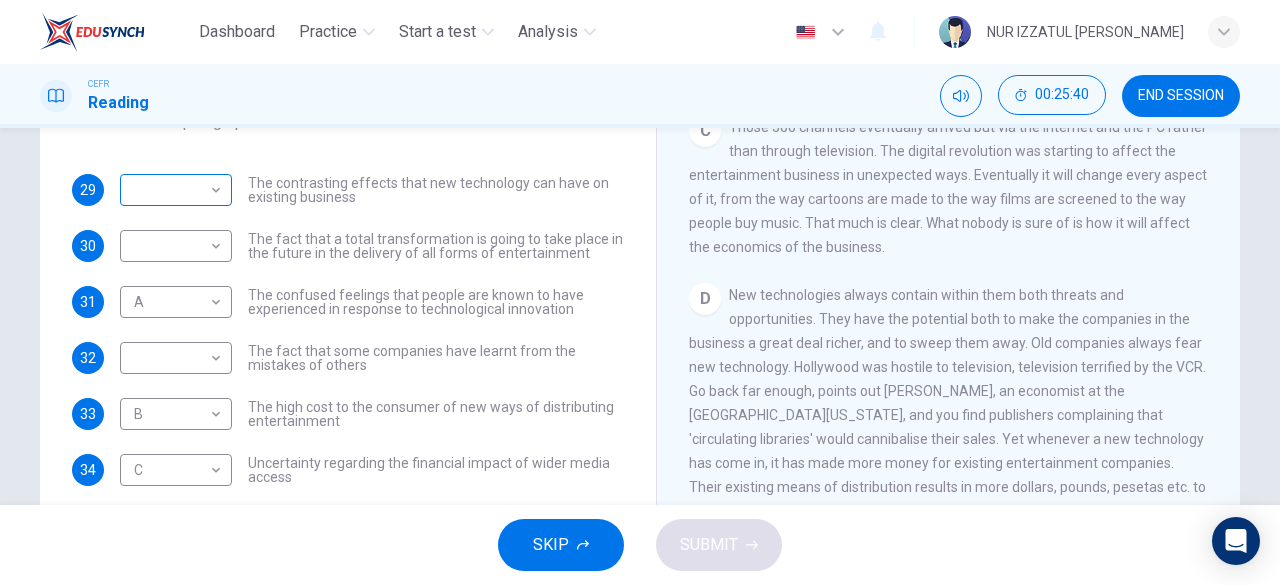 click on "Dashboard Practice Start a test Analysis English en ​ NUR IZZATUL ALIA BINTI RAZALI CEFR Reading 00:25:40 END SESSION Questions 29 - 36 The Reading Passage has 7 paragraphs  A-G .
Which paragraph mentions the following?
Write the appropriate letters  (A-G)  in the boxes below.
NB  Some of the paragraphs will be used  more than once. 29 ​ ​ The contrasting effects that new technology can have on existing business 30 ​ ​ The fact that a total transformation is going to take place in the future in the delivery of all forms of entertainment 31 A A ​ The confused feelings that people are known to have experienced in response to technological innovation 32 ​ ​ The fact that some companies have learnt from the mistakes of others 33 B B ​ The high cost to the consumer of new ways of distributing entertainment 34 C C ​ Uncertainty regarding the financial impact of wider media access 35 ​ ​ The fact that some companies were the victims of strict government policy 36 D D ​ Wheel of Fortune" at bounding box center [640, 292] 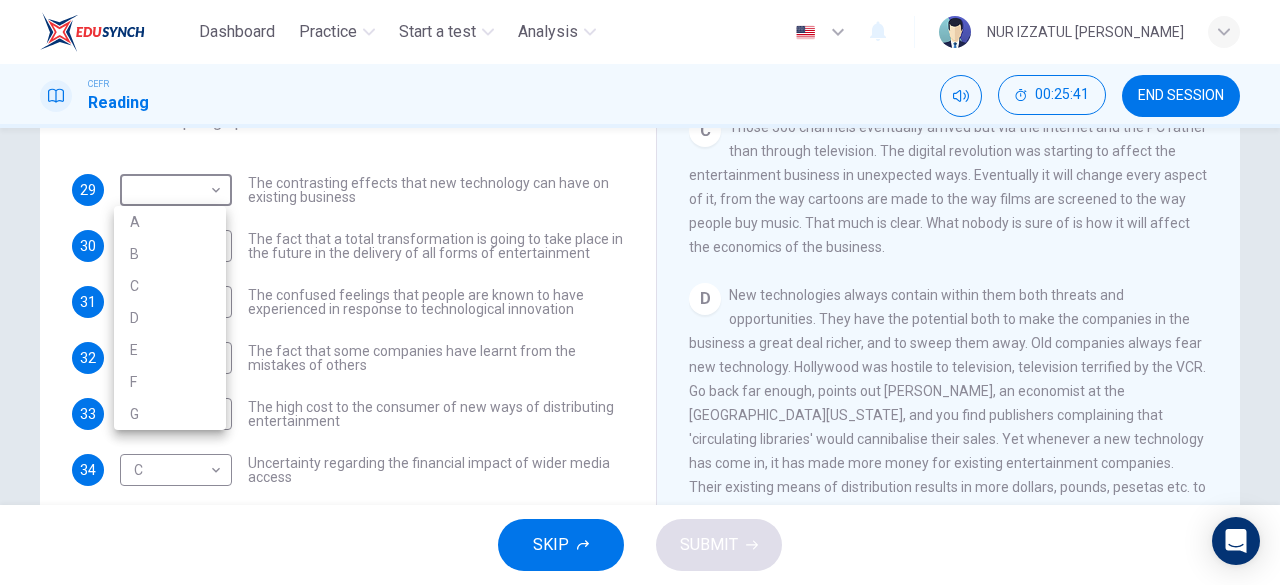 click on "D" at bounding box center [170, 318] 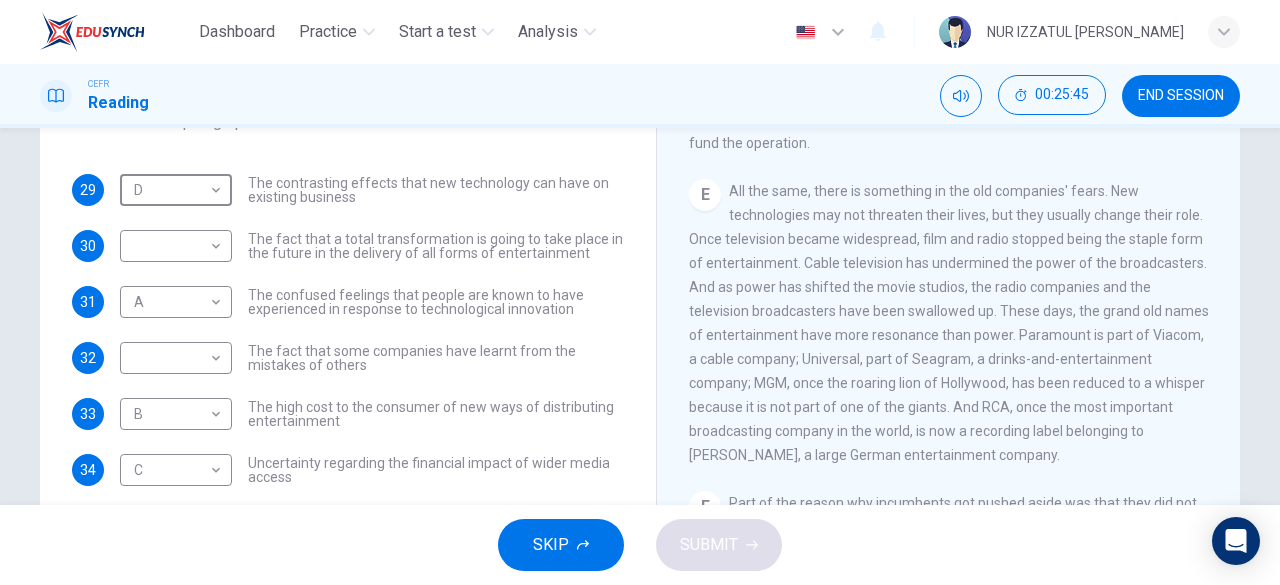 scroll, scrollTop: 1000, scrollLeft: 0, axis: vertical 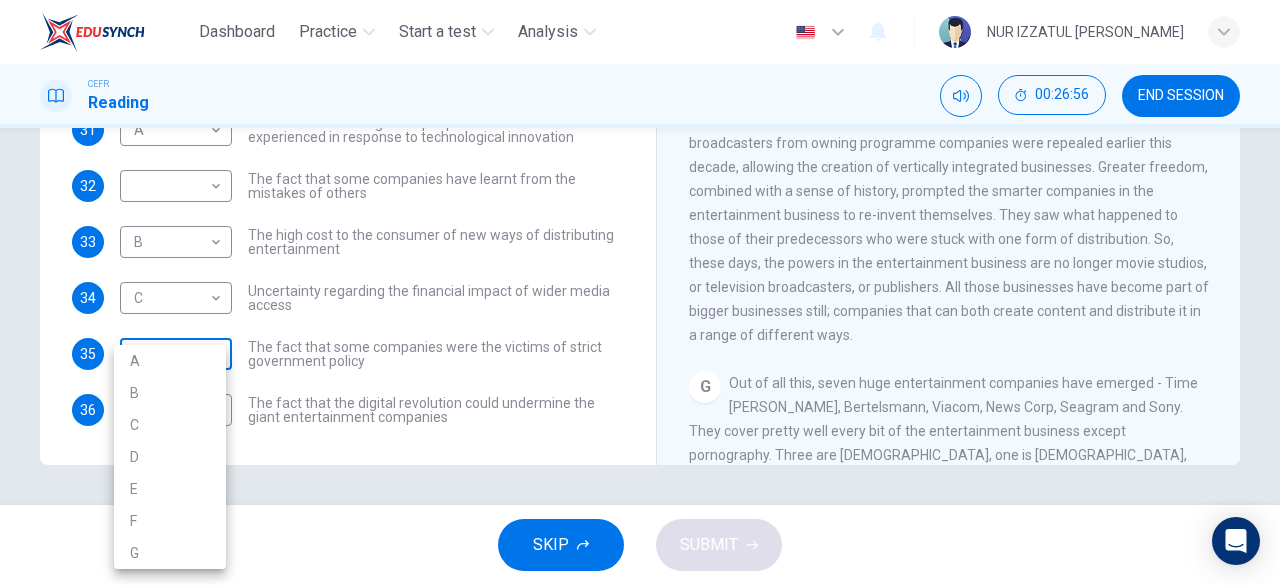 click on "Dashboard Practice Start a test Analysis English en ​ NUR IZZATUL ALIA BINTI RAZALI CEFR Reading 00:26:56 END SESSION Questions 29 - 36 The Reading Passage has 7 paragraphs  A-G .
Which paragraph mentions the following?
Write the appropriate letters  (A-G)  in the boxes below.
NB  Some of the paragraphs will be used  more than once. 29 D D ​ The contrasting effects that new technology can have on existing business 30 ​ ​ The fact that a total transformation is going to take place in the future in the delivery of all forms of entertainment 31 A A ​ The confused feelings that people are known to have experienced in response to technological innovation 32 ​ ​ The fact that some companies have learnt from the mistakes of others 33 B B ​ The high cost to the consumer of new ways of distributing entertainment 34 C C ​ Uncertainty regarding the financial impact of wider media access 35 ​ ​ The fact that some companies were the victims of strict government policy 36 D D ​ Wheel of Fortune" at bounding box center (640, 292) 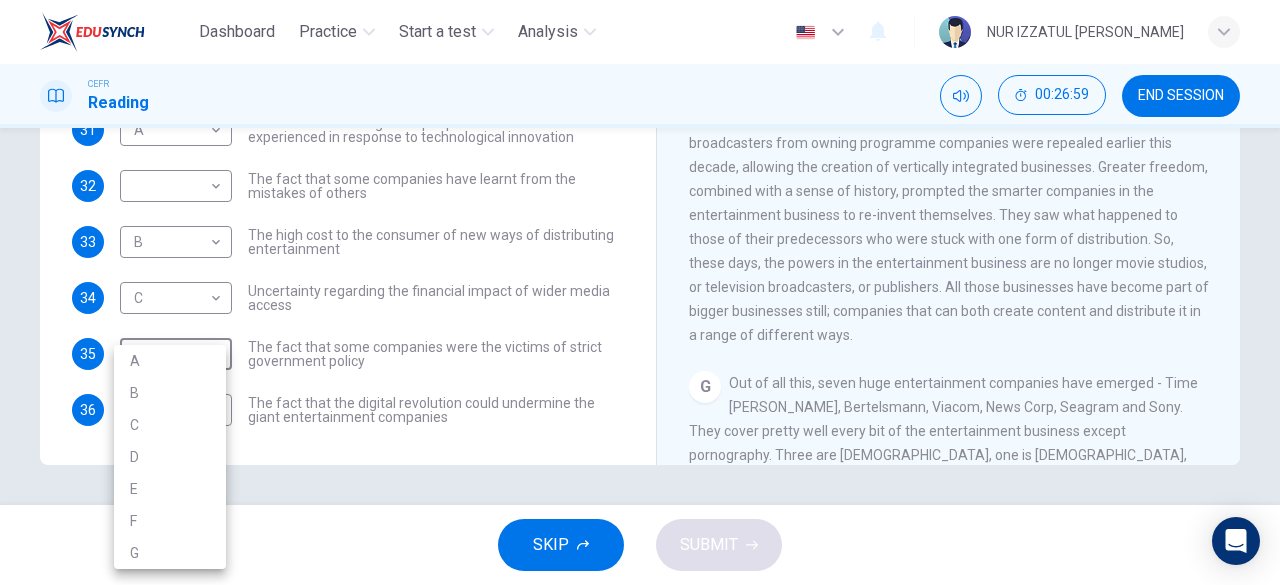 click at bounding box center (640, 292) 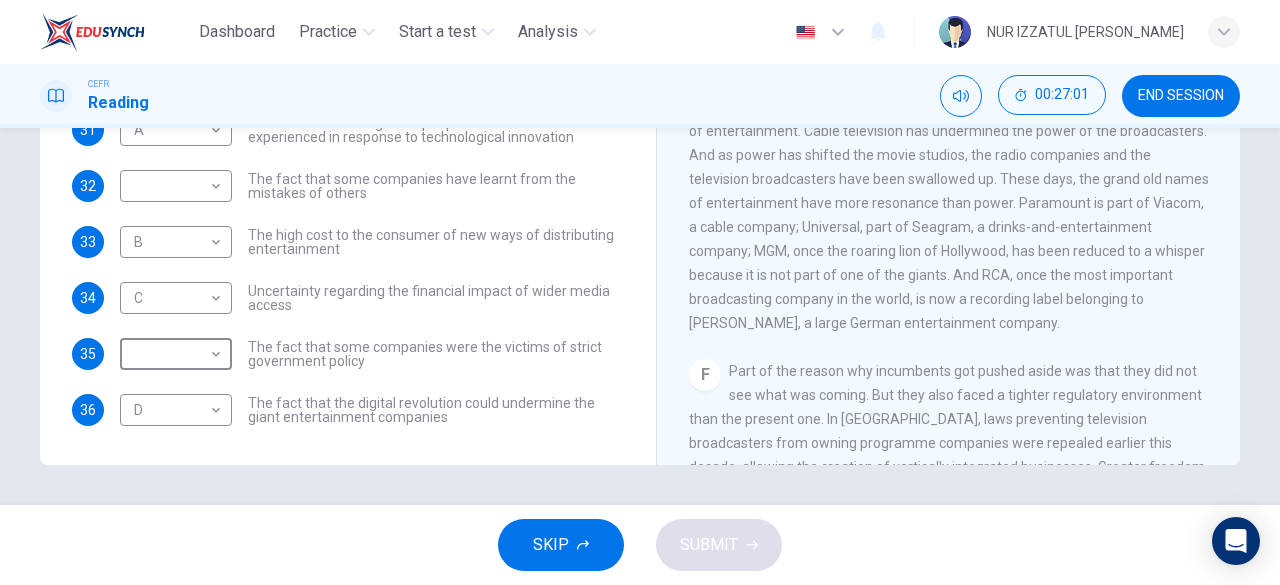 scroll, scrollTop: 900, scrollLeft: 0, axis: vertical 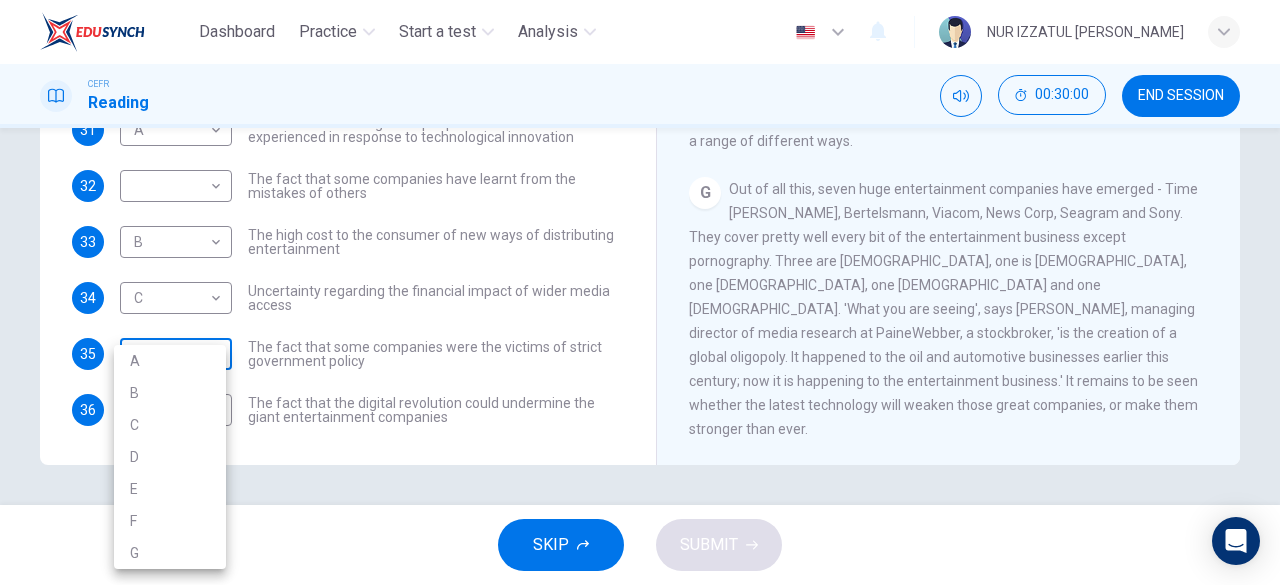 click on "Dashboard Practice Start a test Analysis English en ​ NUR IZZATUL ALIA BINTI RAZALI CEFR Reading 00:30:00 END SESSION Questions 29 - 36 The Reading Passage has 7 paragraphs  A-G .
Which paragraph mentions the following?
Write the appropriate letters  (A-G)  in the boxes below.
NB  Some of the paragraphs will be used  more than once. 29 D D ​ The contrasting effects that new technology can have on existing business 30 ​ ​ The fact that a total transformation is going to take place in the future in the delivery of all forms of entertainment 31 A A ​ The confused feelings that people are known to have experienced in response to technological innovation 32 ​ ​ The fact that some companies have learnt from the mistakes of others 33 B B ​ The high cost to the consumer of new ways of distributing entertainment 34 C C ​ Uncertainty regarding the financial impact of wider media access 35 ​ ​ The fact that some companies were the victims of strict government policy 36 D D ​ Wheel of Fortune" at bounding box center (640, 292) 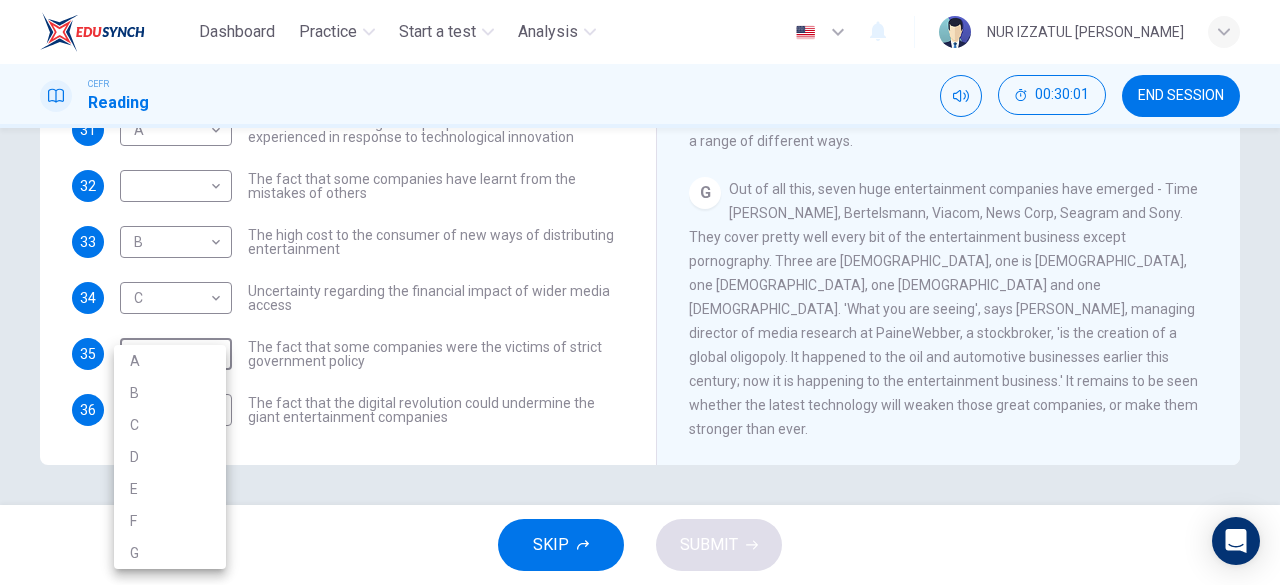 click on "F" at bounding box center (170, 521) 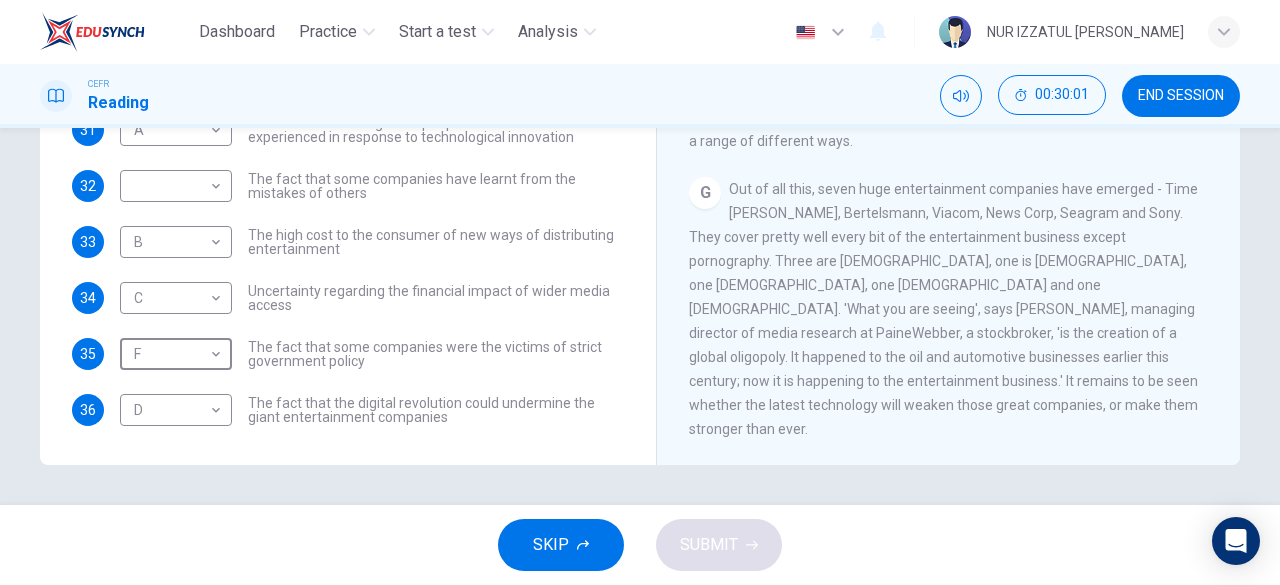 type on "F" 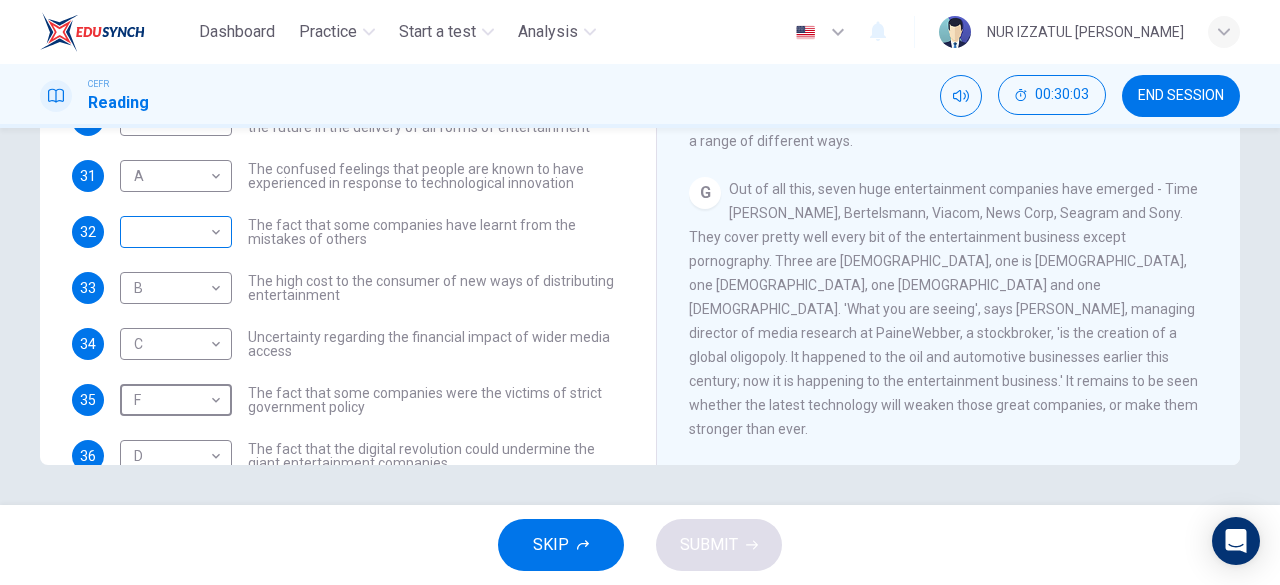scroll, scrollTop: 0, scrollLeft: 0, axis: both 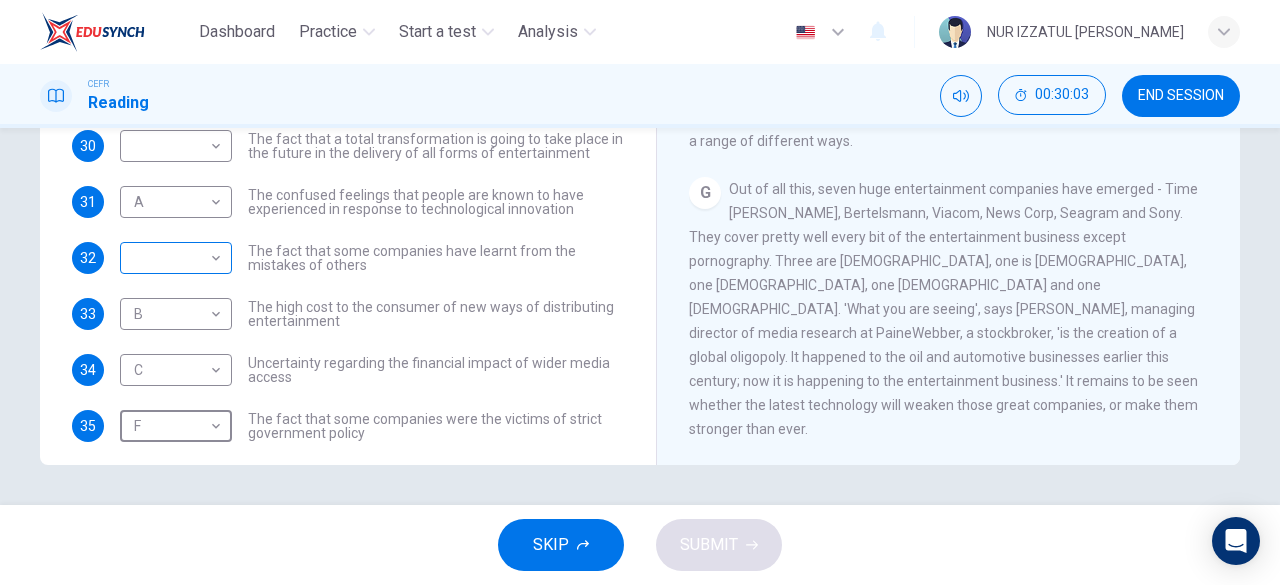 click on "Dashboard Practice Start a test Analysis English en ​ NUR IZZATUL ALIA BINTI RAZALI CEFR Reading 00:30:03 END SESSION Questions 29 - 36 The Reading Passage has 7 paragraphs  A-G .
Which paragraph mentions the following?
Write the appropriate letters  (A-G)  in the boxes below.
NB  Some of the paragraphs will be used  more than once. 29 D D ​ The contrasting effects that new technology can have on existing business 30 ​ ​ The fact that a total transformation is going to take place in the future in the delivery of all forms of entertainment 31 A A ​ The confused feelings that people are known to have experienced in response to technological innovation 32 ​ ​ The fact that some companies have learnt from the mistakes of others 33 B B ​ The high cost to the consumer of new ways of distributing entertainment 34 C C ​ Uncertainty regarding the financial impact of wider media access 35 F F ​ The fact that some companies were the victims of strict government policy 36 D D ​ Wheel of Fortune" at bounding box center [640, 292] 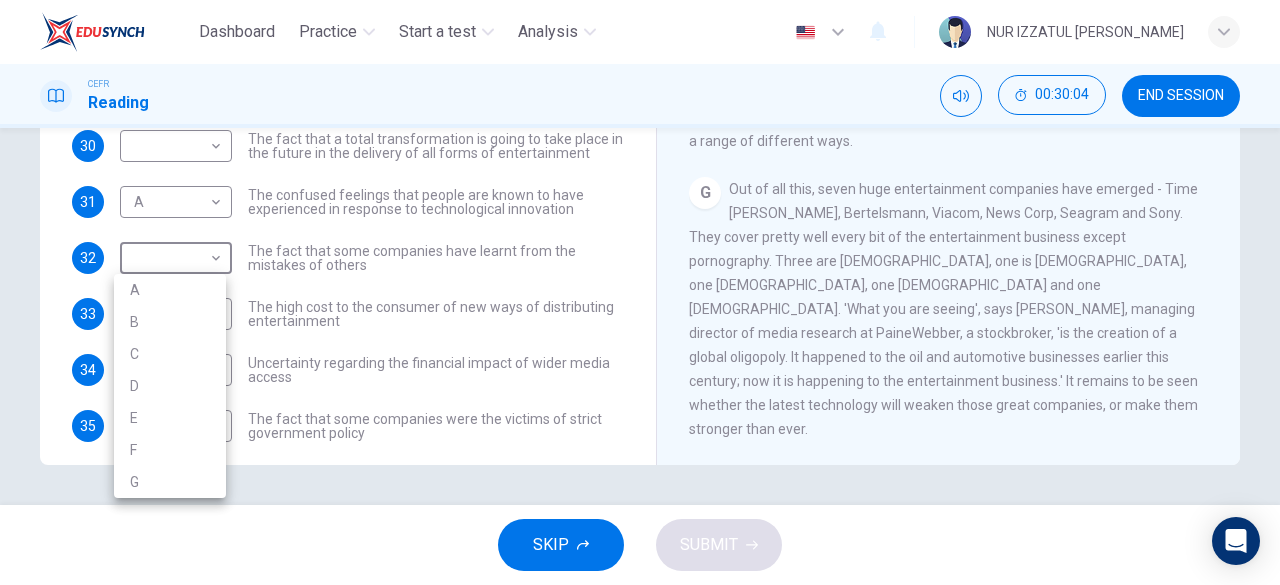 click on "F" at bounding box center (170, 450) 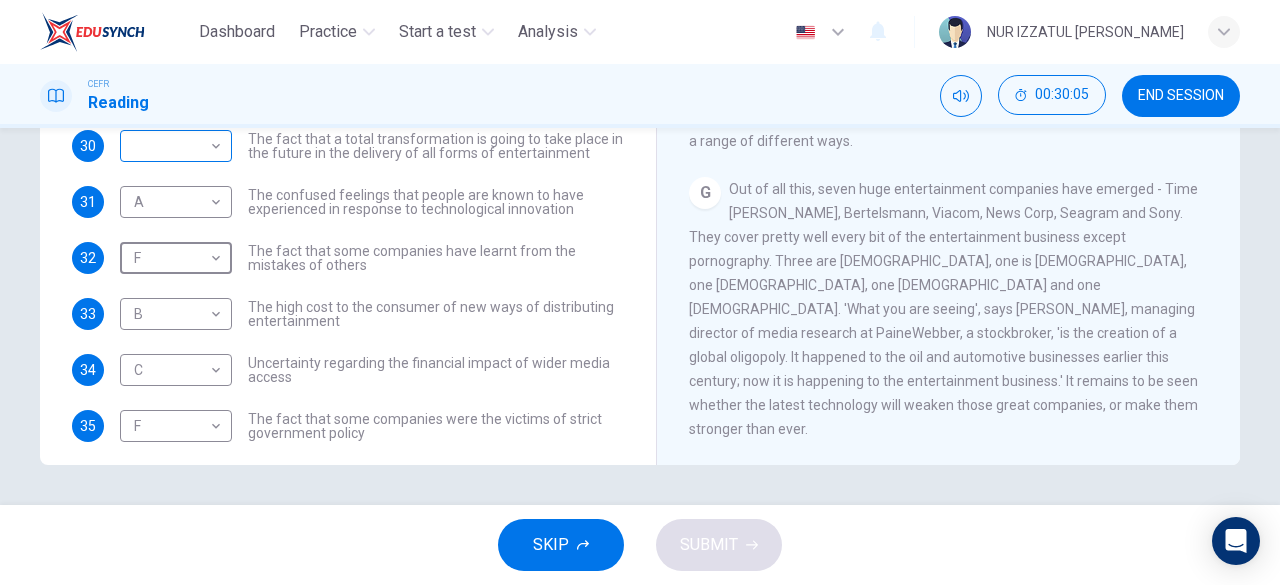 scroll, scrollTop: 387, scrollLeft: 0, axis: vertical 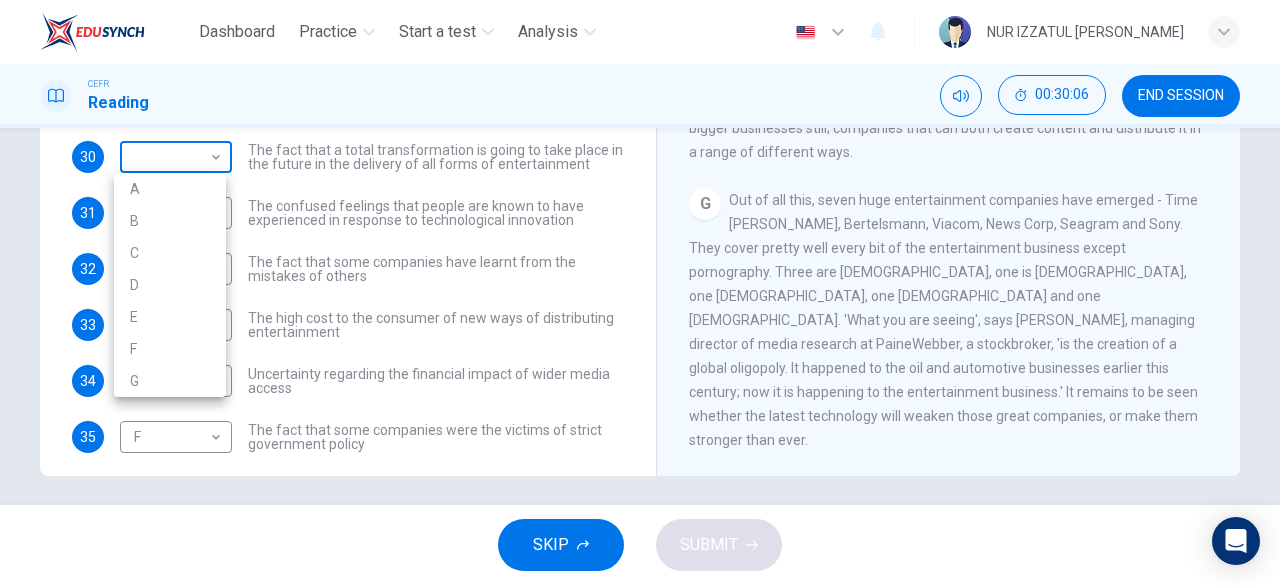 click on "Dashboard Practice Start a test Analysis English en ​ NUR IZZATUL ALIA BINTI RAZALI CEFR Reading 00:30:06 END SESSION Questions 29 - 36 The Reading Passage has 7 paragraphs  A-G .
Which paragraph mentions the following?
Write the appropriate letters  (A-G)  in the boxes below.
NB  Some of the paragraphs will be used  more than once. 29 D D ​ The contrasting effects that new technology can have on existing business 30 ​ ​ The fact that a total transformation is going to take place in the future in the delivery of all forms of entertainment 31 A A ​ The confused feelings that people are known to have experienced in response to technological innovation 32 F F ​ The fact that some companies have learnt from the mistakes of others 33 B B ​ The high cost to the consumer of new ways of distributing entertainment 34 C C ​ Uncertainty regarding the financial impact of wider media access 35 F F ​ The fact that some companies were the victims of strict government policy 36 D D ​ Wheel of Fortune" at bounding box center (640, 292) 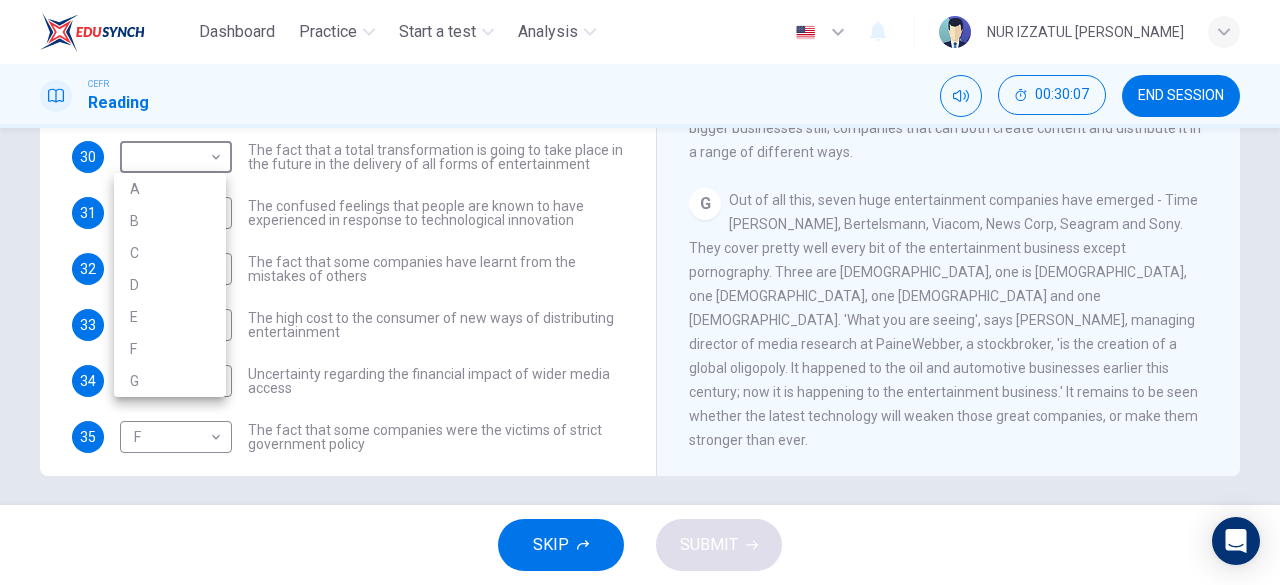 click on "G" at bounding box center [170, 381] 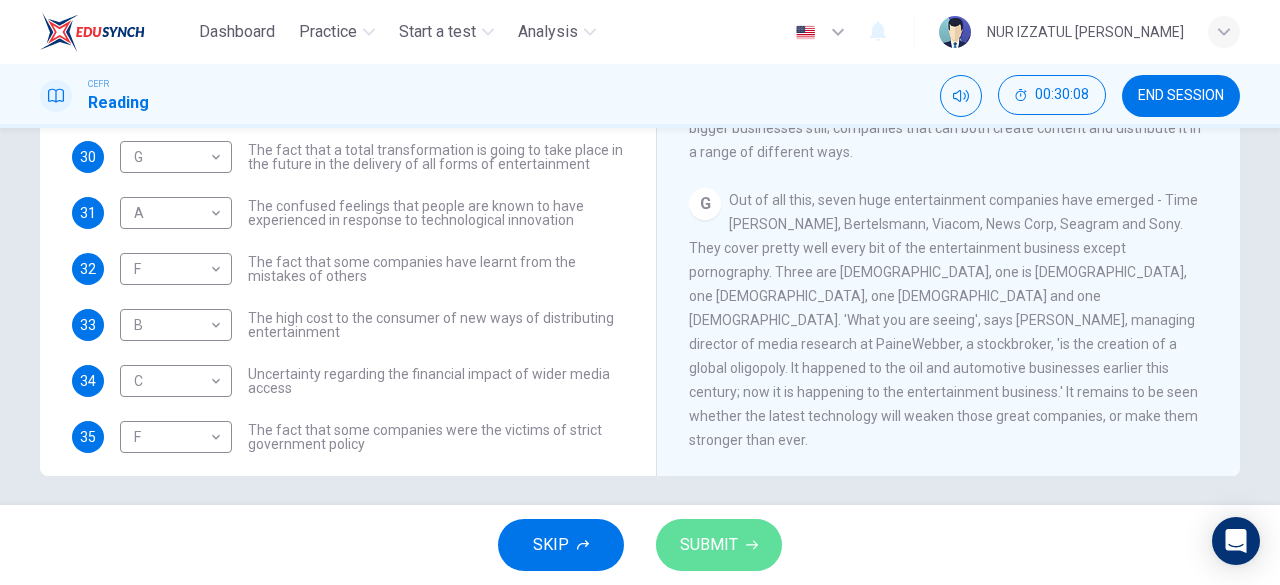 click on "SUBMIT" at bounding box center (709, 545) 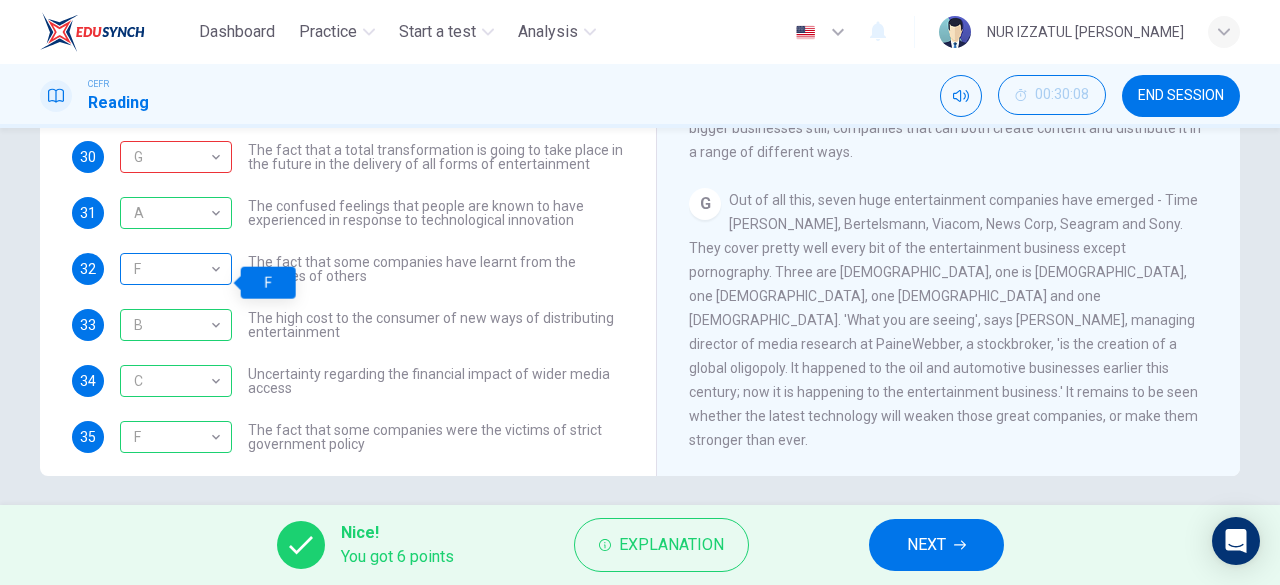 scroll, scrollTop: 287, scrollLeft: 0, axis: vertical 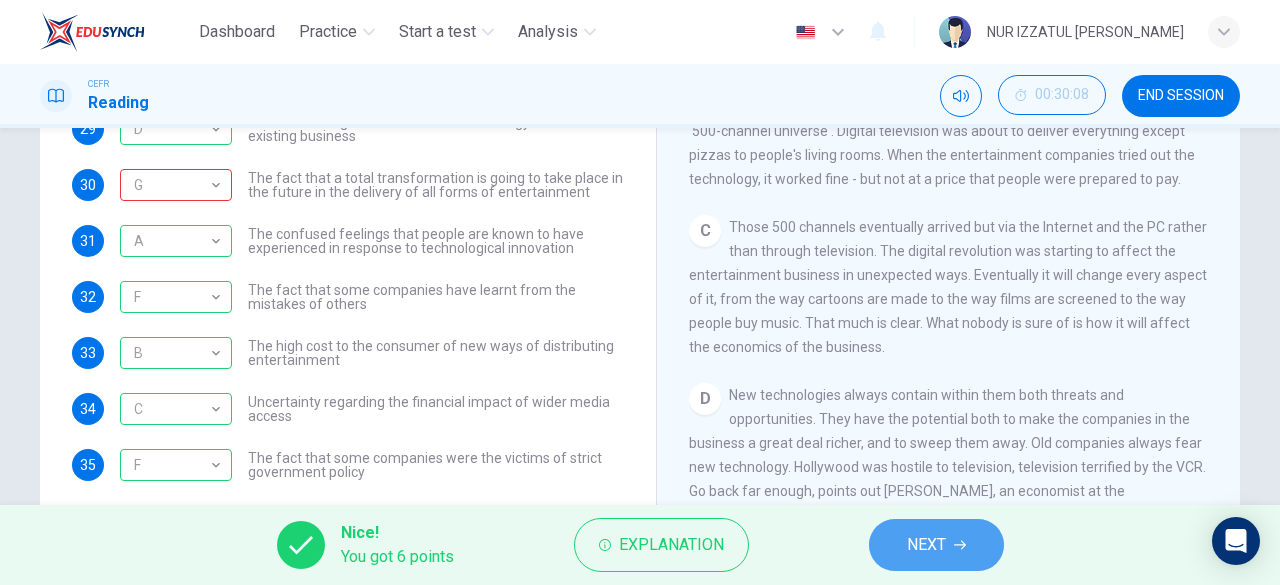 click 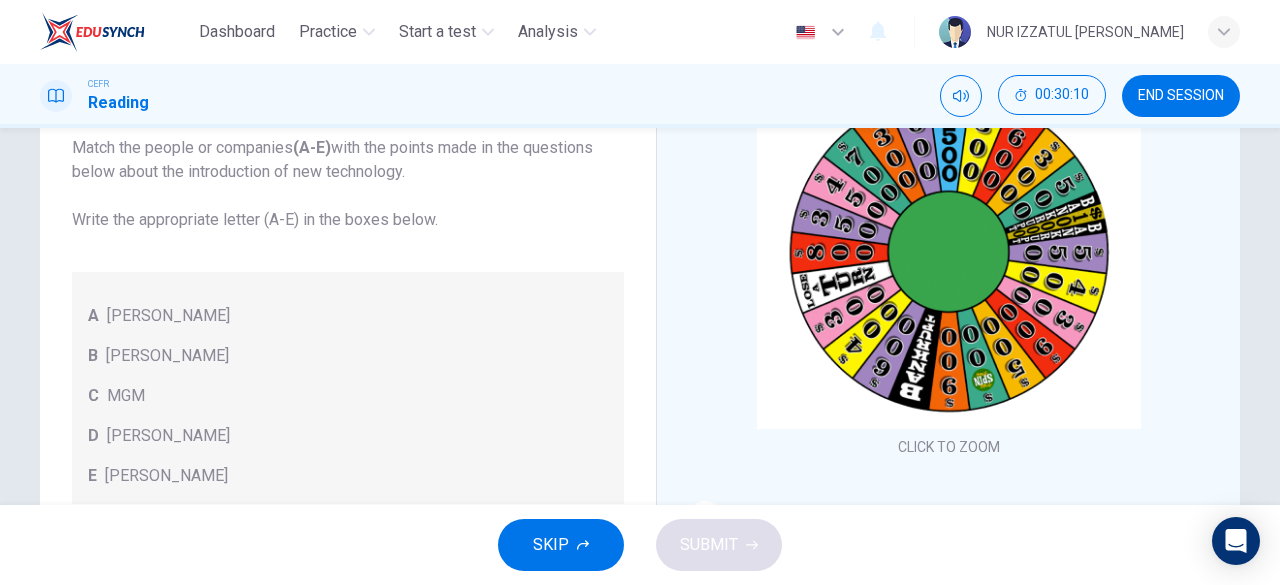 scroll, scrollTop: 87, scrollLeft: 0, axis: vertical 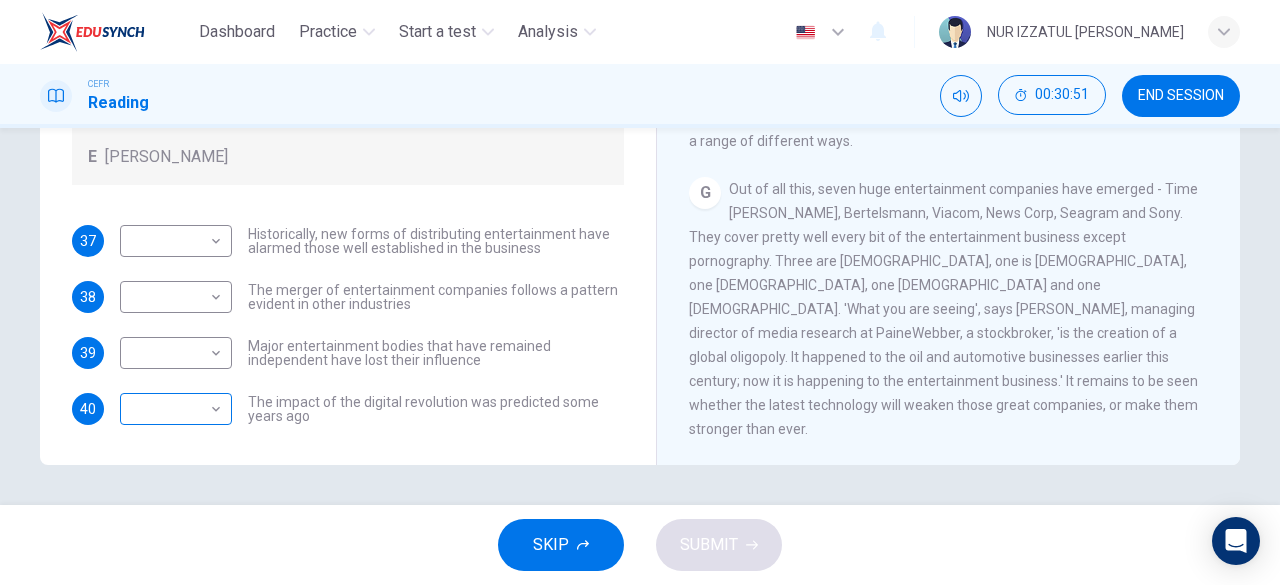 click on "Dashboard Practice Start a test Analysis English en ​ NUR IZZATUL ALIA BINTI RAZALI CEFR Reading 00:30:51 END SESSION Questions 37 - 40 The writer refers to various individuals and companies in the reading passage.
Match the people or companies  (A-E)  with the points made in the questions below about the introduction of new technology.
Write the appropriate letter (A-E) in the boxes below. A John Malone B Hal Valarian C MGM D Walt Disney E Christopher Dixon 37 ​ ​ Historically, new forms of distributing entertainment have alarmed those well established in the business 38 ​ ​ The merger of entertainment companies follows a pattern evident in other industries 39 ​ ​ Major entertainment bodies that have remained independent have lost their influence 40 ​ ​ The impact of the digital revolution was predicted some years ago Wheel of Fortune CLICK TO ZOOM Click to Zoom A B C D E F G SKIP SUBMIT Dashboard Practice Start a test Analysis Notifications © Copyright  2025 Highlight an image Highlight" at bounding box center (640, 292) 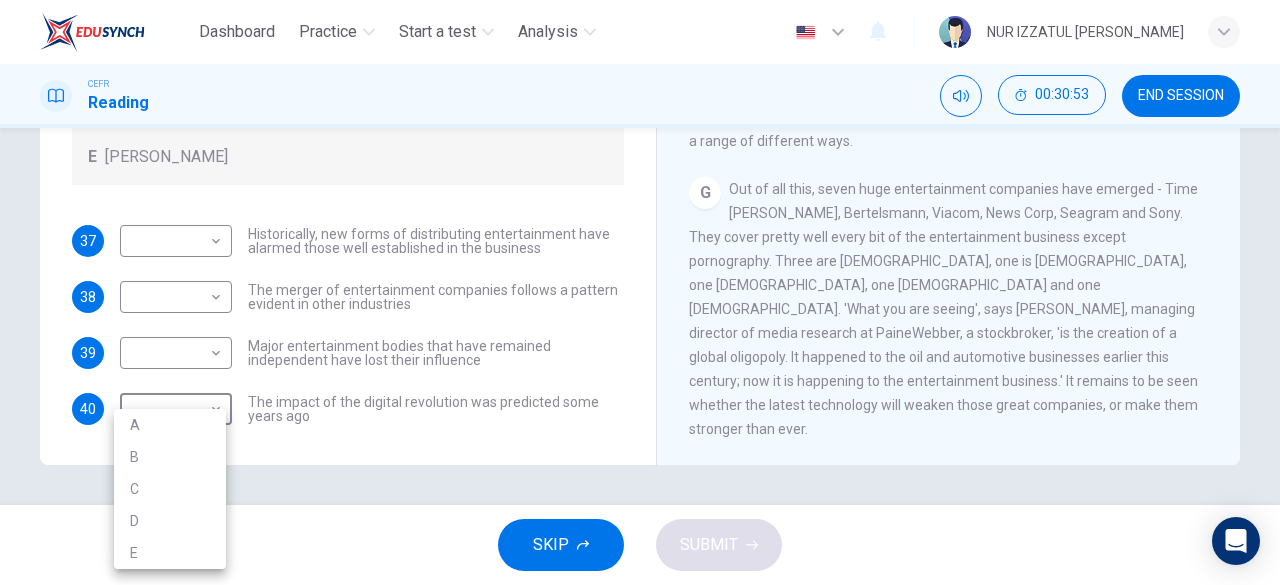 click on "E" at bounding box center (170, 553) 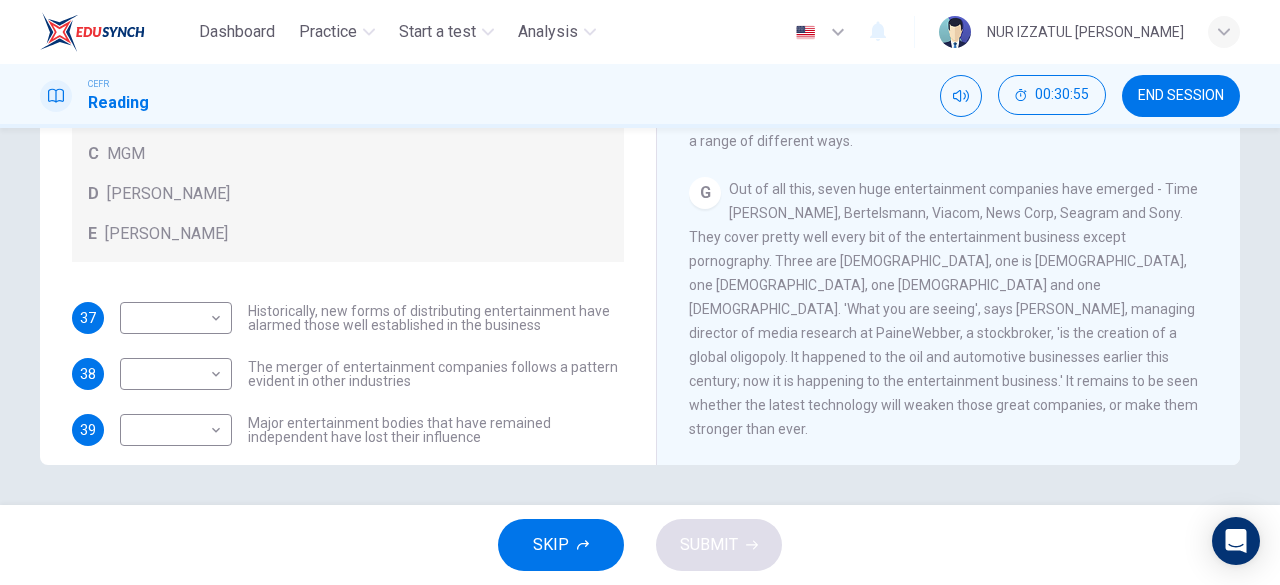 scroll, scrollTop: 120, scrollLeft: 0, axis: vertical 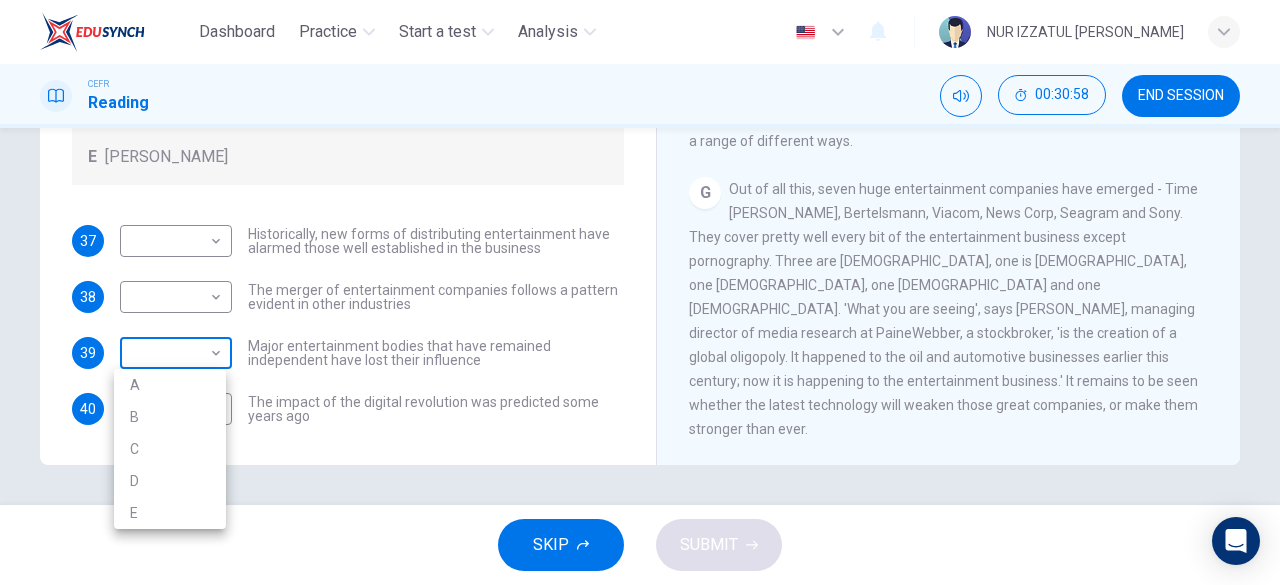 click on "Dashboard Practice Start a test Analysis English en ​ NUR IZZATUL ALIA BINTI RAZALI CEFR Reading 00:30:58 END SESSION Questions 37 - 40 The writer refers to various individuals and companies in the reading passage.
Match the people or companies  (A-E)  with the points made in the questions below about the introduction of new technology.
Write the appropriate letter (A-E) in the boxes below. A John Malone B Hal Valarian C MGM D Walt Disney E Christopher Dixon 37 ​ ​ Historically, new forms of distributing entertainment have alarmed those well established in the business 38 ​ ​ The merger of entertainment companies follows a pattern evident in other industries 39 ​ ​ Major entertainment bodies that have remained independent have lost their influence 40 E E ​ The impact of the digital revolution was predicted some years ago Wheel of Fortune CLICK TO ZOOM Click to Zoom A B C D E F G SKIP SUBMIT Dashboard Practice Start a test Analysis Notifications © Copyright  2025 Highlight an image Highlight" at bounding box center [640, 292] 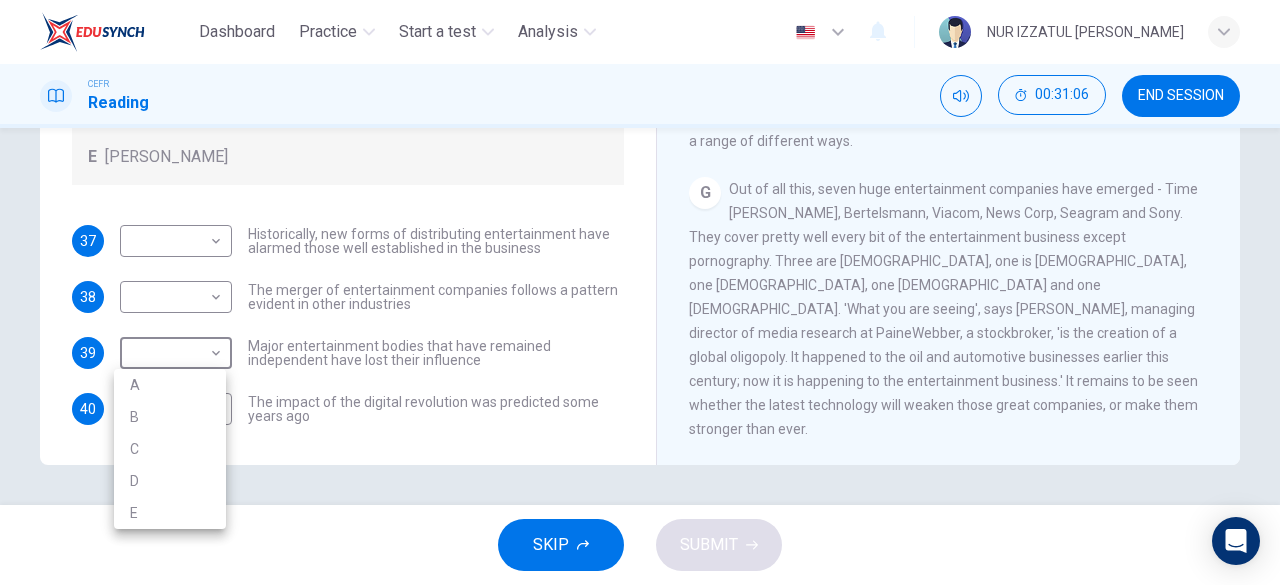 click at bounding box center [640, 292] 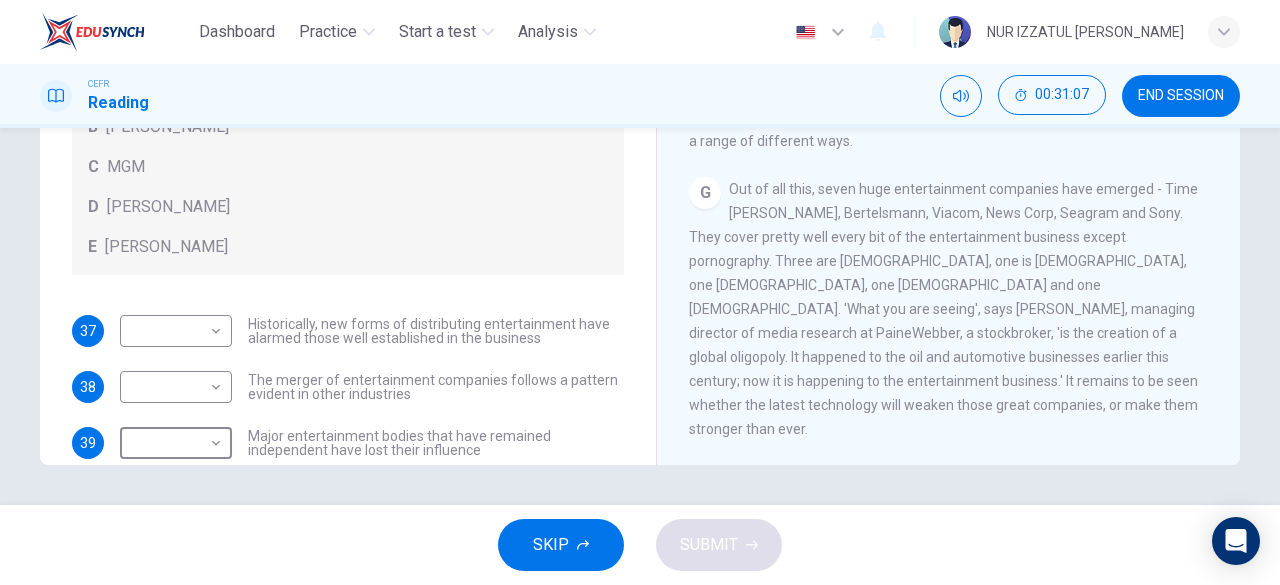 scroll, scrollTop: 0, scrollLeft: 0, axis: both 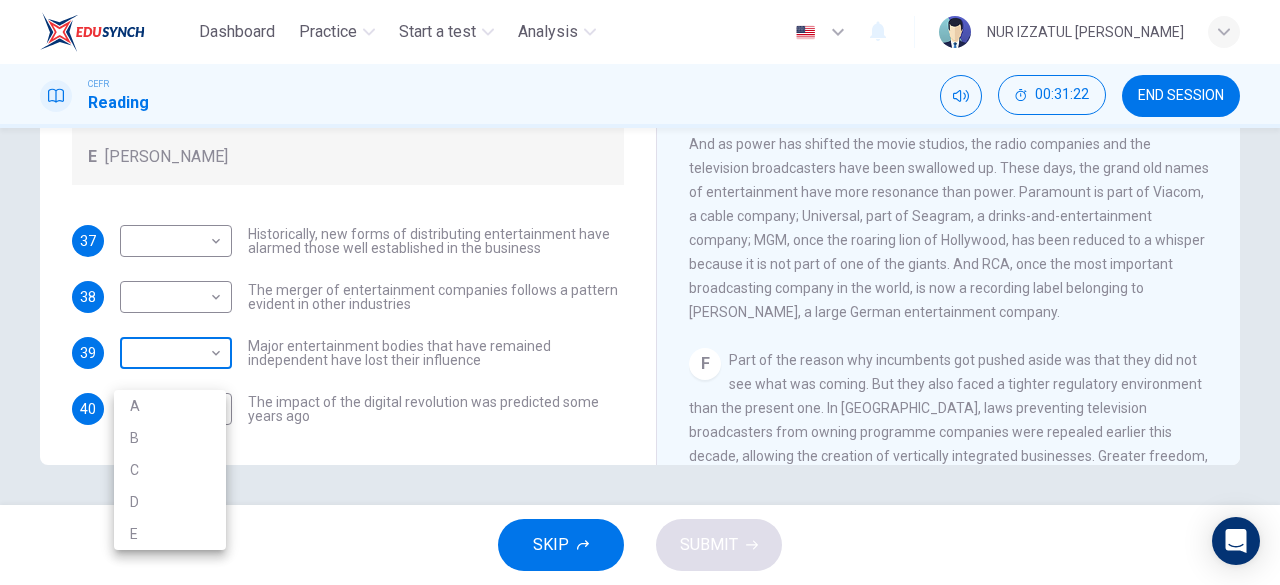 click on "Dashboard Practice Start a test Analysis English en ​ NUR IZZATUL ALIA BINTI RAZALI CEFR Reading 00:31:22 END SESSION Questions 37 - 40 The writer refers to various individuals and companies in the reading passage.
Match the people or companies  (A-E)  with the points made in the questions below about the introduction of new technology.
Write the appropriate letter (A-E) in the boxes below. A John Malone B Hal Valarian C MGM D Walt Disney E Christopher Dixon 37 ​ ​ Historically, new forms of distributing entertainment have alarmed those well established in the business 38 ​ ​ The merger of entertainment companies follows a pattern evident in other industries 39 ​ ​ Major entertainment bodies that have remained independent have lost their influence 40 E E ​ The impact of the digital revolution was predicted some years ago Wheel of Fortune CLICK TO ZOOM Click to Zoom A B C D E F G SKIP SUBMIT Dashboard Practice Start a test Analysis Notifications © Copyright  2025 Highlight an image Highlight" at bounding box center [640, 292] 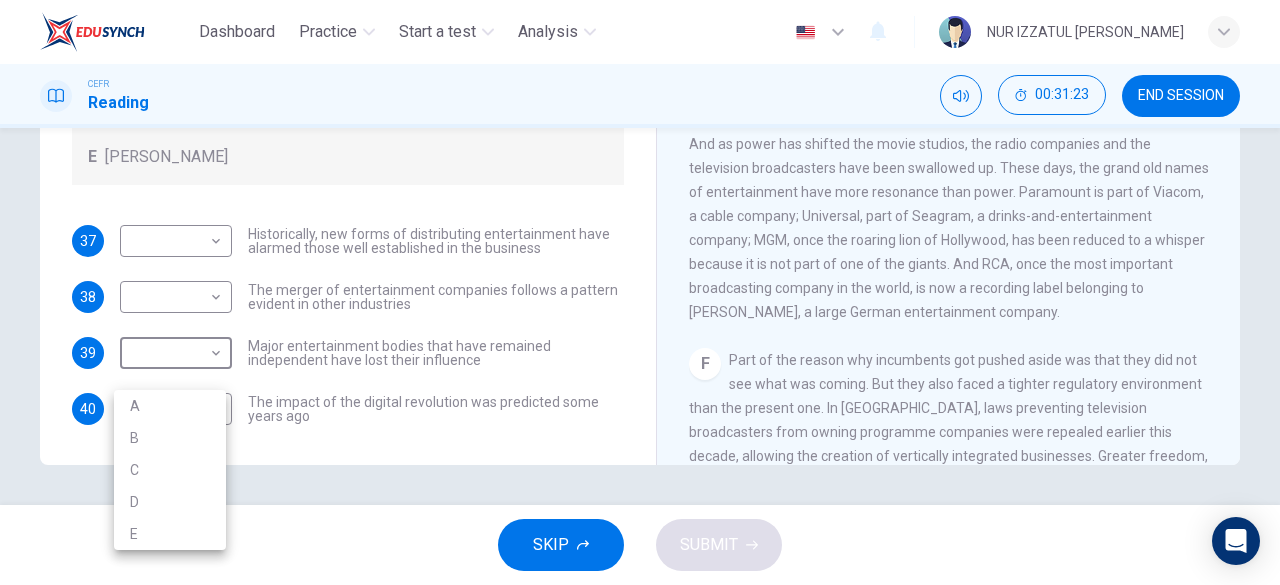 click at bounding box center (640, 292) 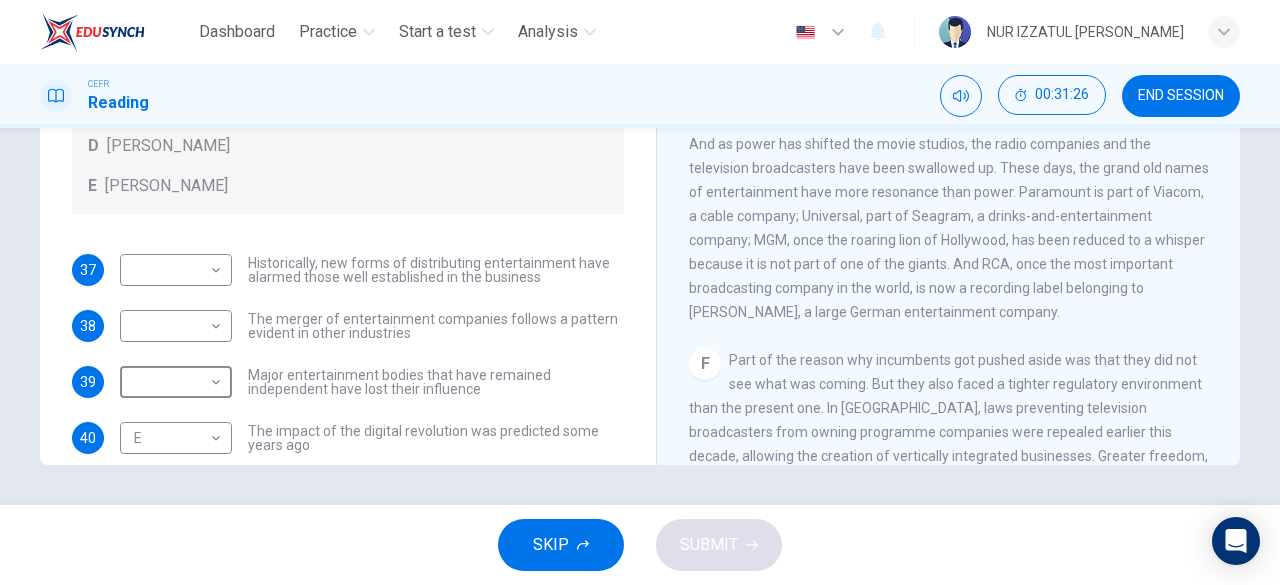 scroll, scrollTop: 120, scrollLeft: 0, axis: vertical 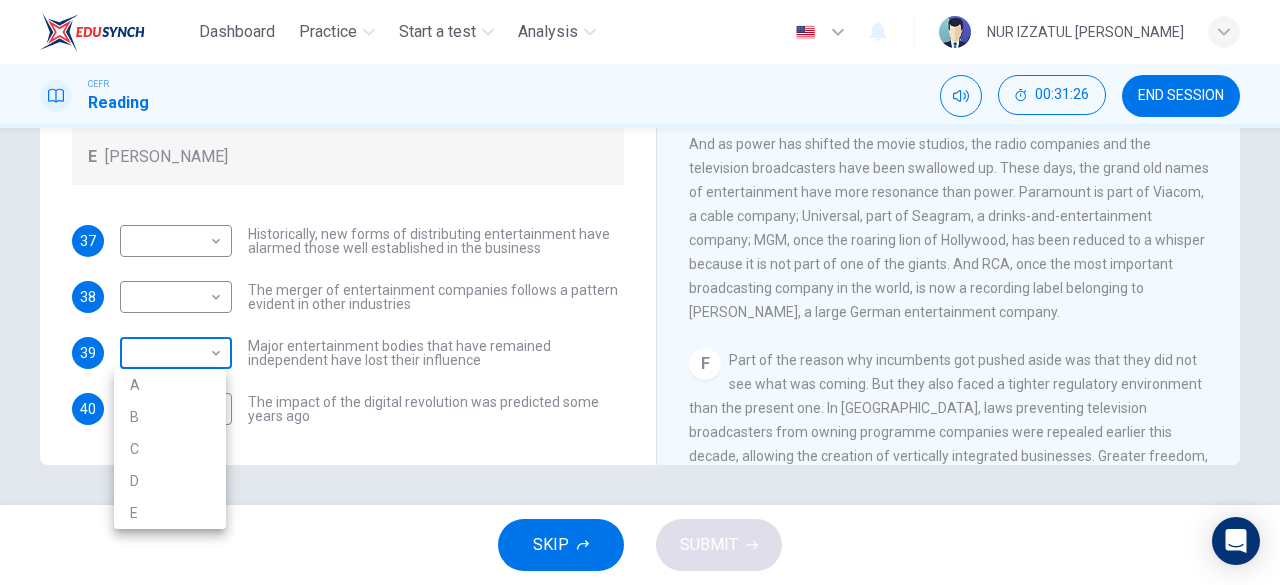 click on "Dashboard Practice Start a test Analysis English en ​ NUR IZZATUL ALIA BINTI RAZALI CEFR Reading 00:31:26 END SESSION Questions 37 - 40 The writer refers to various individuals and companies in the reading passage.
Match the people or companies  (A-E)  with the points made in the questions below about the introduction of new technology.
Write the appropriate letter (A-E) in the boxes below. A John Malone B Hal Valarian C MGM D Walt Disney E Christopher Dixon 37 ​ ​ Historically, new forms of distributing entertainment have alarmed those well established in the business 38 ​ ​ The merger of entertainment companies follows a pattern evident in other industries 39 ​ ​ Major entertainment bodies that have remained independent have lost their influence 40 E E ​ The impact of the digital revolution was predicted some years ago Wheel of Fortune CLICK TO ZOOM Click to Zoom A B C D E F G SKIP SUBMIT Dashboard Practice Start a test Analysis Notifications © Copyright  2025 Highlight an image Highlight" at bounding box center [640, 292] 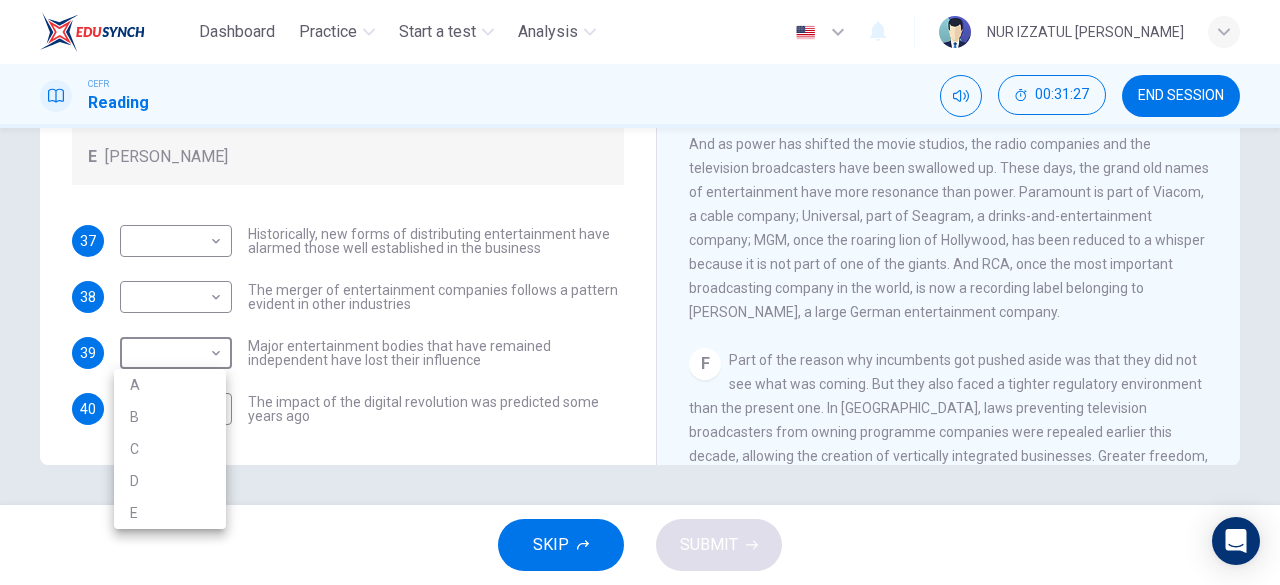 click on "C" at bounding box center [170, 449] 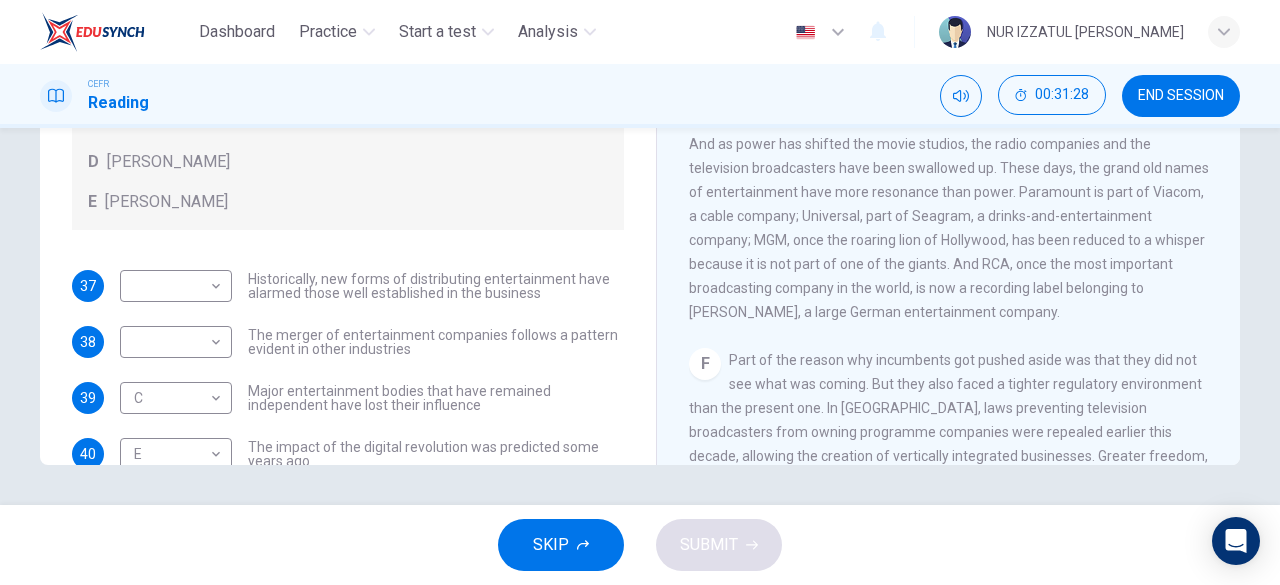 scroll, scrollTop: 20, scrollLeft: 0, axis: vertical 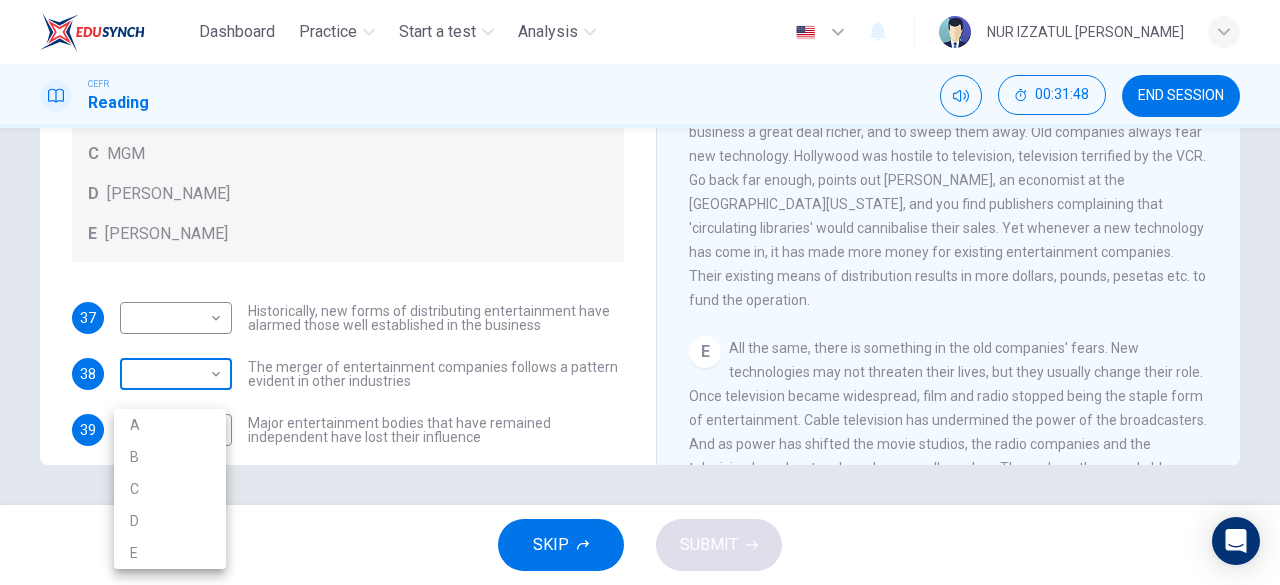 click on "Dashboard Practice Start a test Analysis English en ​ NUR IZZATUL ALIA BINTI RAZALI CEFR Reading 00:31:48 END SESSION Questions 37 - 40 The writer refers to various individuals and companies in the reading passage.
Match the people or companies  (A-E)  with the points made in the questions below about the introduction of new technology.
Write the appropriate letter (A-E) in the boxes below. A John Malone B Hal Valarian C MGM D Walt Disney E Christopher Dixon 37 ​ ​ Historically, new forms of distributing entertainment have alarmed those well established in the business 38 ​ ​ The merger of entertainment companies follows a pattern evident in other industries 39 C C ​ Major entertainment bodies that have remained independent have lost their influence 40 E E ​ The impact of the digital revolution was predicted some years ago Wheel of Fortune CLICK TO ZOOM Click to Zoom A B C D E F G SKIP SUBMIT Dashboard Practice Start a test Analysis Notifications © Copyright  2025 Highlight an image Highlight" at bounding box center (640, 292) 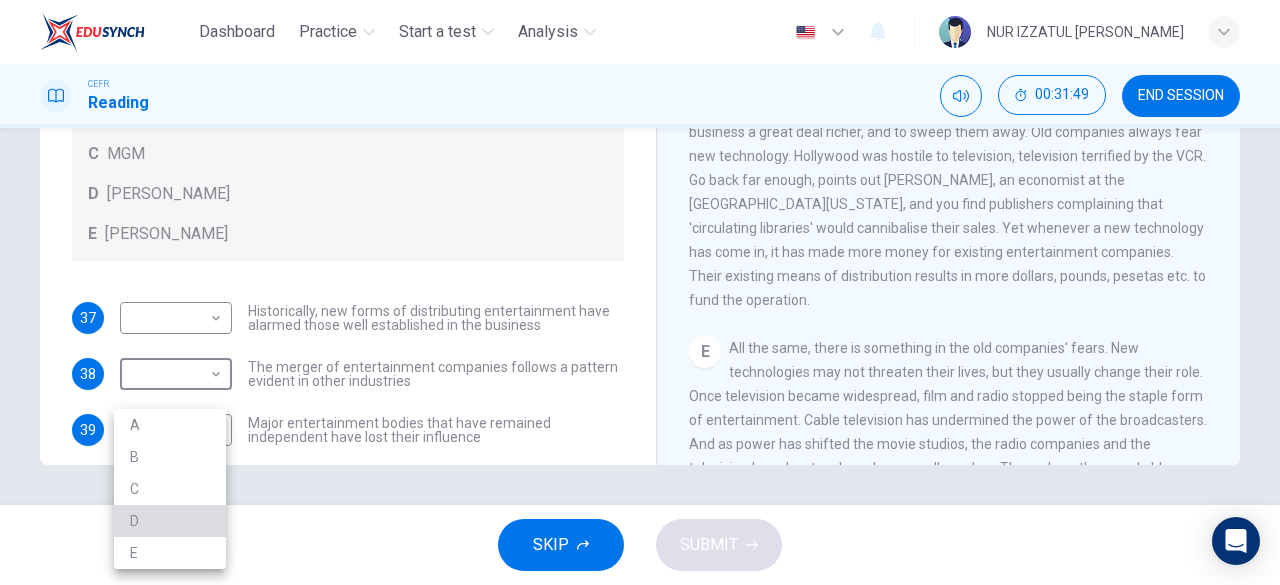 click on "D" at bounding box center [170, 521] 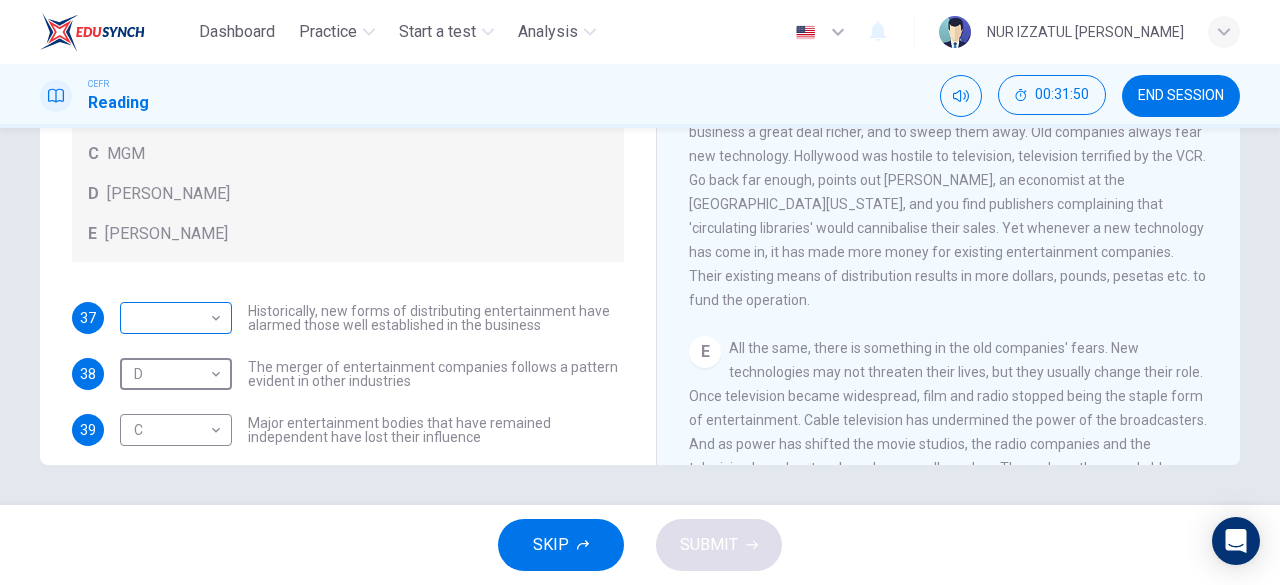 click on "Dashboard Practice Start a test Analysis English en ​ NUR IZZATUL ALIA BINTI RAZALI CEFR Reading 00:31:50 END SESSION Questions 37 - 40 The writer refers to various individuals and companies in the reading passage.
Match the people or companies  (A-E)  with the points made in the questions below about the introduction of new technology.
Write the appropriate letter (A-E) in the boxes below. A John Malone B Hal Valarian C MGM D Walt Disney E Christopher Dixon 37 ​ ​ Historically, new forms of distributing entertainment have alarmed those well established in the business 38 D D ​ The merger of entertainment companies follows a pattern evident in other industries 39 C C ​ Major entertainment bodies that have remained independent have lost their influence 40 E E ​ The impact of the digital revolution was predicted some years ago Wheel of Fortune CLICK TO ZOOM Click to Zoom A B C D E F G SKIP SUBMIT Dashboard Practice Start a test Analysis Notifications © Copyright  2025 Highlight an image Highlight" at bounding box center [640, 292] 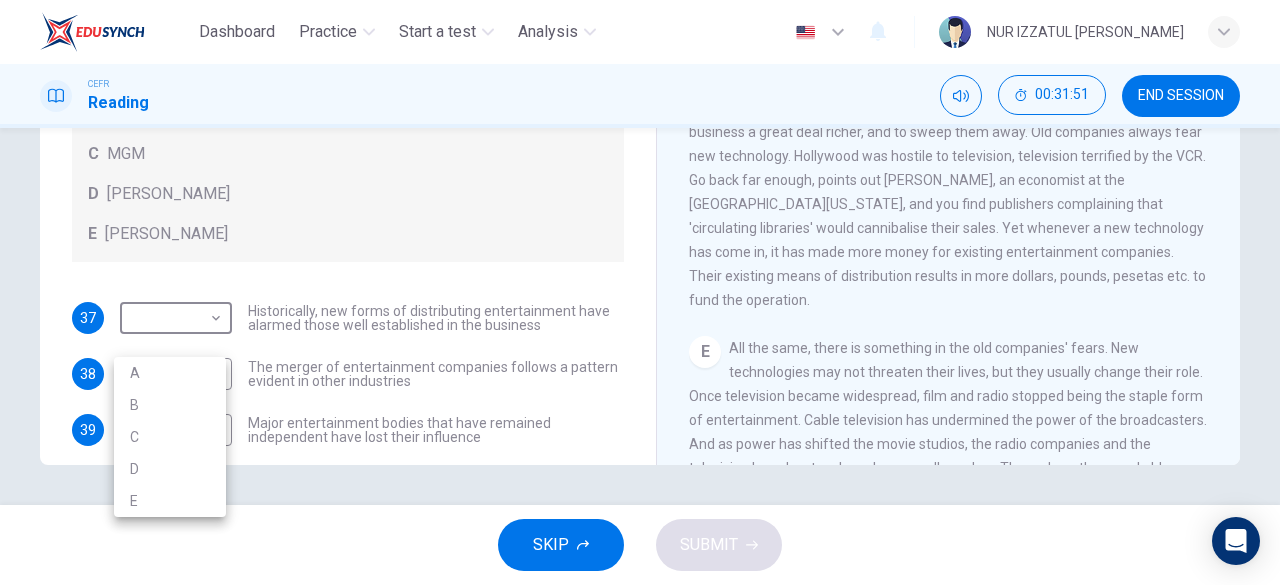 click at bounding box center (640, 292) 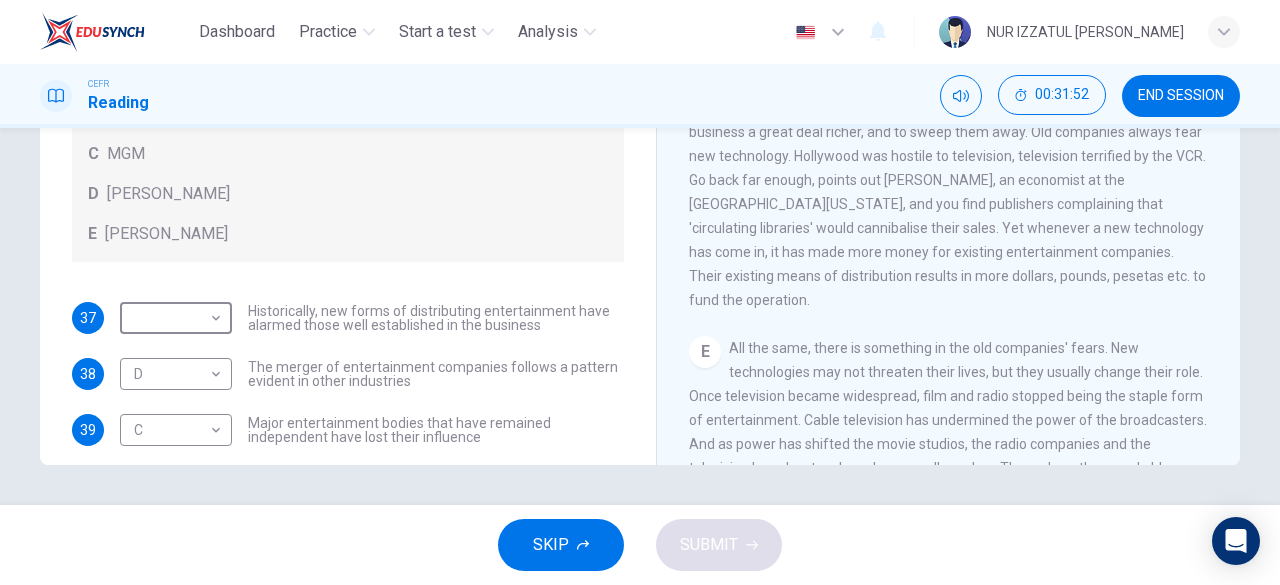 scroll, scrollTop: 0, scrollLeft: 0, axis: both 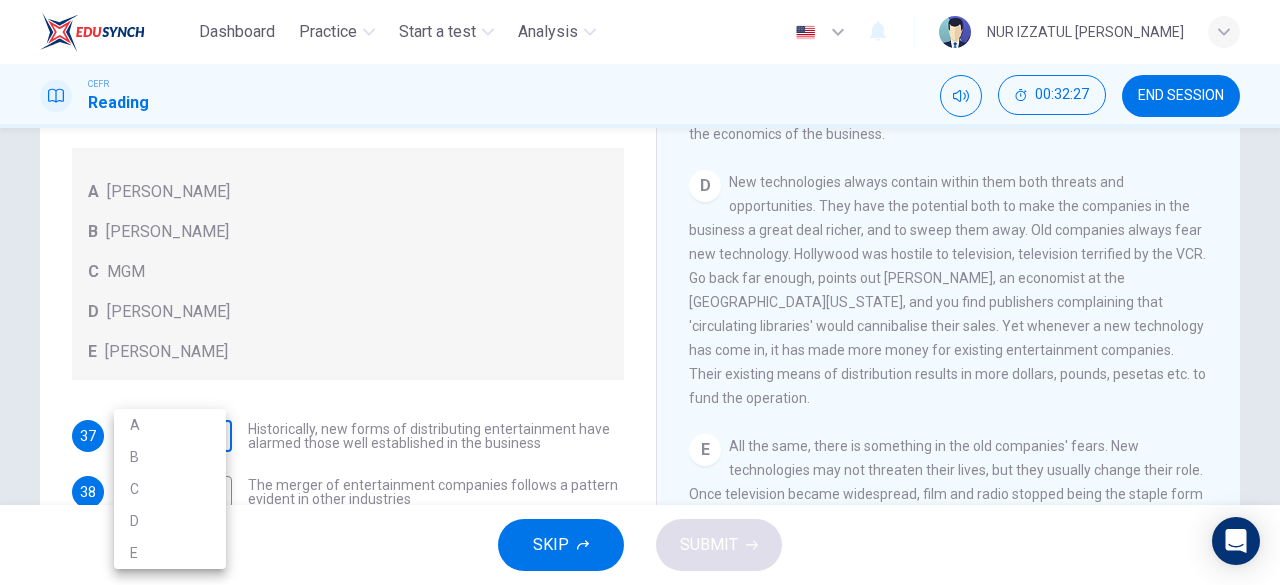click on "Dashboard Practice Start a test Analysis English en ​ NUR IZZATUL ALIA BINTI RAZALI CEFR Reading 00:32:27 END SESSION Questions 37 - 40 The writer refers to various individuals and companies in the reading passage.
Match the people or companies  (A-E)  with the points made in the questions below about the introduction of new technology.
Write the appropriate letter (A-E) in the boxes below. A John Malone B Hal Valarian C MGM D Walt Disney E Christopher Dixon 37 ​ ​ Historically, new forms of distributing entertainment have alarmed those well established in the business 38 D D ​ The merger of entertainment companies follows a pattern evident in other industries 39 C C ​ Major entertainment bodies that have remained independent have lost their influence 40 E E ​ The impact of the digital revolution was predicted some years ago Wheel of Fortune CLICK TO ZOOM Click to Zoom A B C D E F G SKIP SUBMIT Dashboard Practice Start a test Analysis Notifications © Copyright  2025 Highlight an image Highlight" at bounding box center (640, 292) 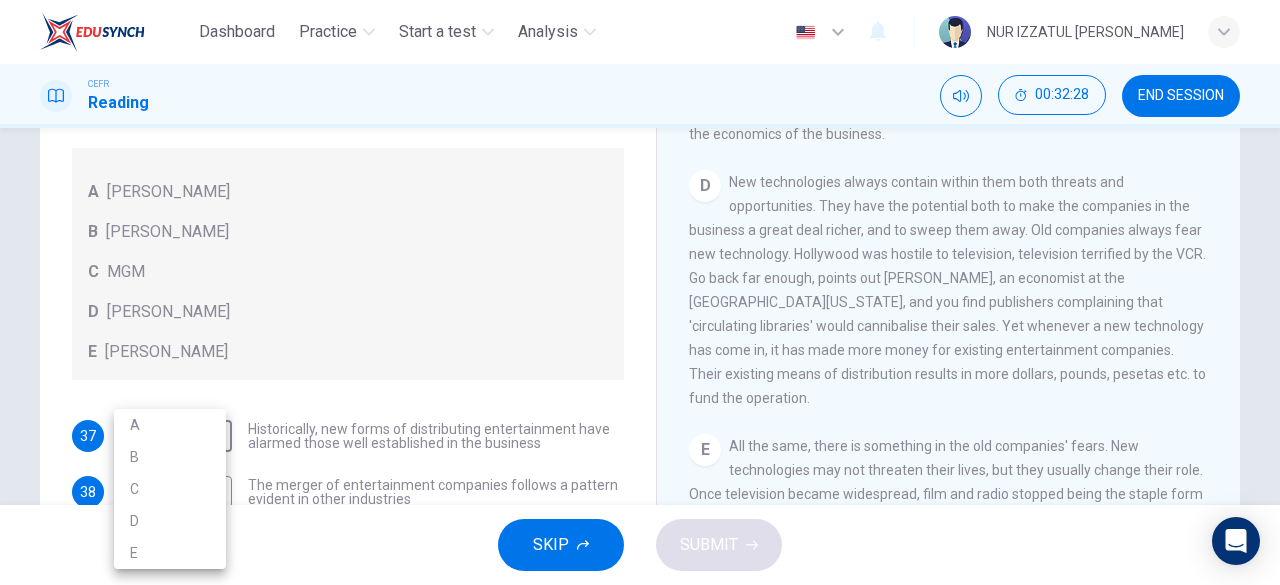 click on "A" at bounding box center [170, 425] 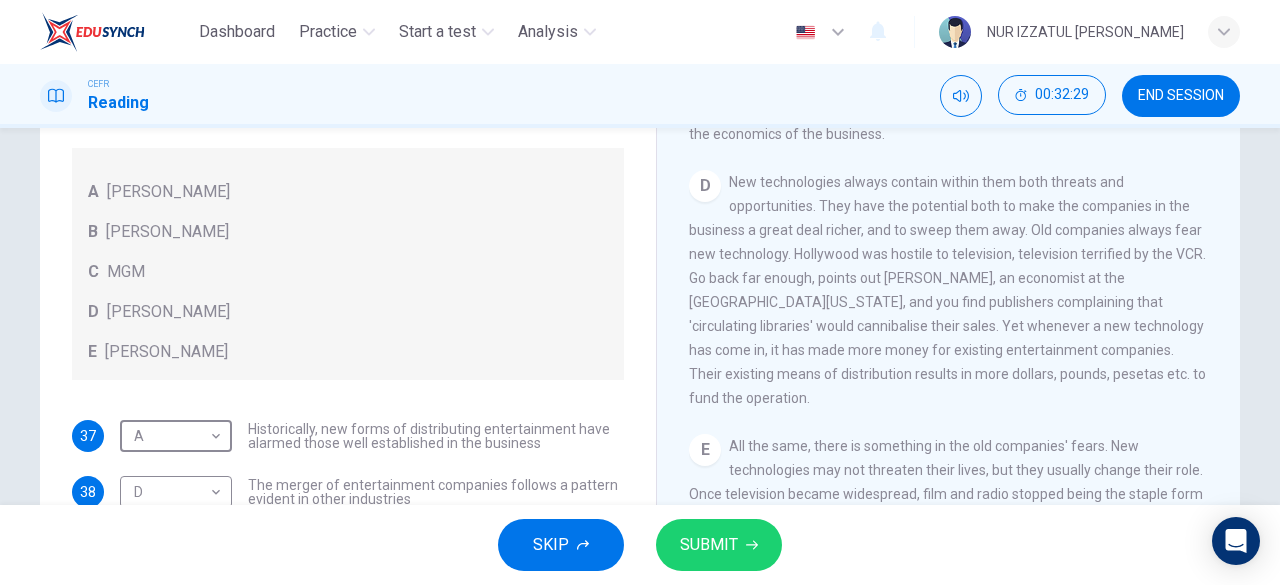 click on "SUBMIT" at bounding box center (719, 545) 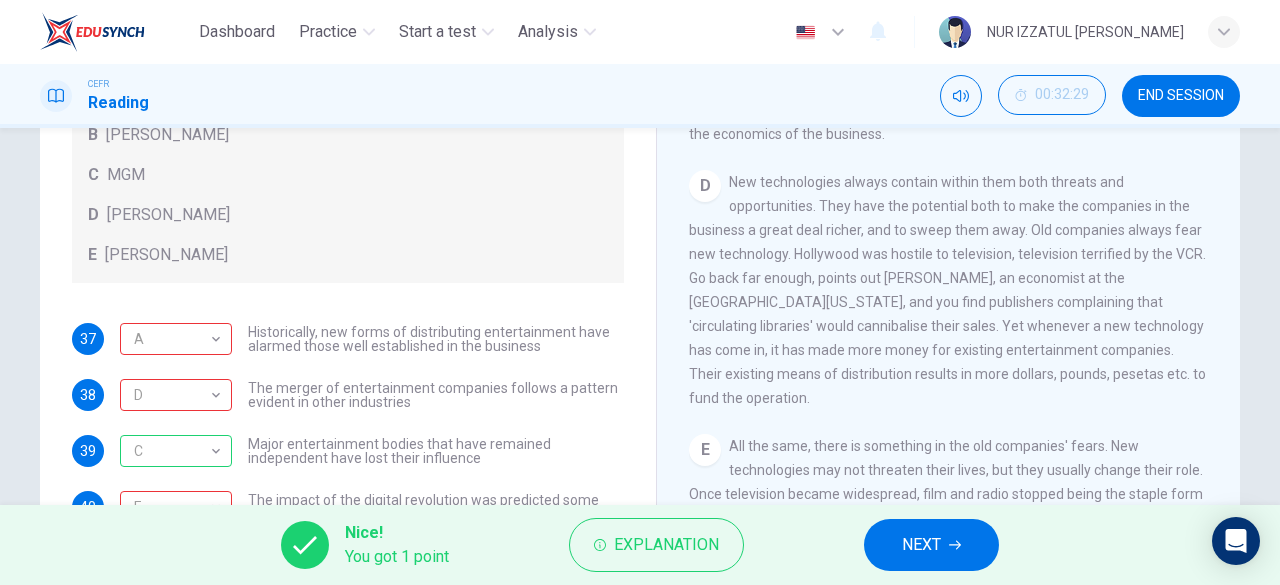scroll, scrollTop: 120, scrollLeft: 0, axis: vertical 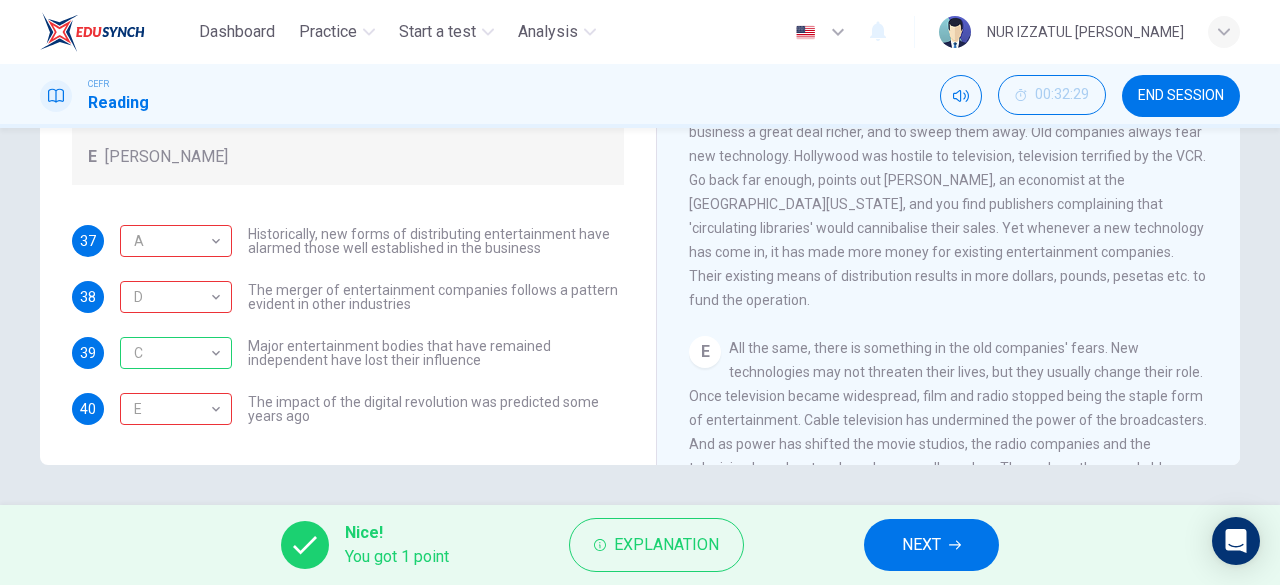 click on "NEXT" at bounding box center [921, 545] 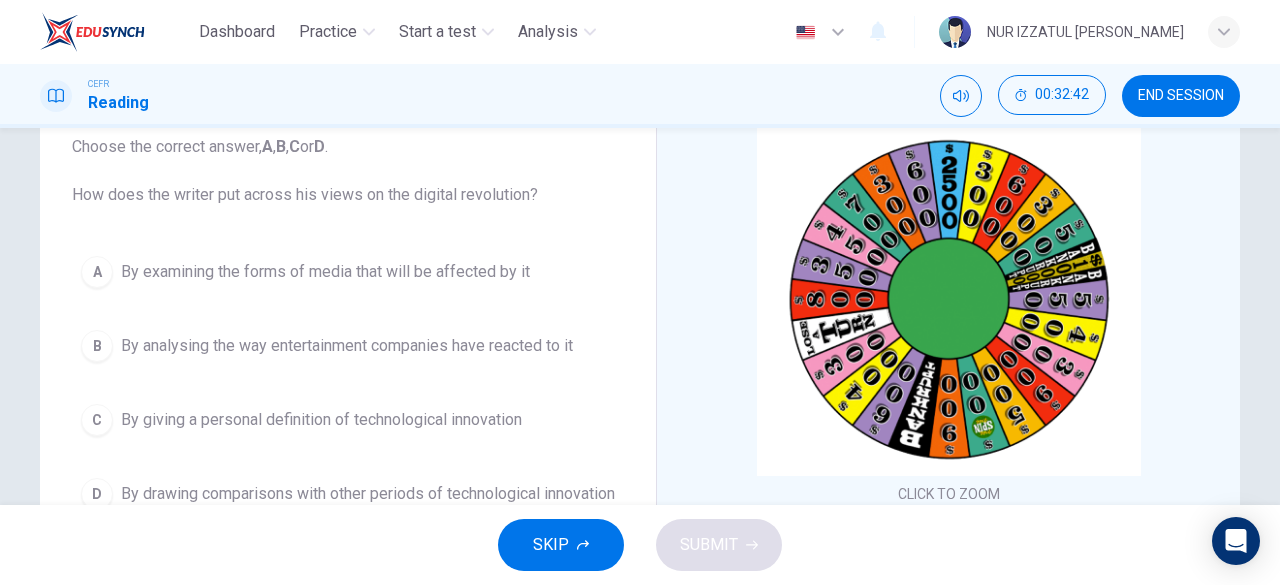 scroll, scrollTop: 98, scrollLeft: 0, axis: vertical 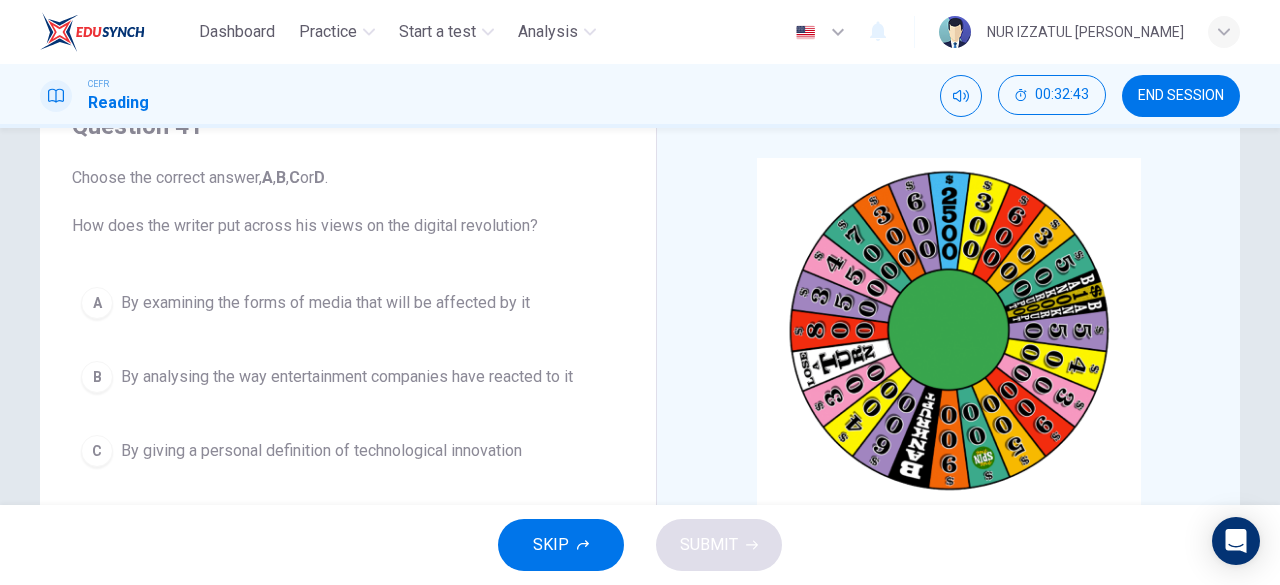 click on "By analysing the way entertainment companies have reacted to it" at bounding box center (347, 377) 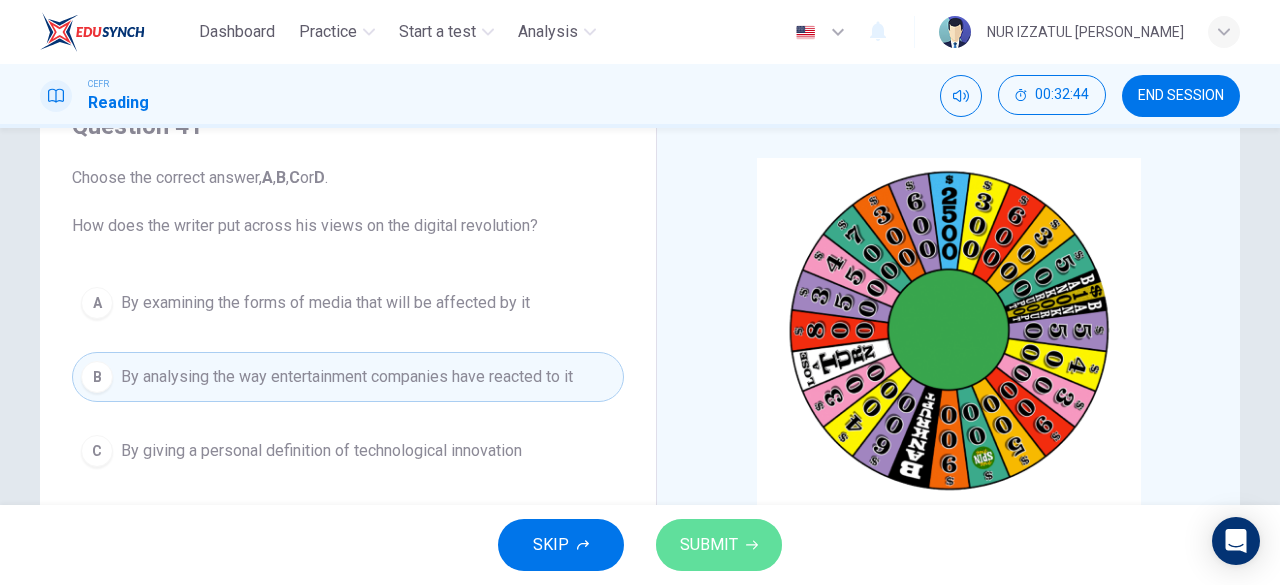 click on "SUBMIT" at bounding box center (709, 545) 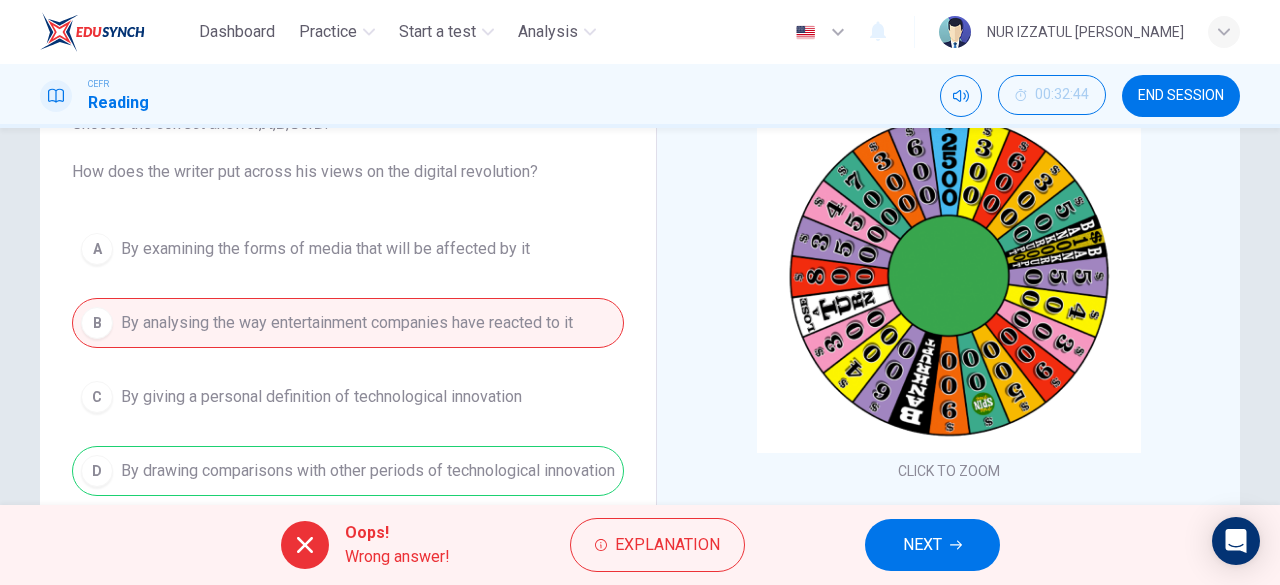 scroll, scrollTop: 298, scrollLeft: 0, axis: vertical 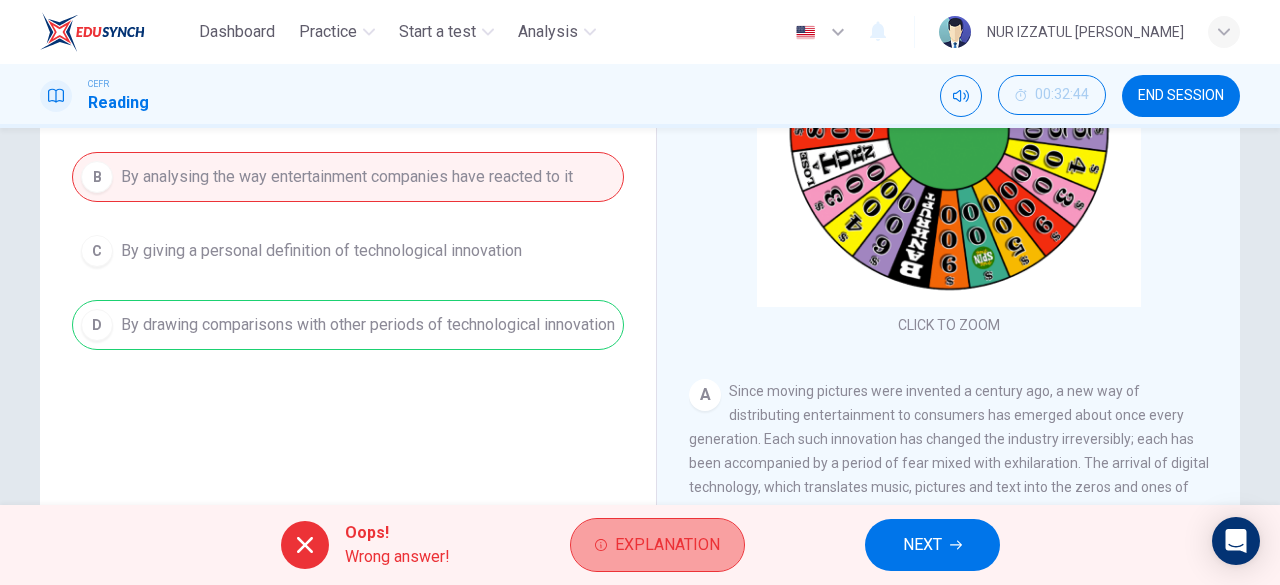 click on "Explanation" at bounding box center [667, 545] 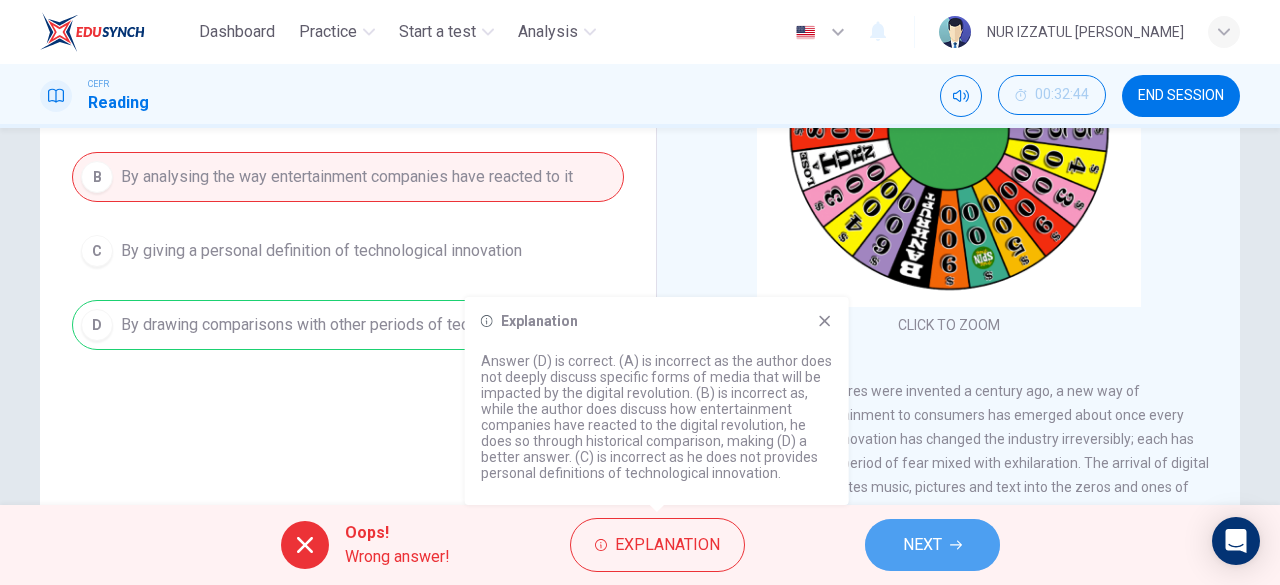 click on "NEXT" at bounding box center (932, 545) 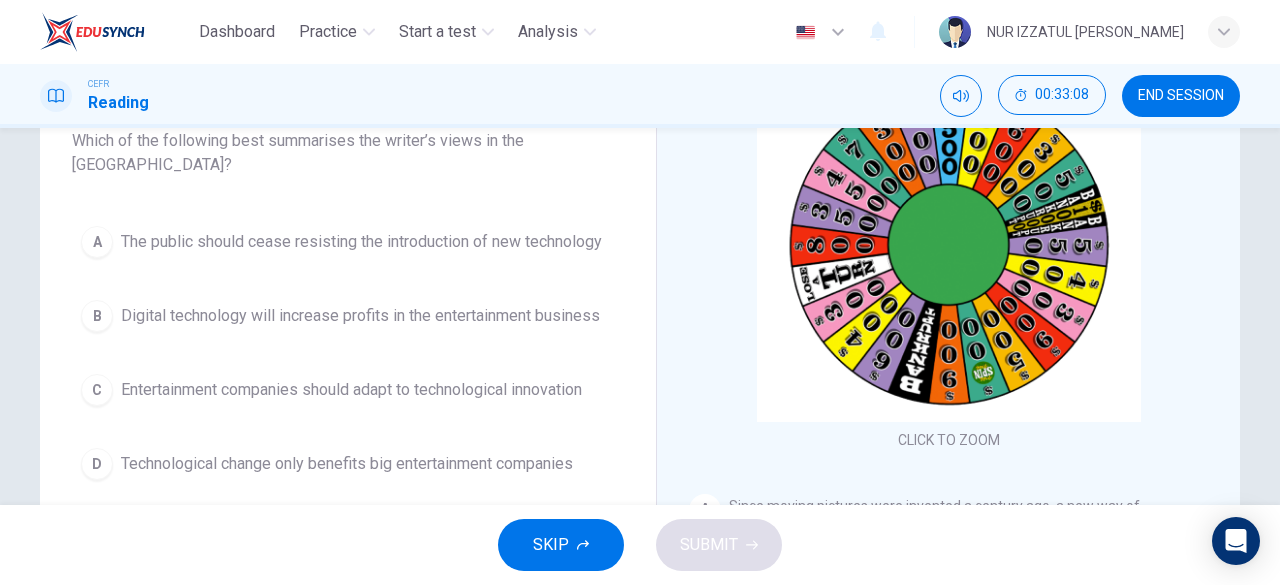 scroll, scrollTop: 222, scrollLeft: 0, axis: vertical 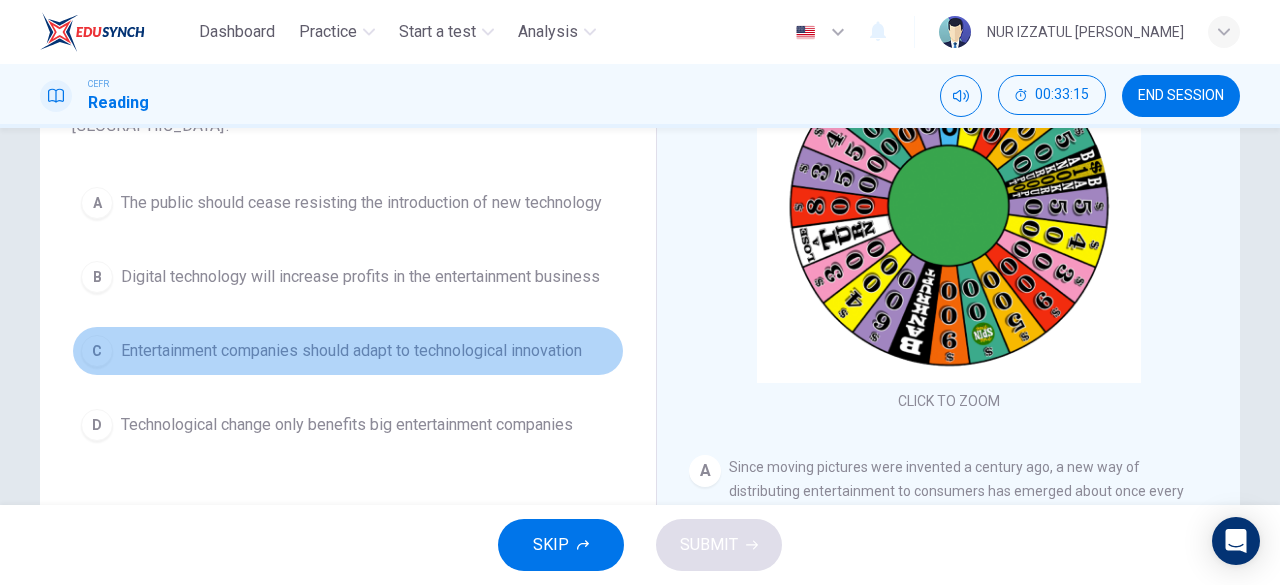 click on "Entertainment companies should adapt to technological innovation" at bounding box center [351, 351] 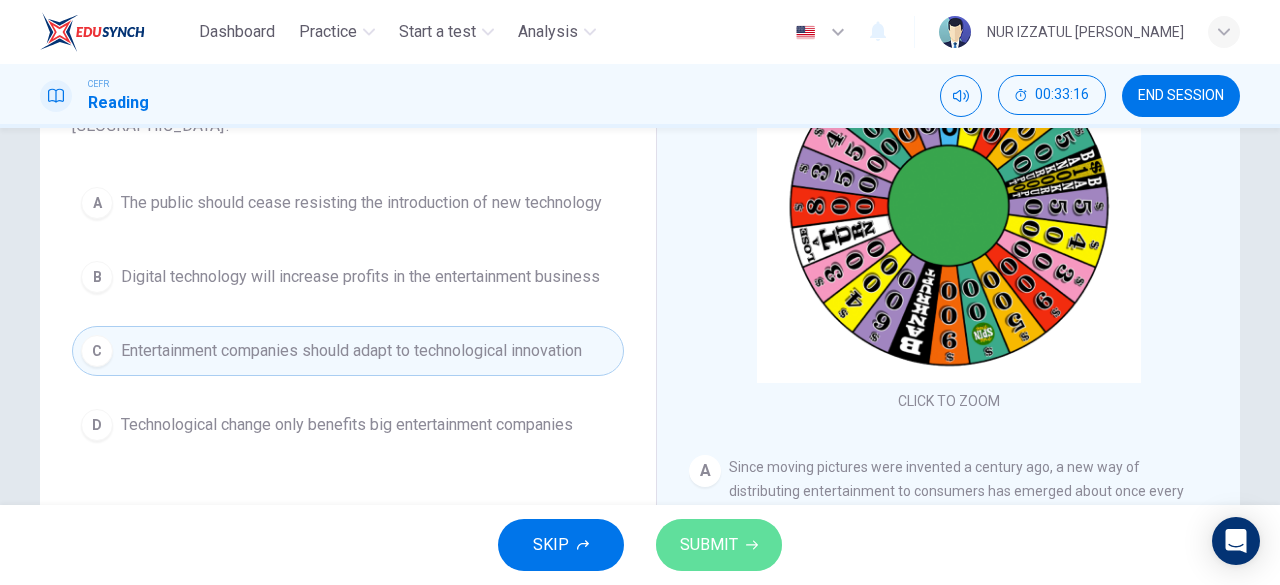 click on "SUBMIT" at bounding box center (719, 545) 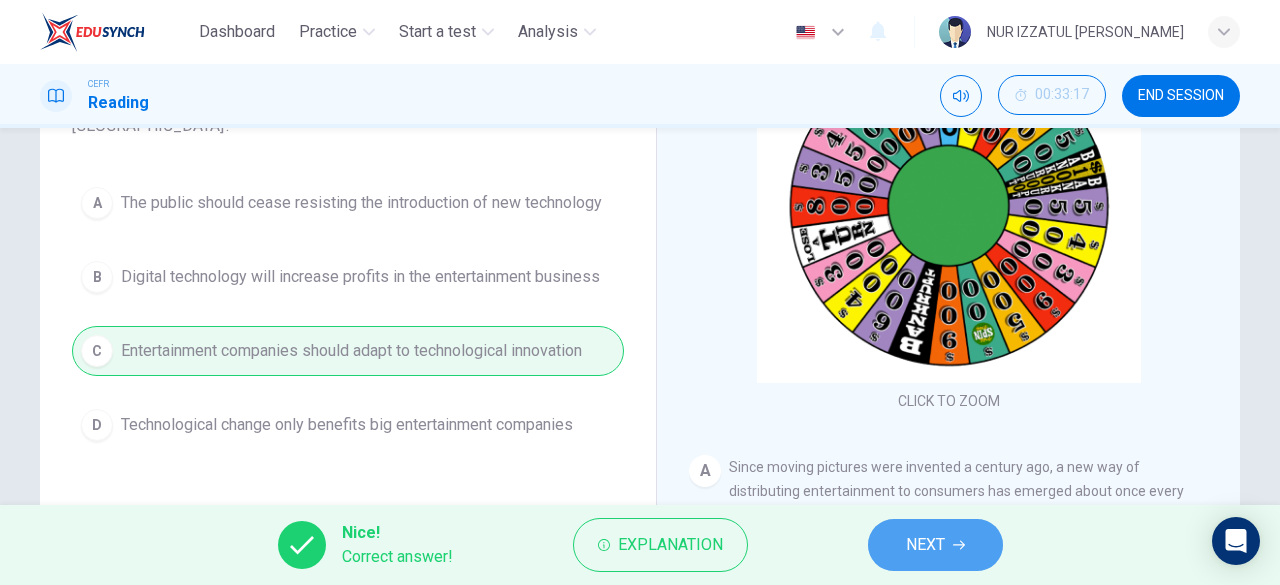 click on "NEXT" at bounding box center (925, 545) 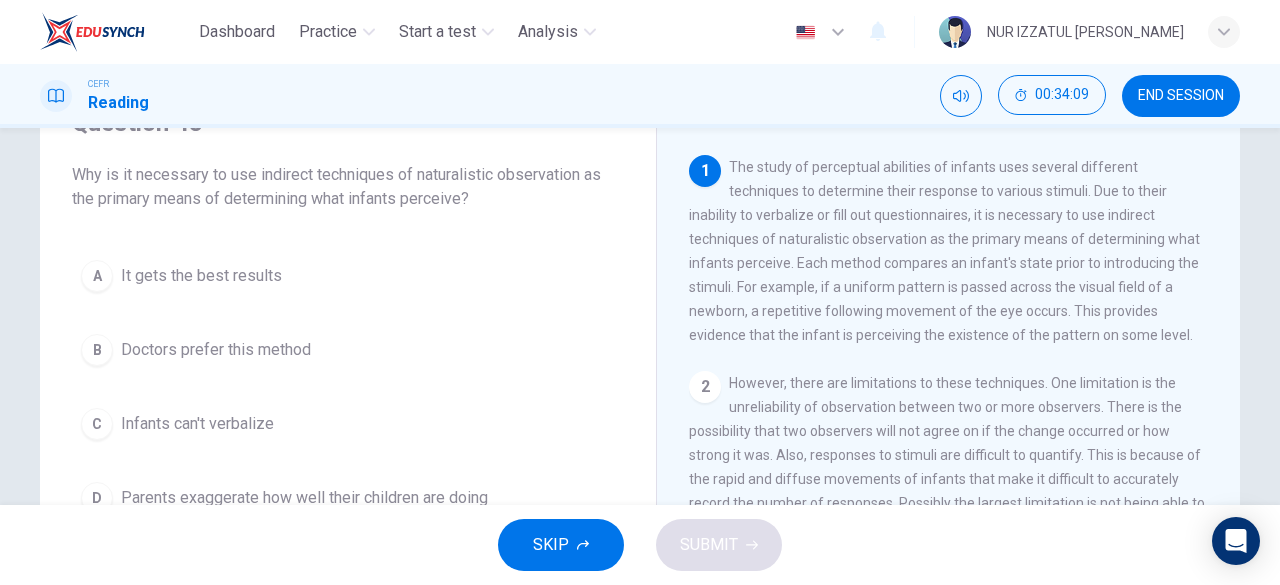 scroll, scrollTop: 200, scrollLeft: 0, axis: vertical 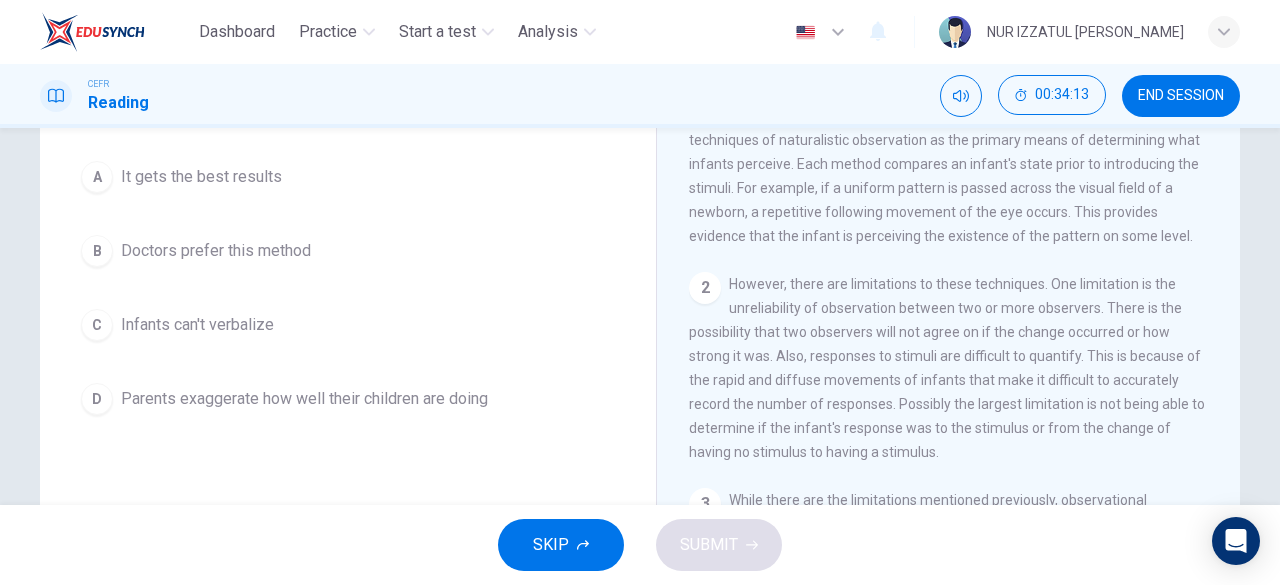 click on "Infants can't verbalize" at bounding box center (197, 325) 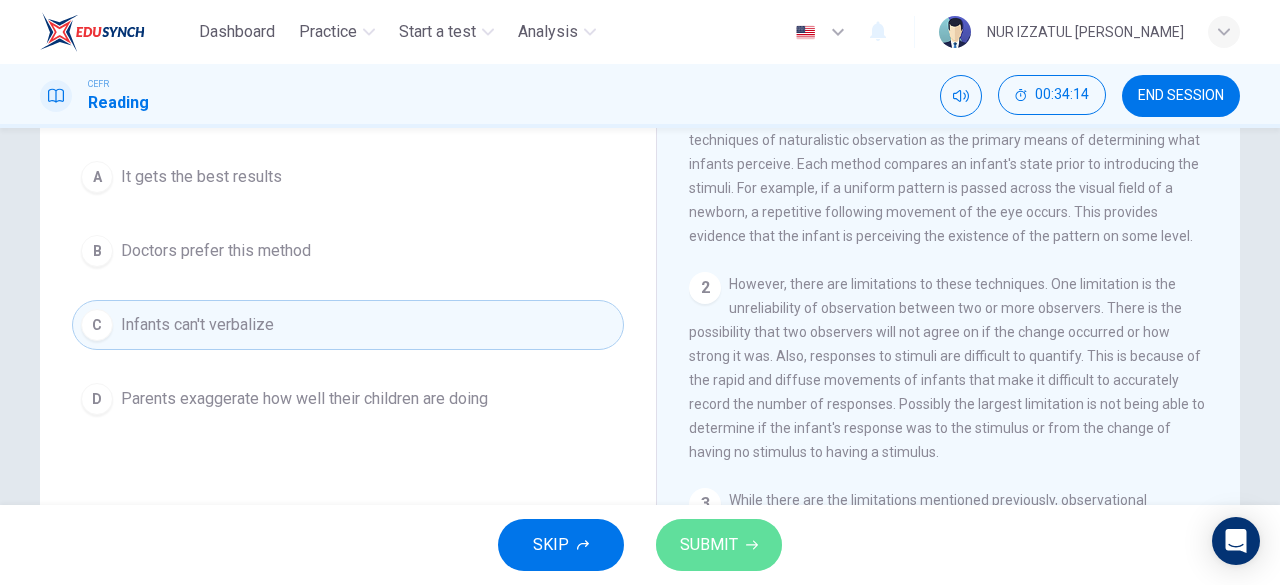 click on "SUBMIT" at bounding box center (719, 545) 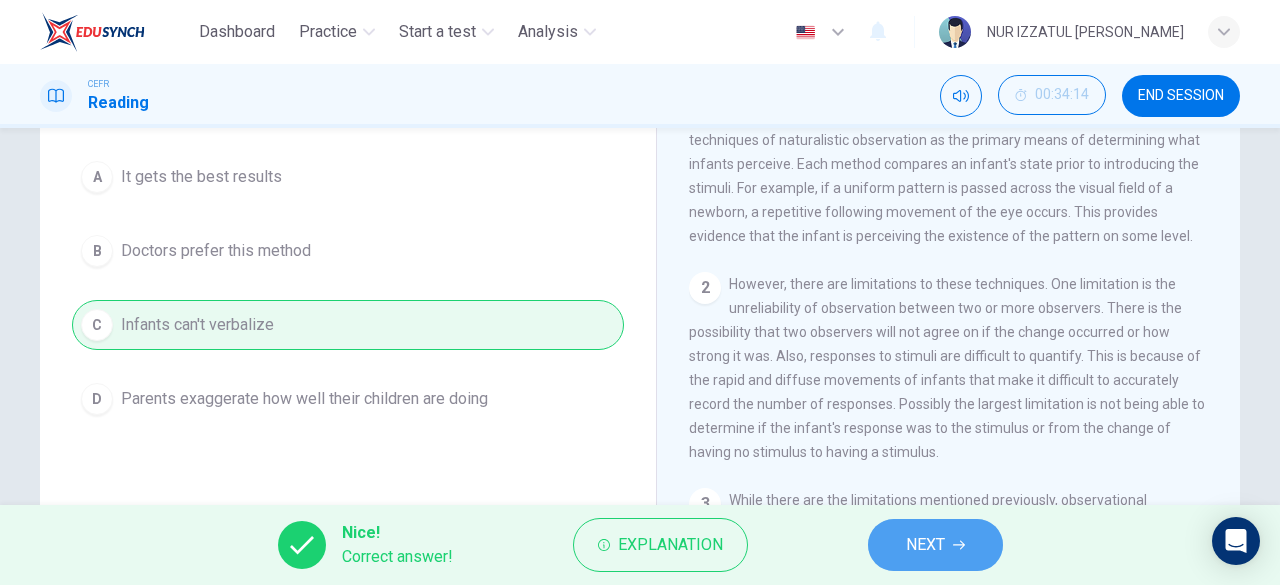 click on "NEXT" at bounding box center (935, 545) 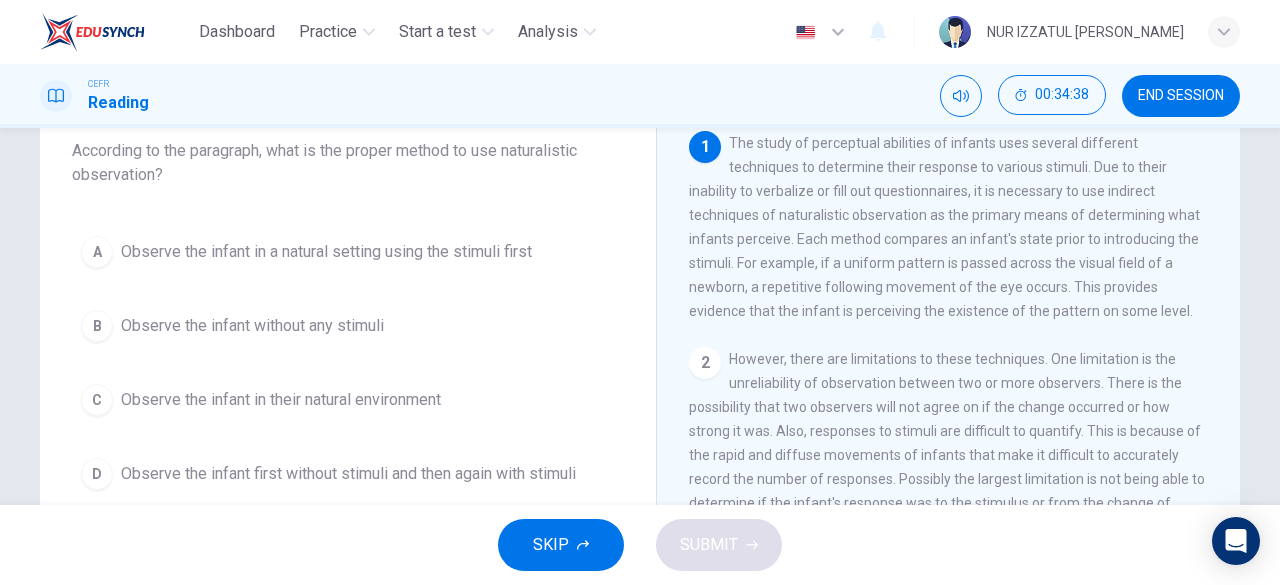 scroll, scrollTop: 200, scrollLeft: 0, axis: vertical 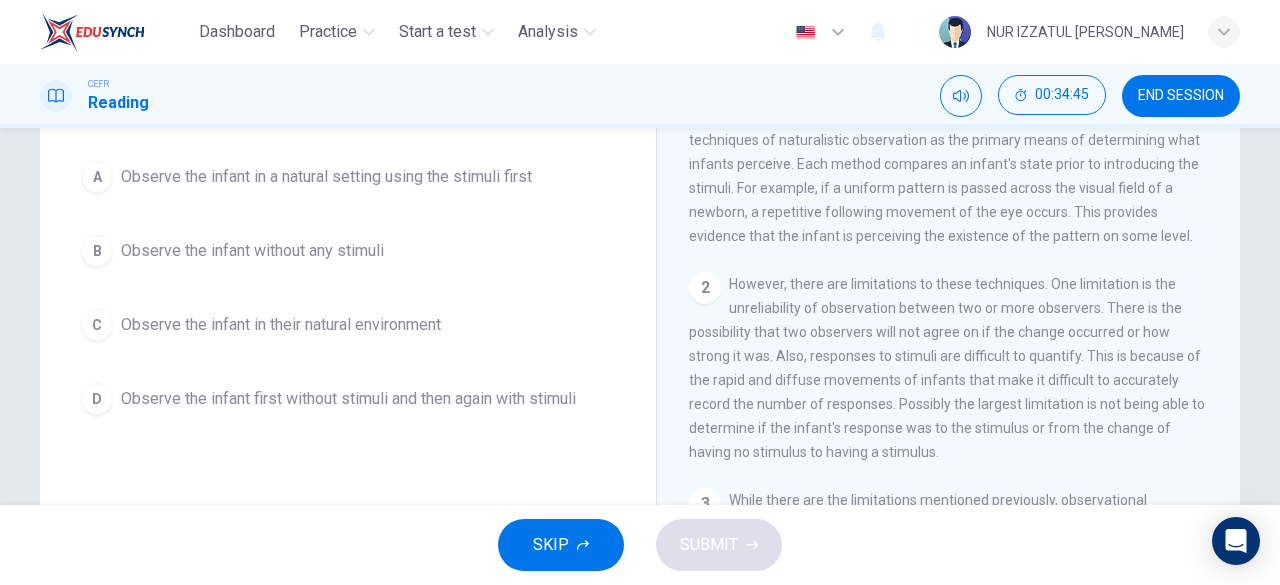 click on "Observe the infant first without stimuli and then again with stimuli" at bounding box center [348, 399] 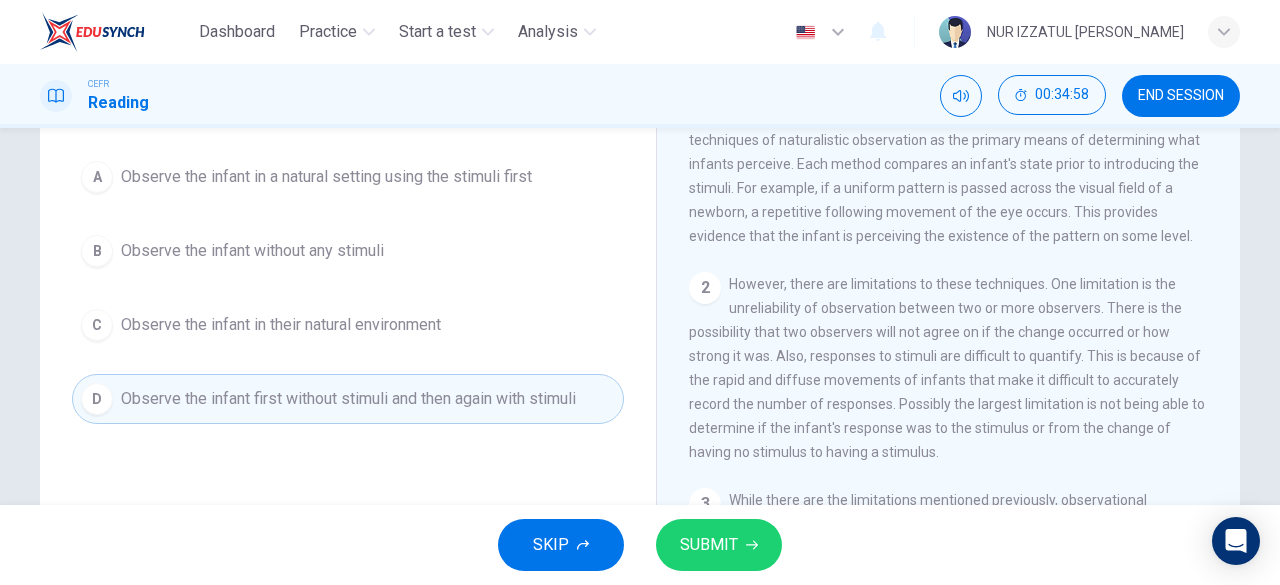 click on "SUBMIT" at bounding box center [719, 545] 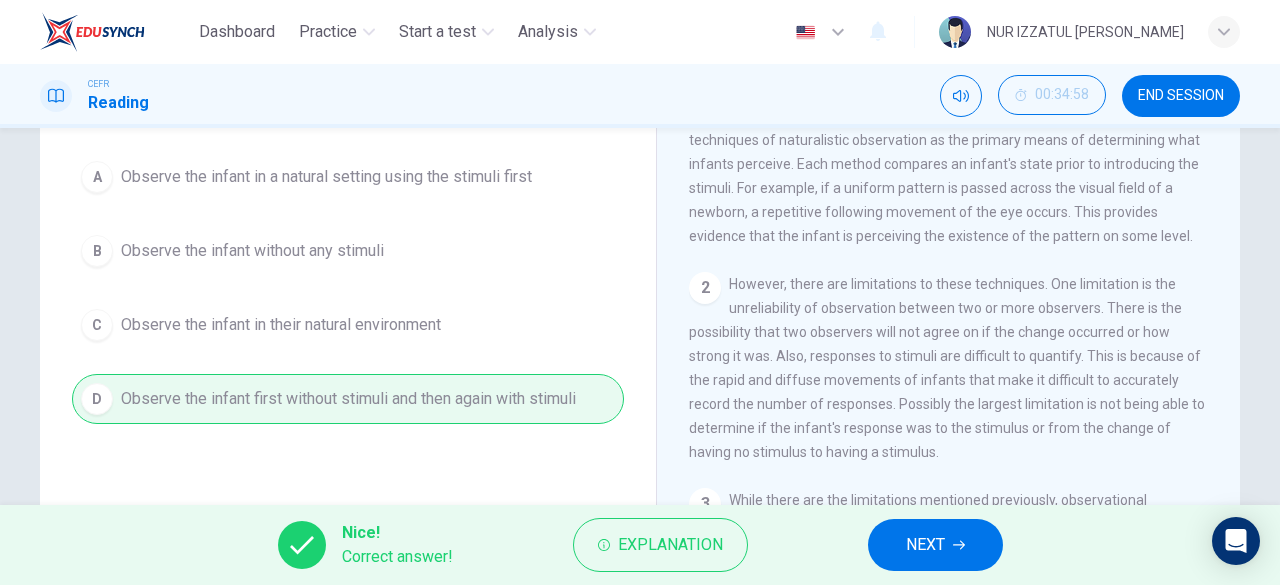 click on "NEXT" at bounding box center [935, 545] 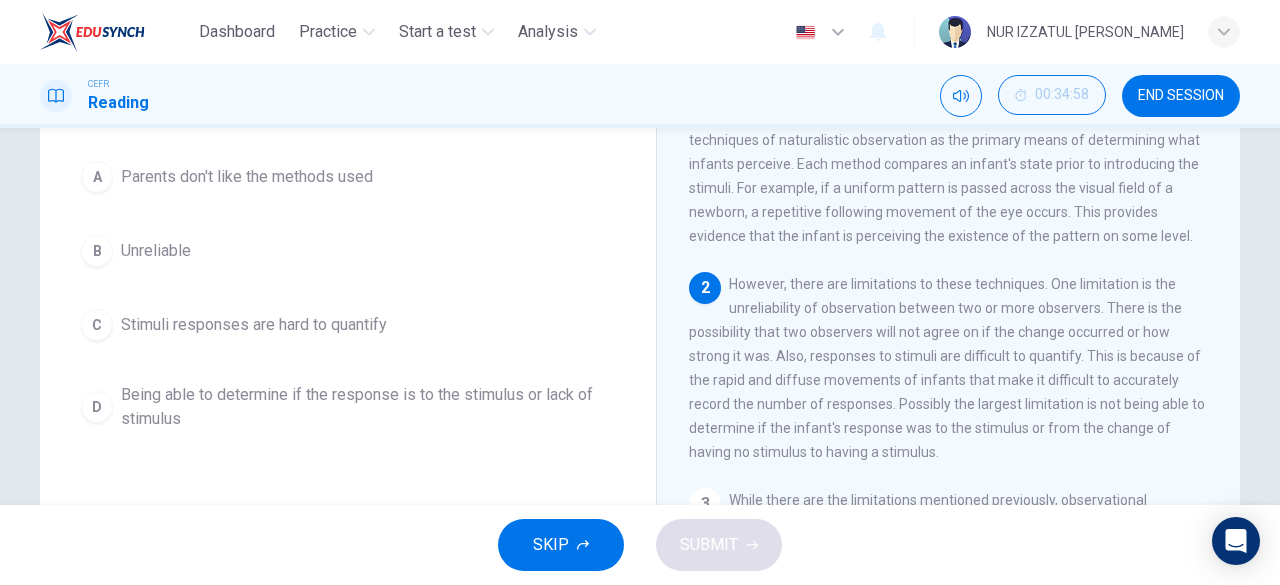 click on "SKIP SUBMIT" at bounding box center [640, 545] 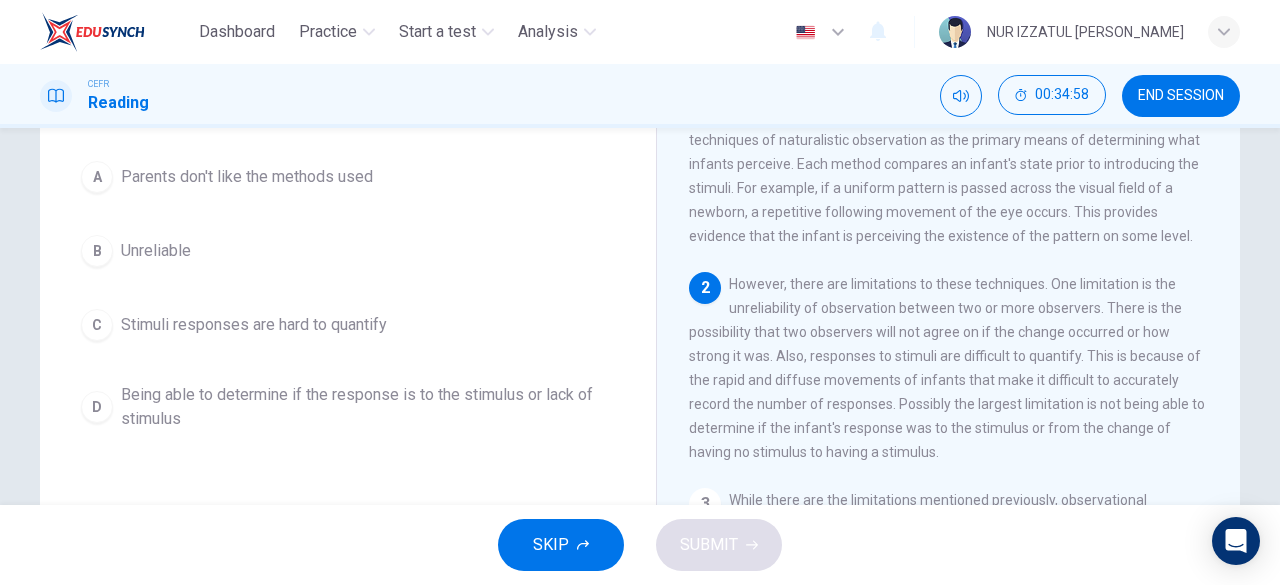scroll, scrollTop: 100, scrollLeft: 0, axis: vertical 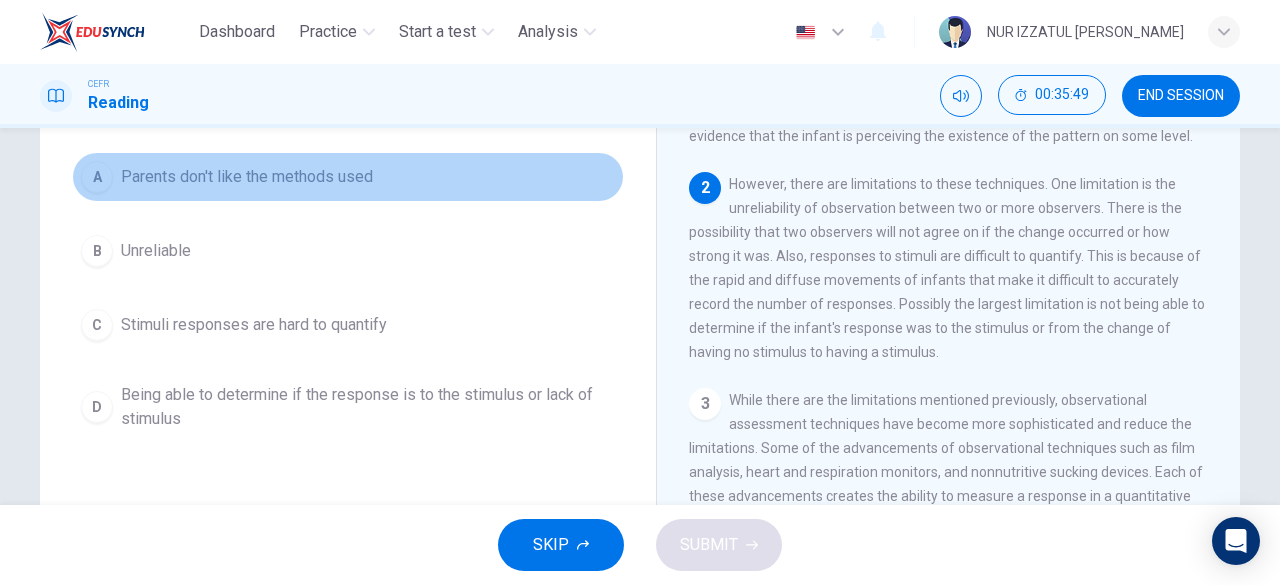 click on "A Parents don't like the methods used" at bounding box center (348, 177) 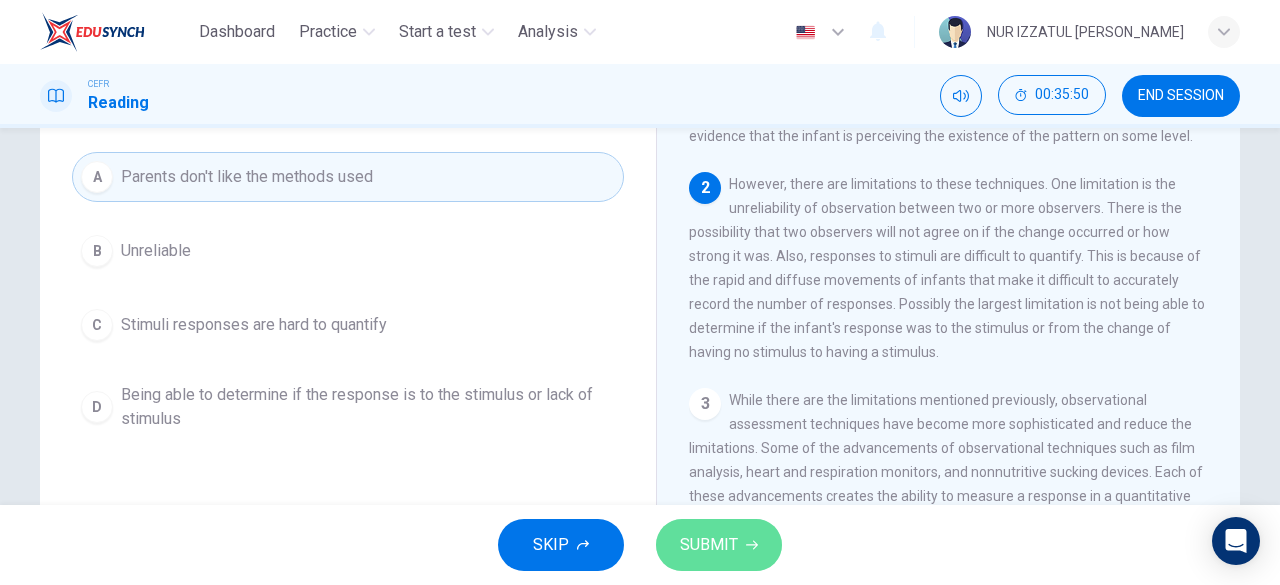 click on "SUBMIT" at bounding box center [709, 545] 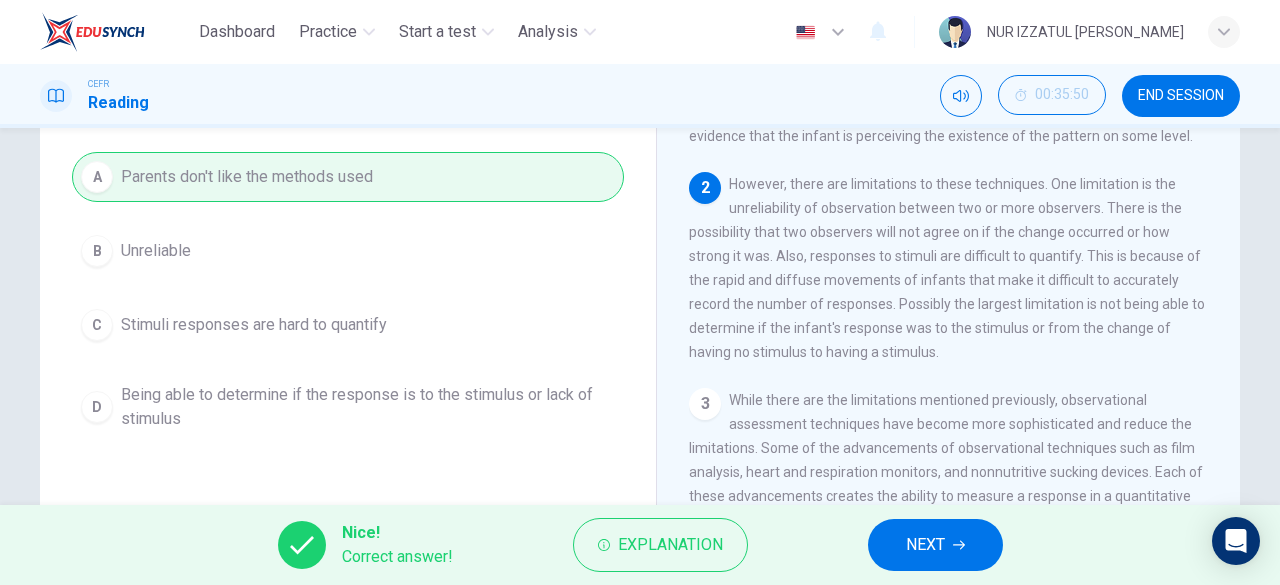 click on "NEXT" at bounding box center (925, 545) 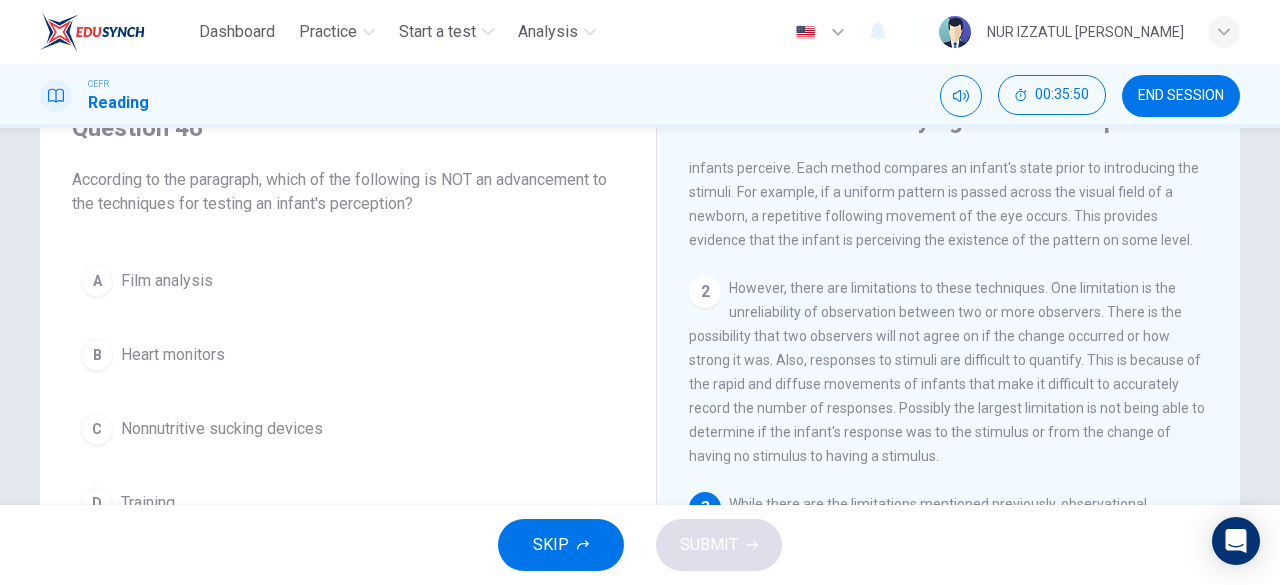scroll, scrollTop: 0, scrollLeft: 0, axis: both 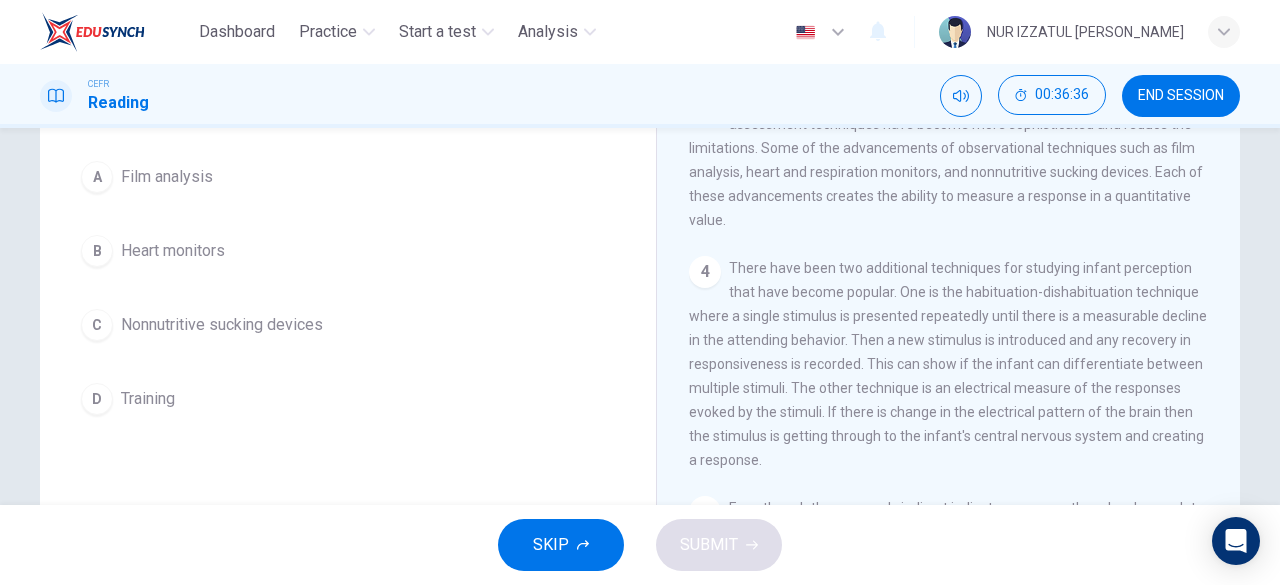 drag, startPoint x: 164, startPoint y: 399, endPoint x: 188, endPoint y: 401, distance: 24.083189 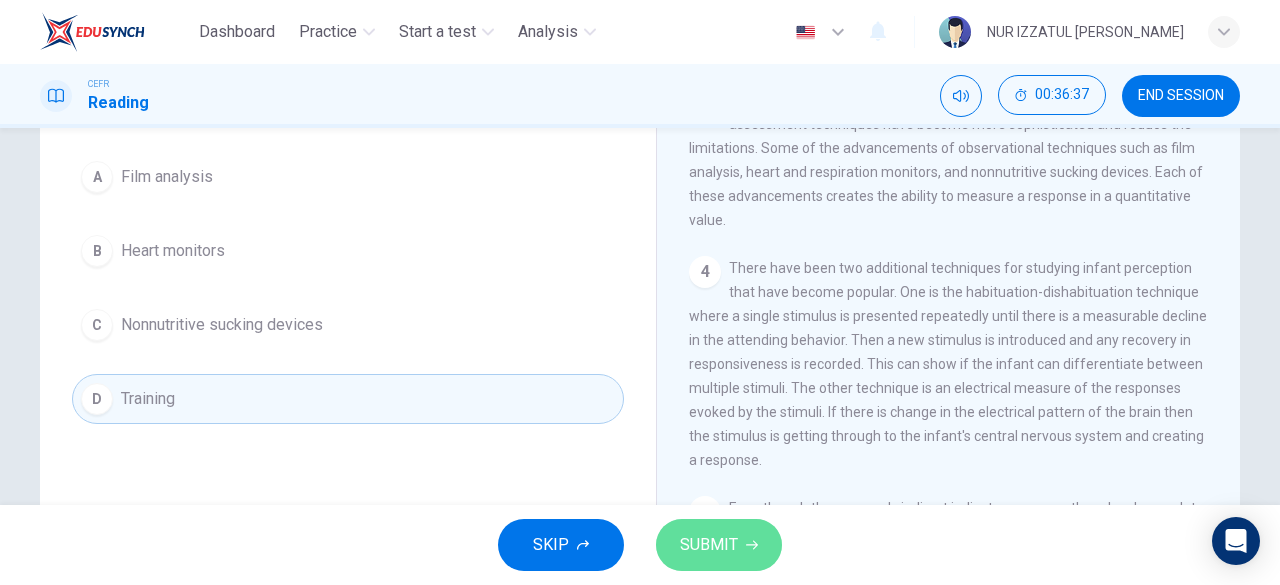 click on "SUBMIT" at bounding box center [719, 545] 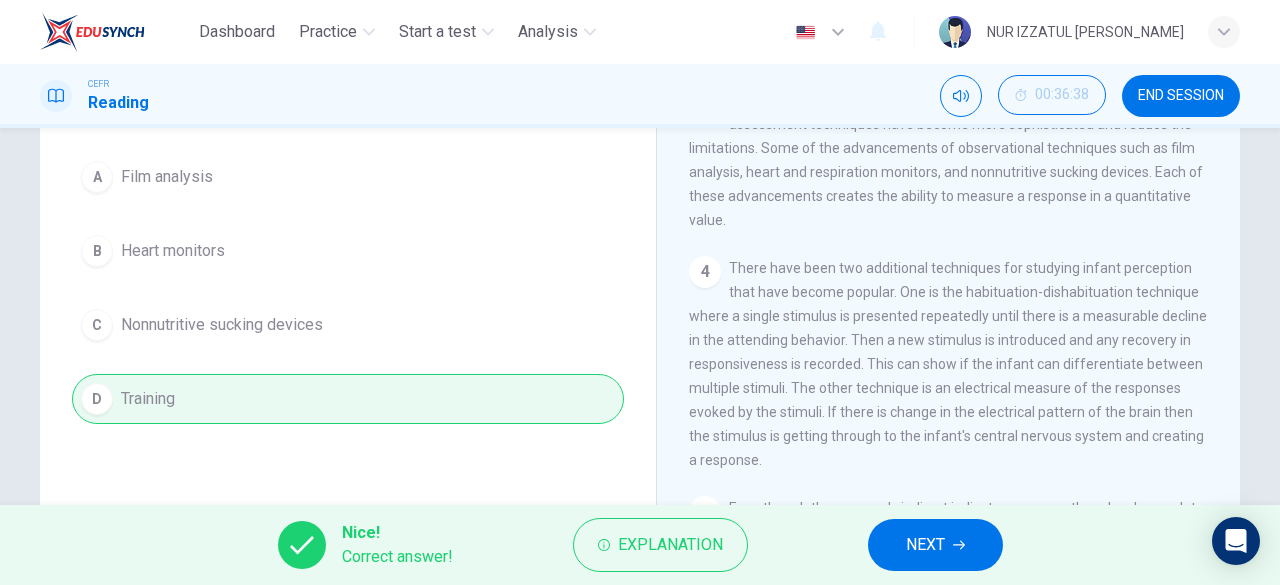 click on "NEXT" at bounding box center [935, 545] 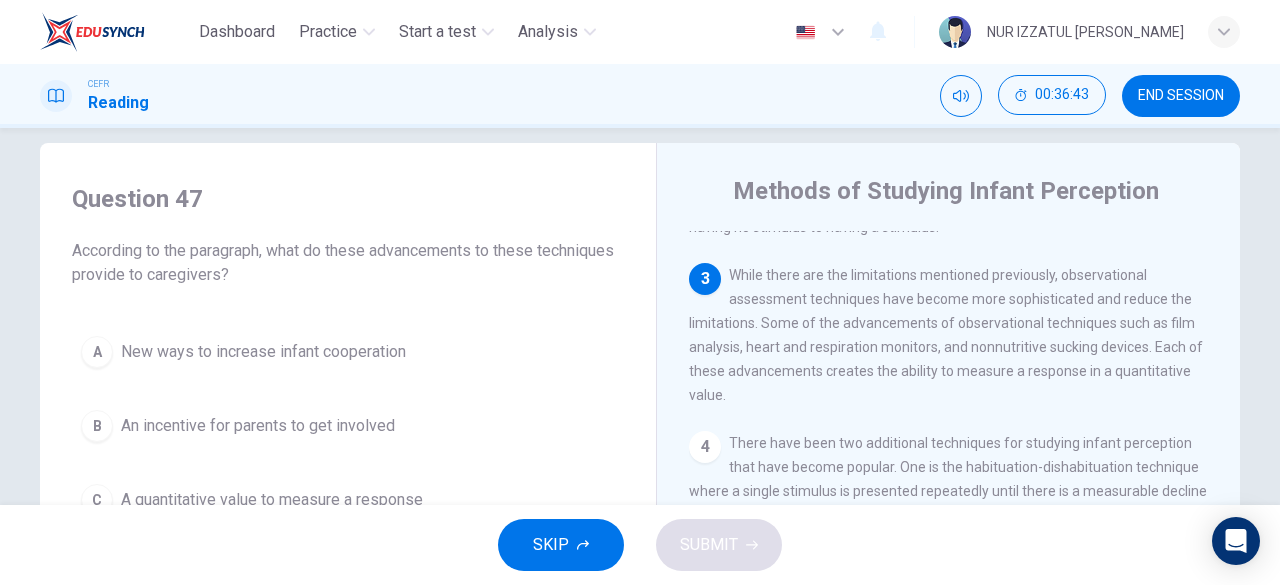 scroll, scrollTop: 100, scrollLeft: 0, axis: vertical 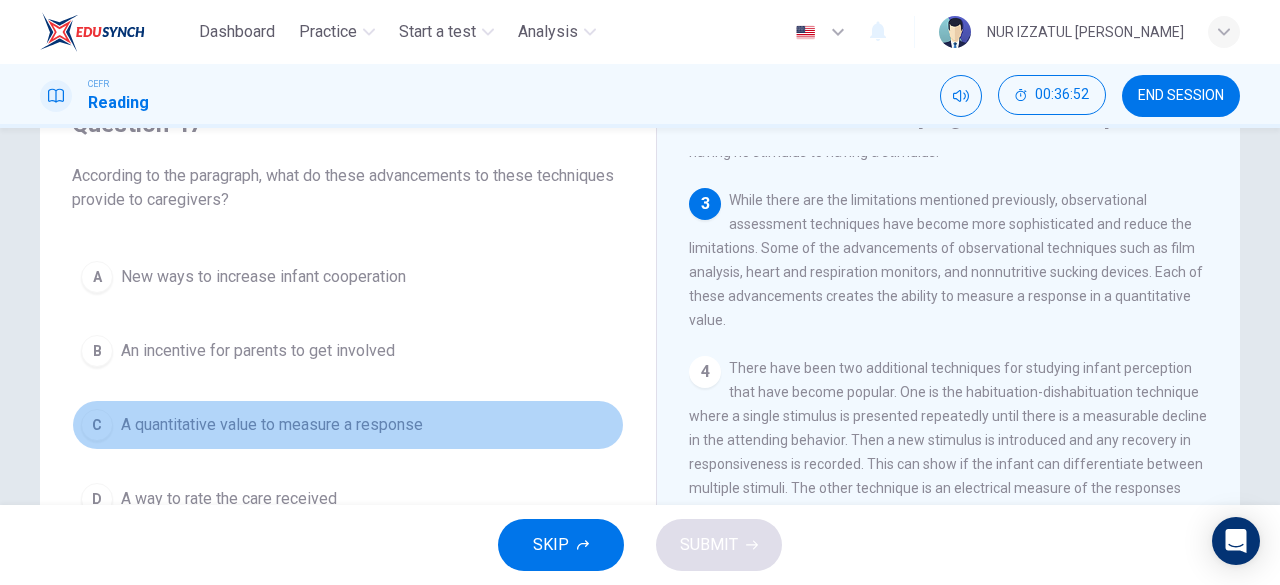 click on "A quantitative value to measure a response" at bounding box center [272, 425] 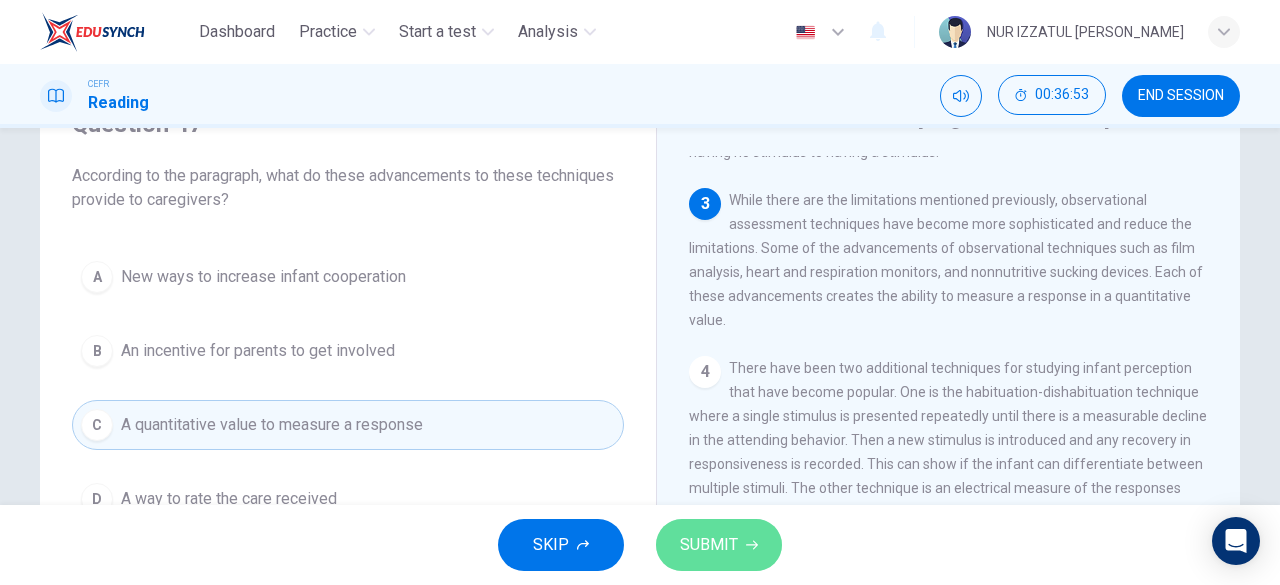 click on "SUBMIT" at bounding box center [709, 545] 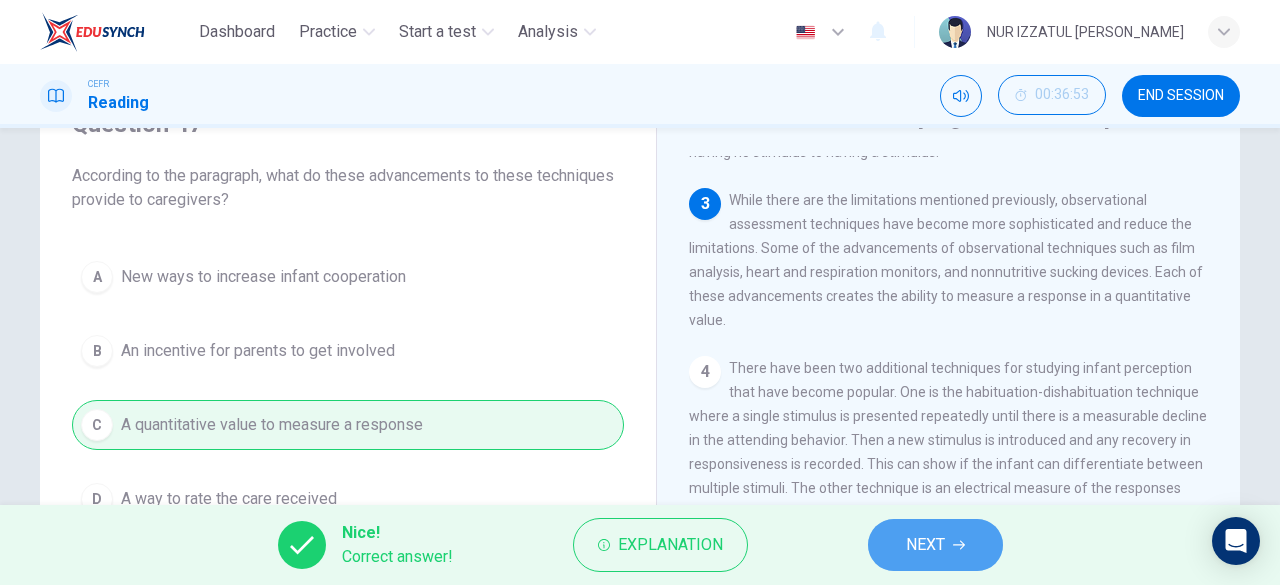 click on "NEXT" at bounding box center (925, 545) 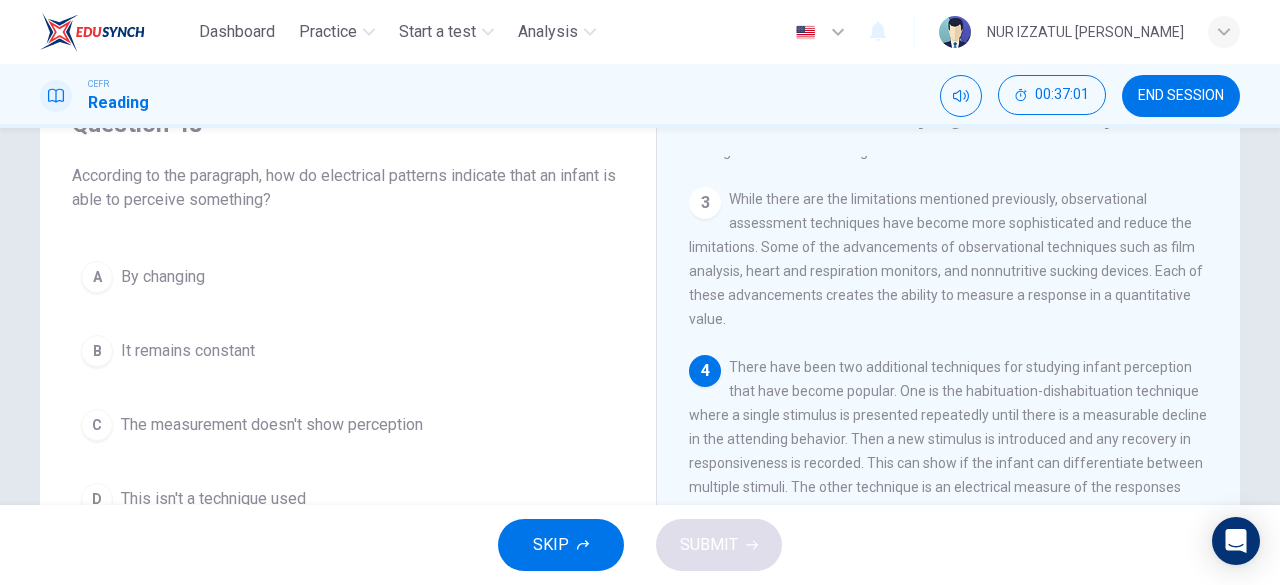 scroll, scrollTop: 425, scrollLeft: 0, axis: vertical 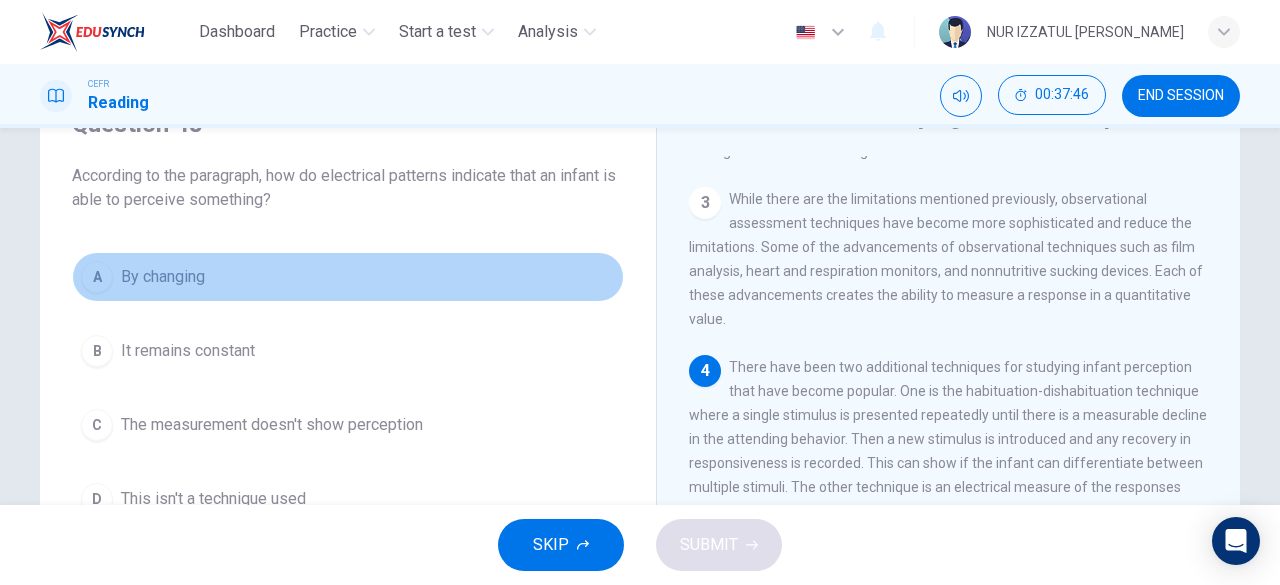 click on "By changing" at bounding box center (163, 277) 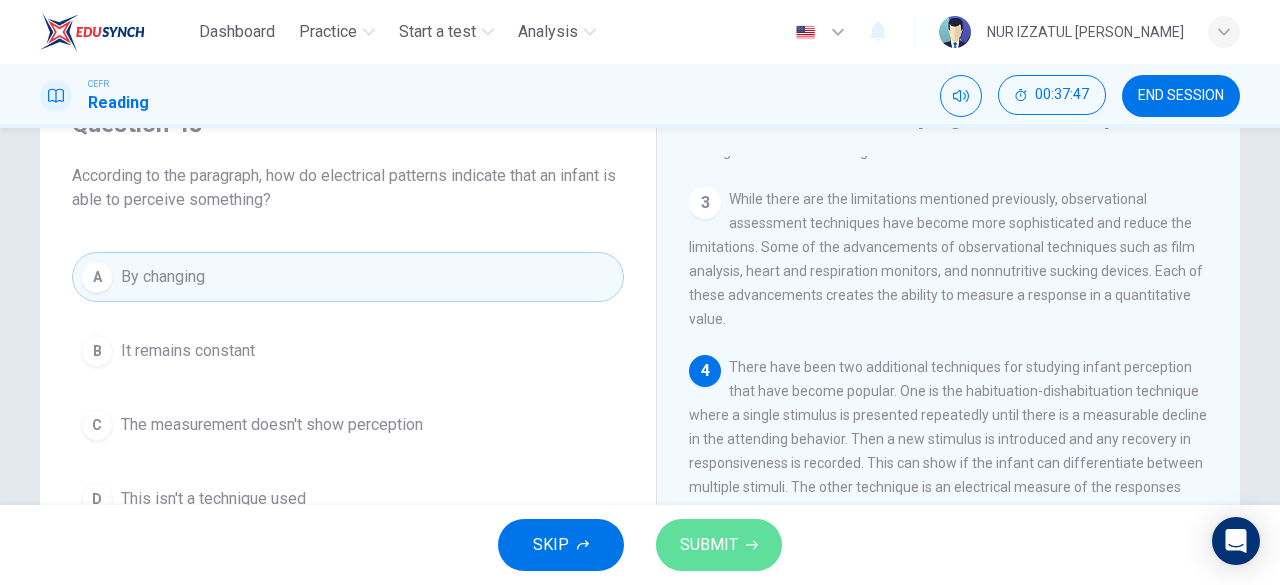 click on "SUBMIT" at bounding box center (719, 545) 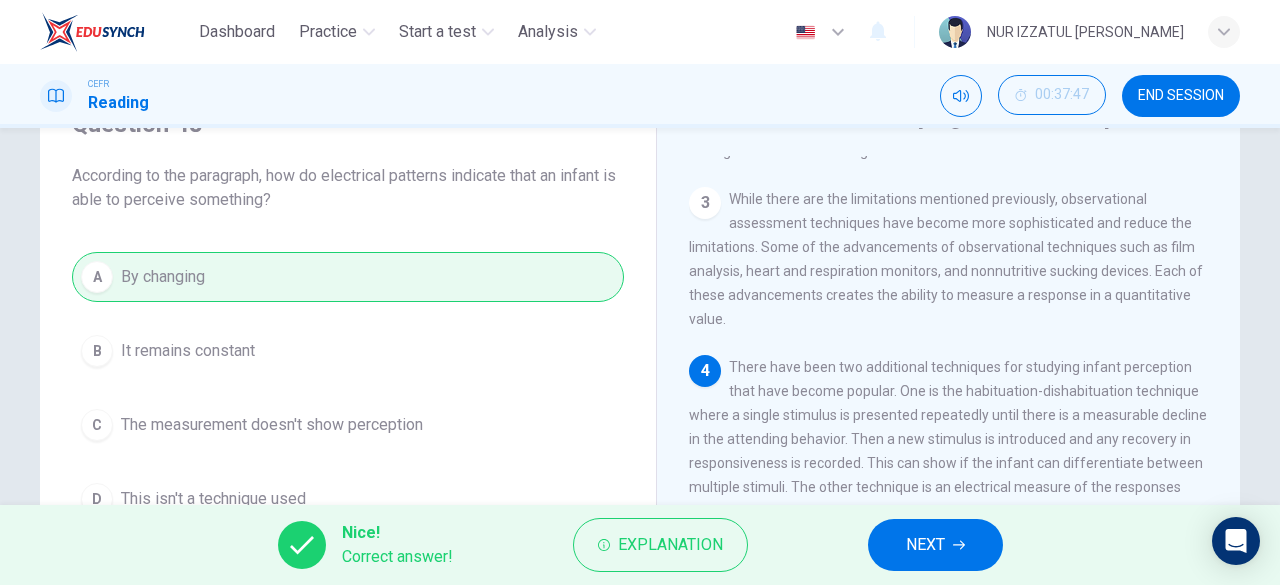 click 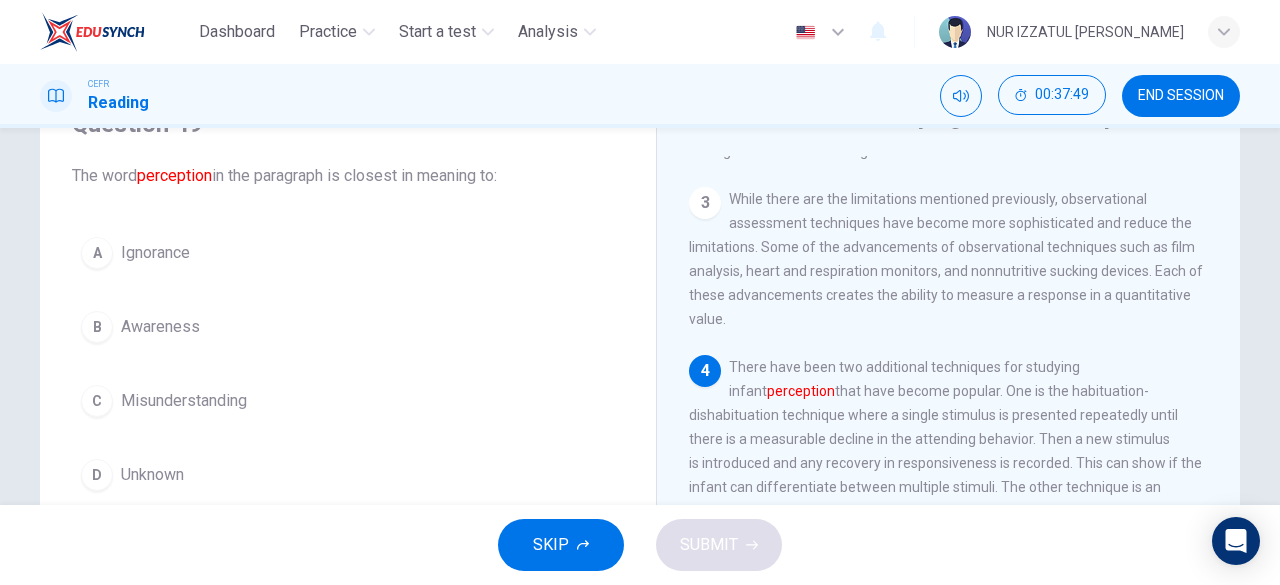 click on "B Awareness" at bounding box center (348, 327) 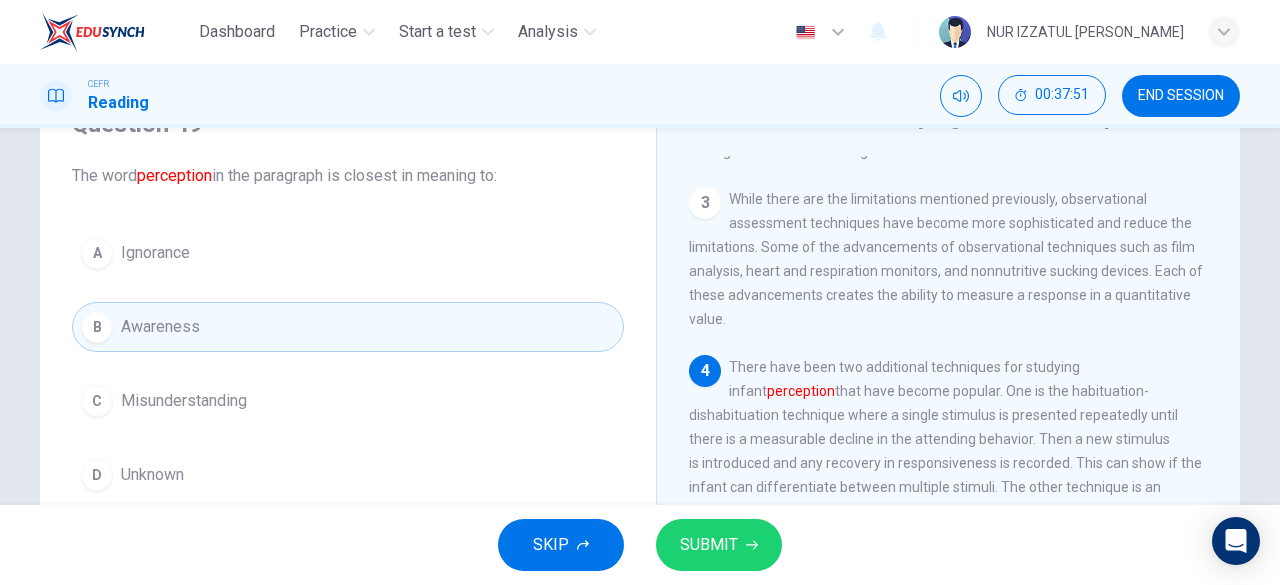 click on "SUBMIT" at bounding box center (709, 545) 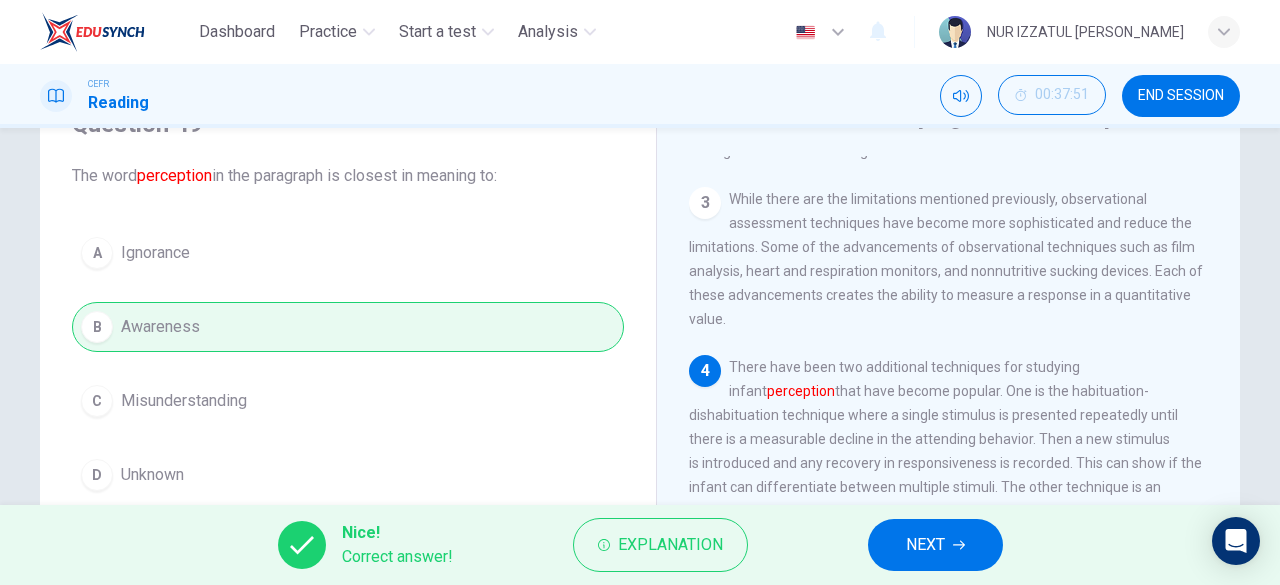 click on "NEXT" at bounding box center (925, 545) 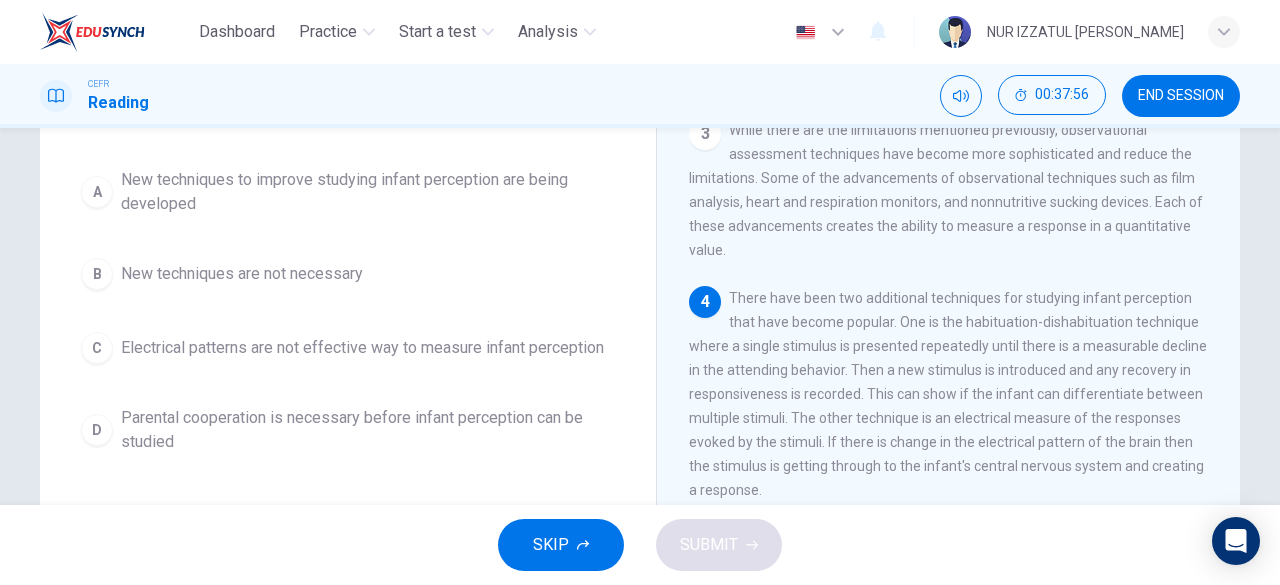 scroll, scrollTop: 200, scrollLeft: 0, axis: vertical 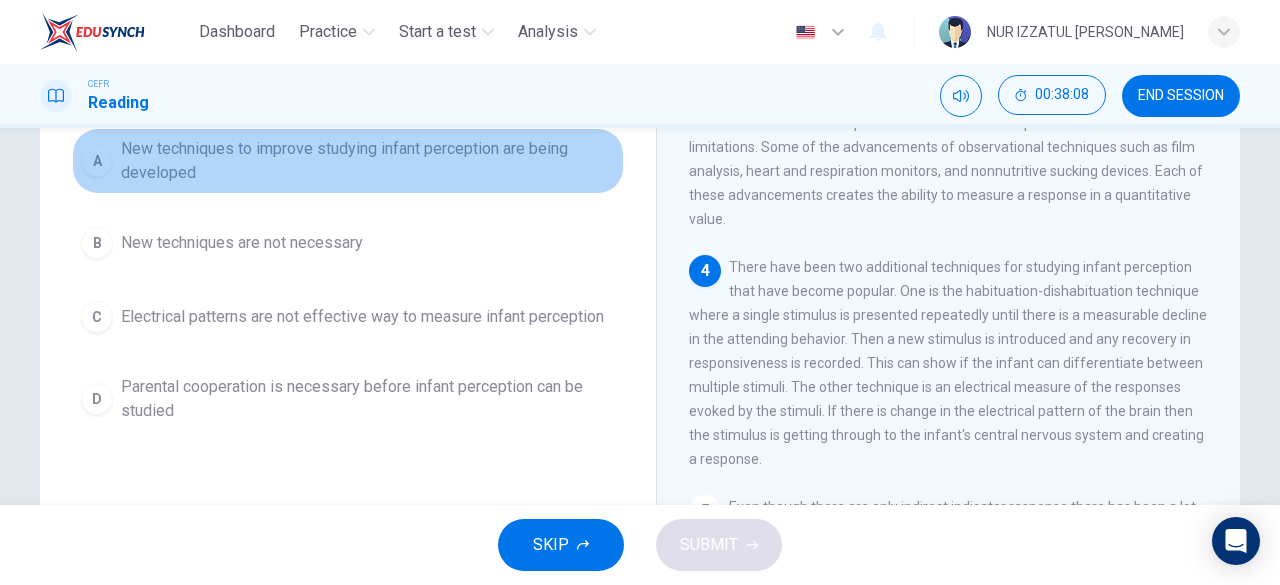 click on "New techniques to improve studying infant perception are being developed" at bounding box center [368, 161] 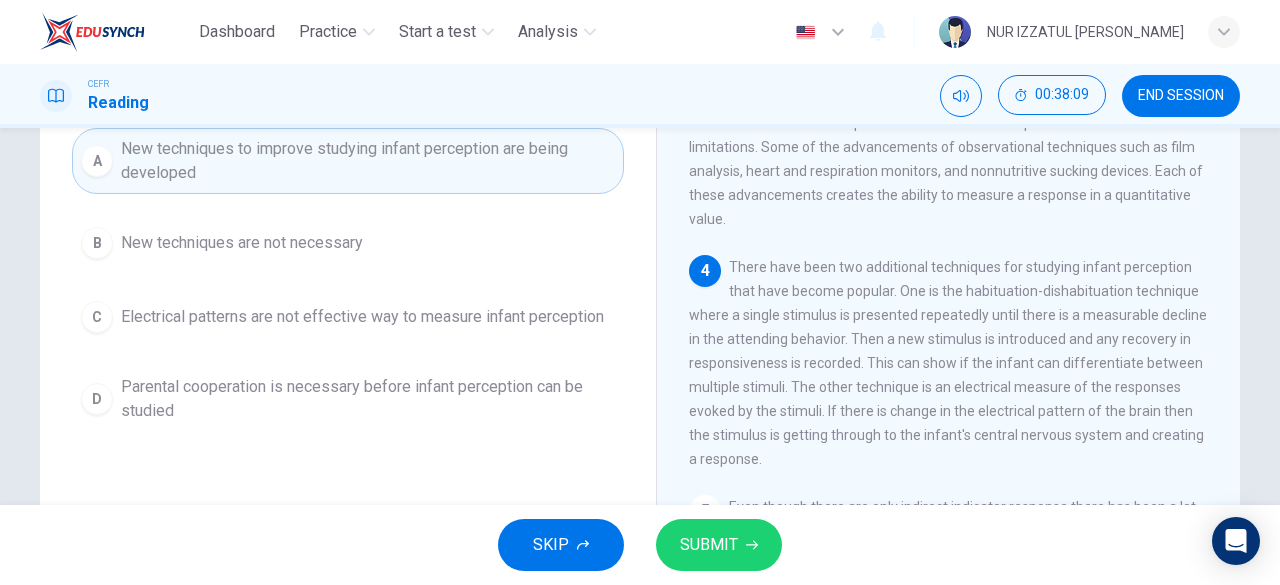 click on "SUBMIT" at bounding box center (719, 545) 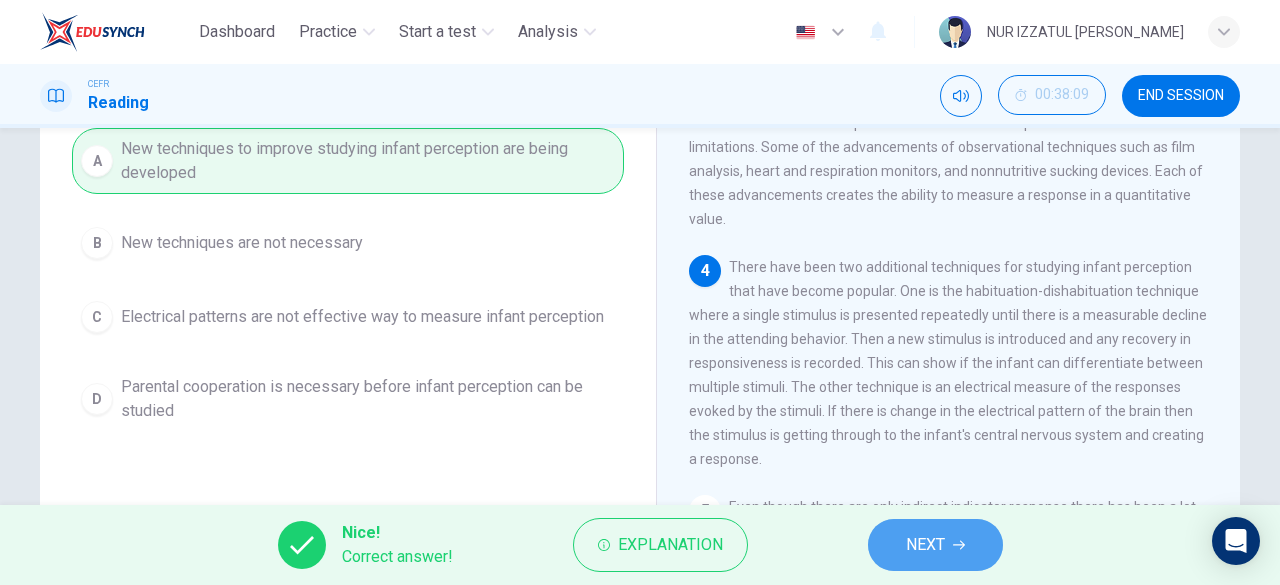click on "NEXT" at bounding box center (925, 545) 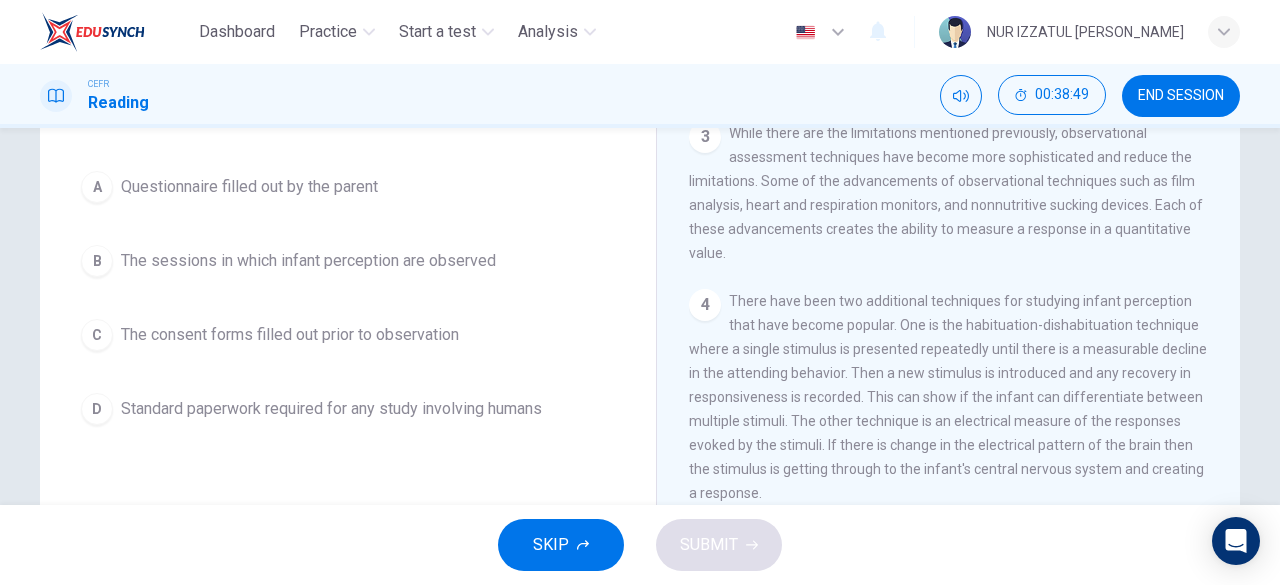 scroll, scrollTop: 198, scrollLeft: 0, axis: vertical 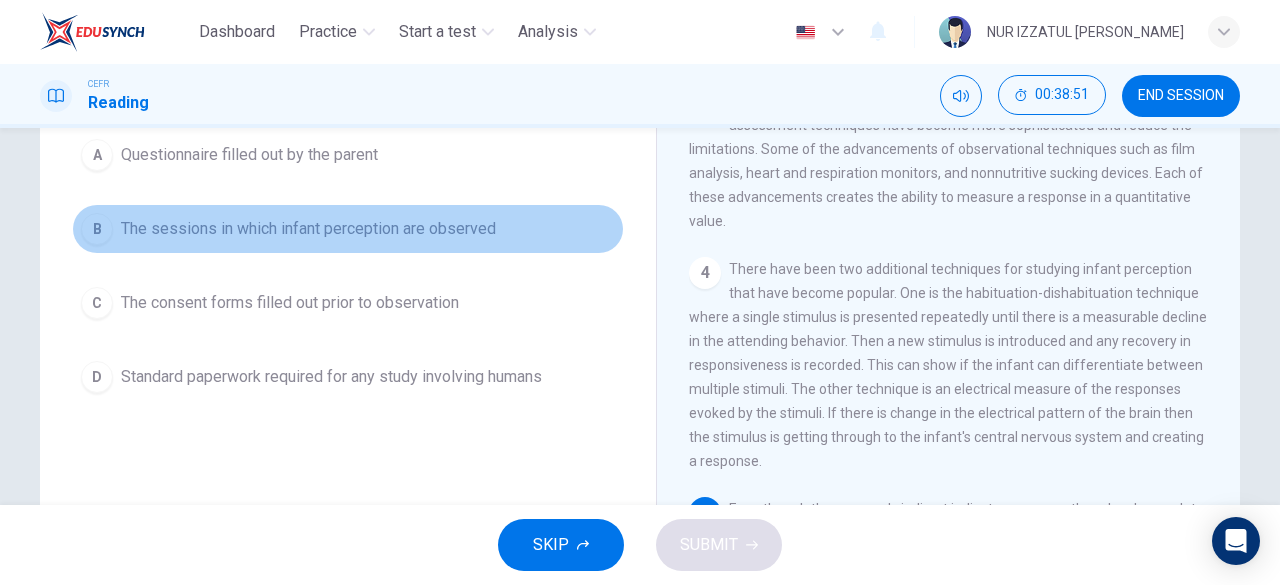 click on "The sessions in which infant perception are observed" at bounding box center (308, 229) 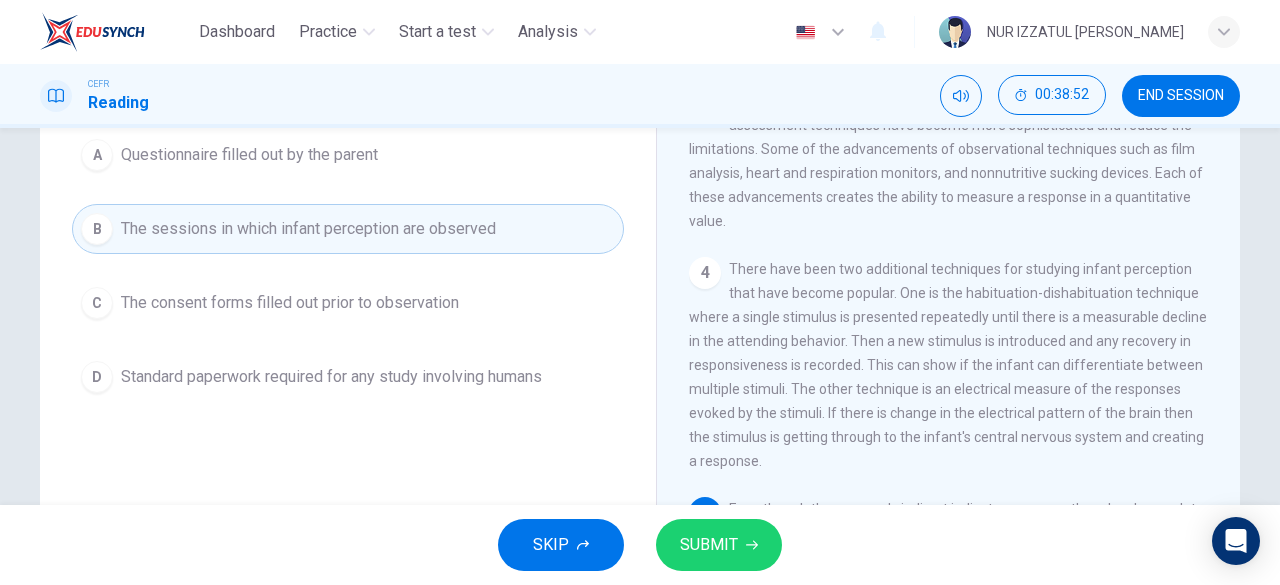 click on "SUBMIT" at bounding box center [709, 545] 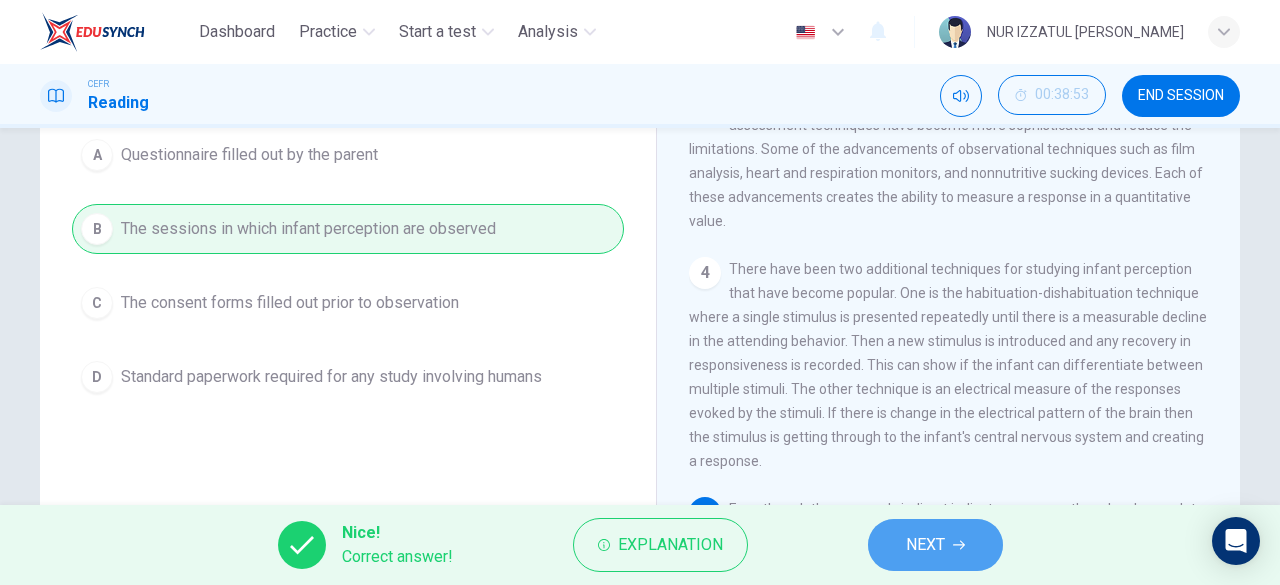 click on "NEXT" at bounding box center [935, 545] 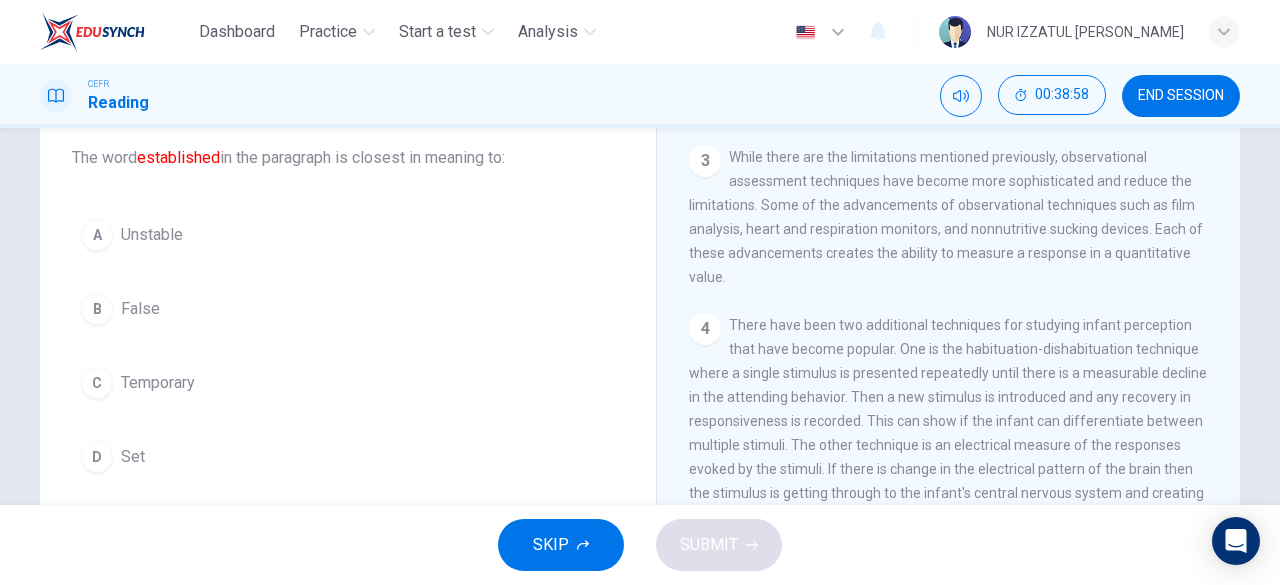 scroll, scrollTop: 98, scrollLeft: 0, axis: vertical 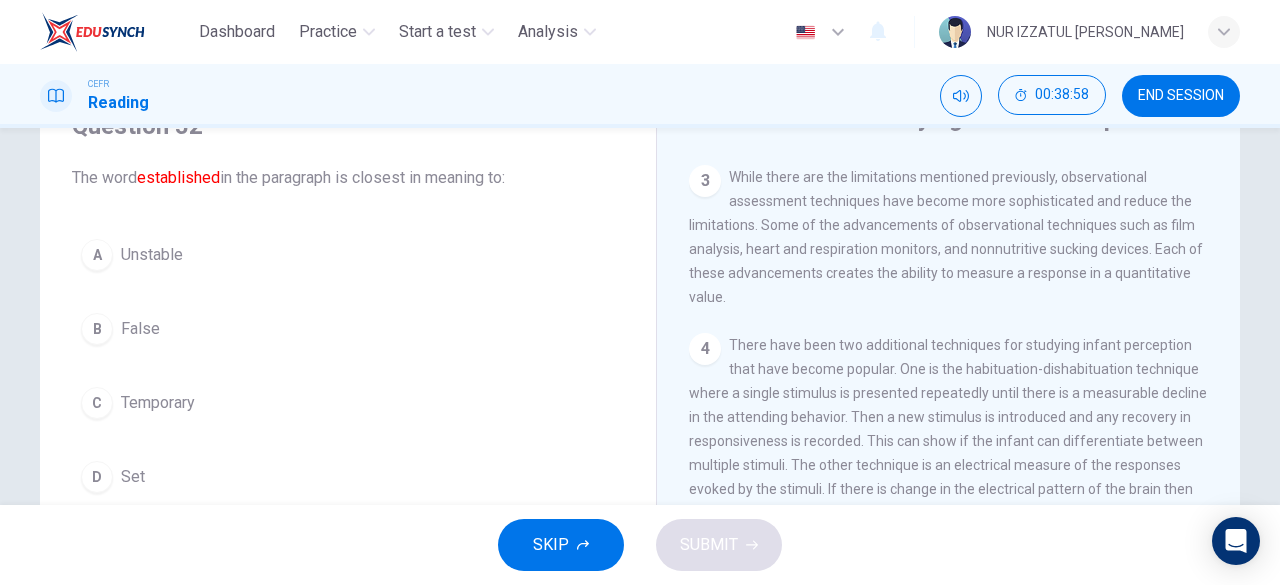click on "D Set" at bounding box center (348, 477) 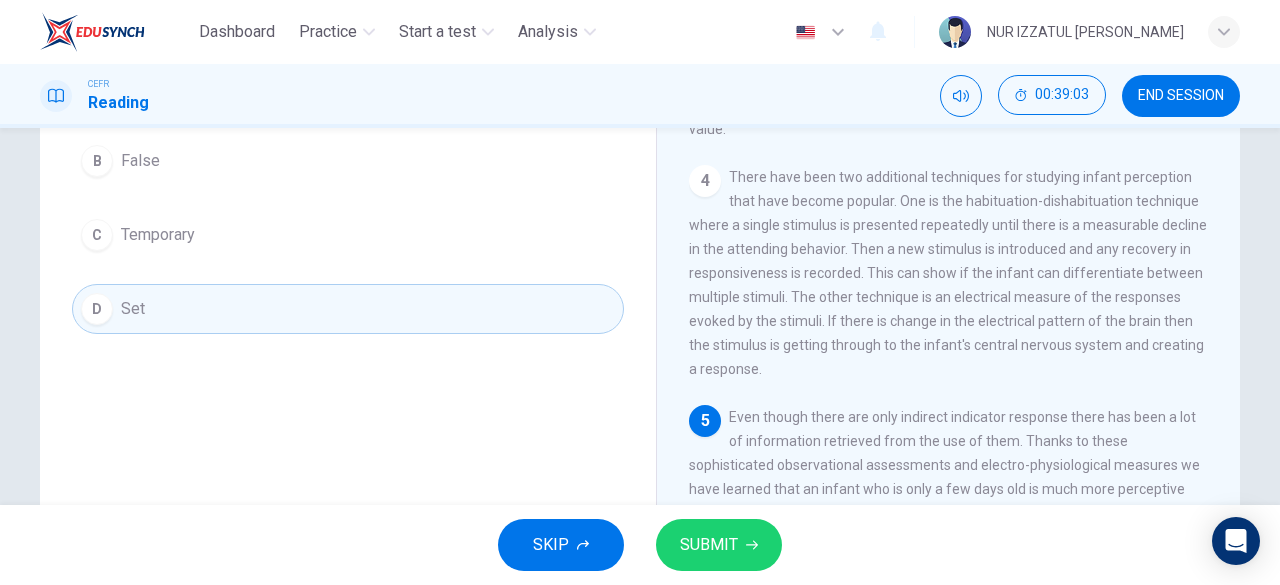 scroll, scrollTop: 298, scrollLeft: 0, axis: vertical 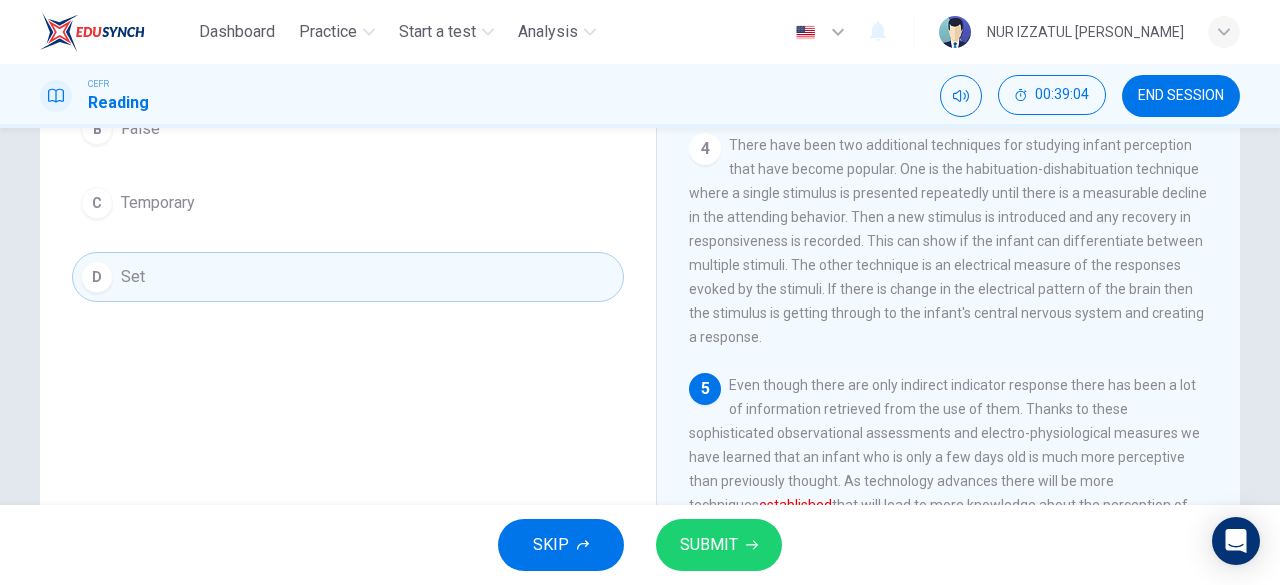 click on "SUBMIT" at bounding box center [709, 545] 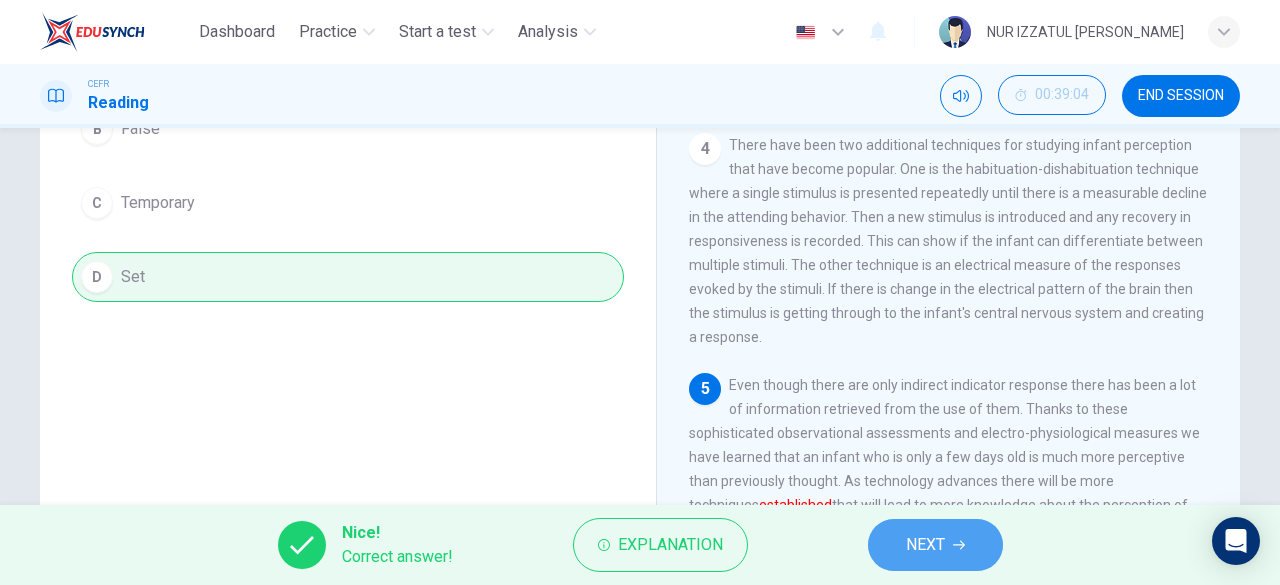 click on "NEXT" at bounding box center [935, 545] 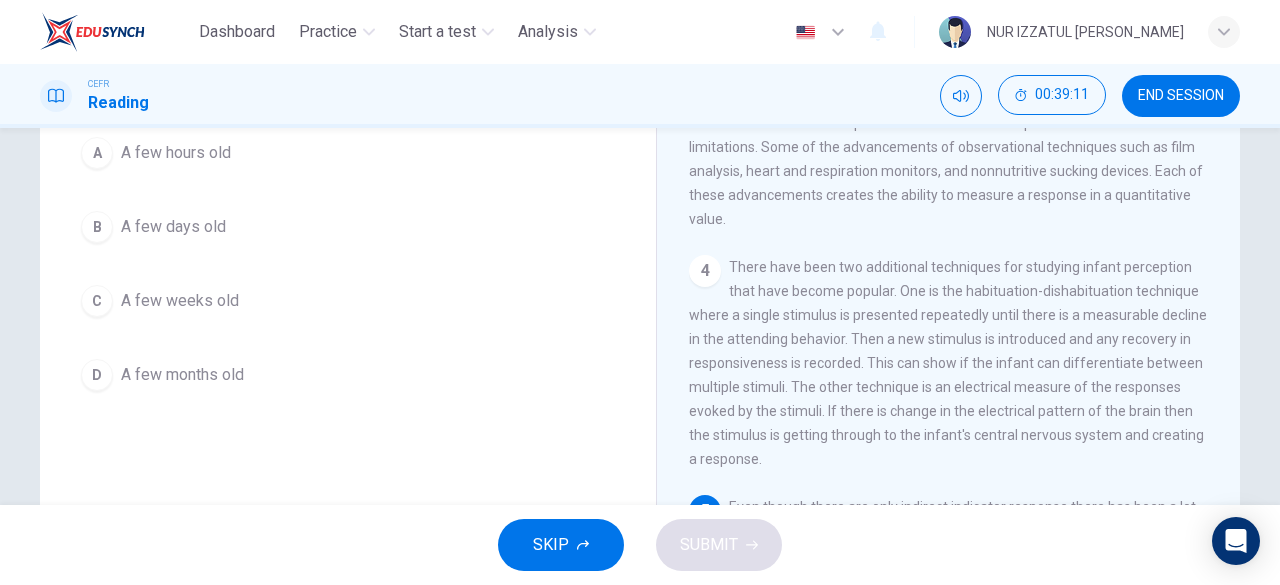 scroll, scrollTop: 198, scrollLeft: 0, axis: vertical 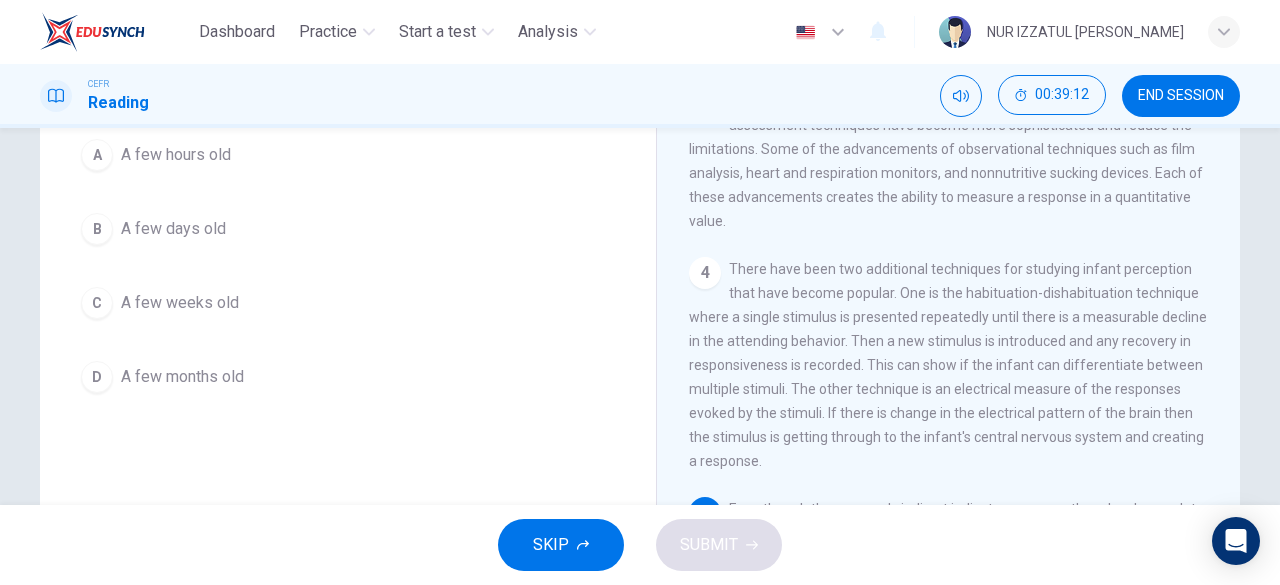 click on "B A few days old" at bounding box center [348, 229] 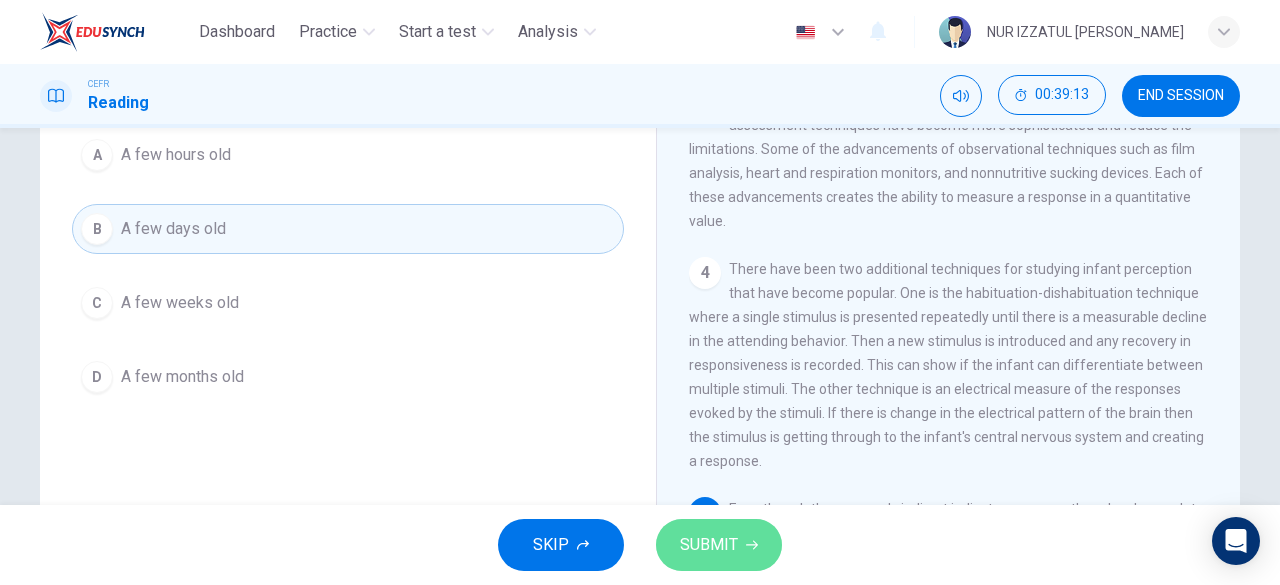 click on "SUBMIT" at bounding box center [709, 545] 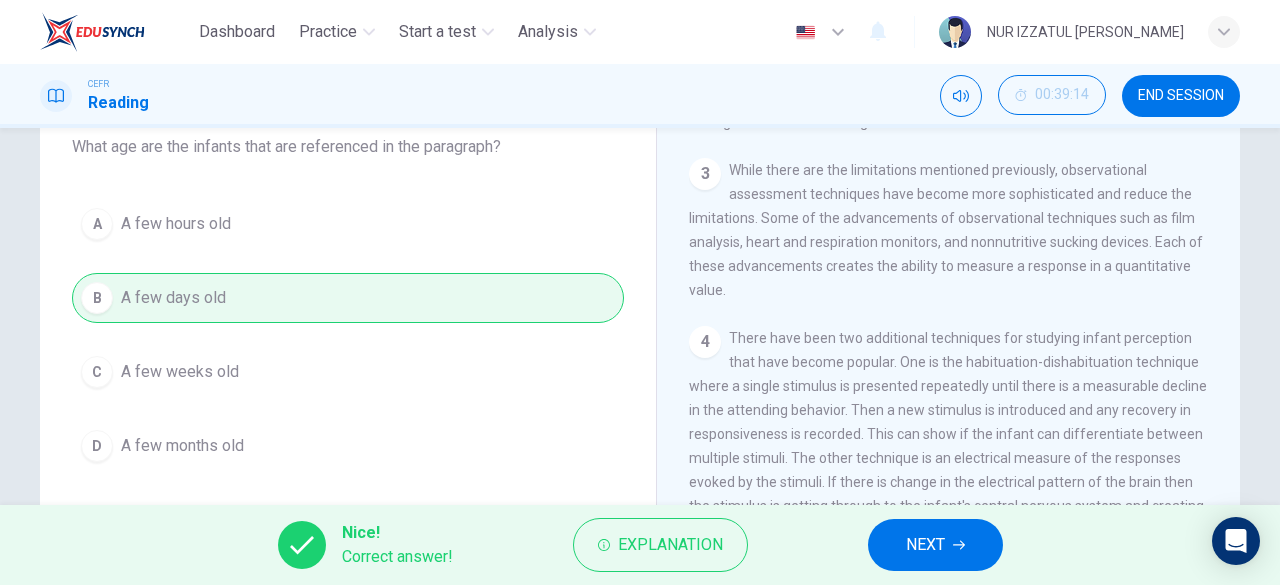 scroll, scrollTop: 98, scrollLeft: 0, axis: vertical 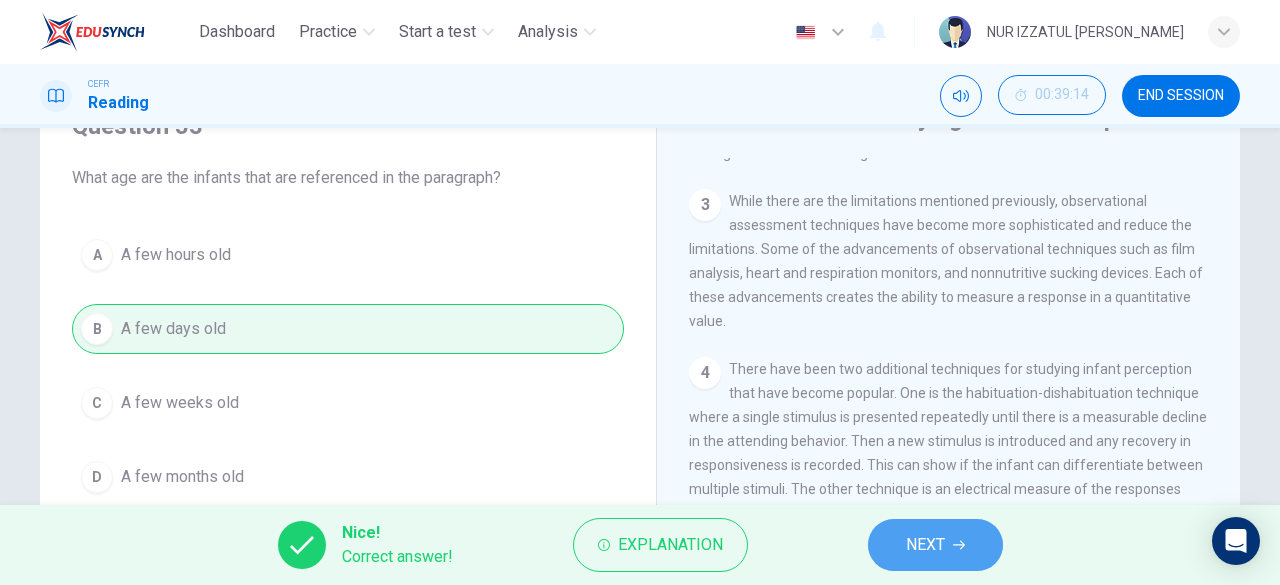 click on "NEXT" at bounding box center [935, 545] 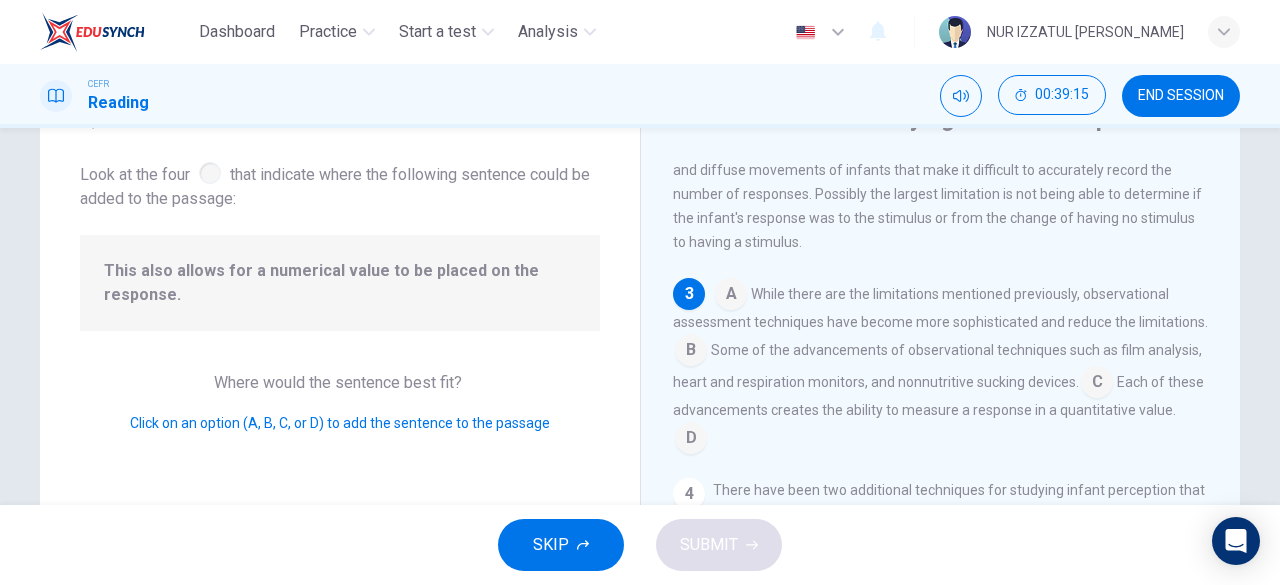 scroll, scrollTop: 344, scrollLeft: 0, axis: vertical 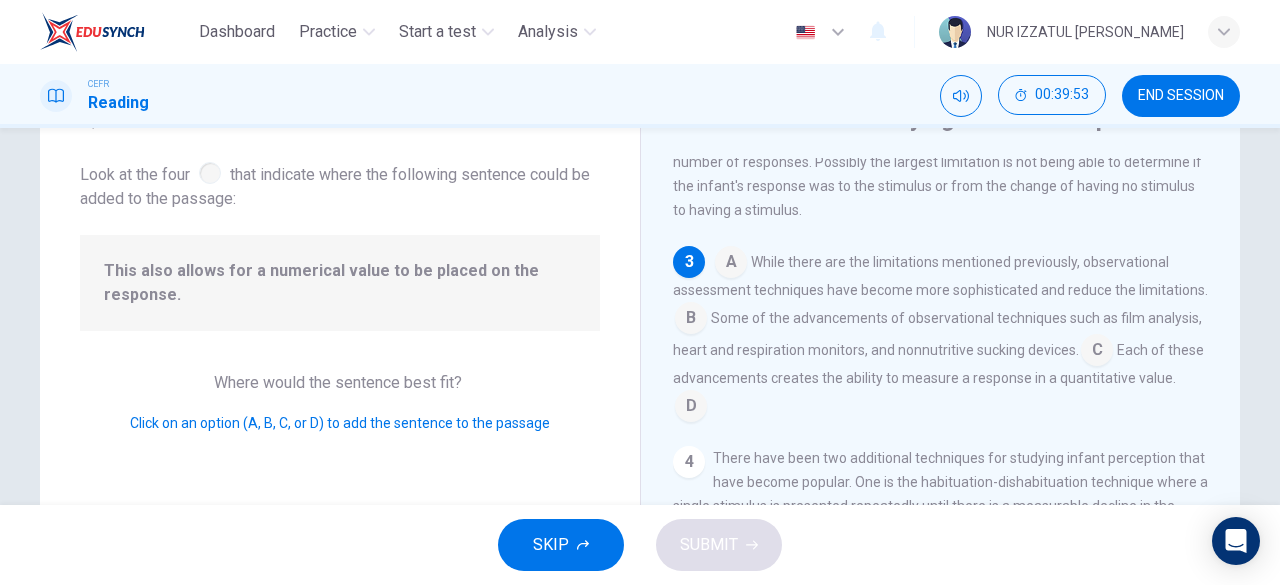 click at bounding box center [691, 408] 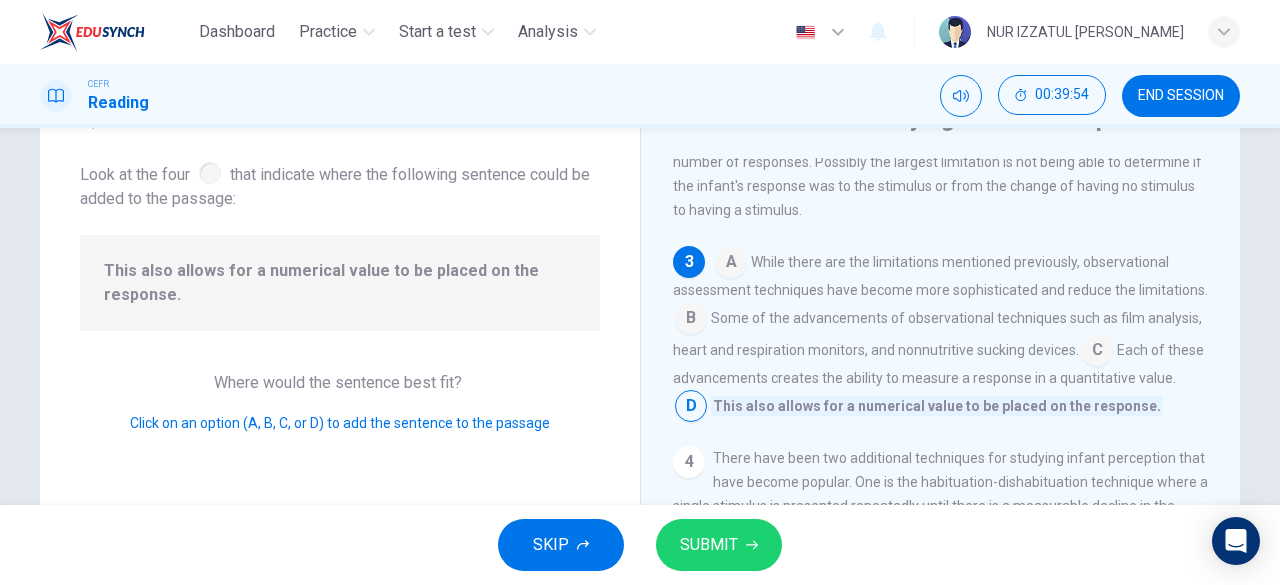 click 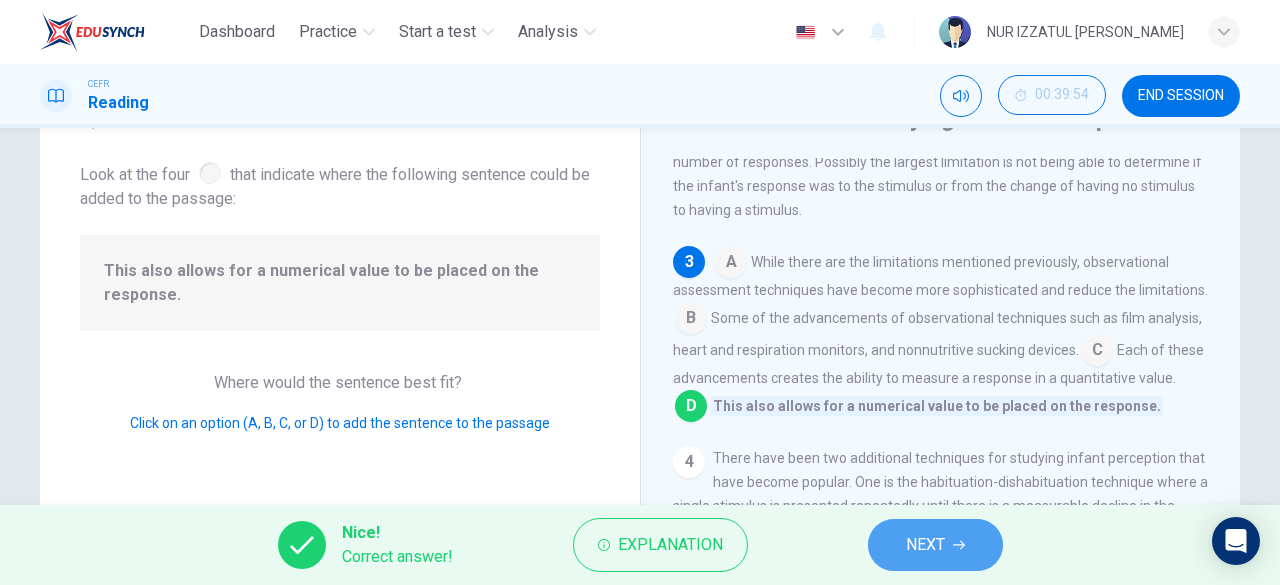 click on "NEXT" at bounding box center (925, 545) 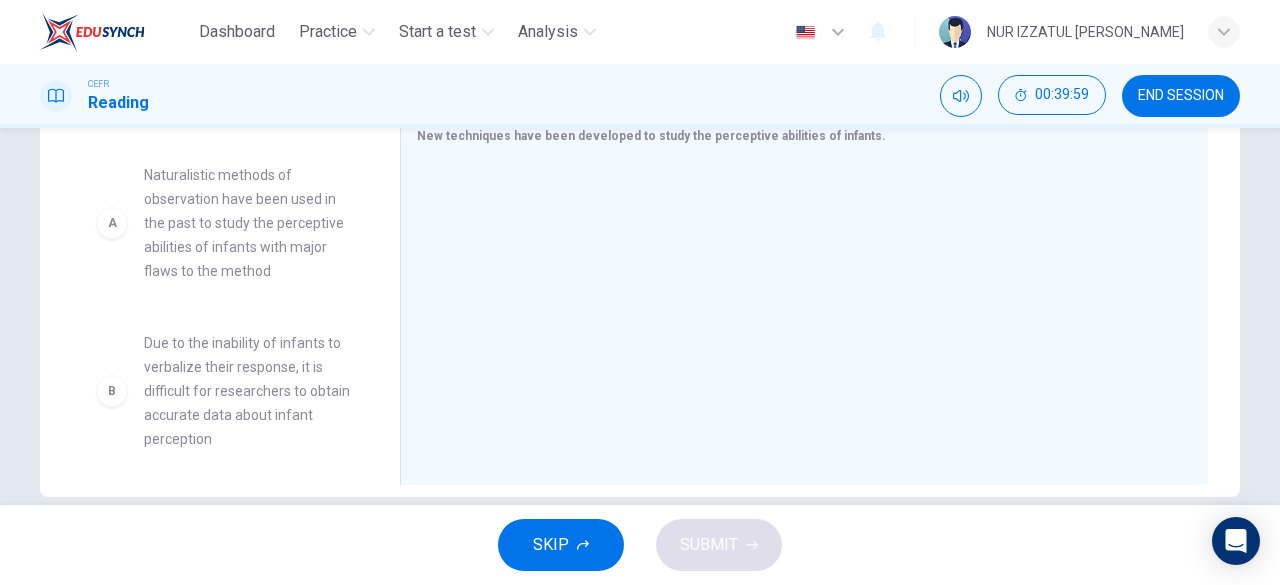 scroll, scrollTop: 398, scrollLeft: 0, axis: vertical 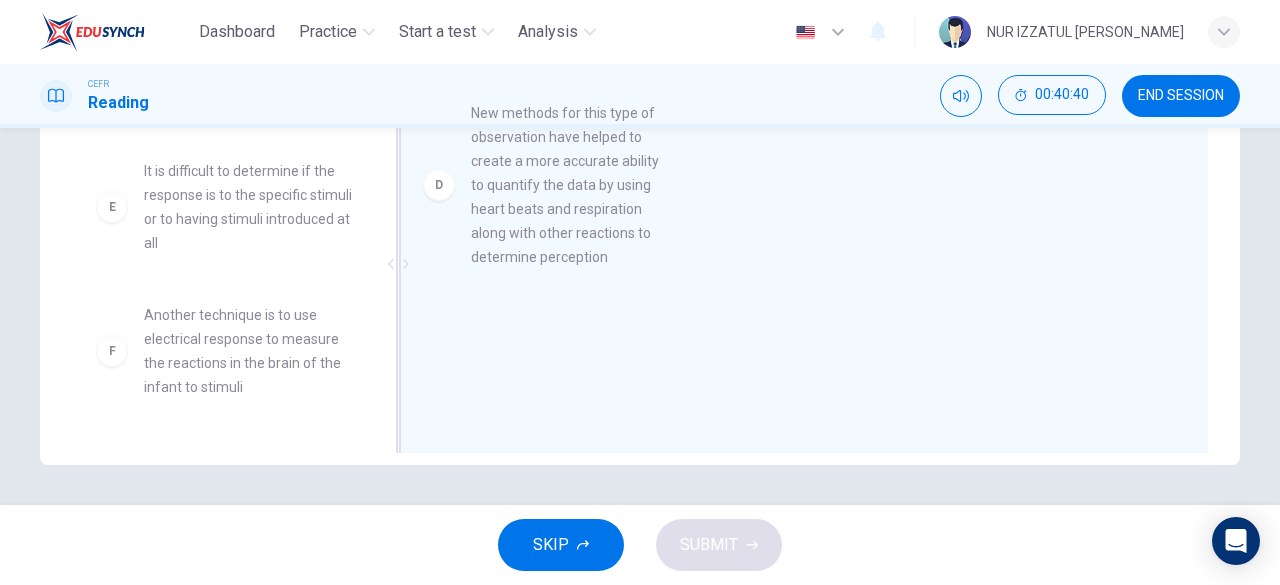 drag, startPoint x: 226, startPoint y: 267, endPoint x: 586, endPoint y: 190, distance: 368.14264 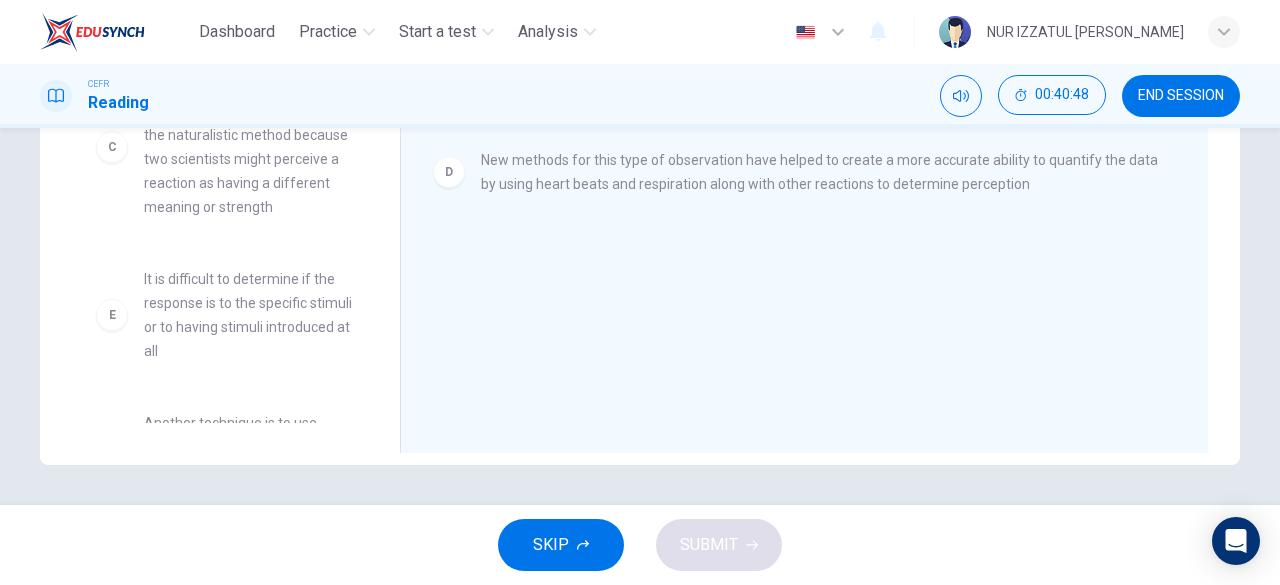 scroll, scrollTop: 492, scrollLeft: 0, axis: vertical 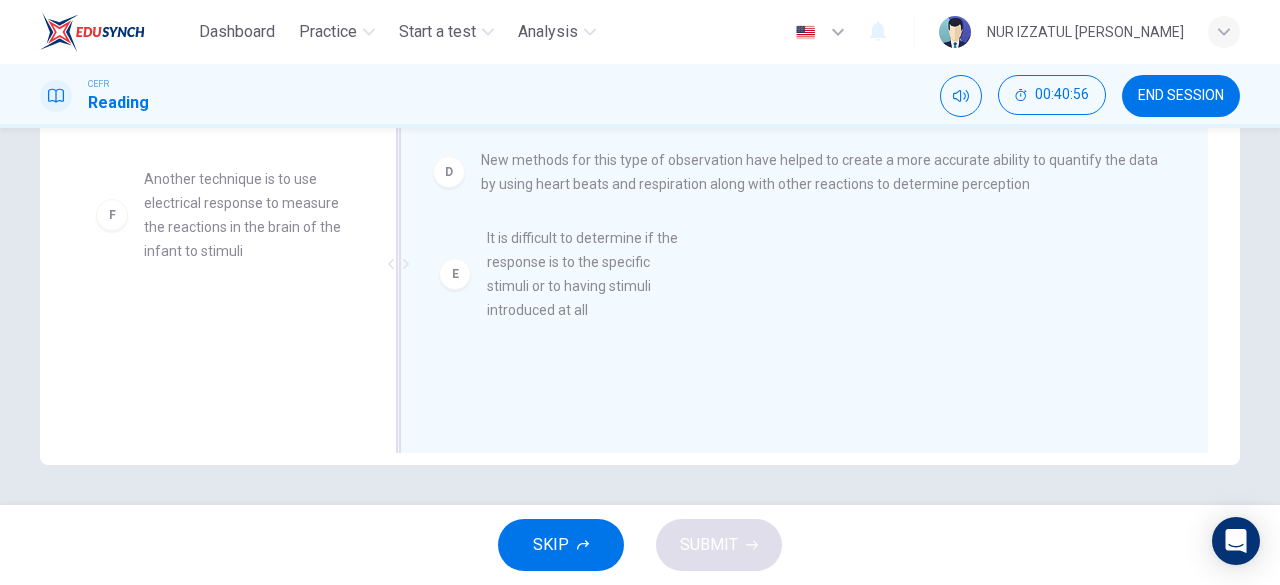 drag, startPoint x: 231, startPoint y: 226, endPoint x: 587, endPoint y: 286, distance: 361.02078 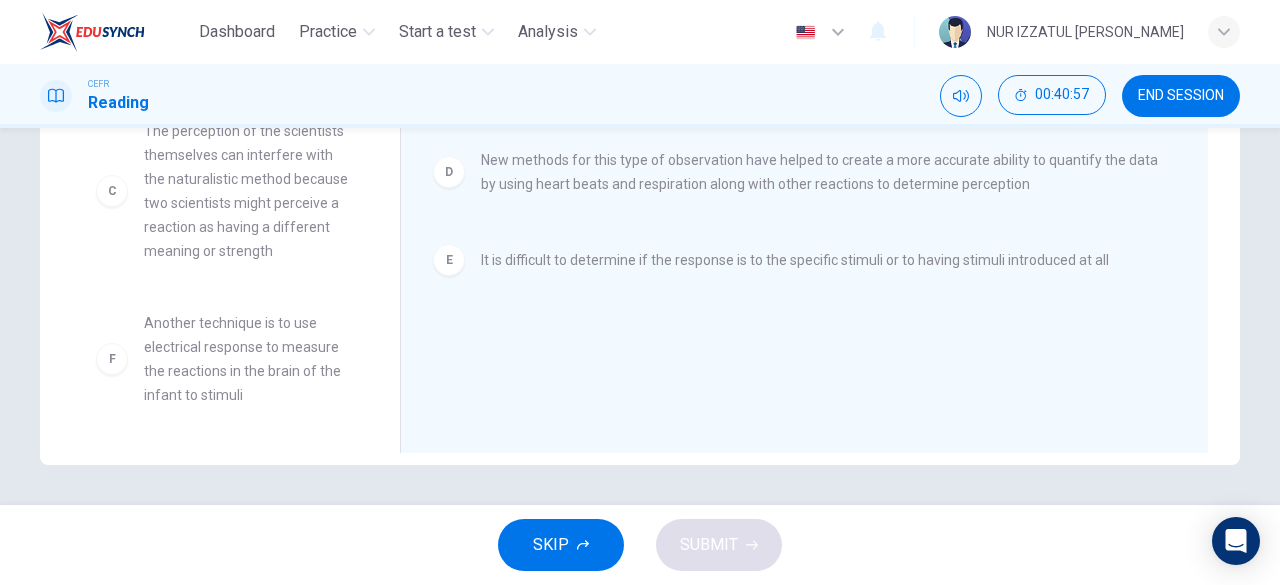 scroll, scrollTop: 348, scrollLeft: 0, axis: vertical 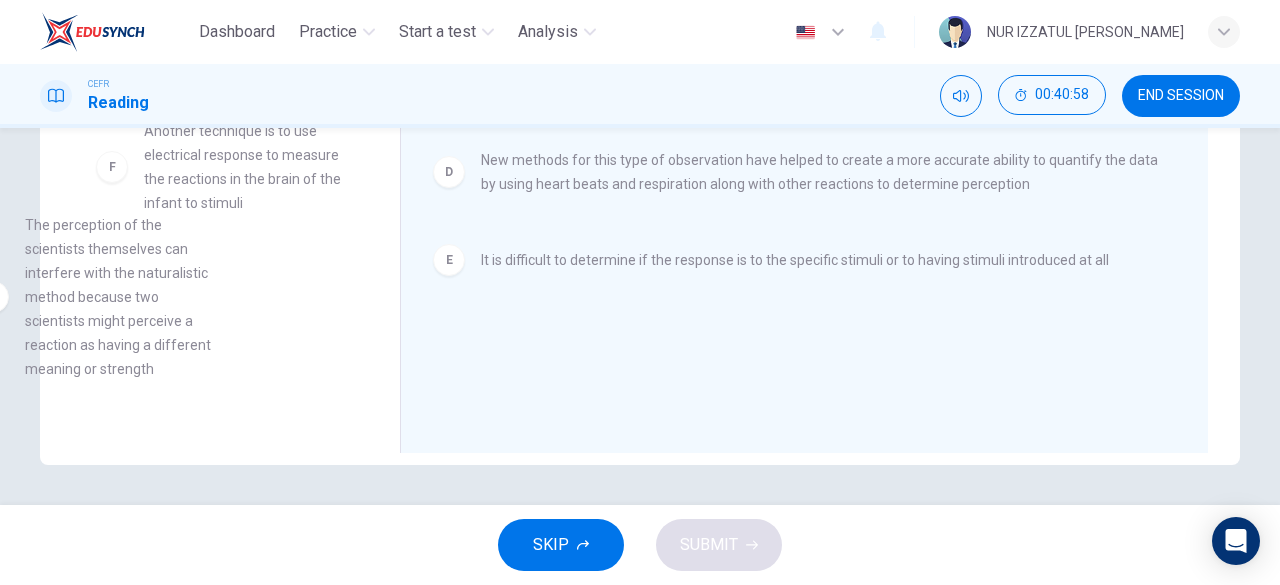 drag, startPoint x: 272, startPoint y: 217, endPoint x: 229, endPoint y: 285, distance: 80.454956 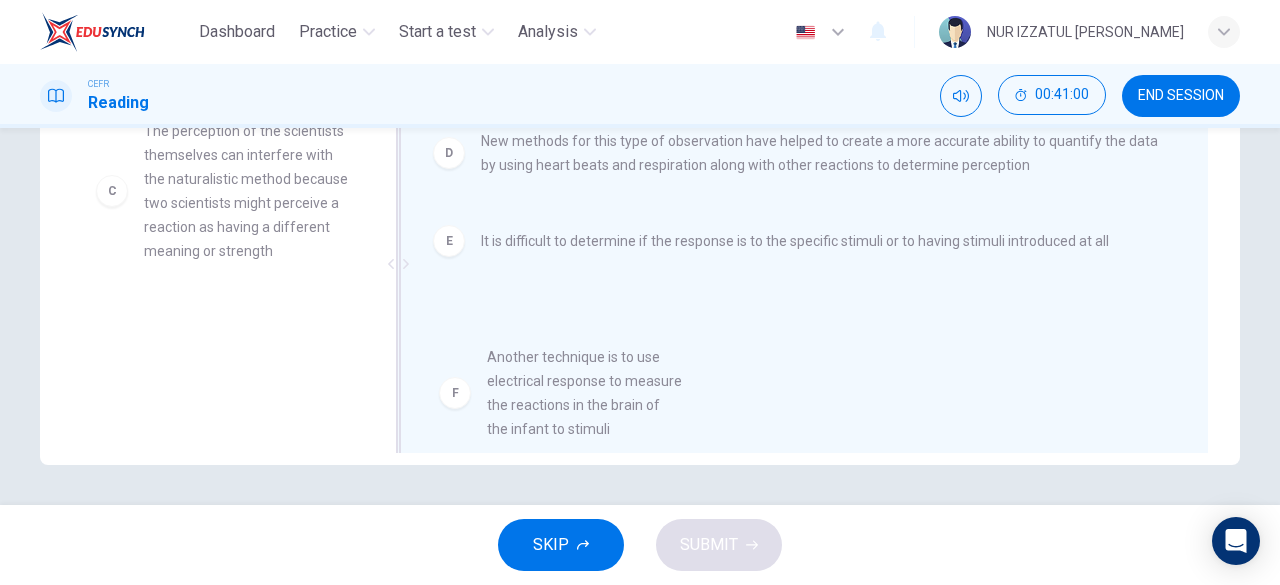 scroll, scrollTop: 33, scrollLeft: 0, axis: vertical 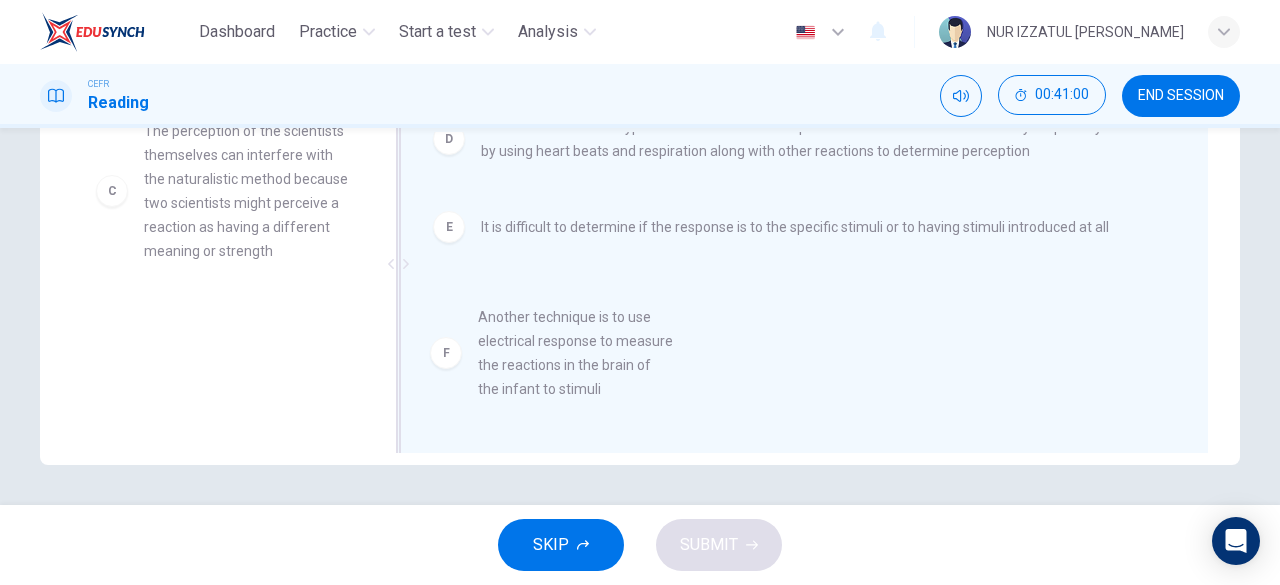 drag, startPoint x: 277, startPoint y: 372, endPoint x: 600, endPoint y: 361, distance: 323.18726 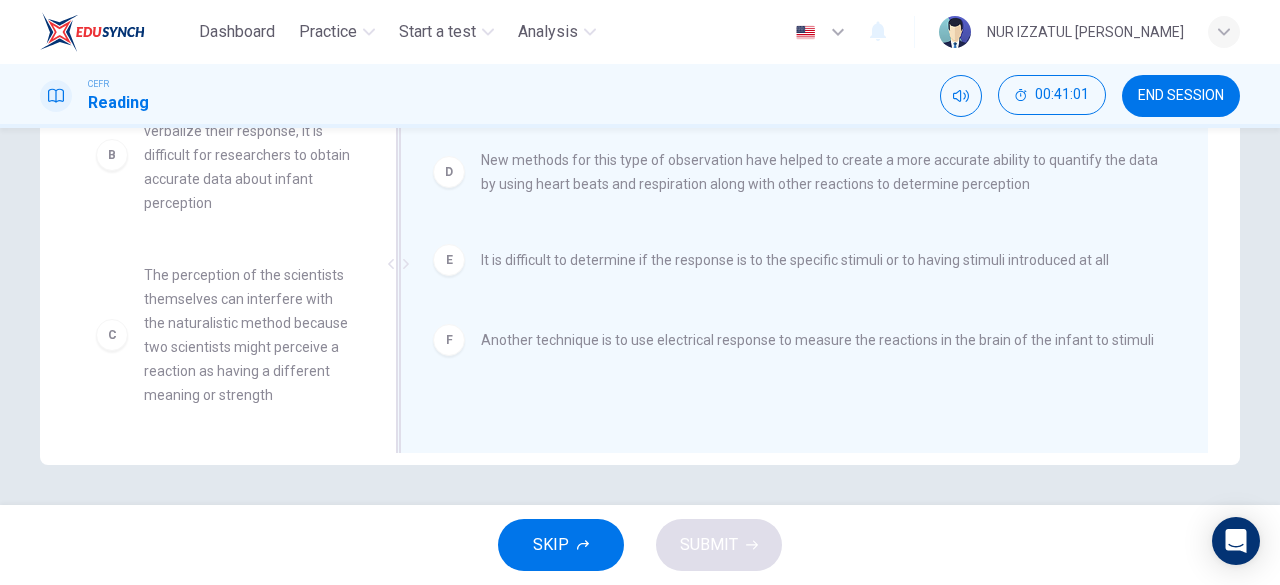 scroll, scrollTop: 0, scrollLeft: 0, axis: both 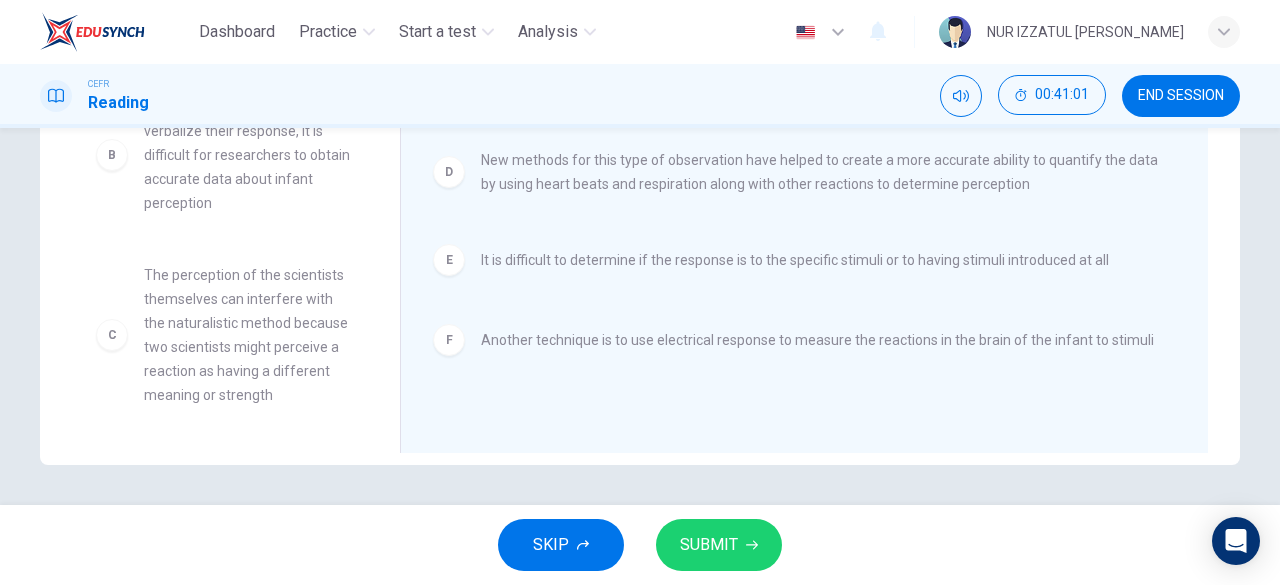 click on "SUBMIT" at bounding box center [719, 545] 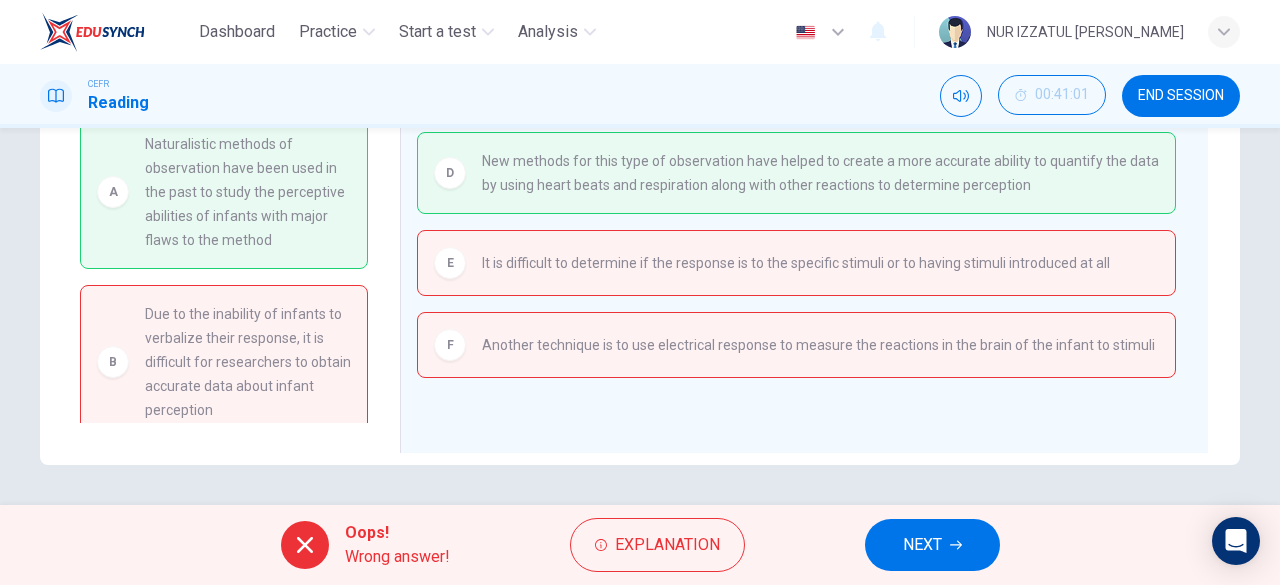 scroll, scrollTop: 0, scrollLeft: 0, axis: both 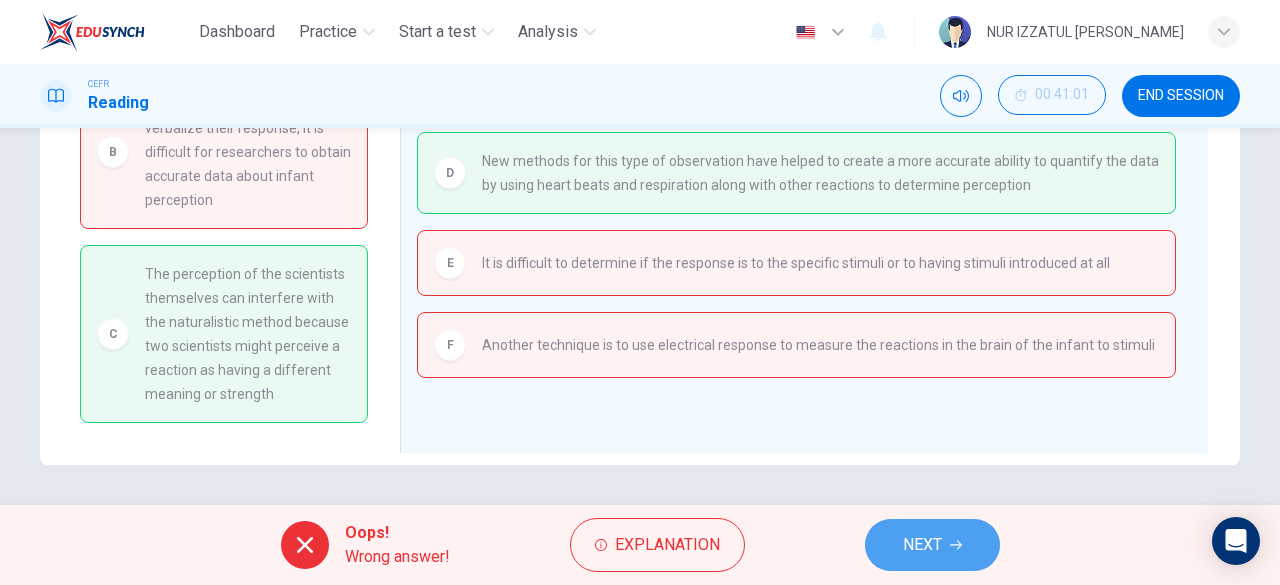 drag, startPoint x: 960, startPoint y: 535, endPoint x: 974, endPoint y: 544, distance: 16.643316 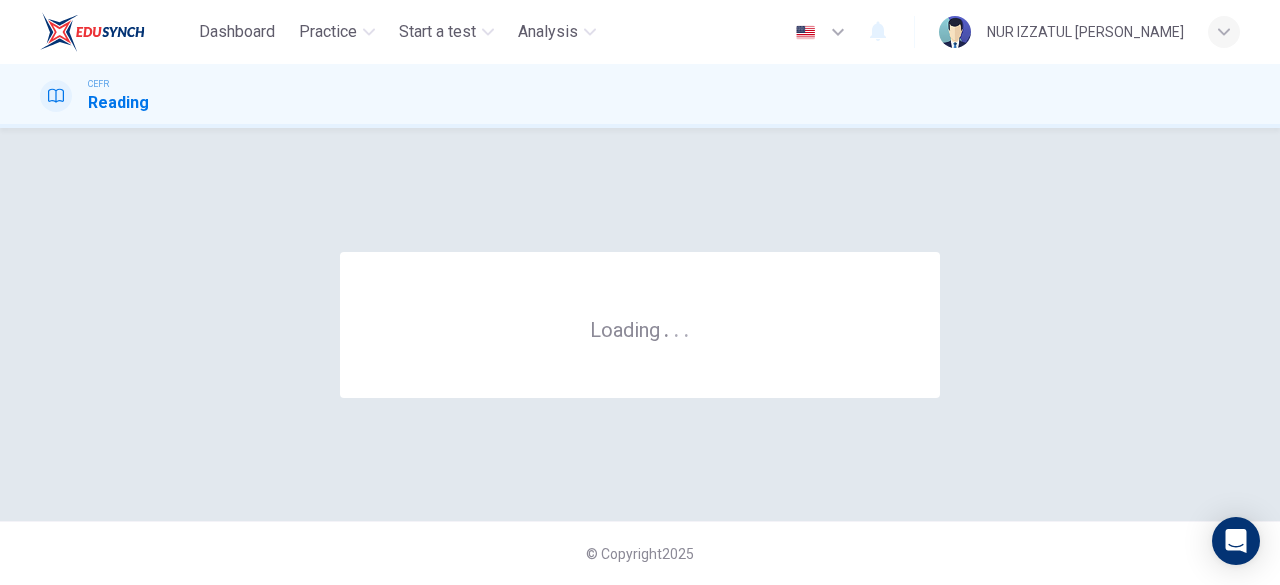 scroll, scrollTop: 0, scrollLeft: 0, axis: both 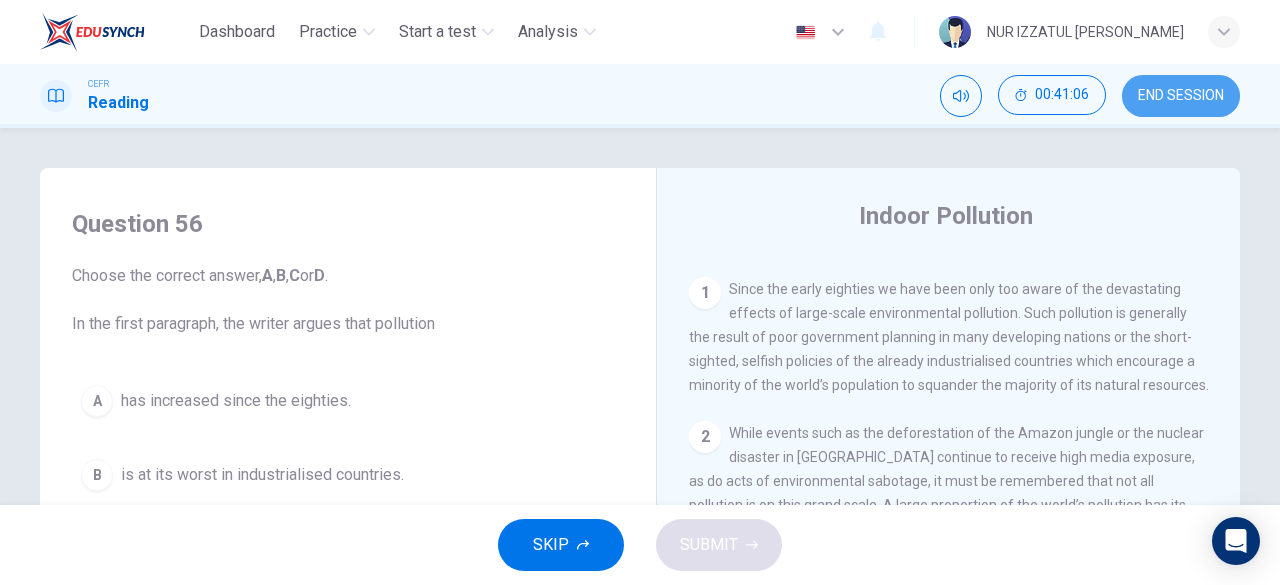 click on "END SESSION" at bounding box center [1181, 96] 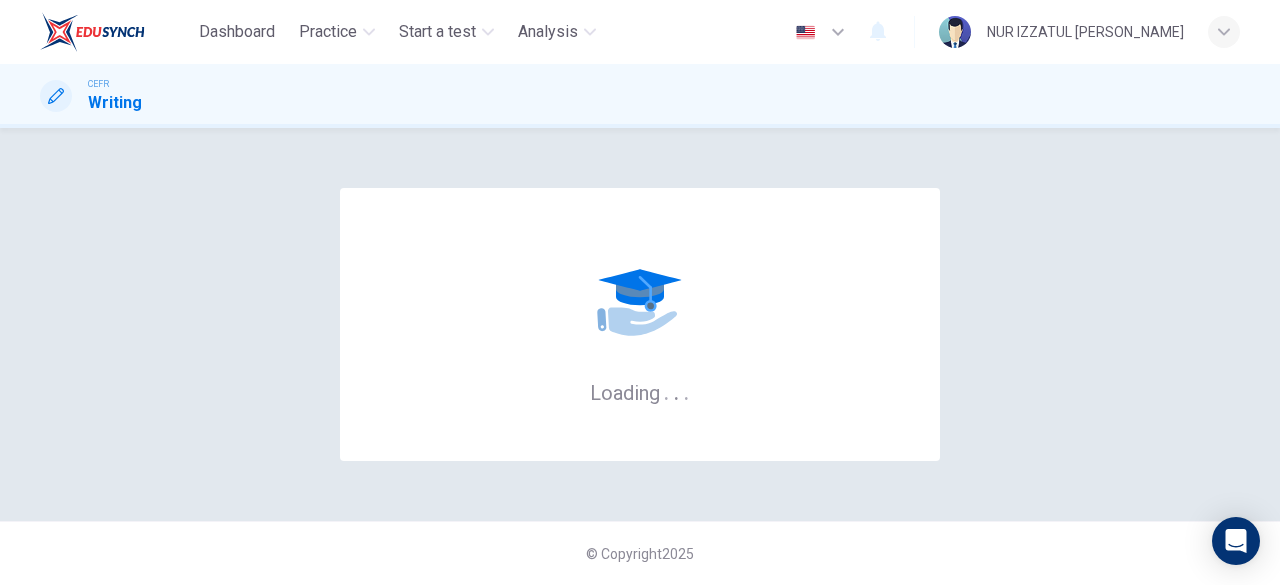 scroll, scrollTop: 0, scrollLeft: 0, axis: both 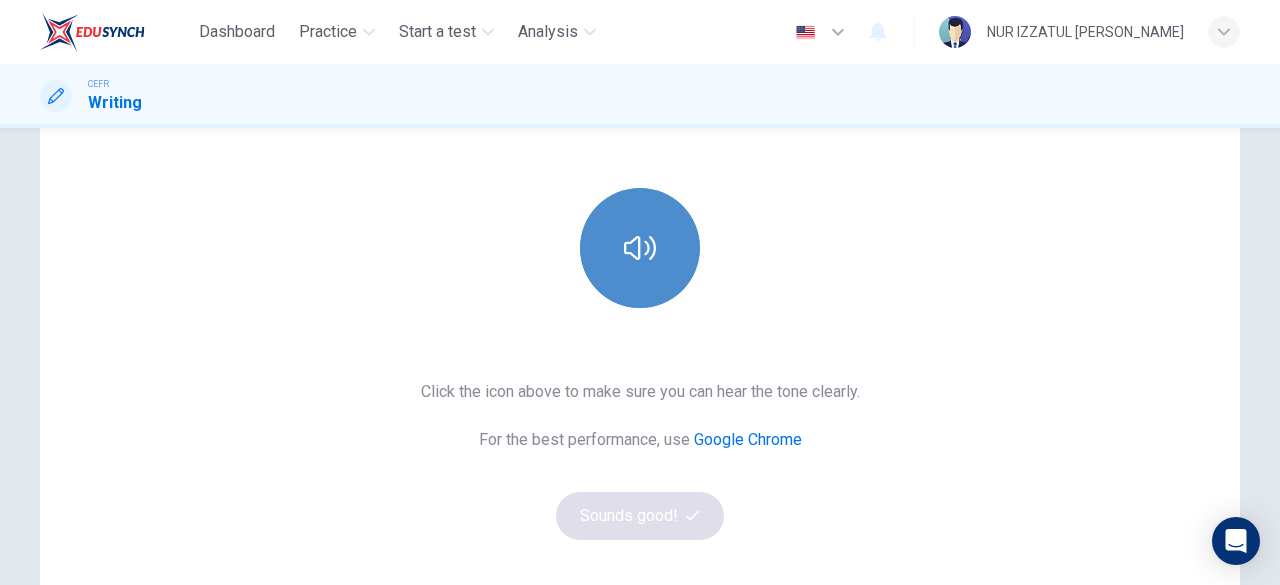 click at bounding box center [640, 248] 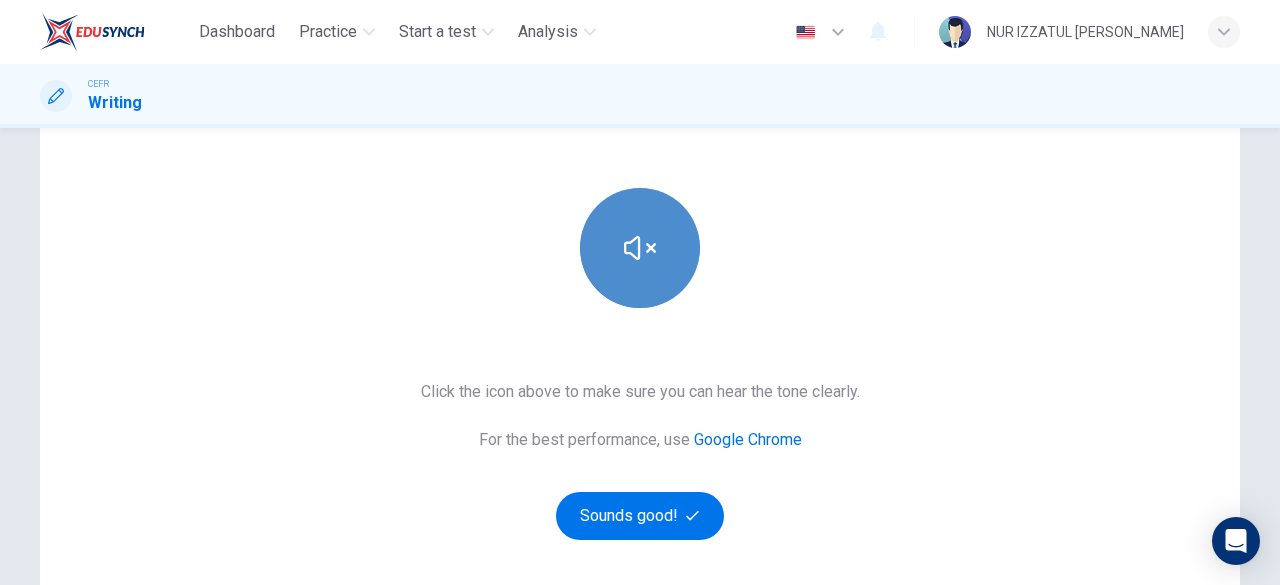click 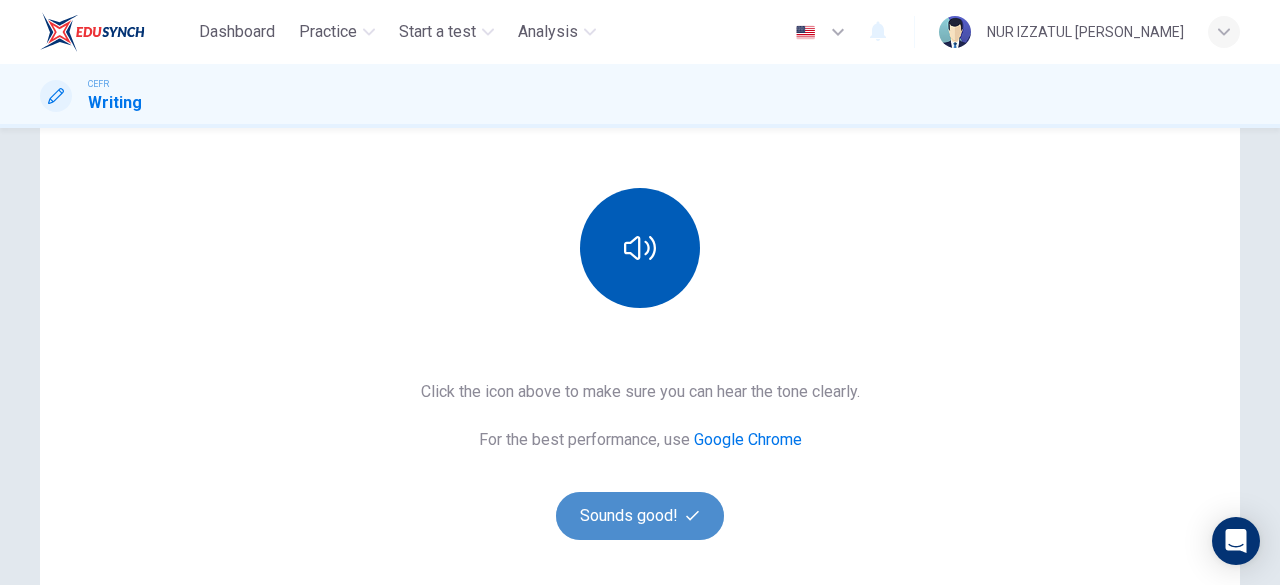 click on "Sounds good!" at bounding box center (640, 516) 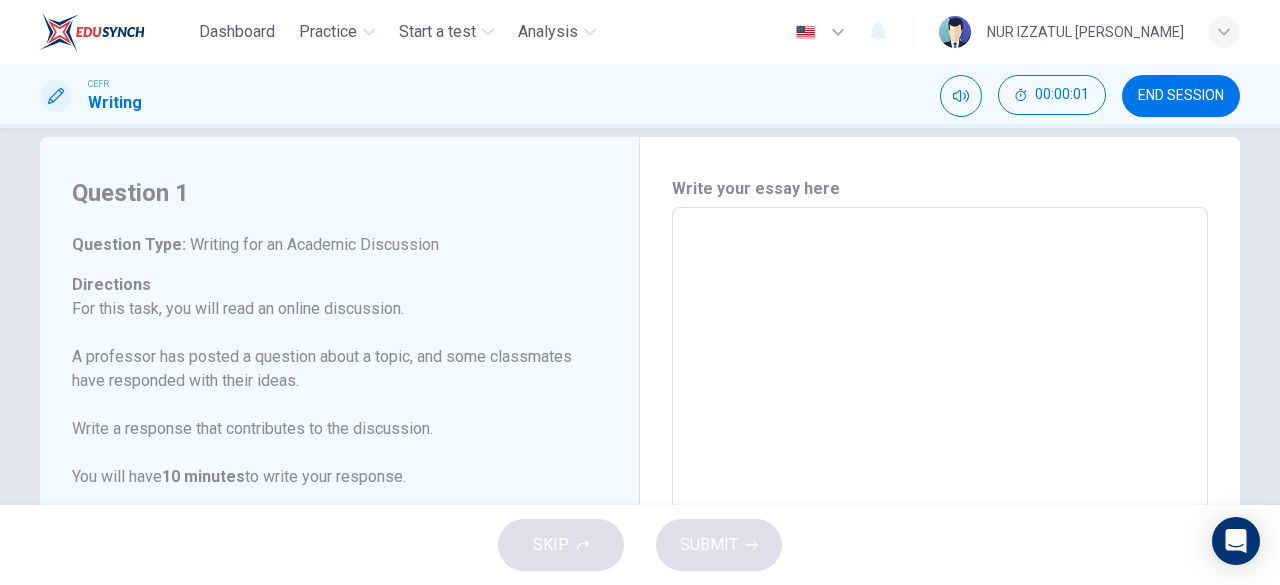 scroll, scrollTop: 0, scrollLeft: 0, axis: both 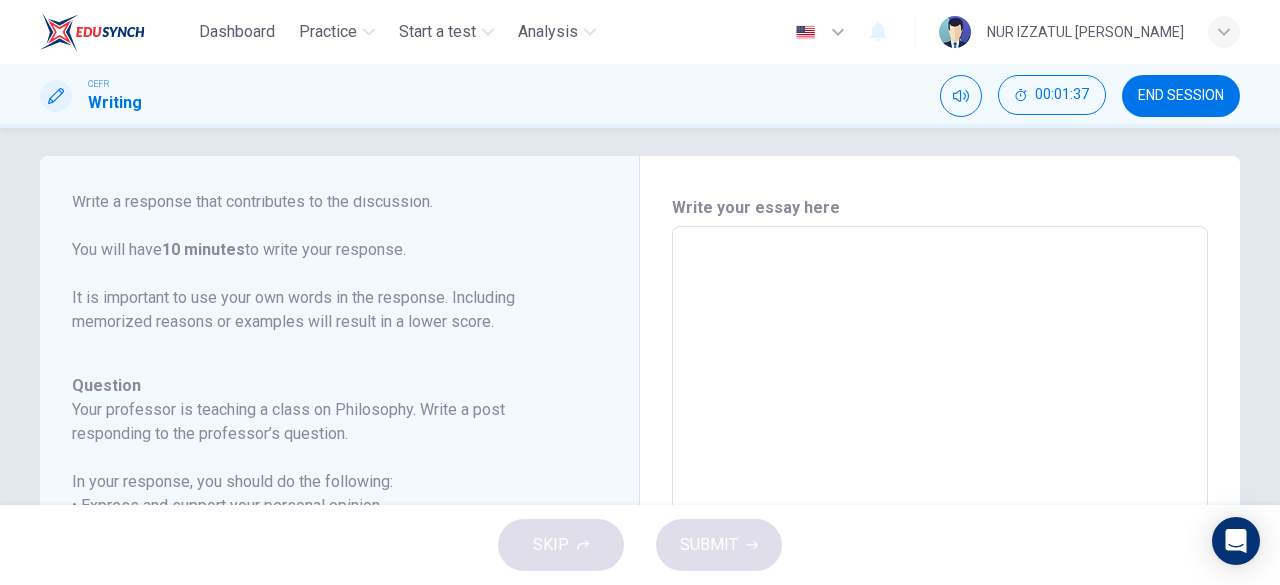 click at bounding box center [940, 560] 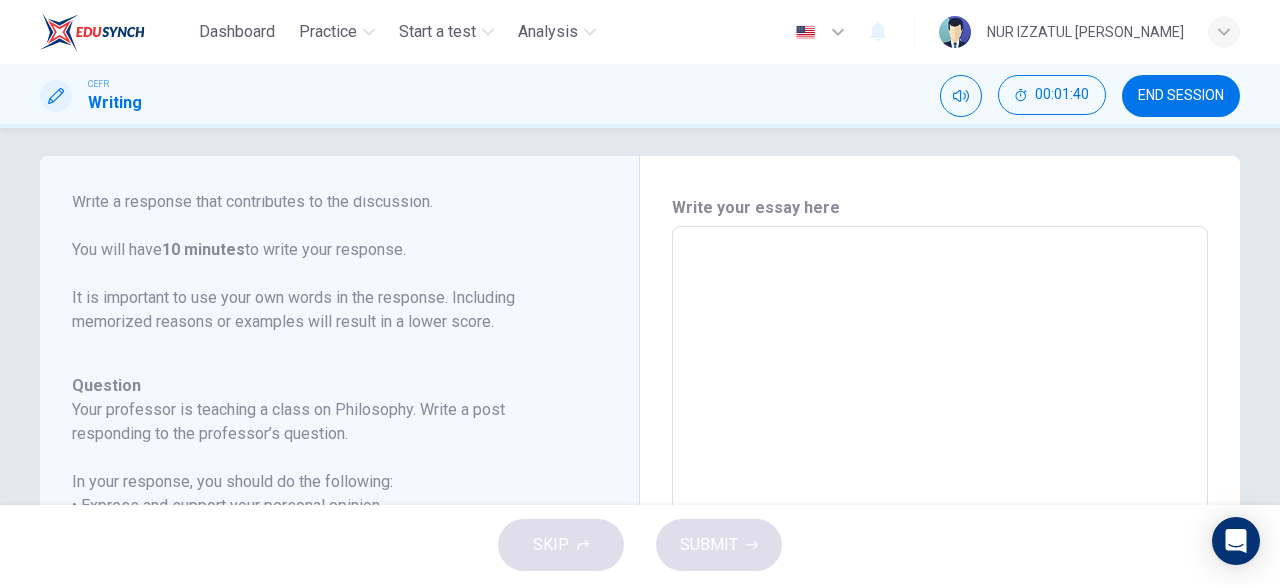 type on "I" 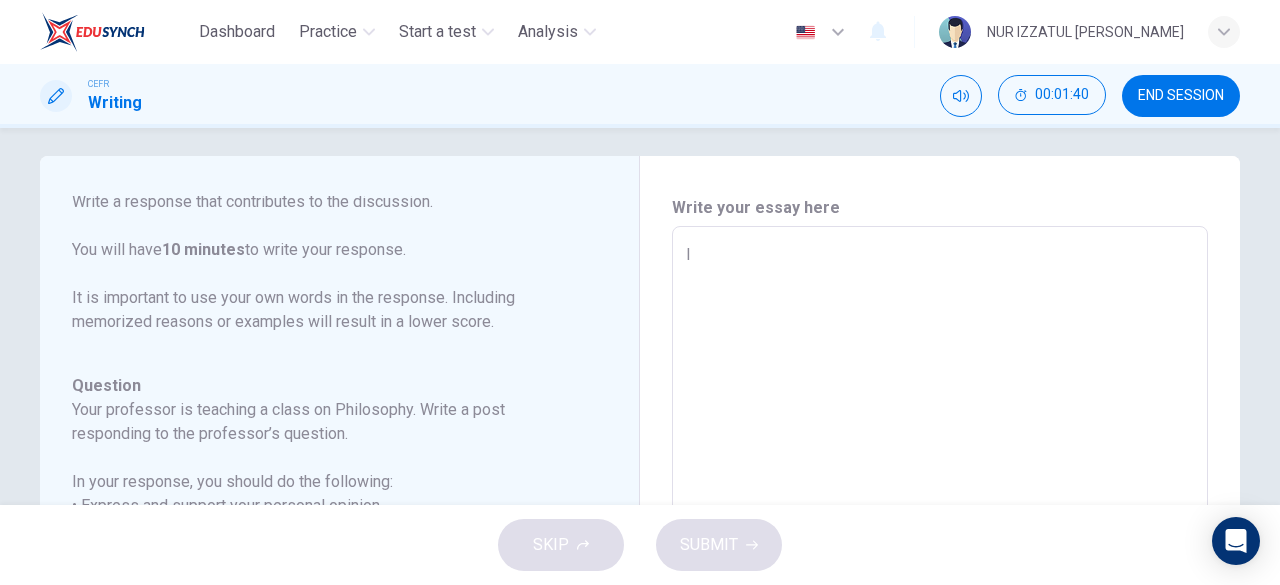 type on "x" 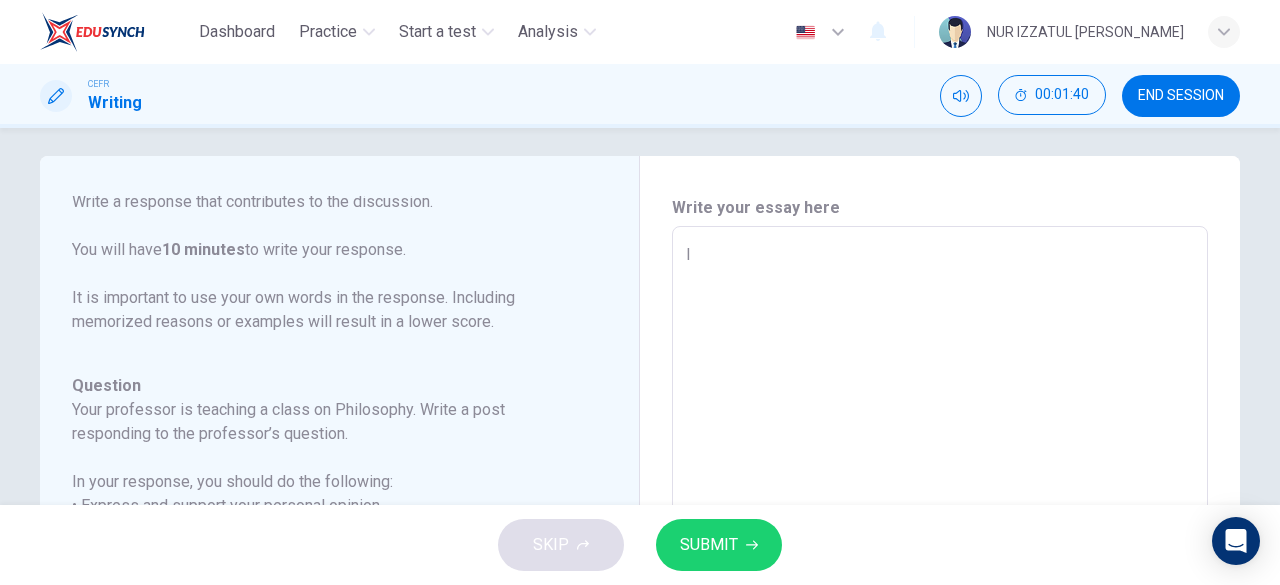 type on "In" 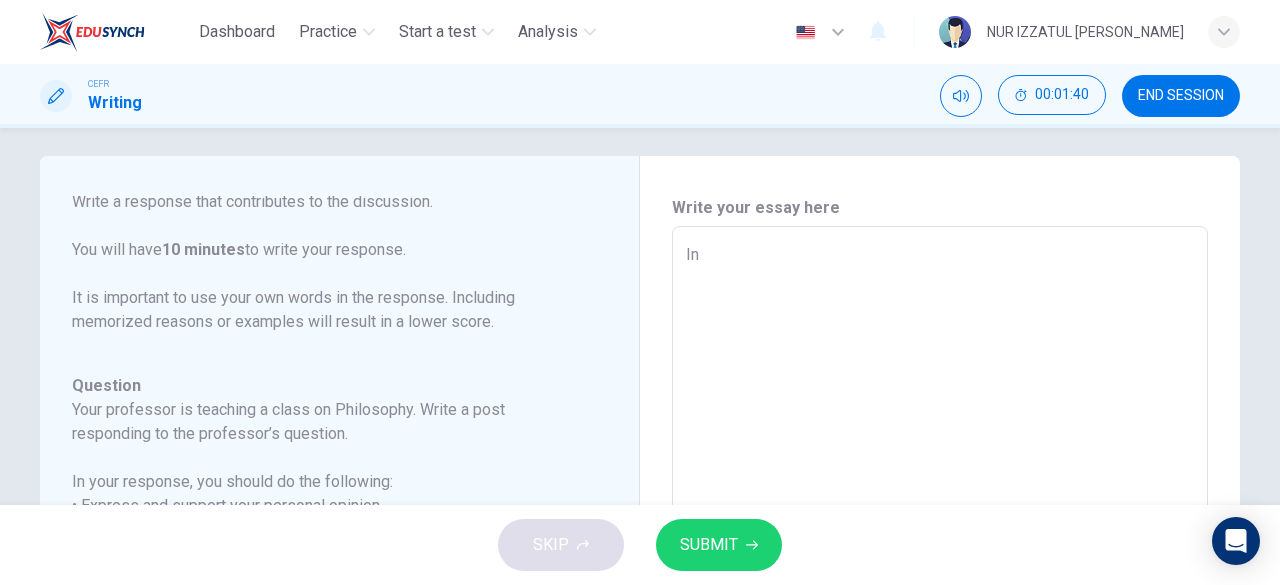 type on "x" 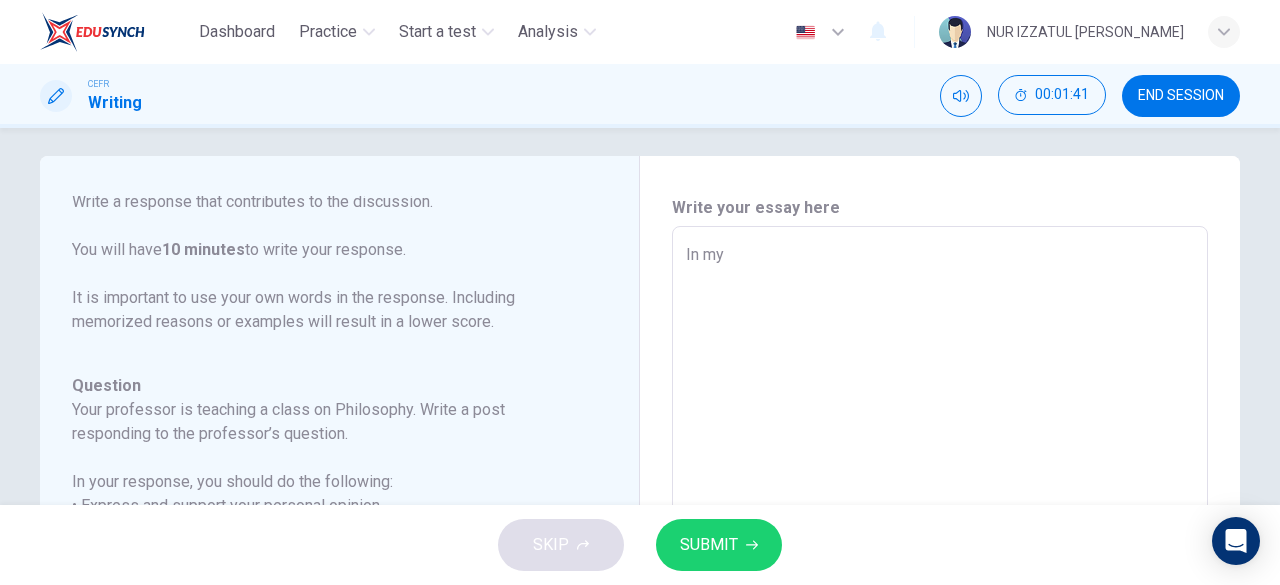 type on "In my" 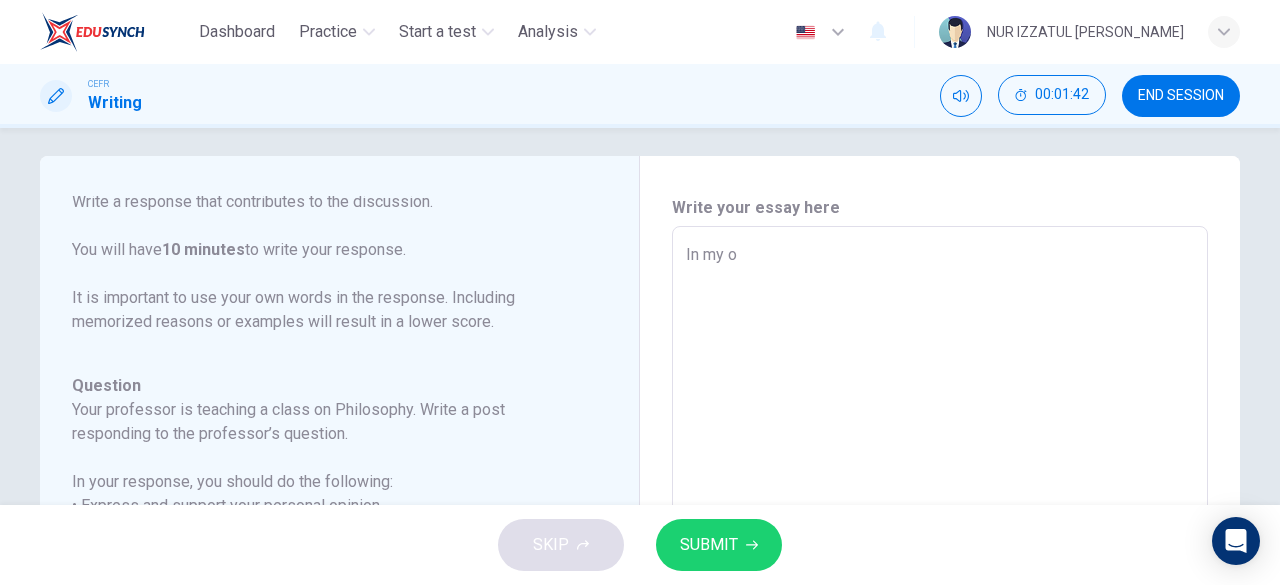 type on "In my op" 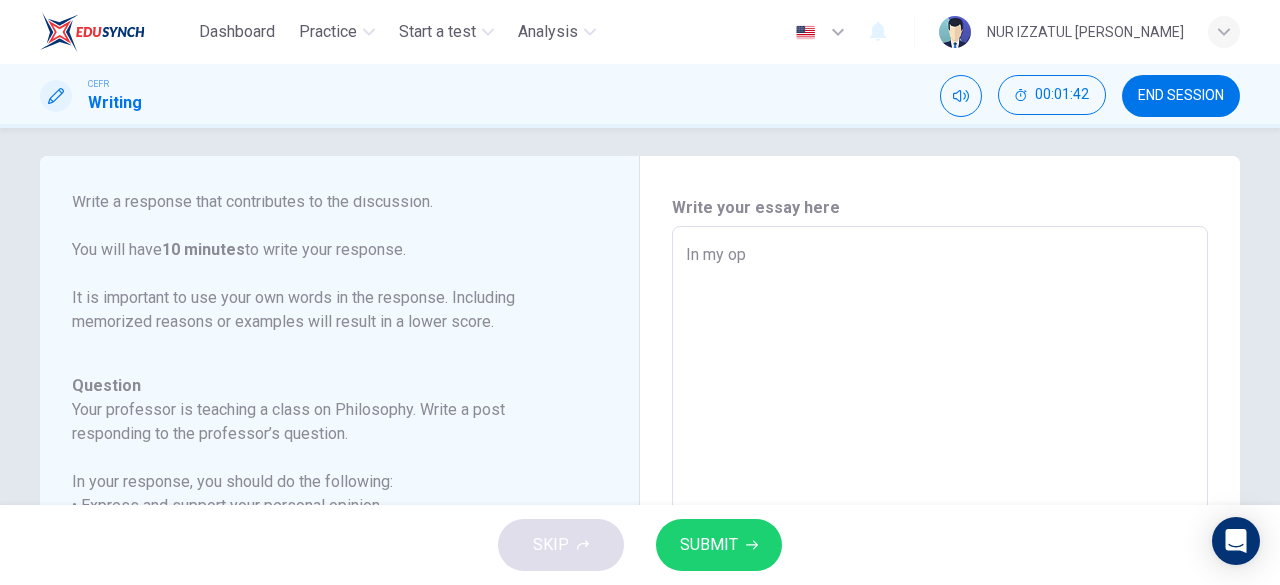 type on "x" 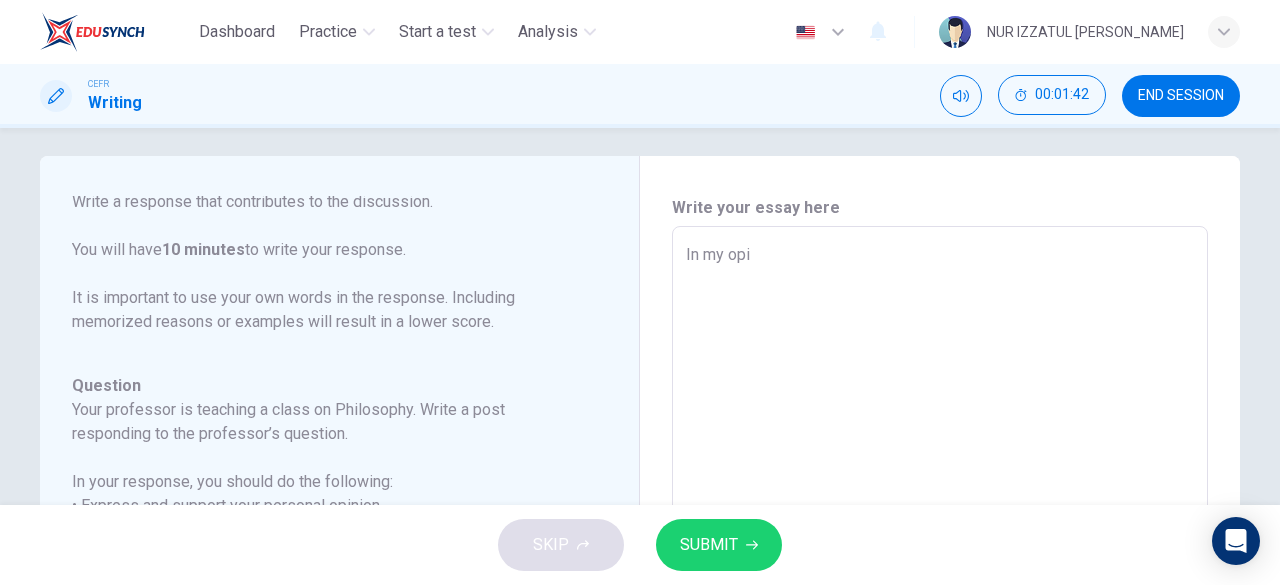 type on "x" 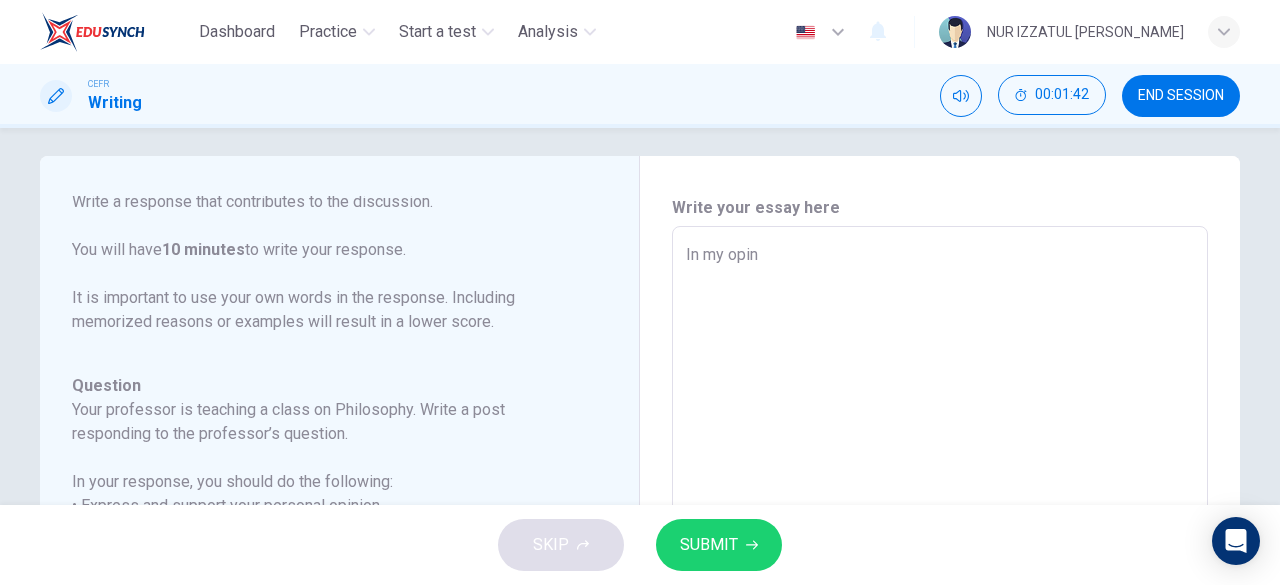type on "x" 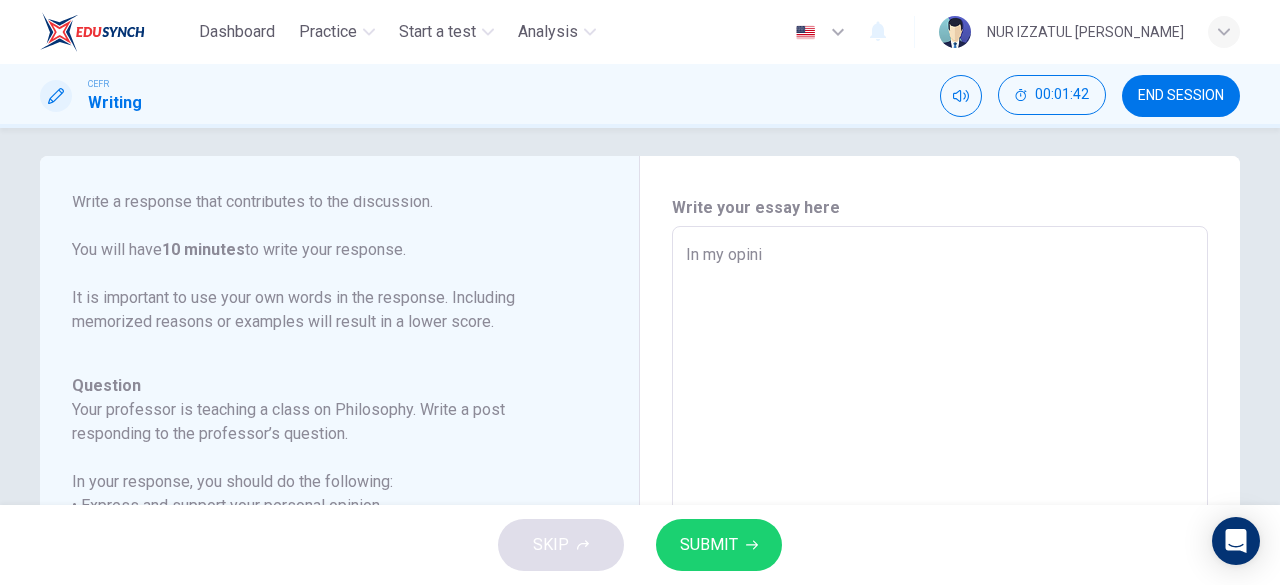 type on "x" 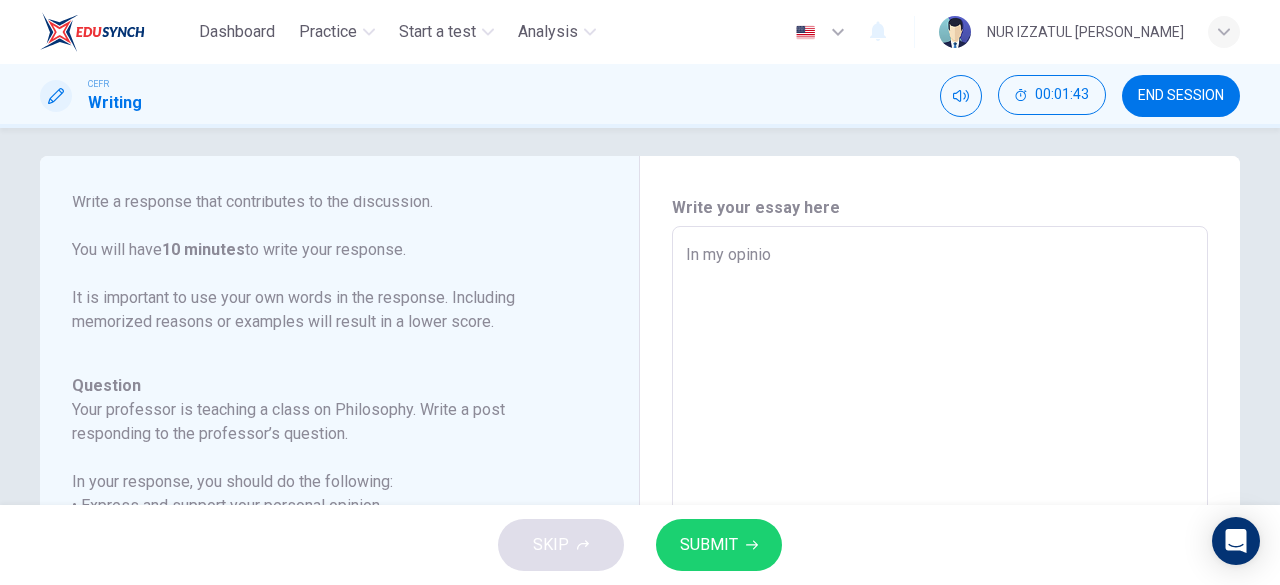 type on "In my opinion" 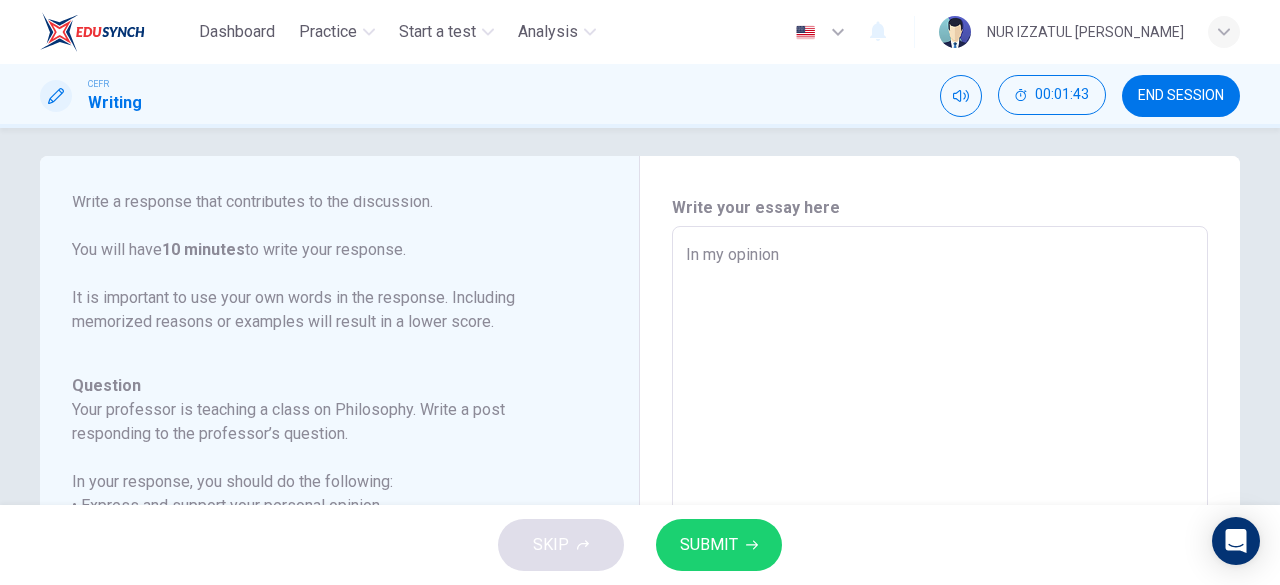 type on "x" 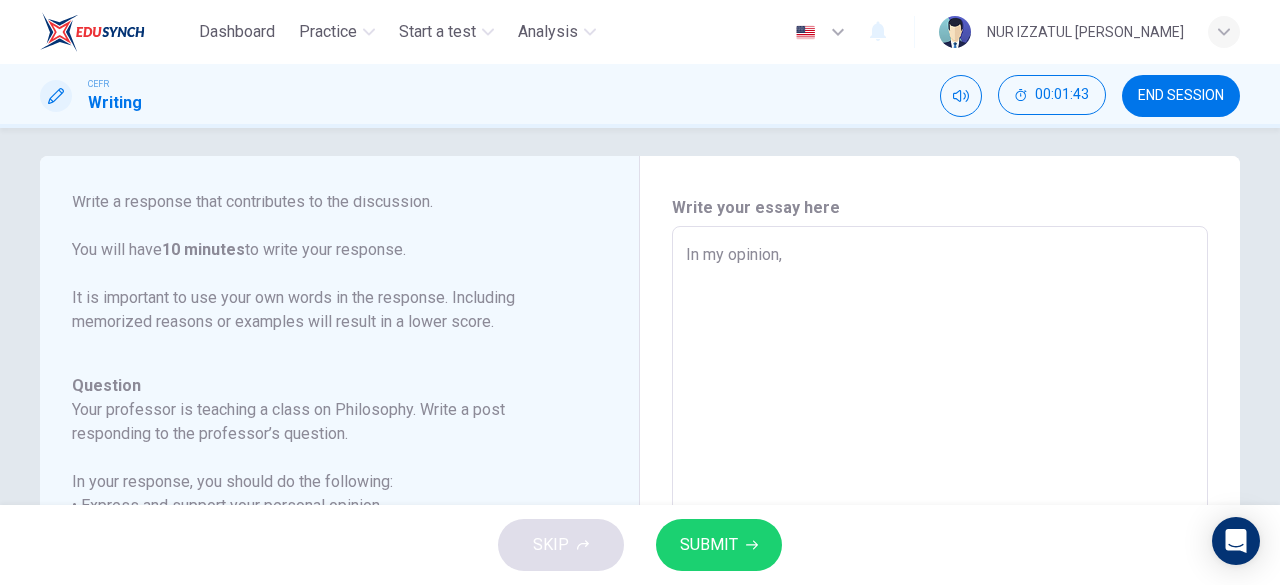 type on "x" 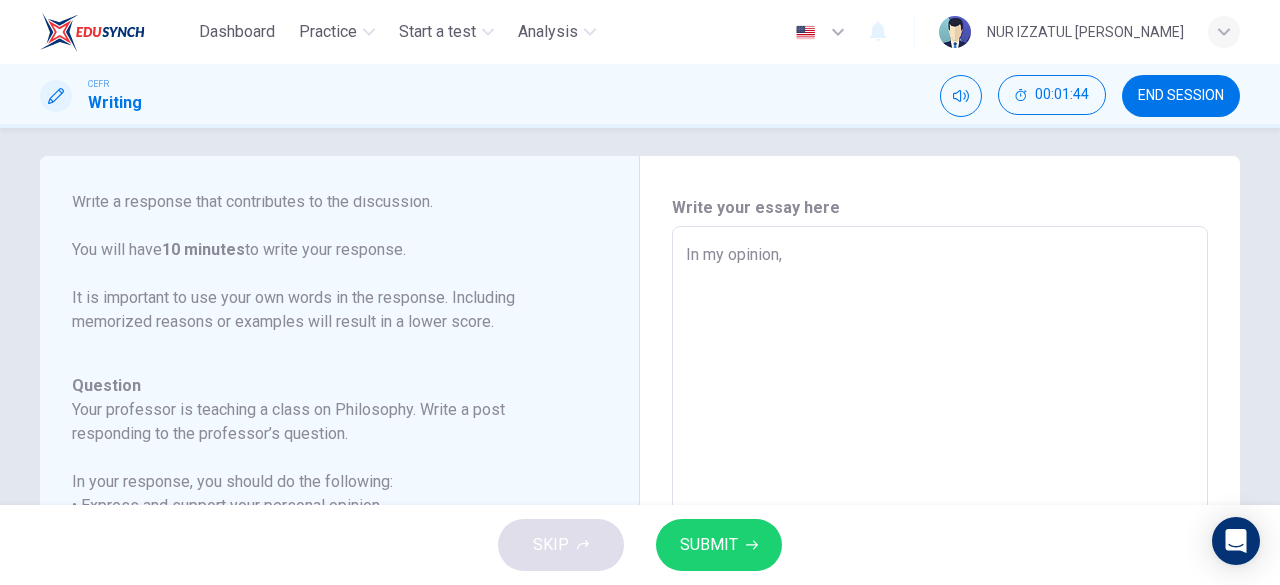type on "In my opinion, I" 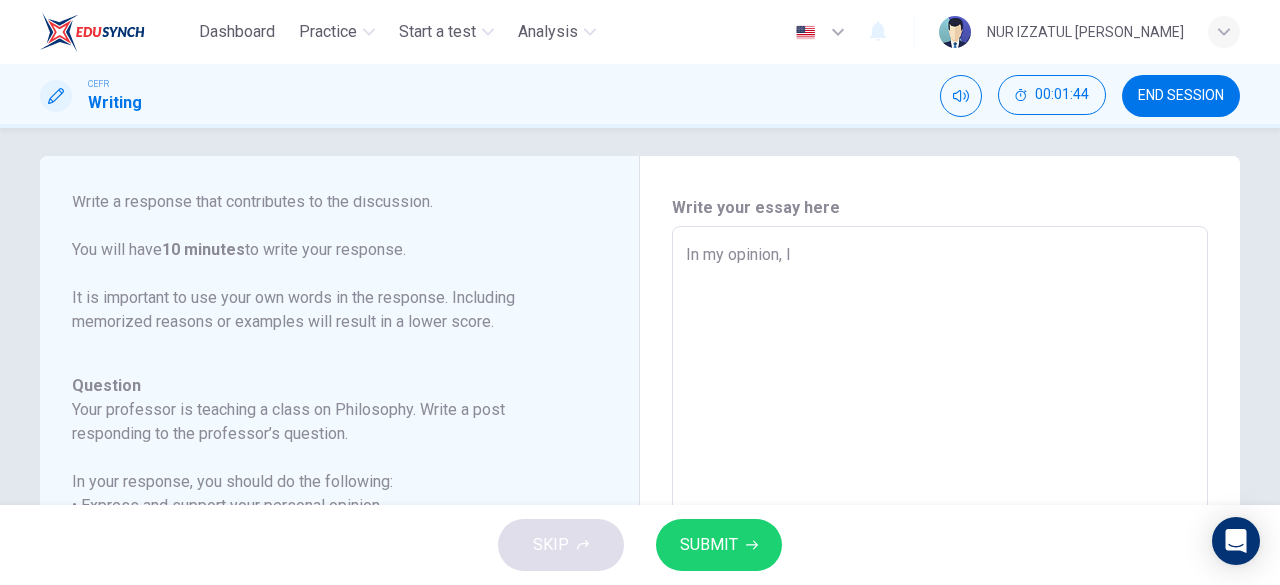 type on "x" 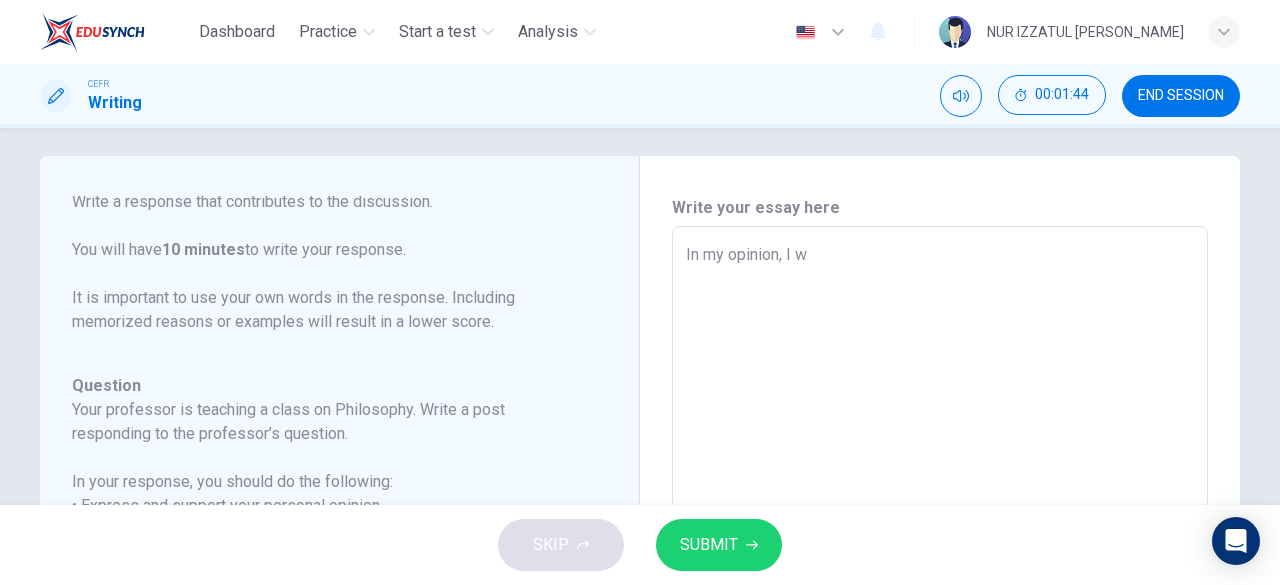 type on "x" 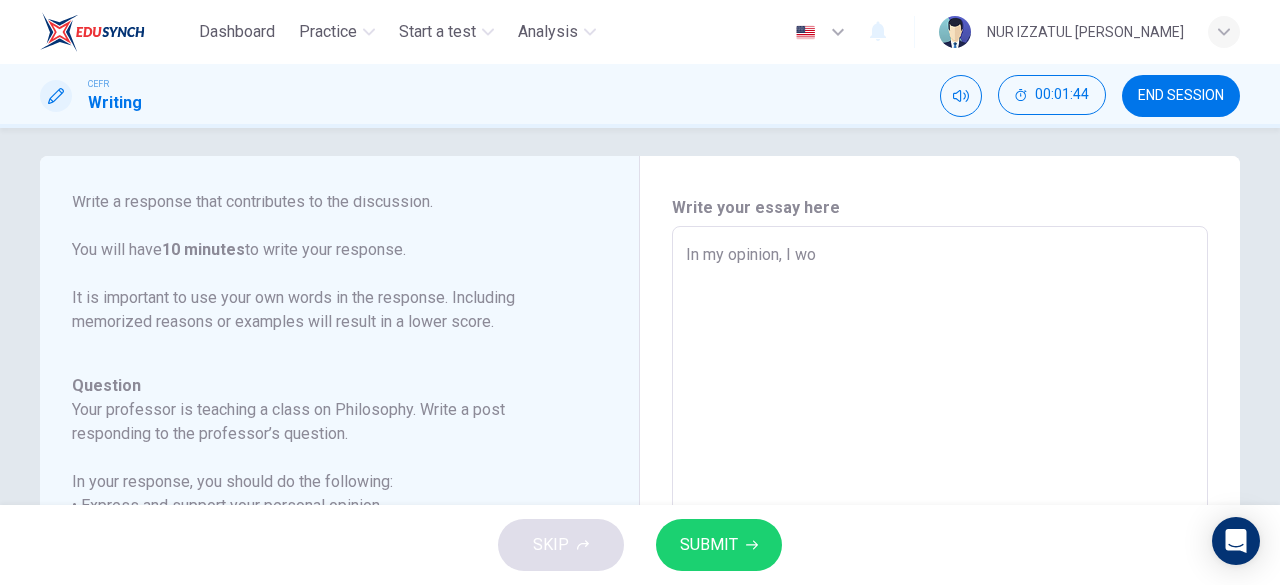 type on "x" 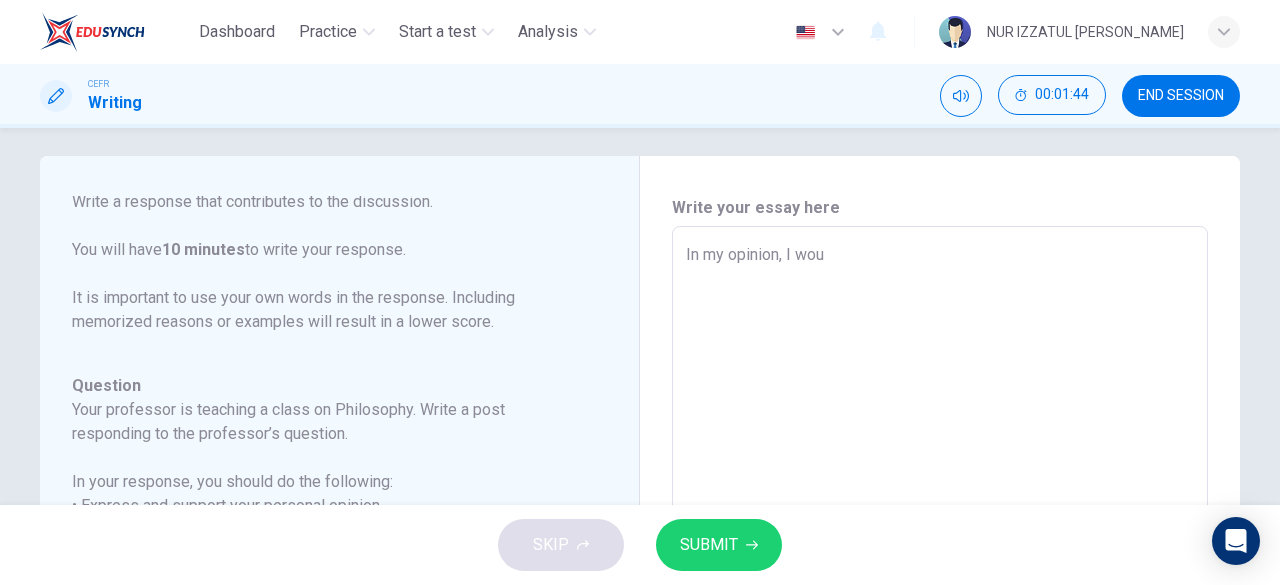 type on "x" 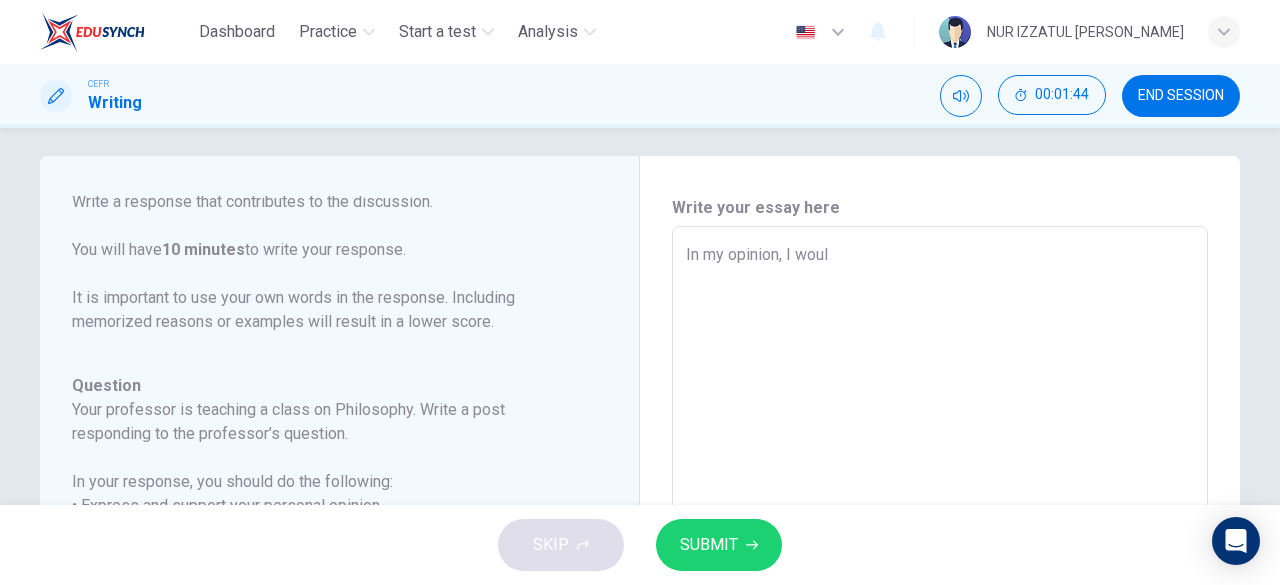 type on "In my opinion, I would" 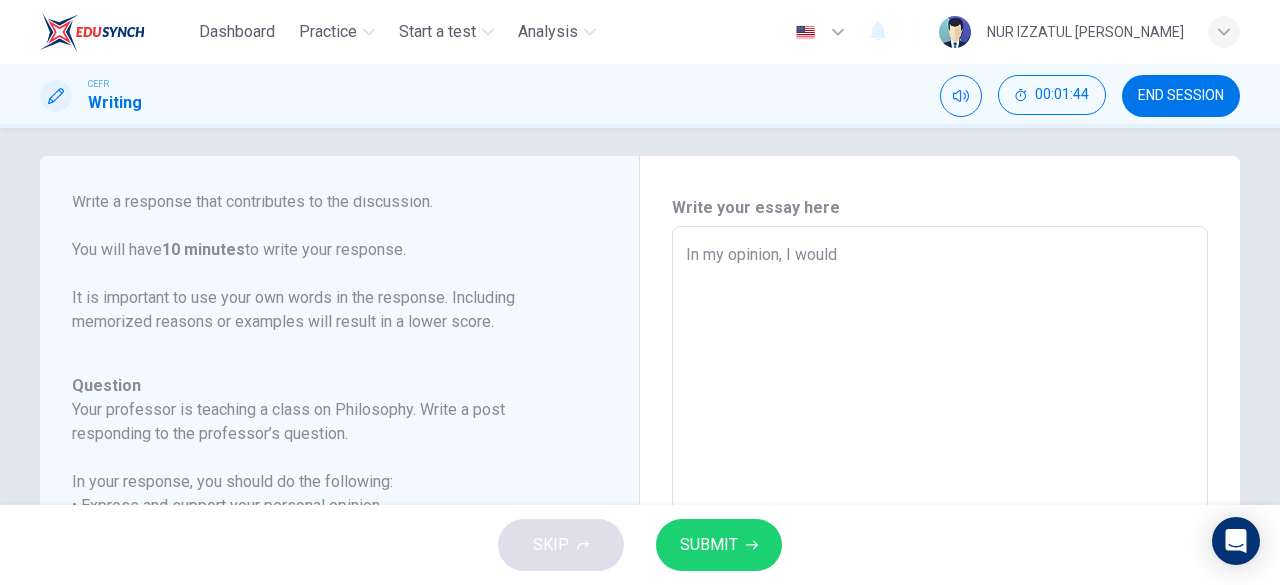 type on "x" 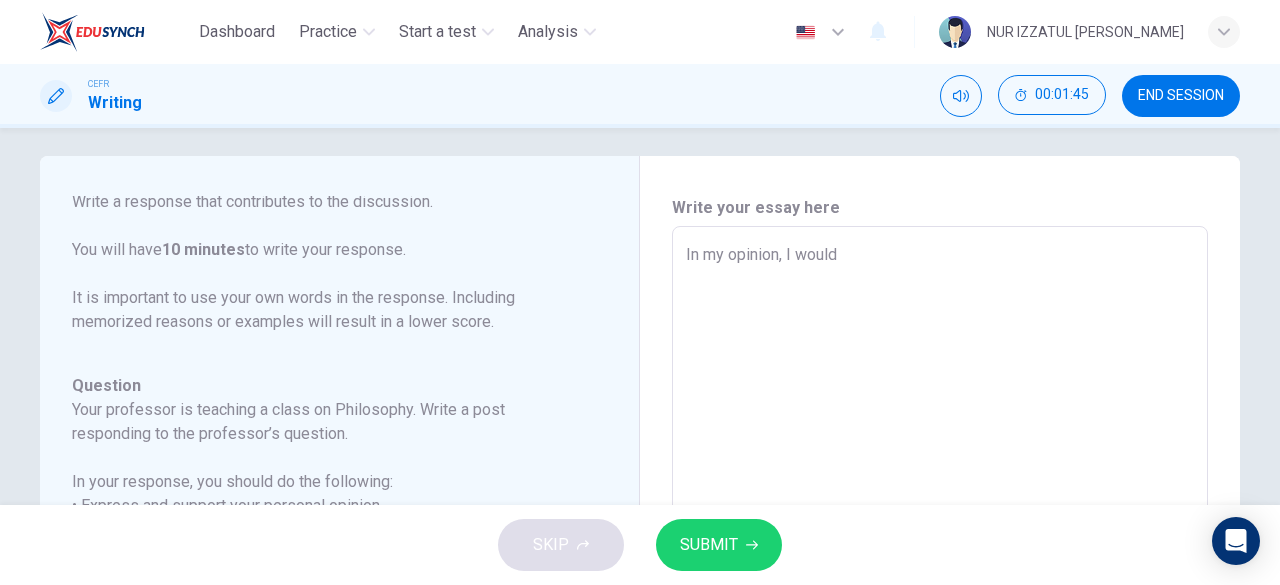 type on "In my opinion, I would" 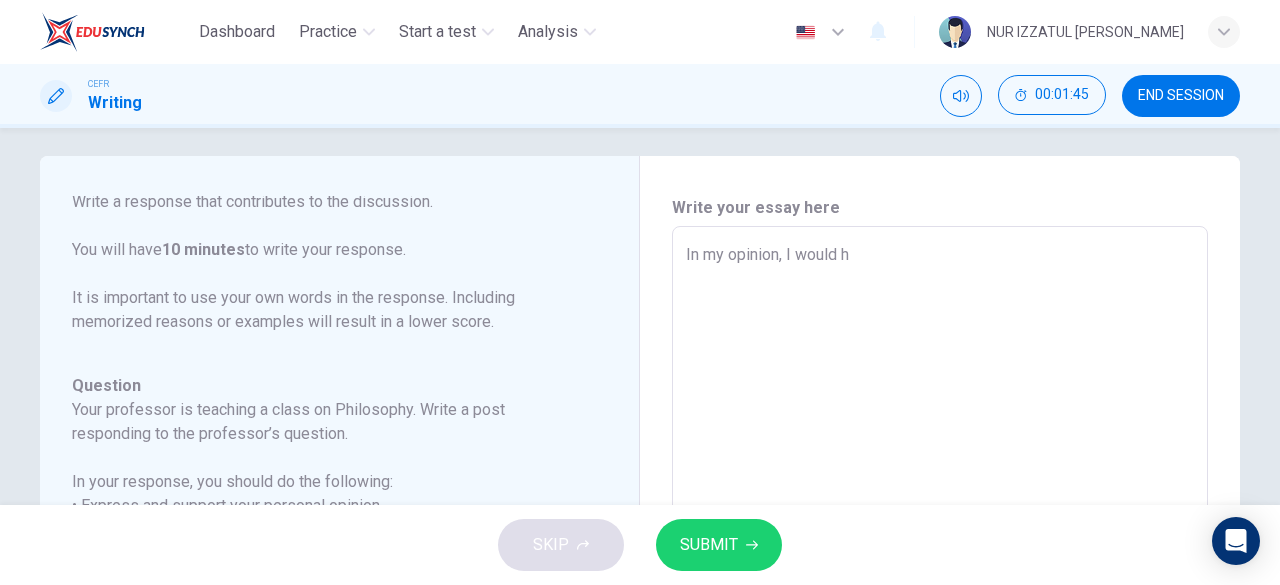 type on "x" 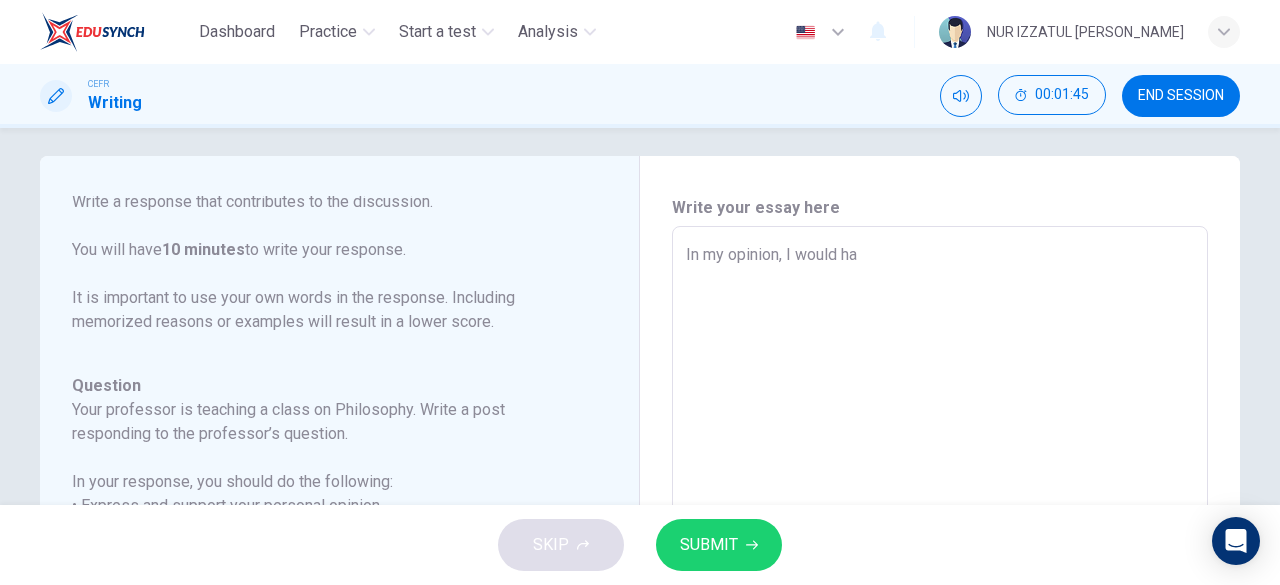 type on "x" 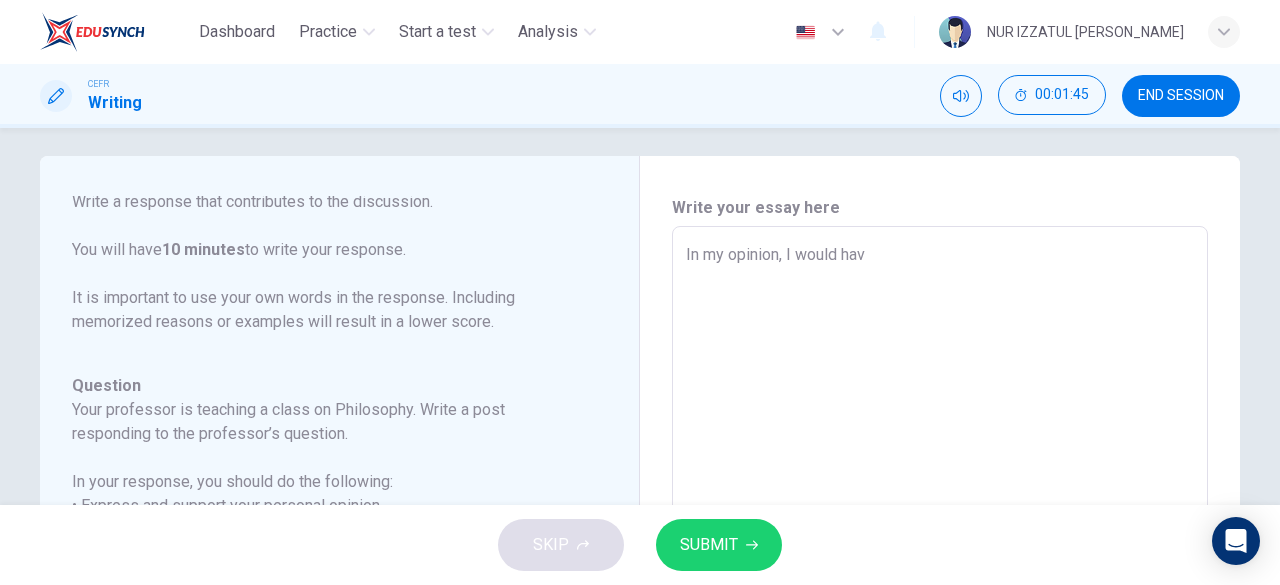 type on "x" 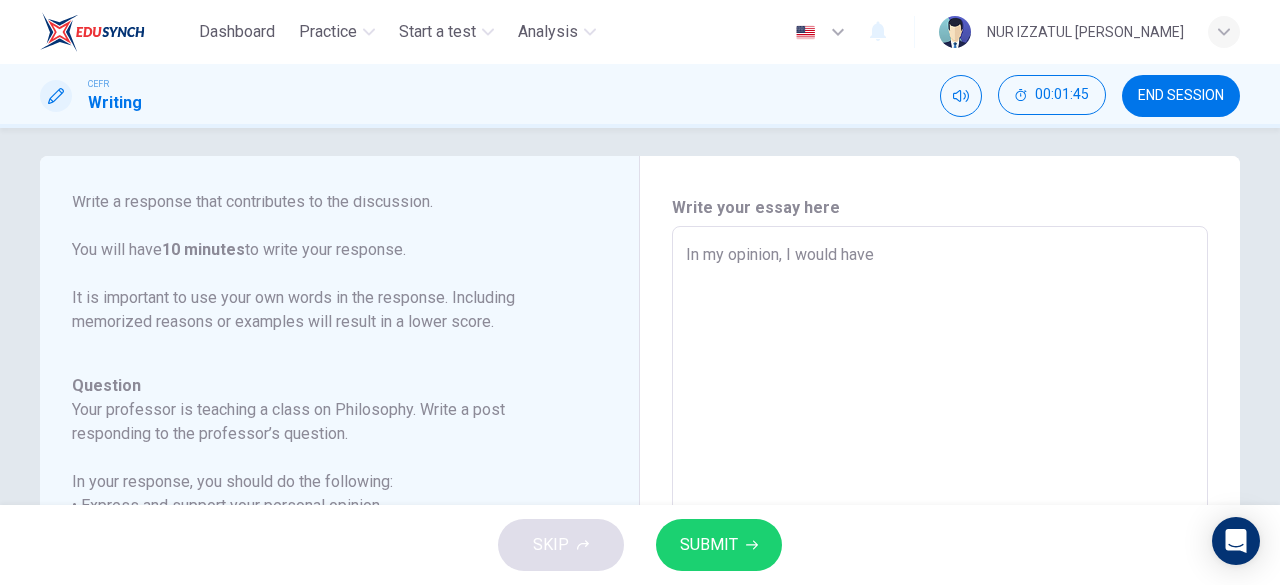 type on "x" 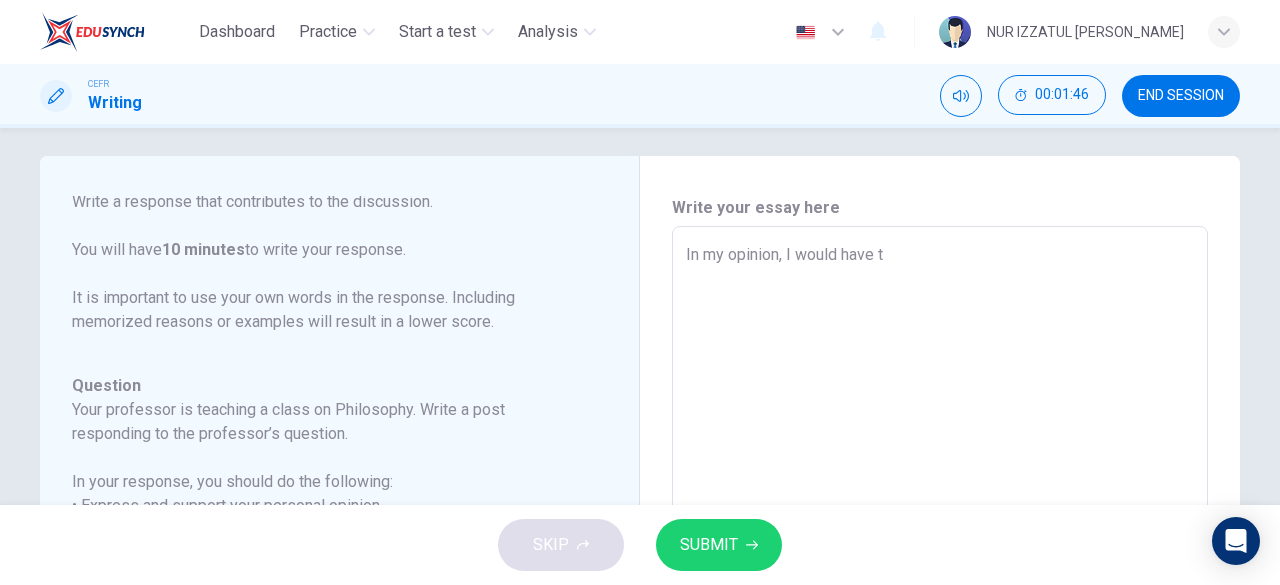 type on "x" 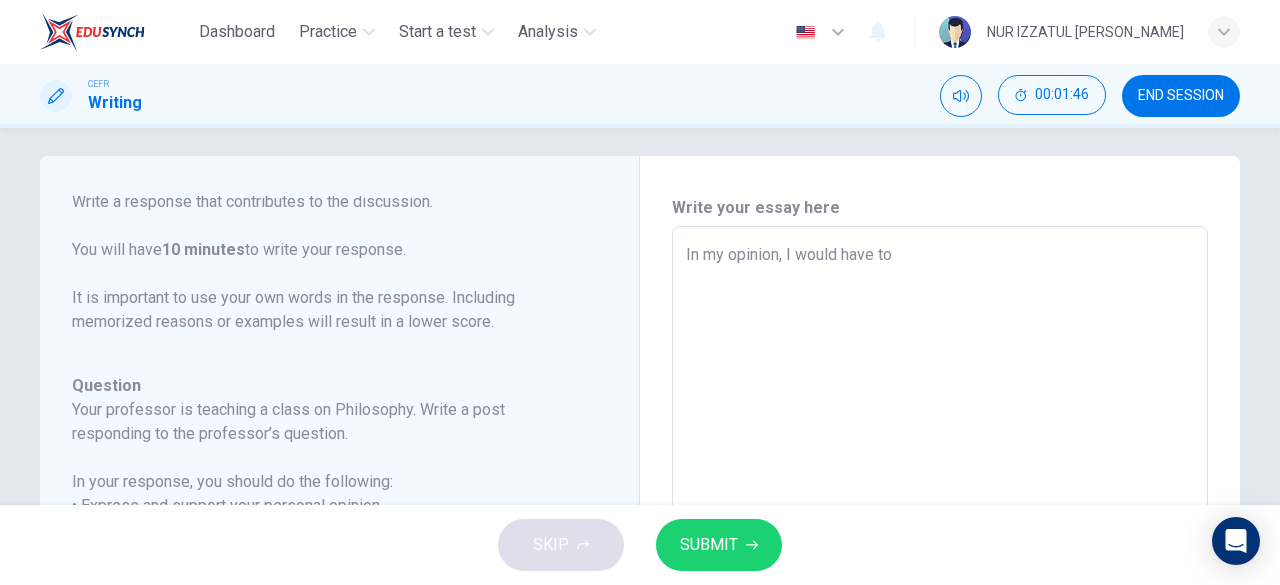 type on "x" 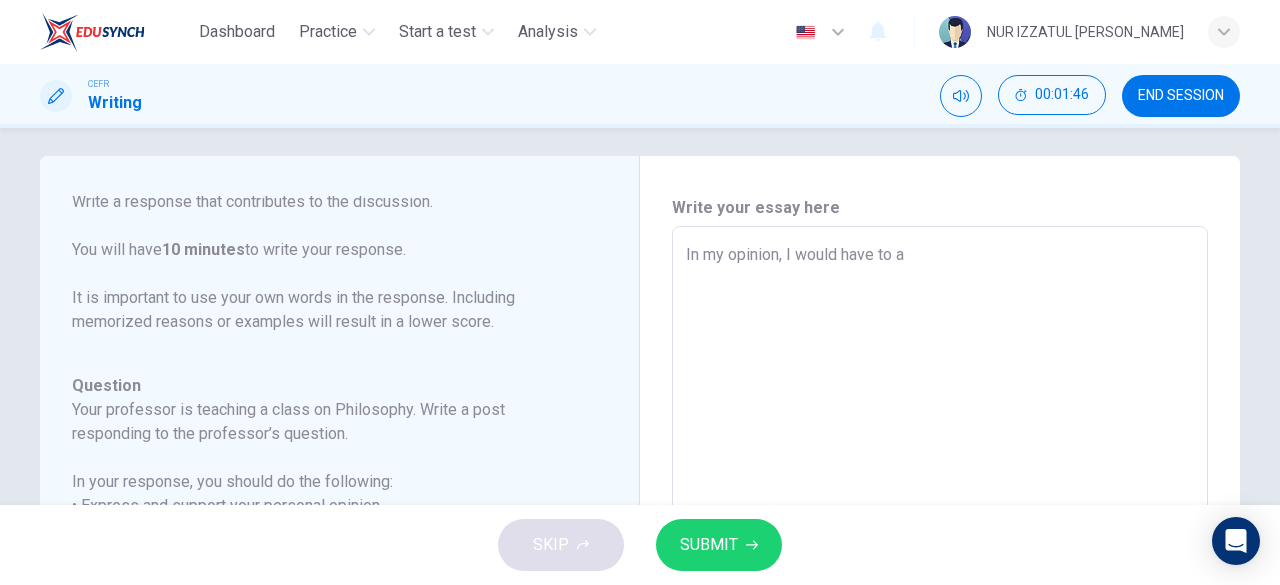 type on "x" 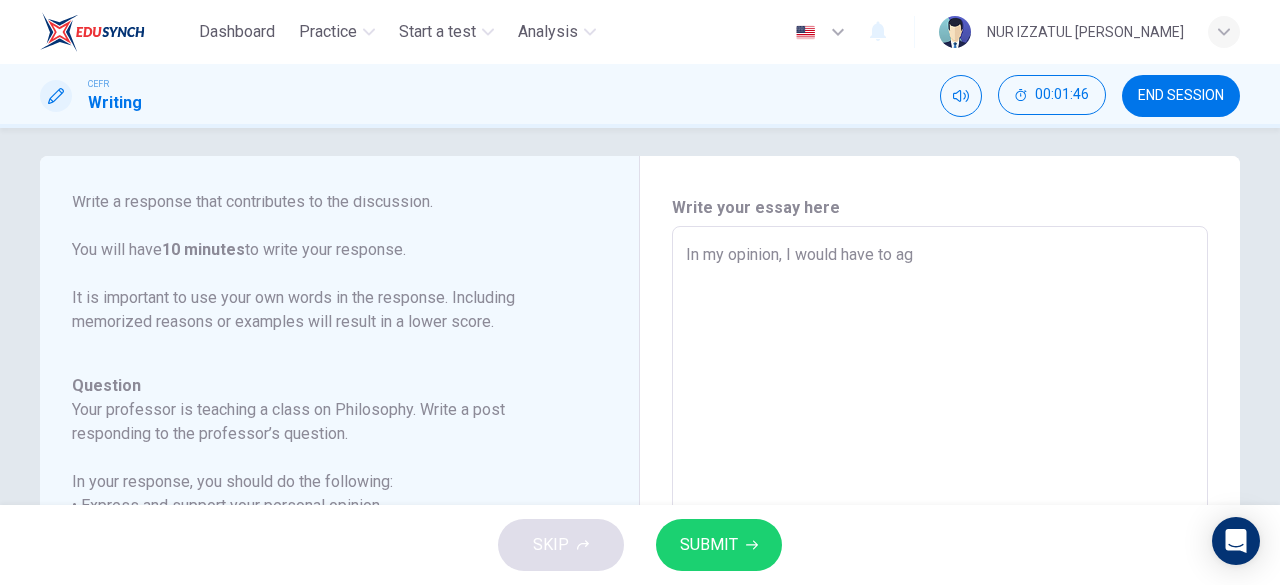 type on "x" 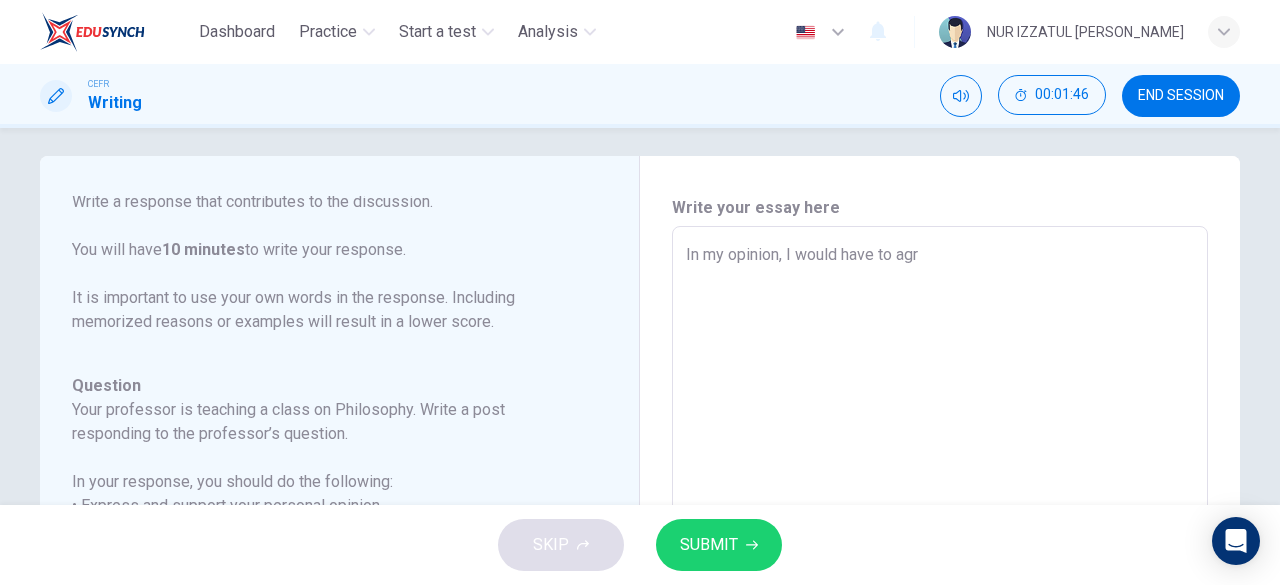 type on "x" 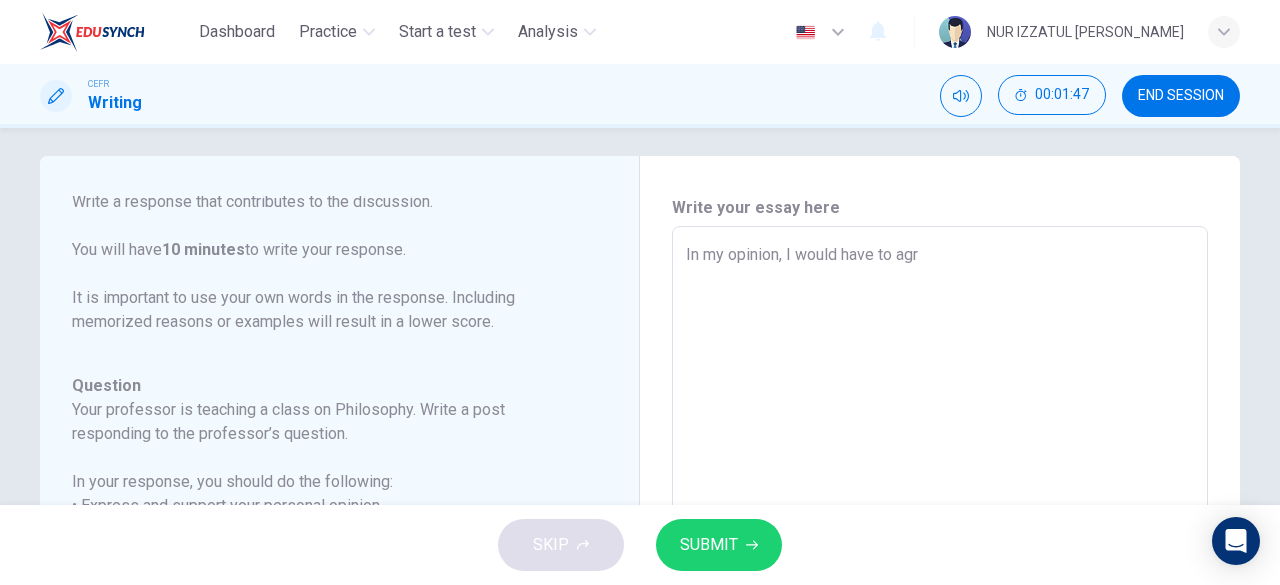type on "In my opinion, I would have to agre" 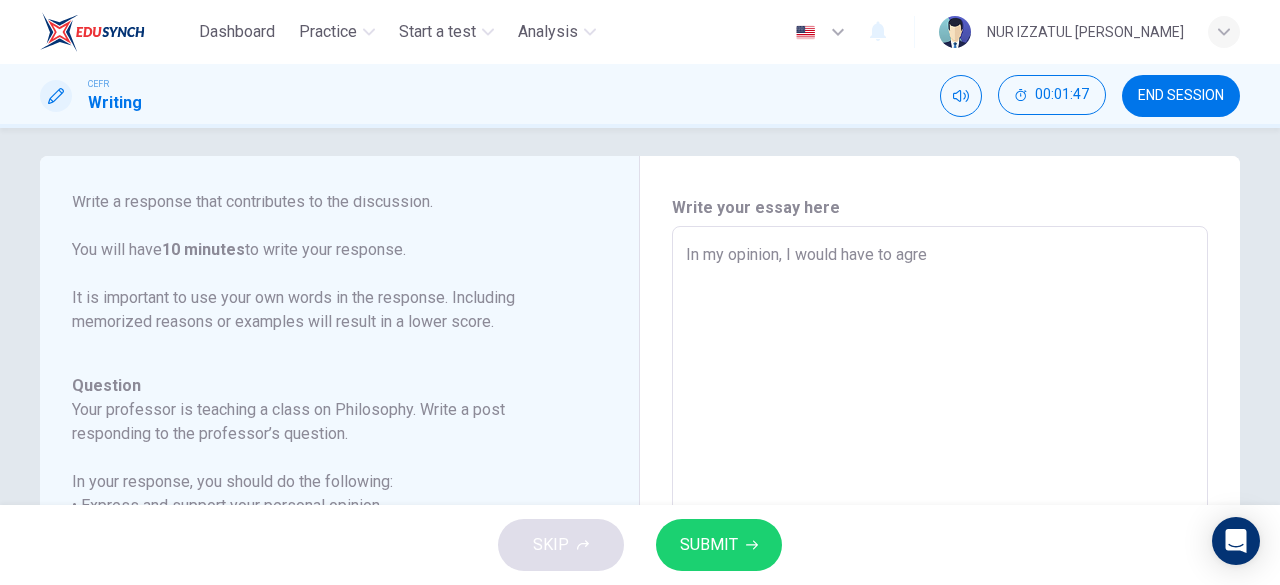 type on "x" 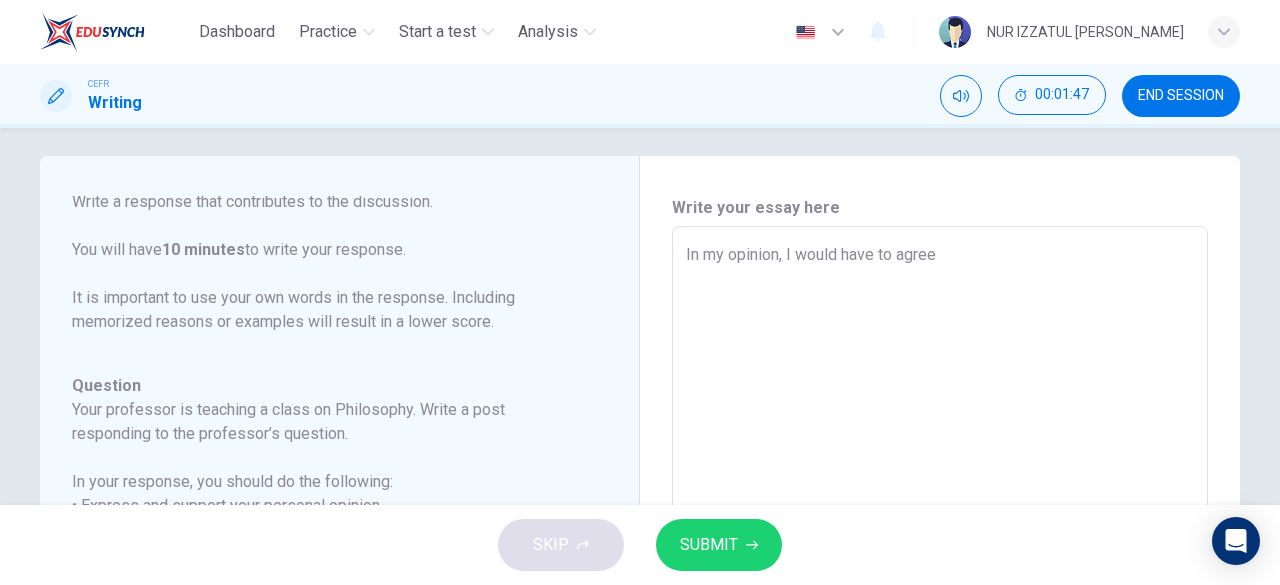 type on "x" 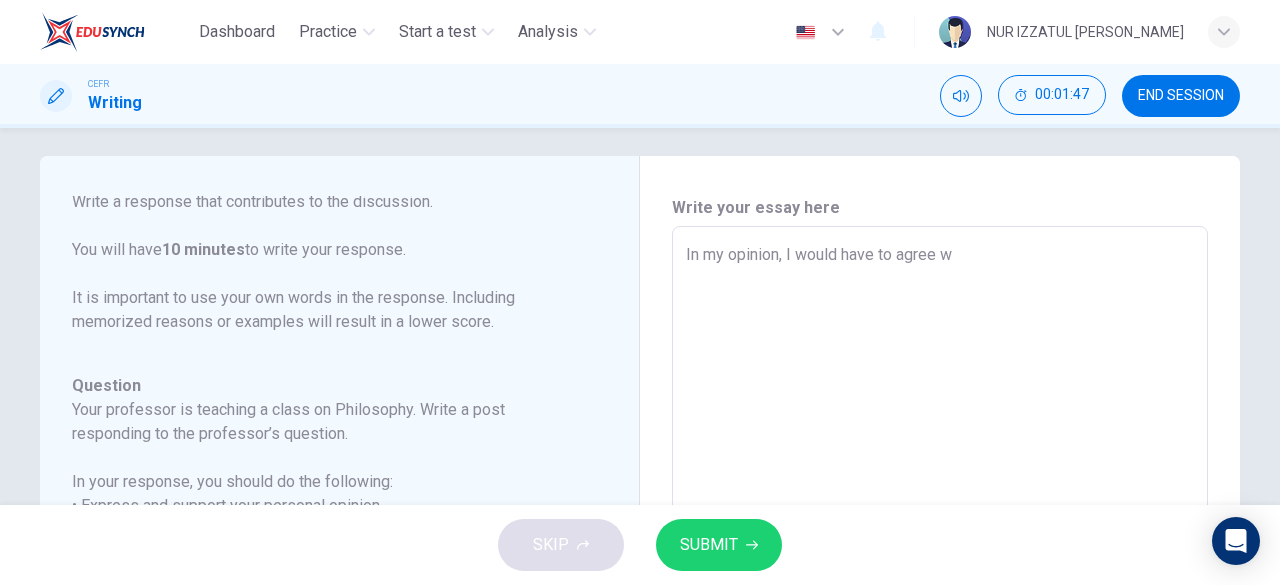 type on "x" 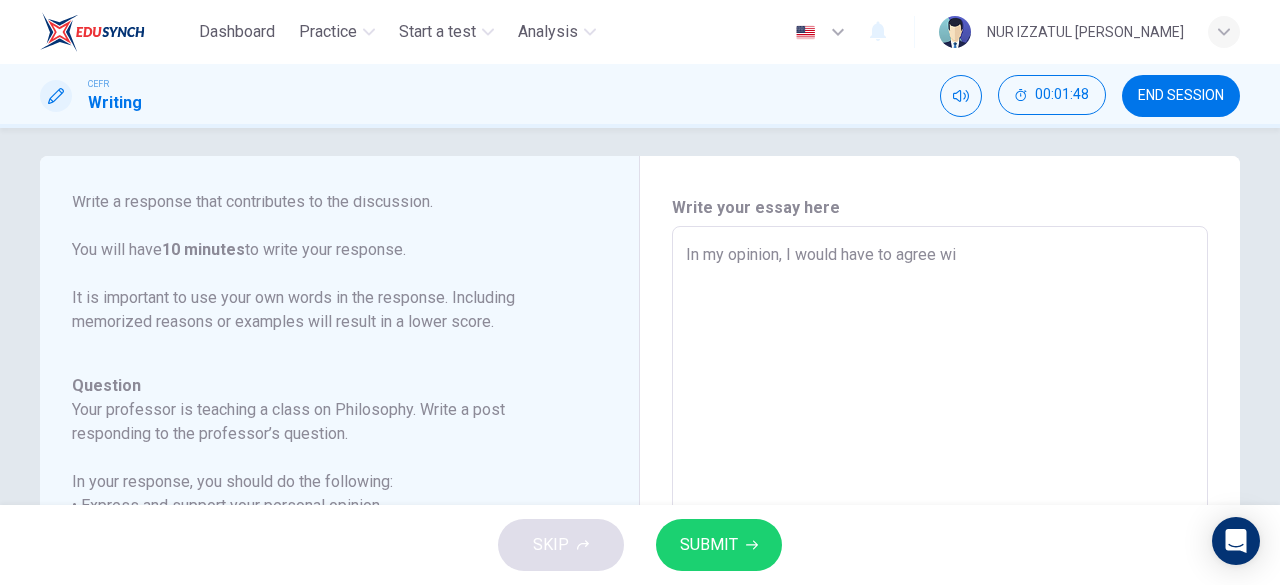 type on "In my opinion, I would have to agree wit" 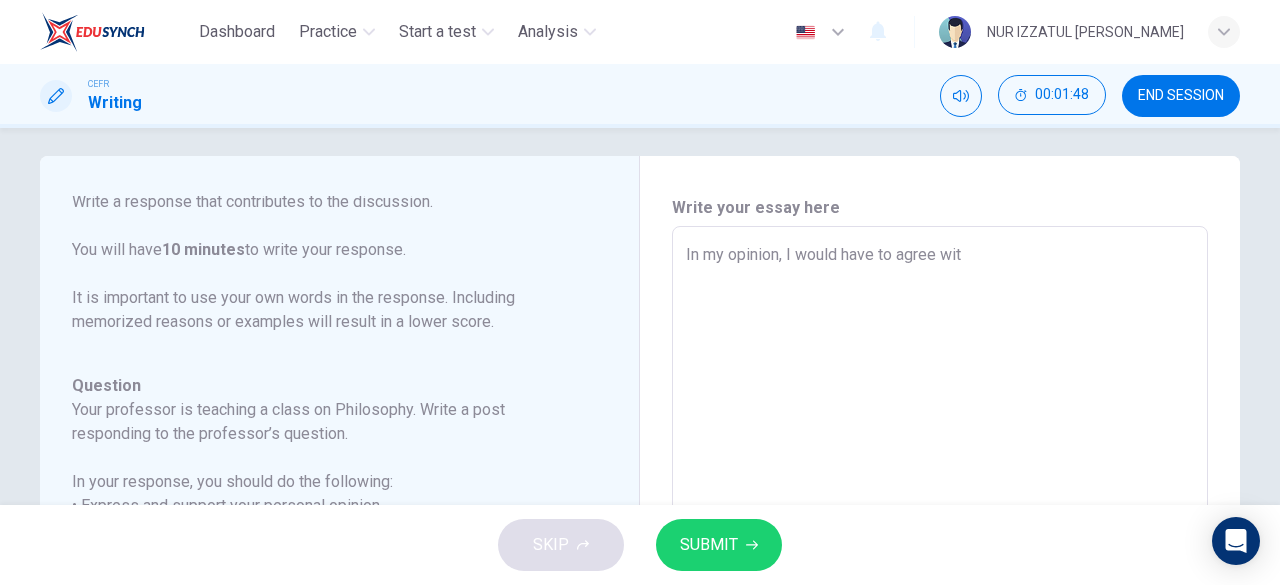 type on "x" 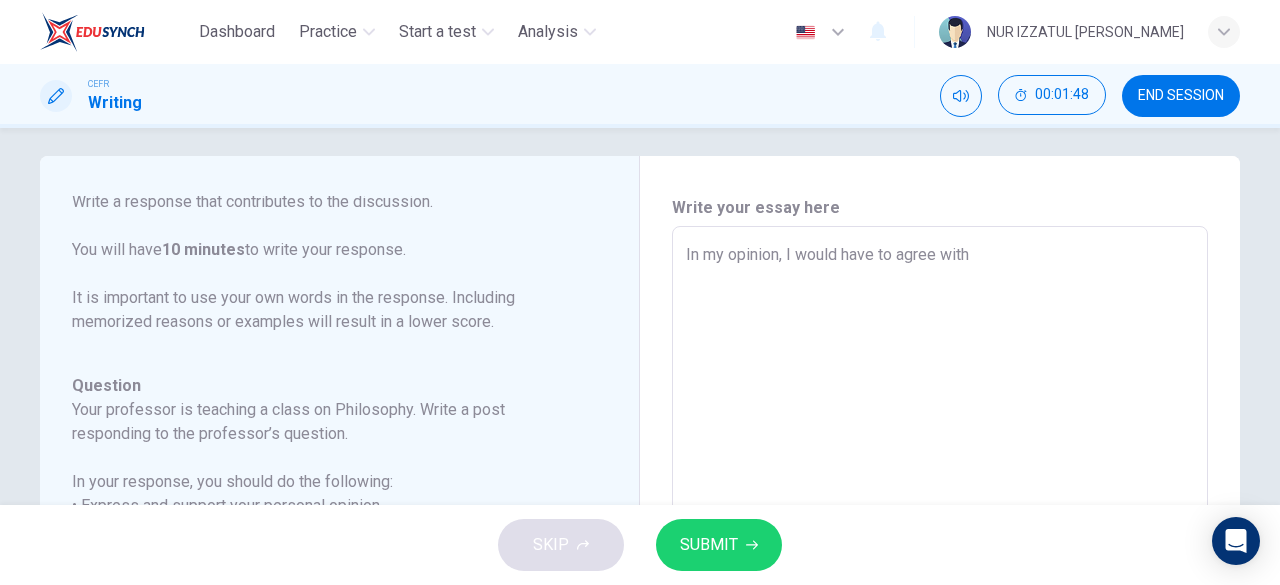 type on "x" 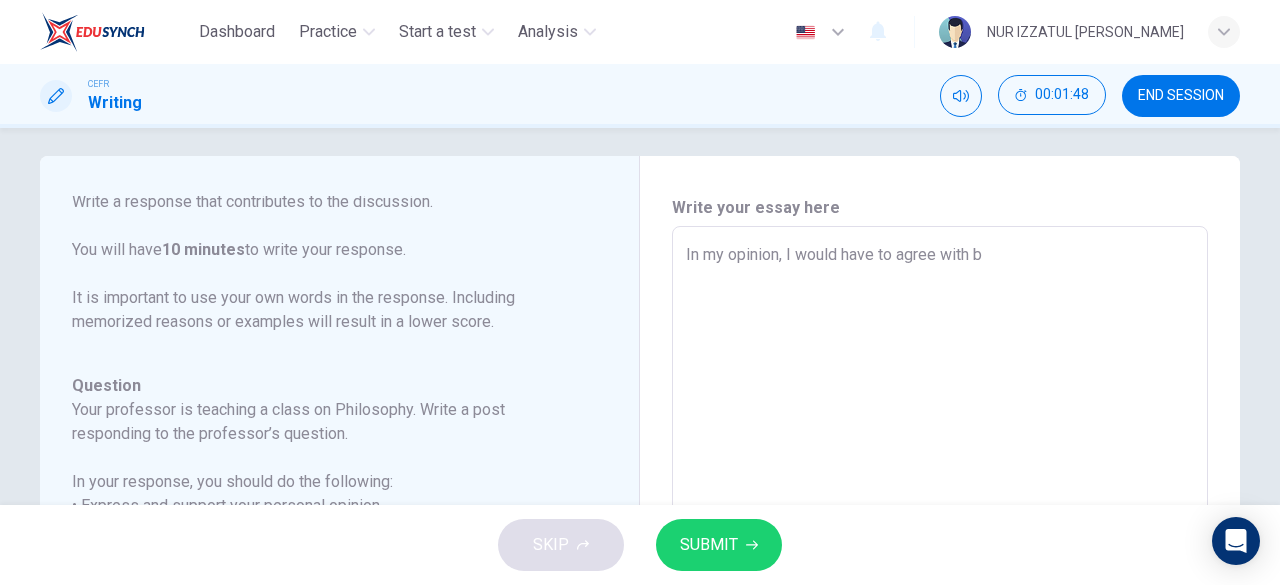 type on "x" 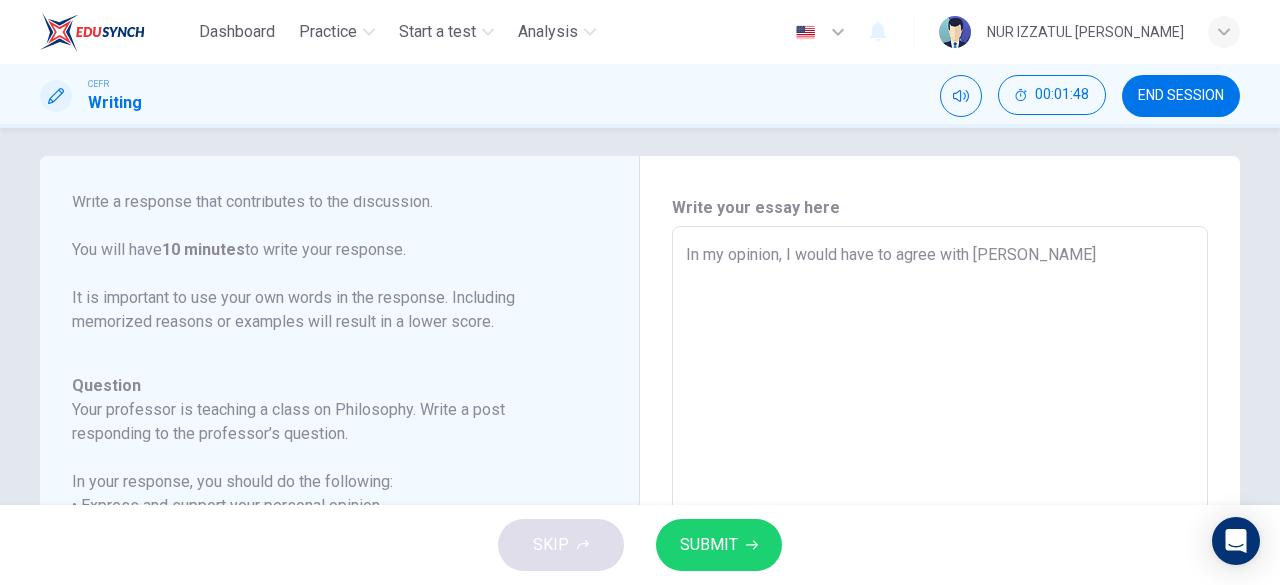 type on "x" 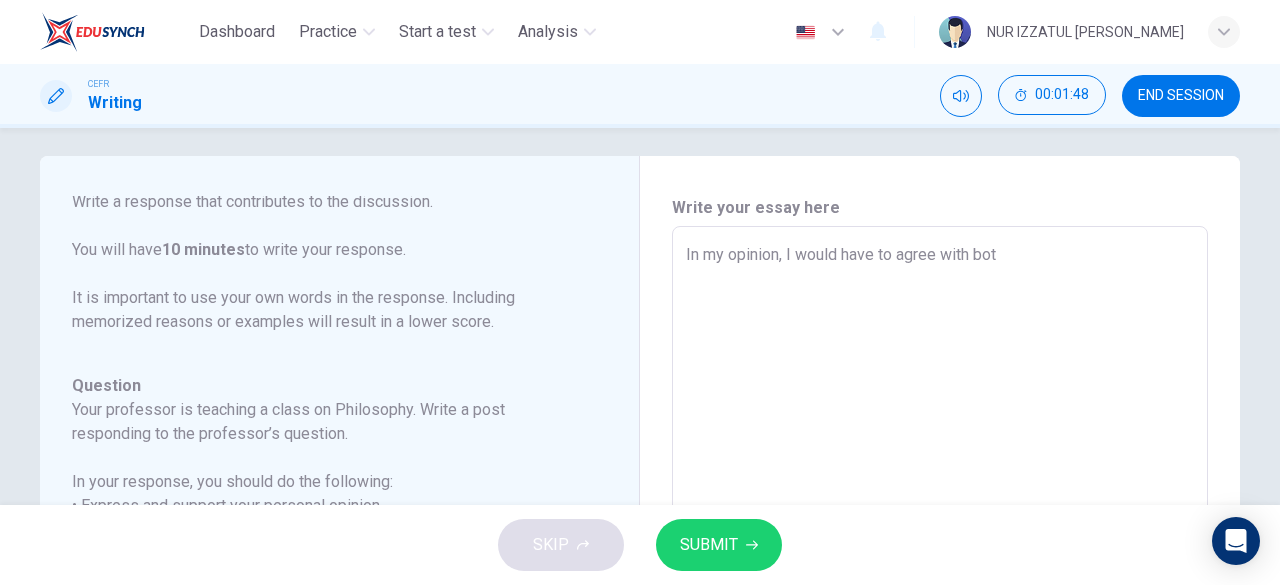 type on "x" 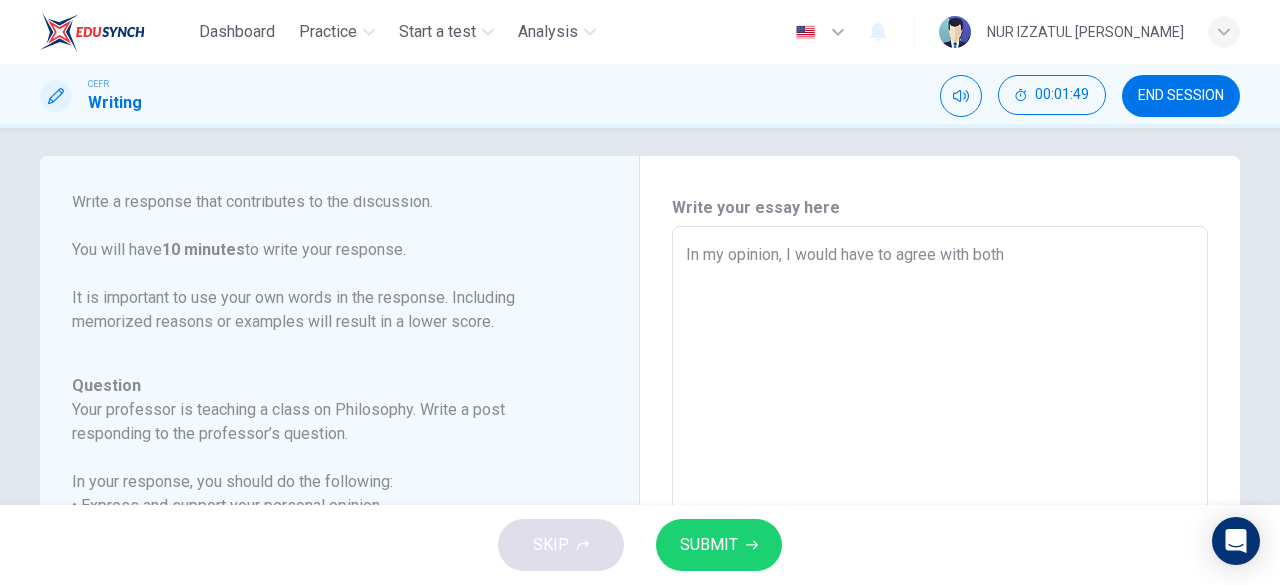 type on "x" 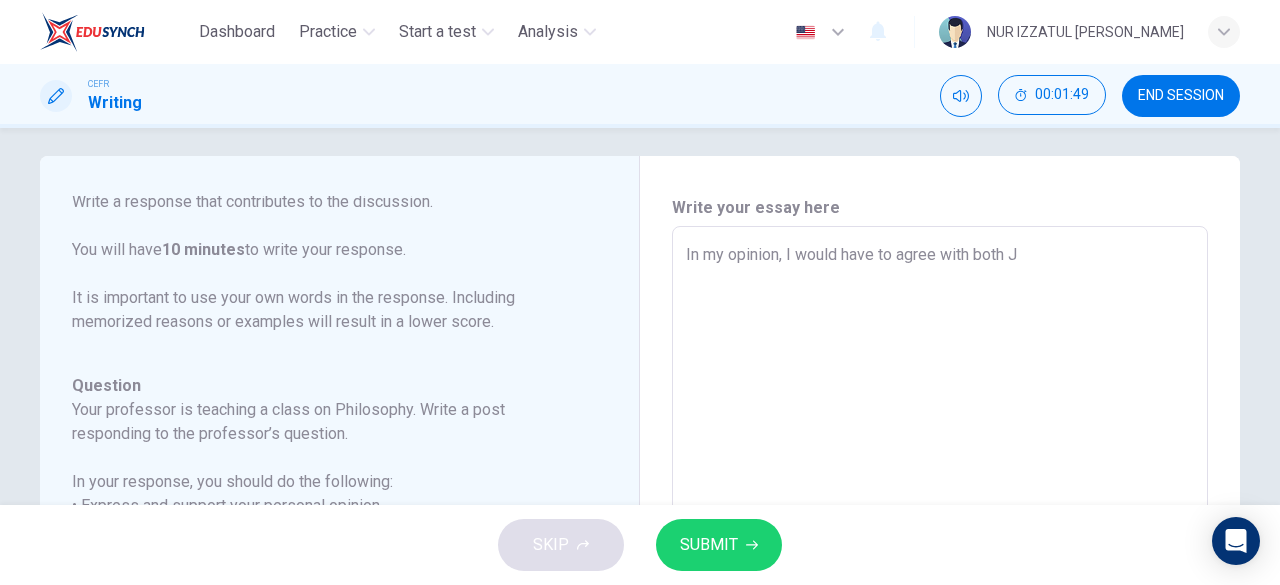 type on "x" 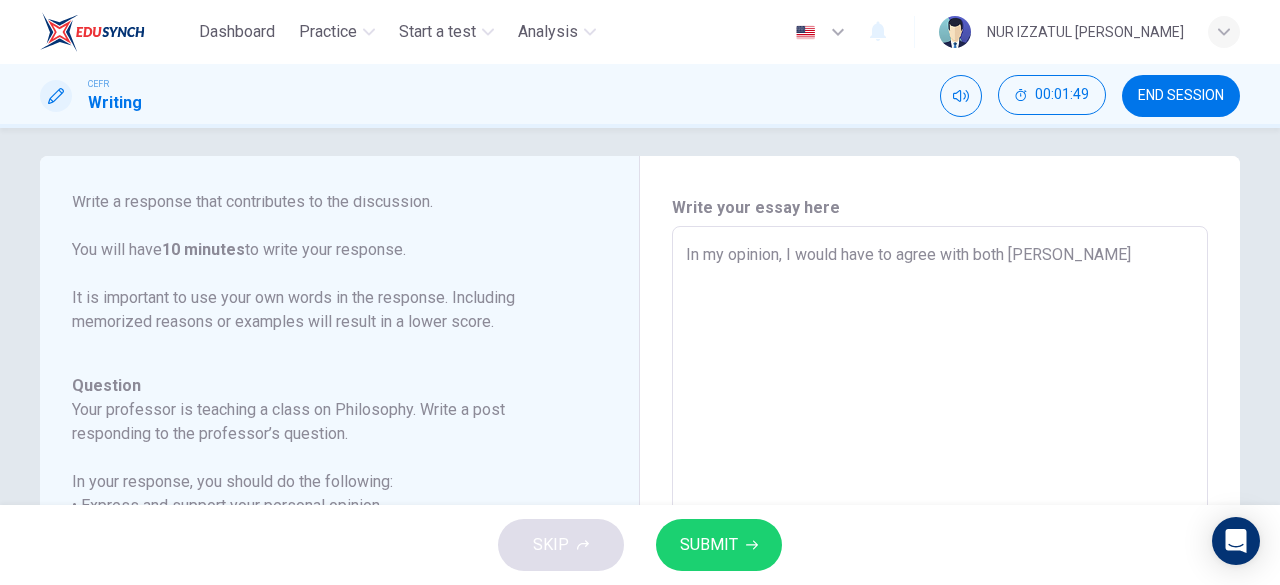 type on "x" 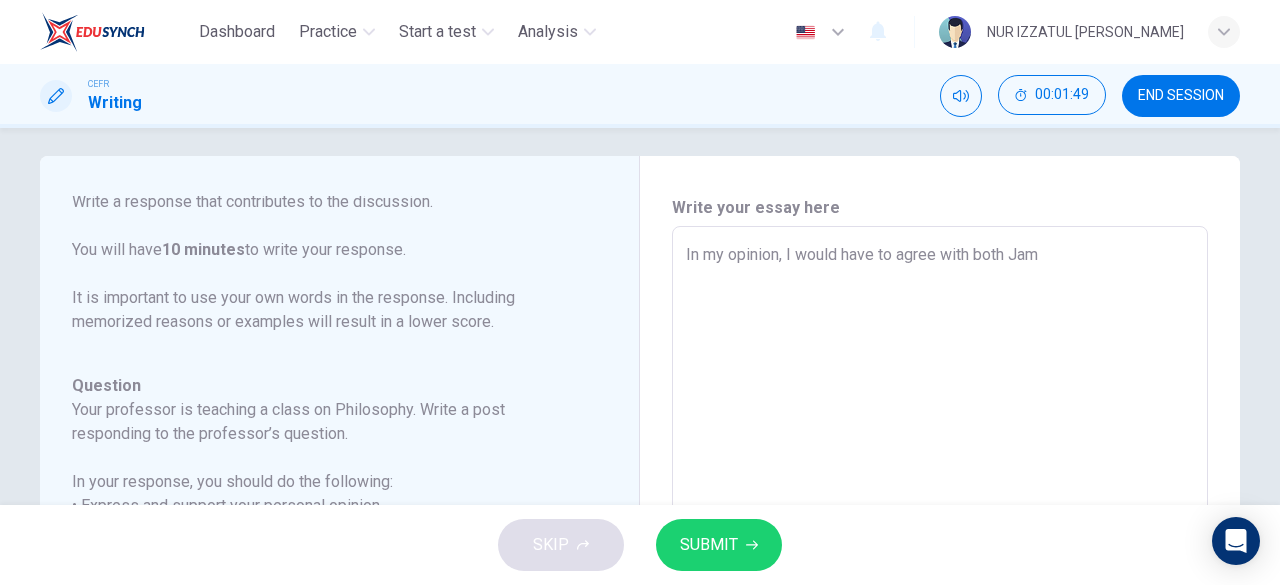 type on "In my opinion, I would have to agree with both [PERSON_NAME]" 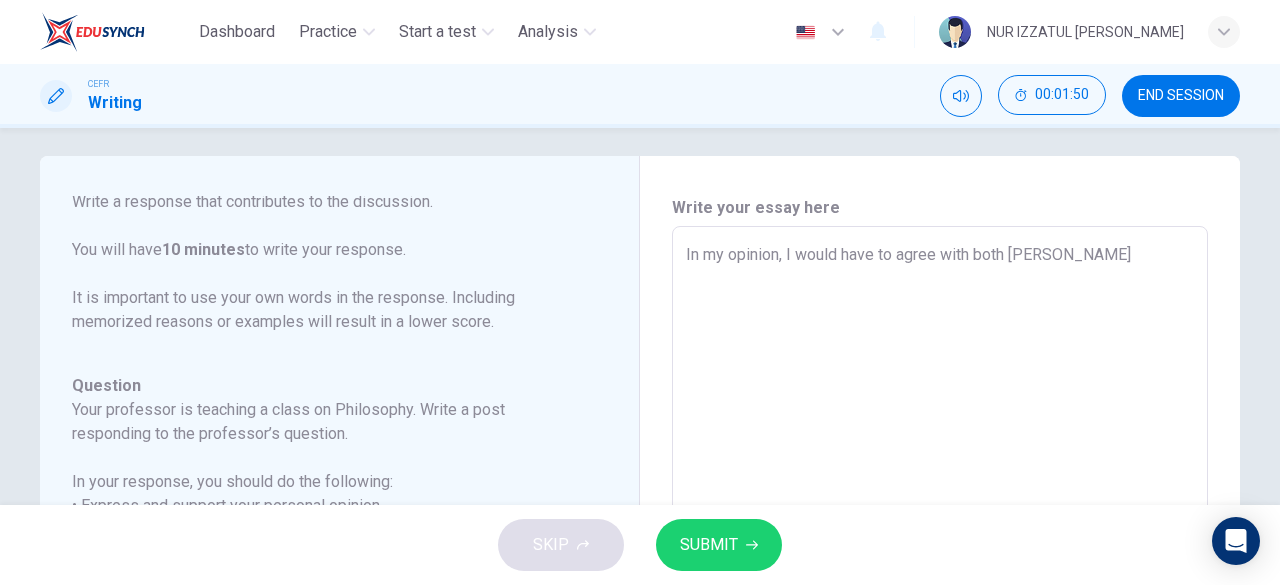 type on "x" 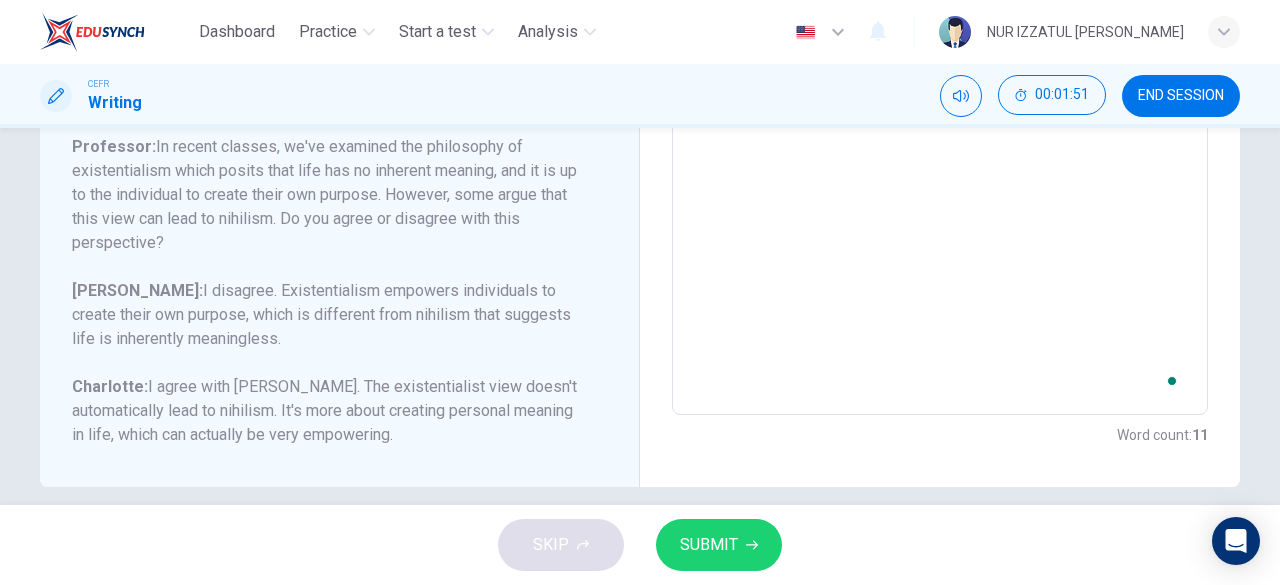 scroll, scrollTop: 512, scrollLeft: 0, axis: vertical 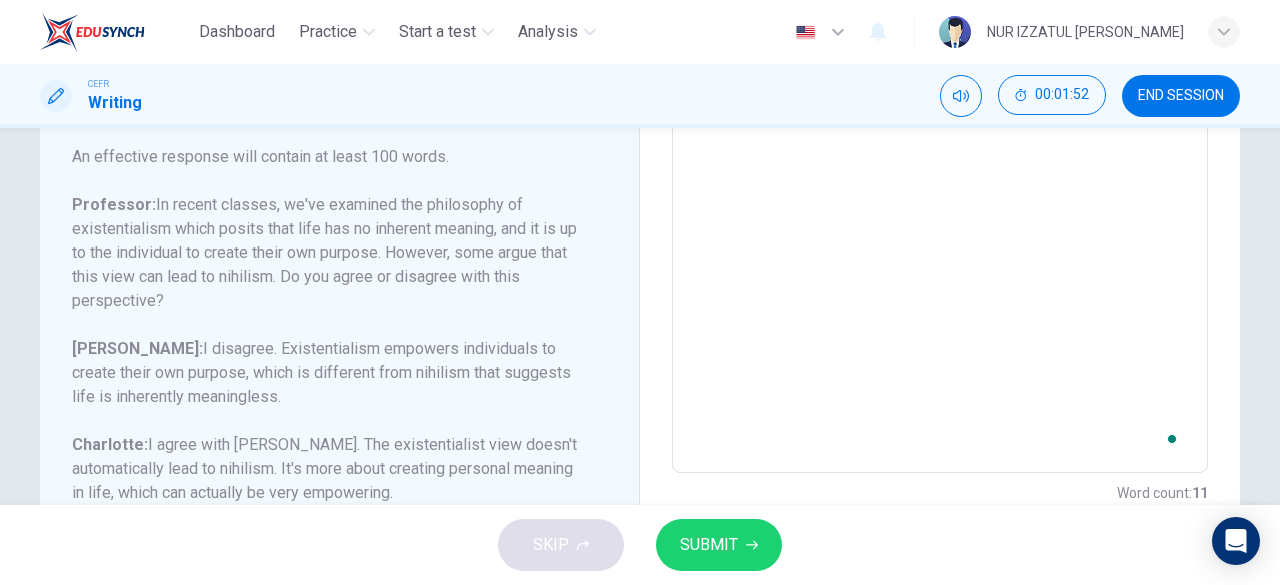 type on "In my opinion, I would have to agree with both [PERSON_NAME]" 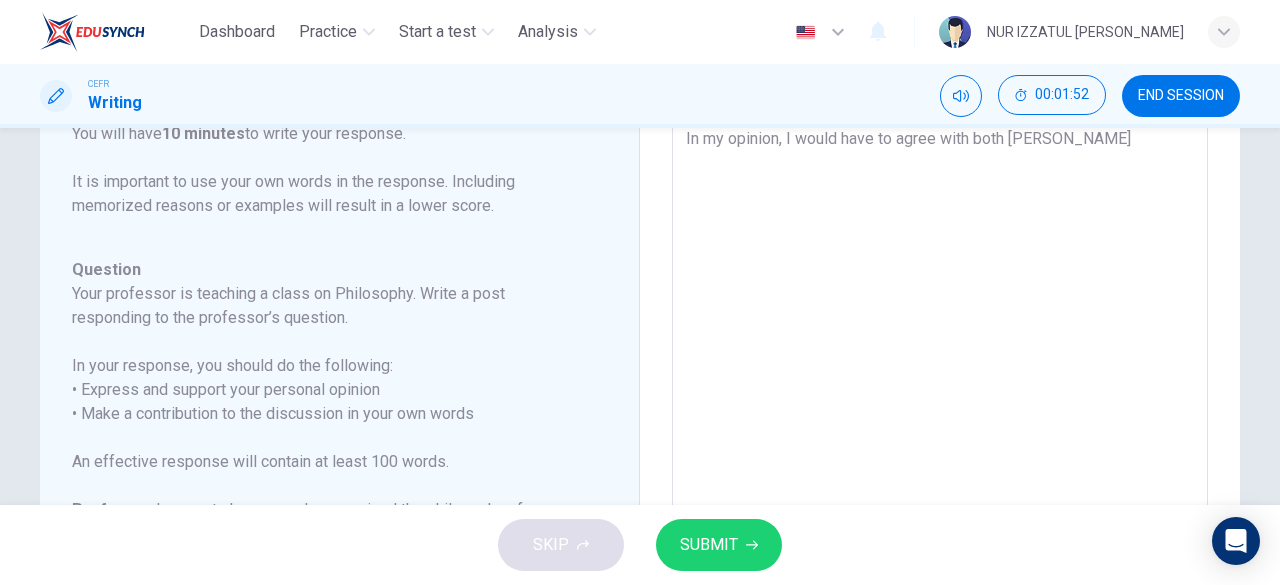 type on "In my opinion, I would have to agree with both [PERSON_NAME]" 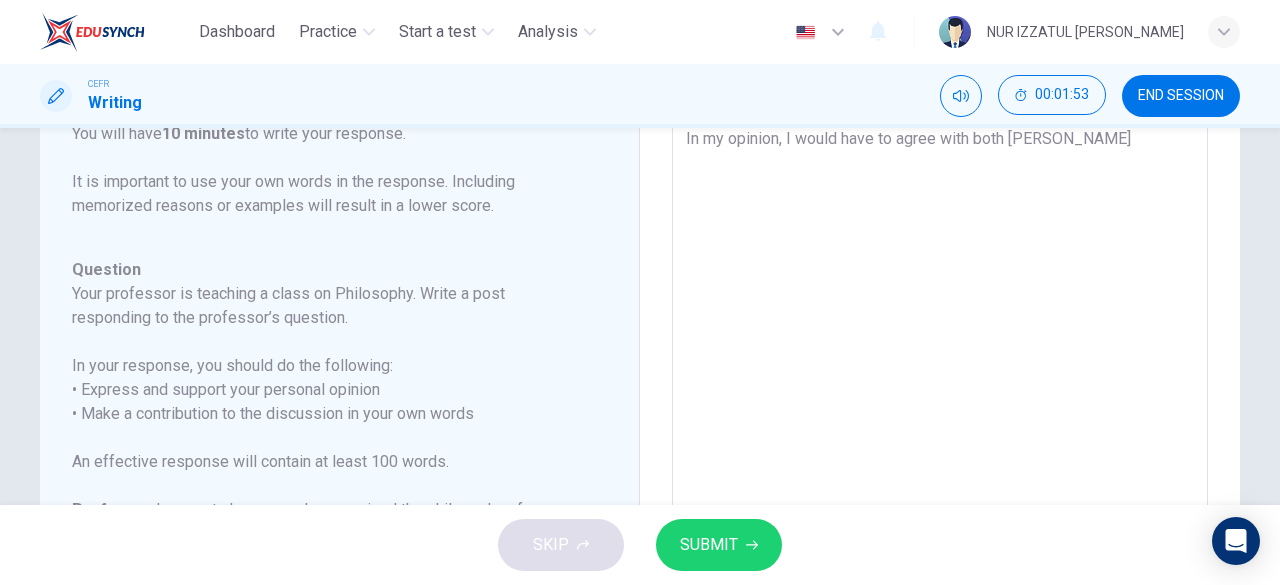 type on "In my opinion, I would have to agree with both [PERSON_NAME]" 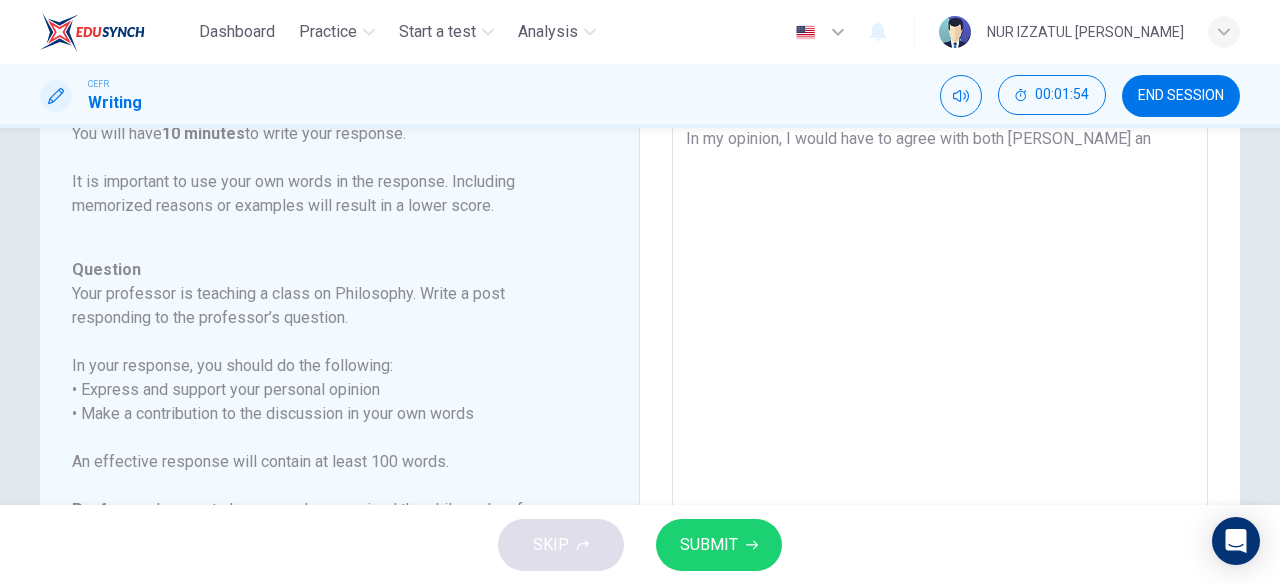 type on "In my opinion, I would have to agree with both [PERSON_NAME] and" 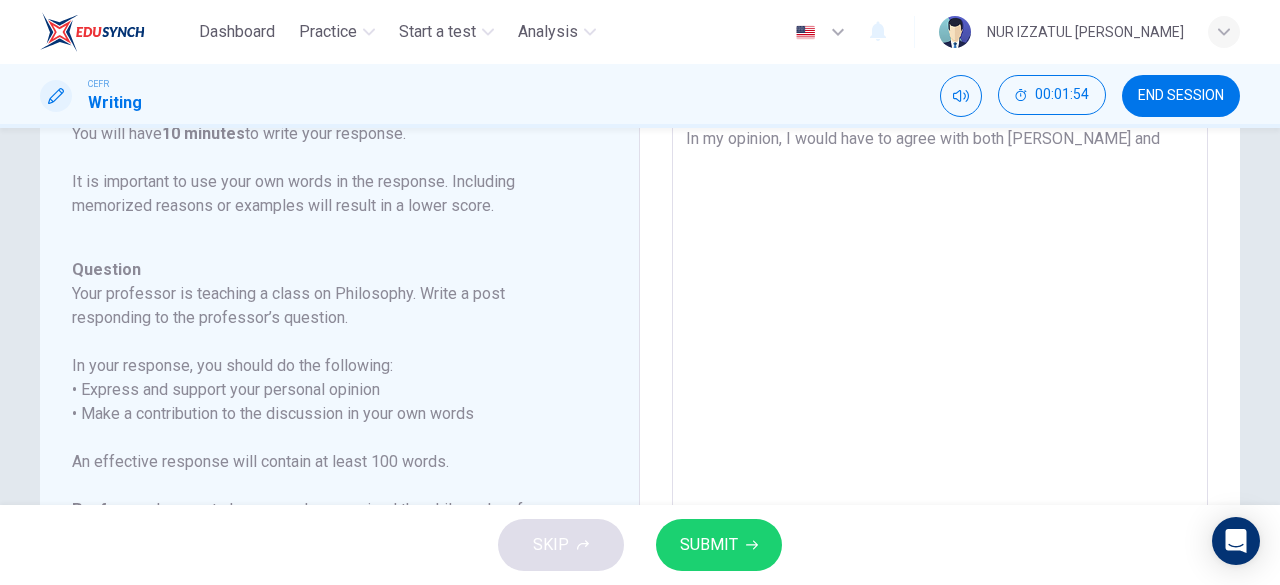type on "x" 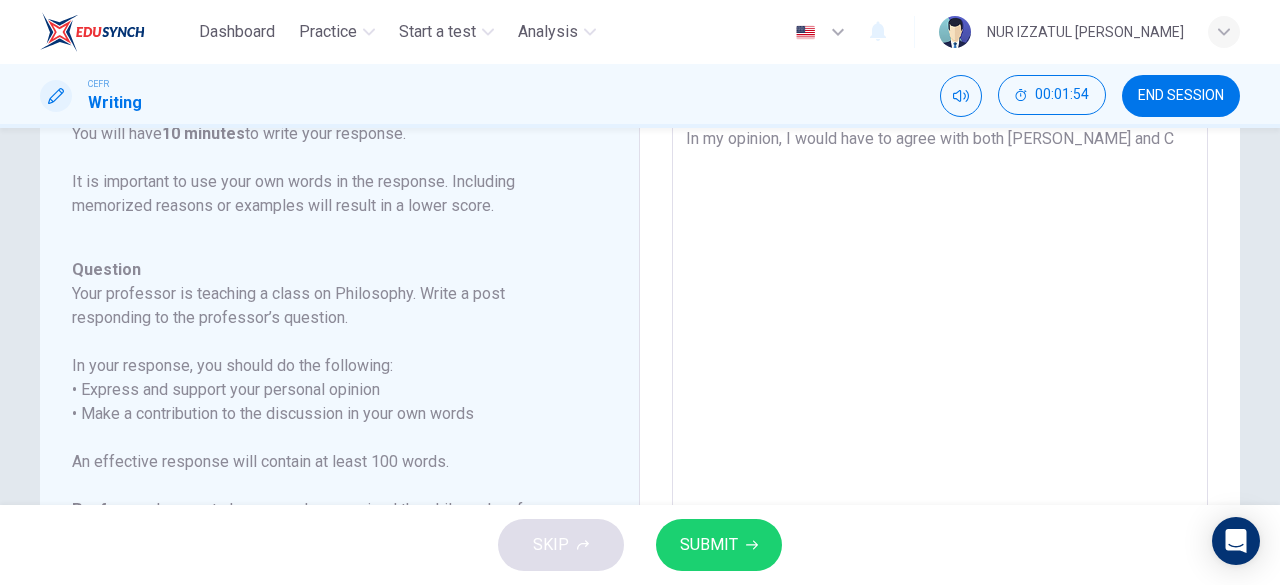 type on "x" 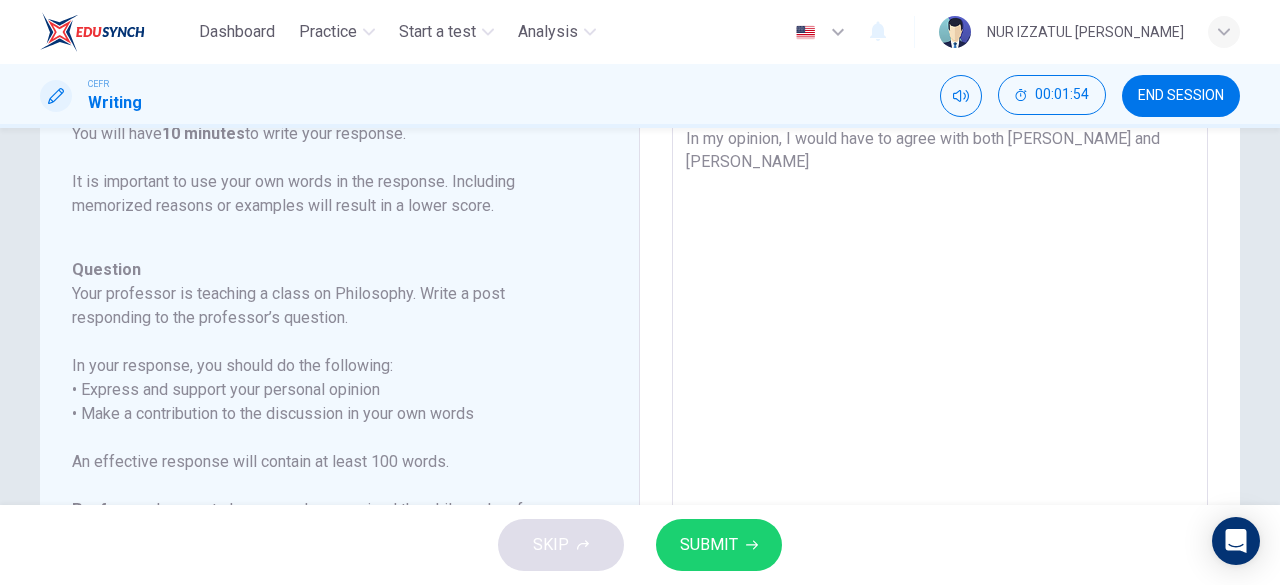 type on "x" 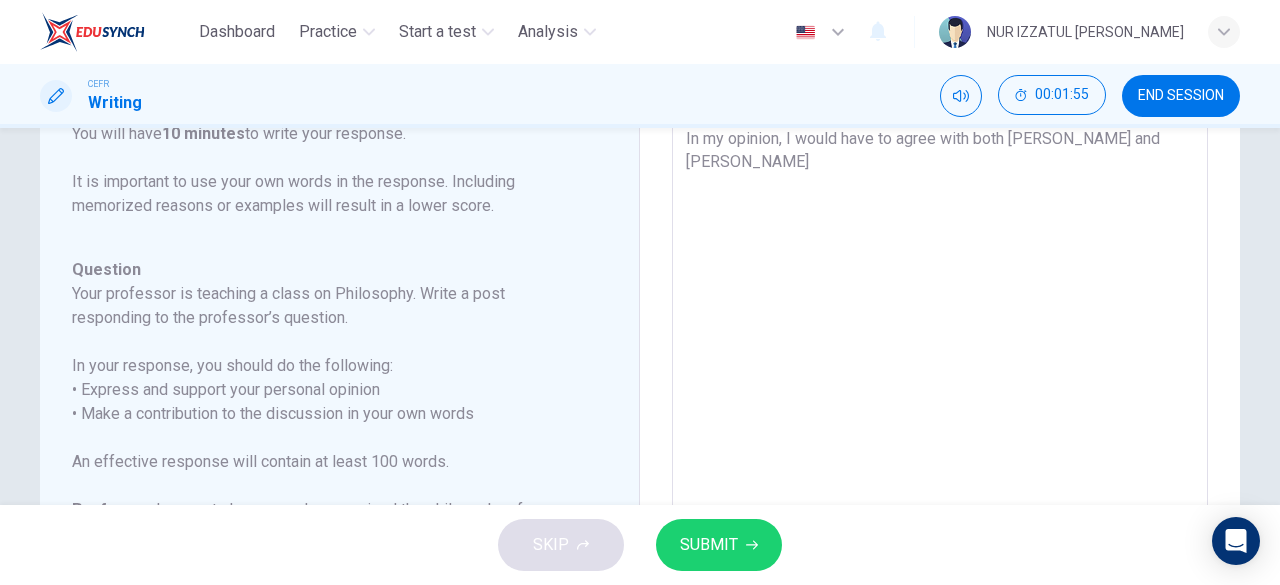 type on "In my opinion, I would have to agree with both [PERSON_NAME] and [PERSON_NAME]" 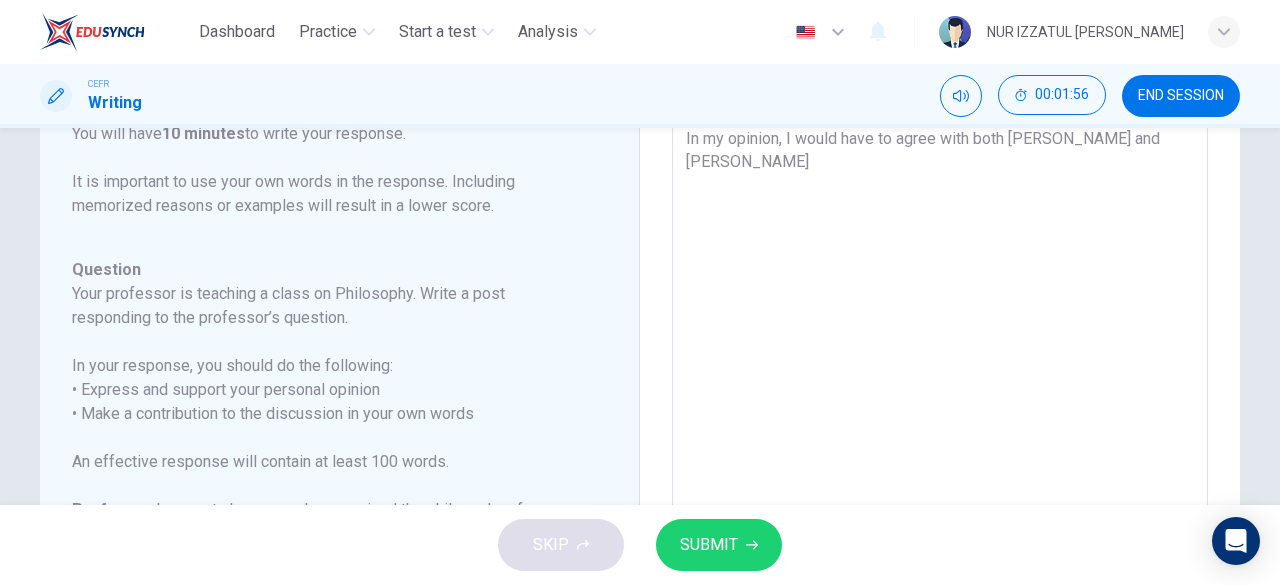 type on "In my opinion, I would have to agree with both [PERSON_NAME] and [PERSON_NAME]" 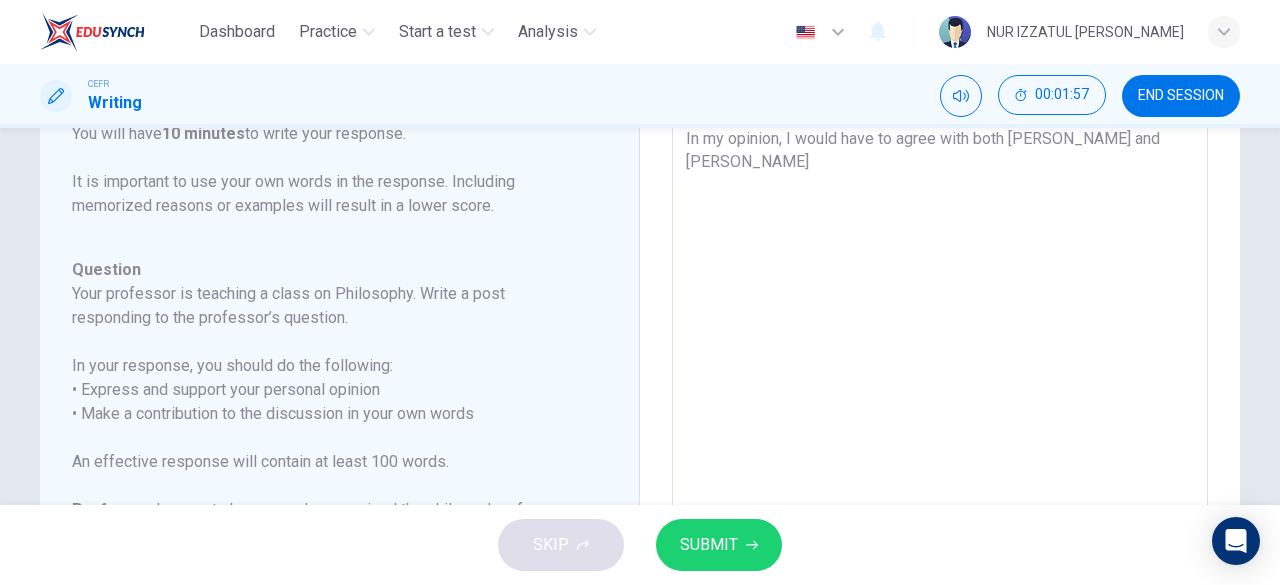type on "In my opinion, I would have to agree with both [PERSON_NAME] and [PERSON_NAME]" 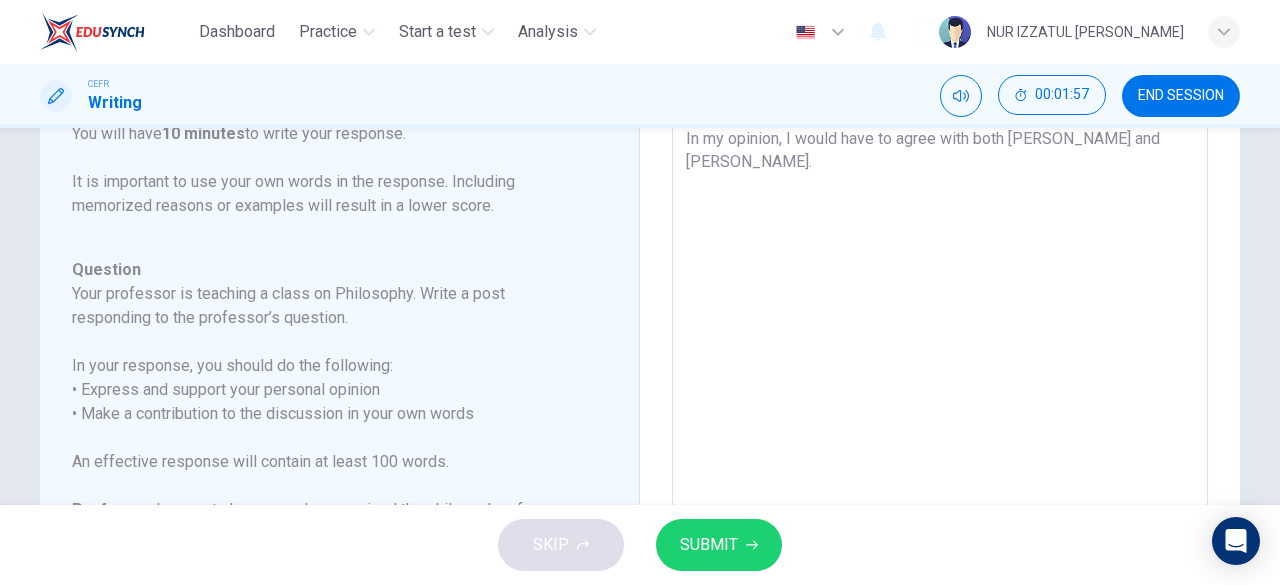 type on "x" 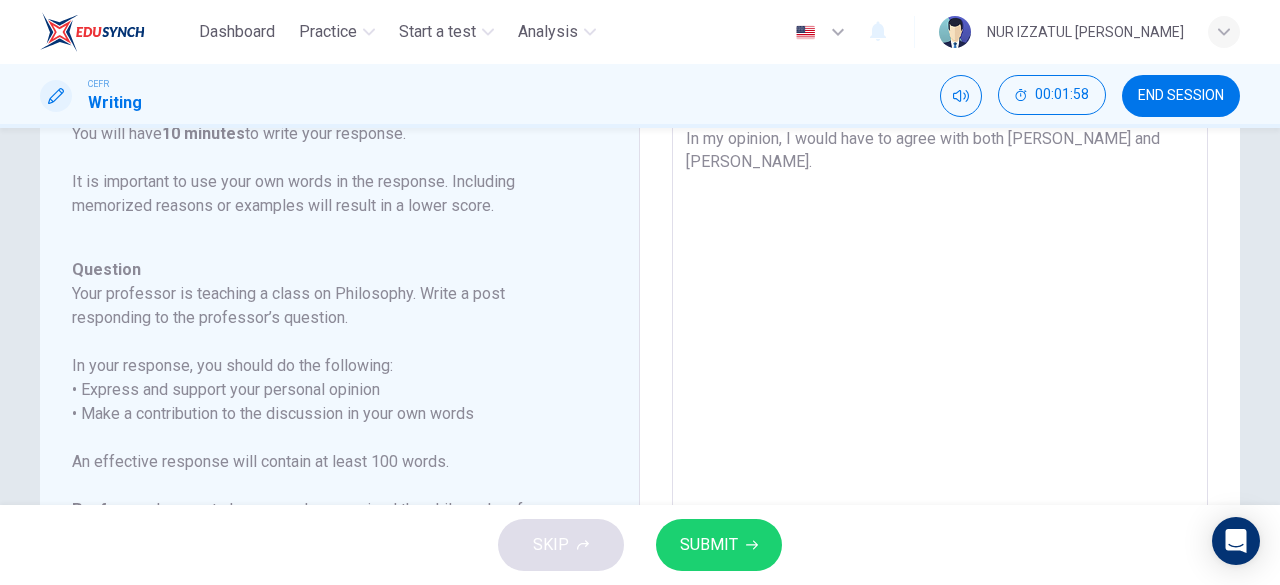 type on "In my opinion, I would have to agree with both [PERSON_NAME] and [PERSON_NAME]." 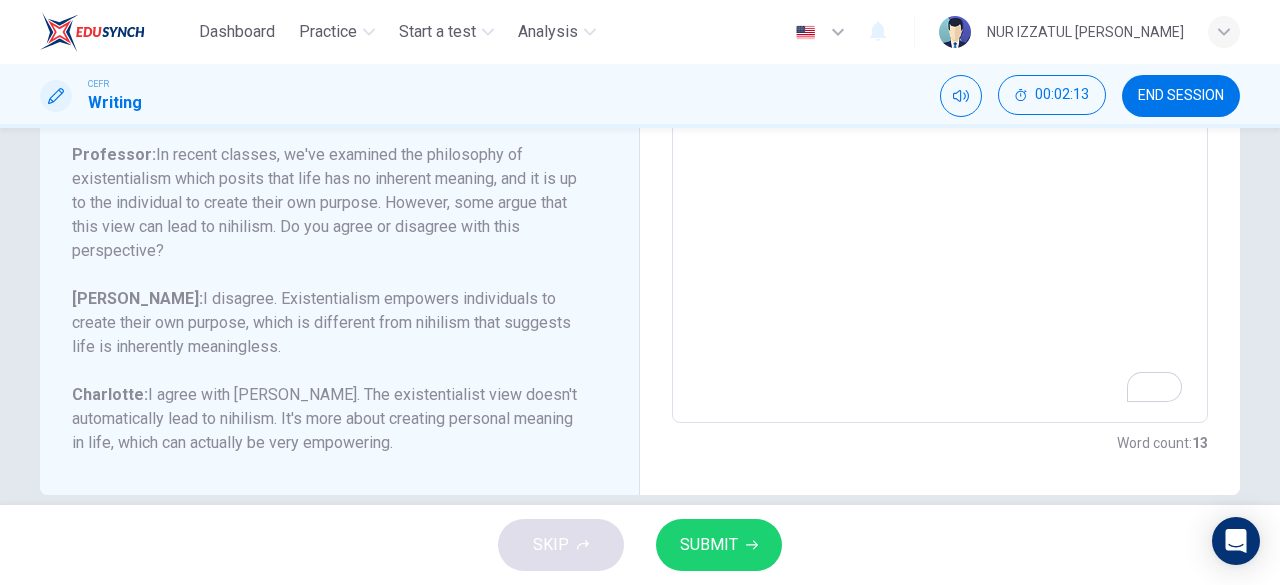 scroll, scrollTop: 512, scrollLeft: 0, axis: vertical 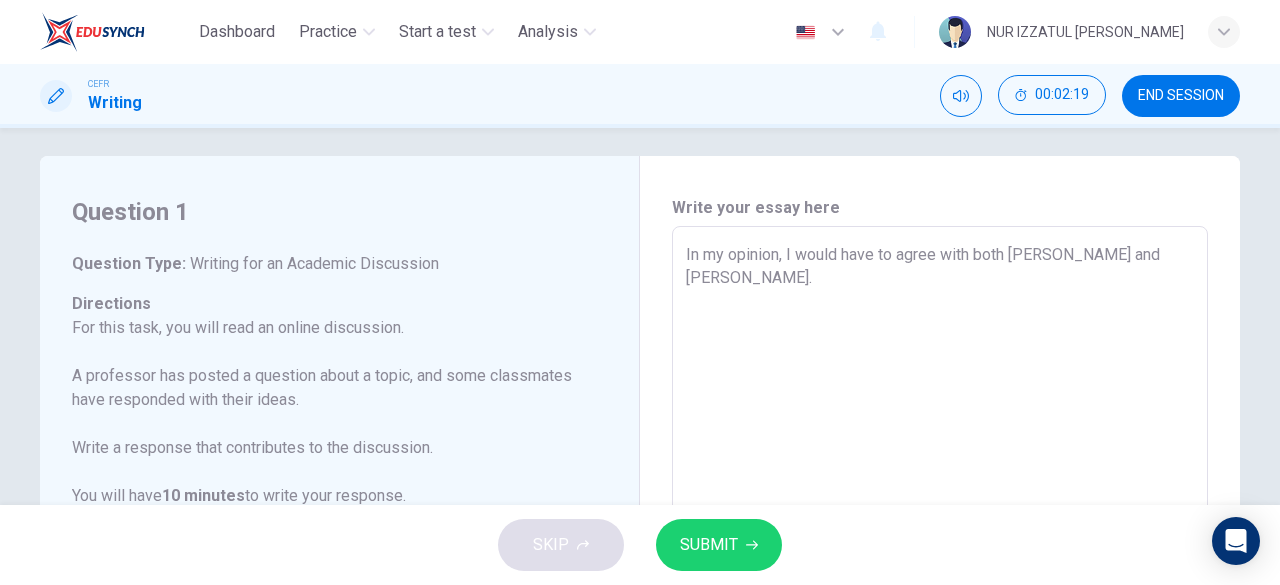 type on "In my opinion, I would have to agree with both [PERSON_NAME] and [PERSON_NAME]. E" 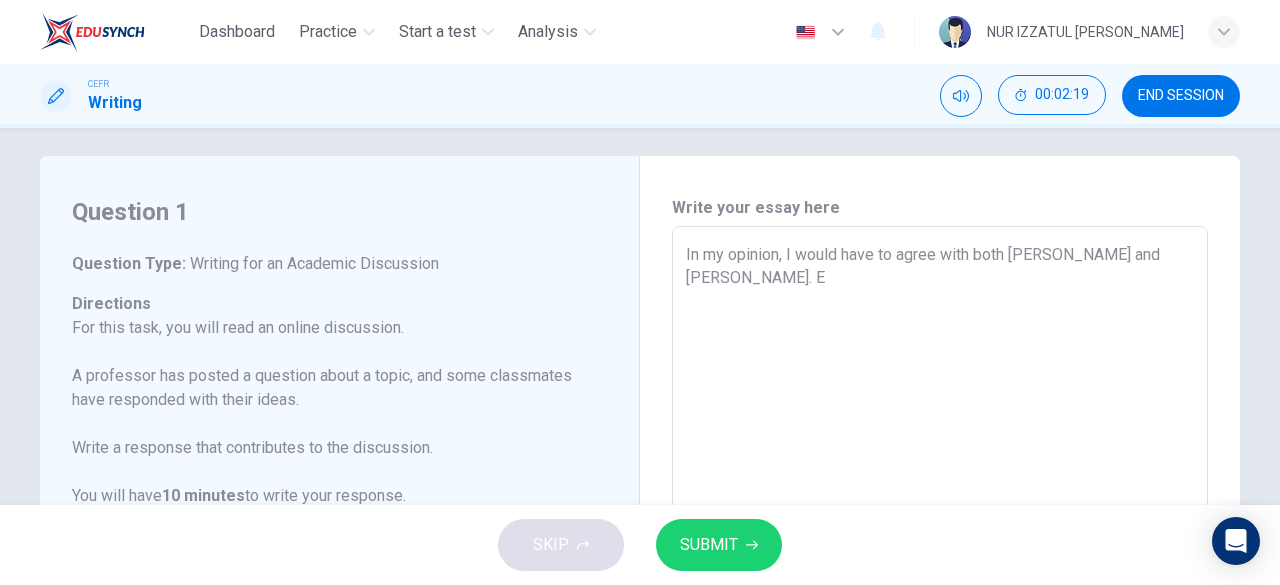 type on "x" 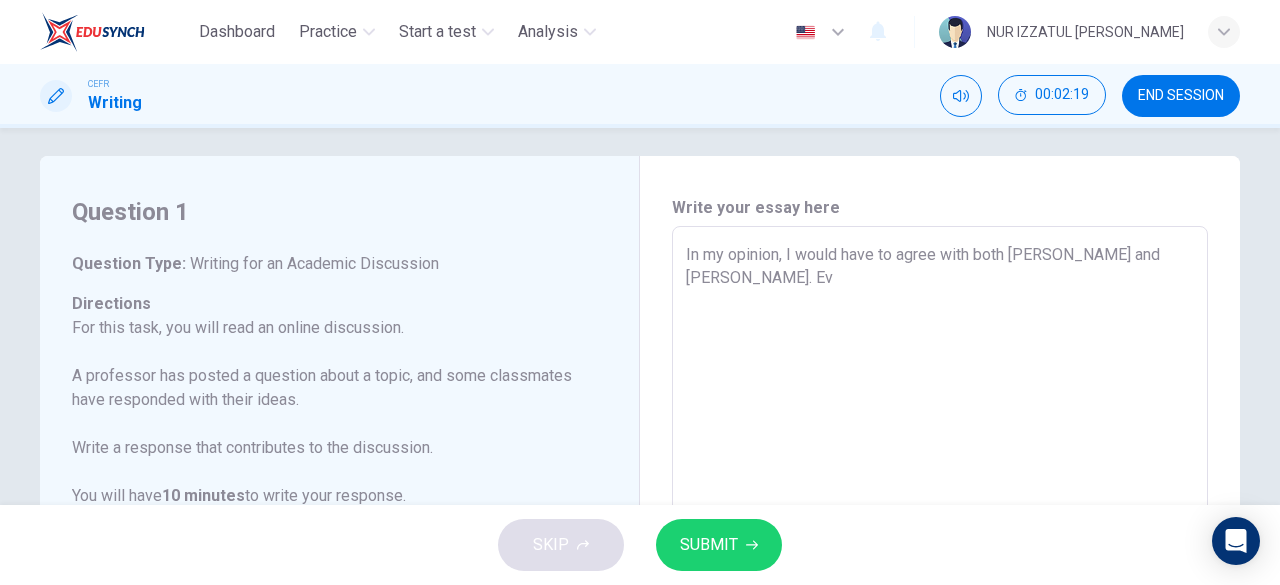 type on "x" 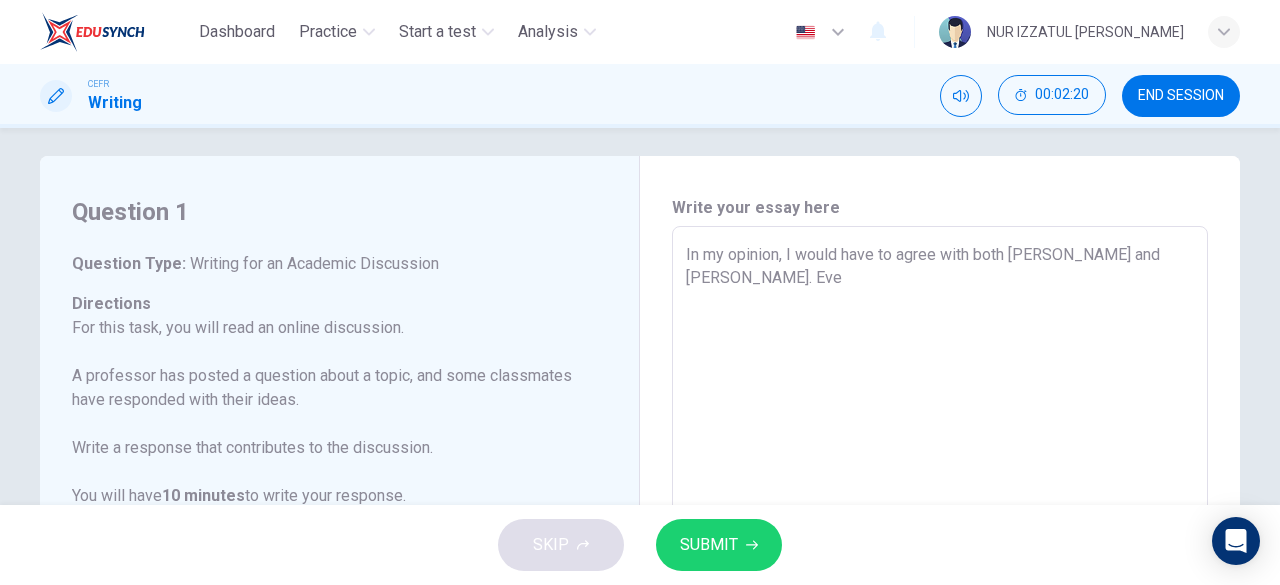type on "In my opinion, I would have to agree with both [PERSON_NAME] and [PERSON_NAME]. Ever" 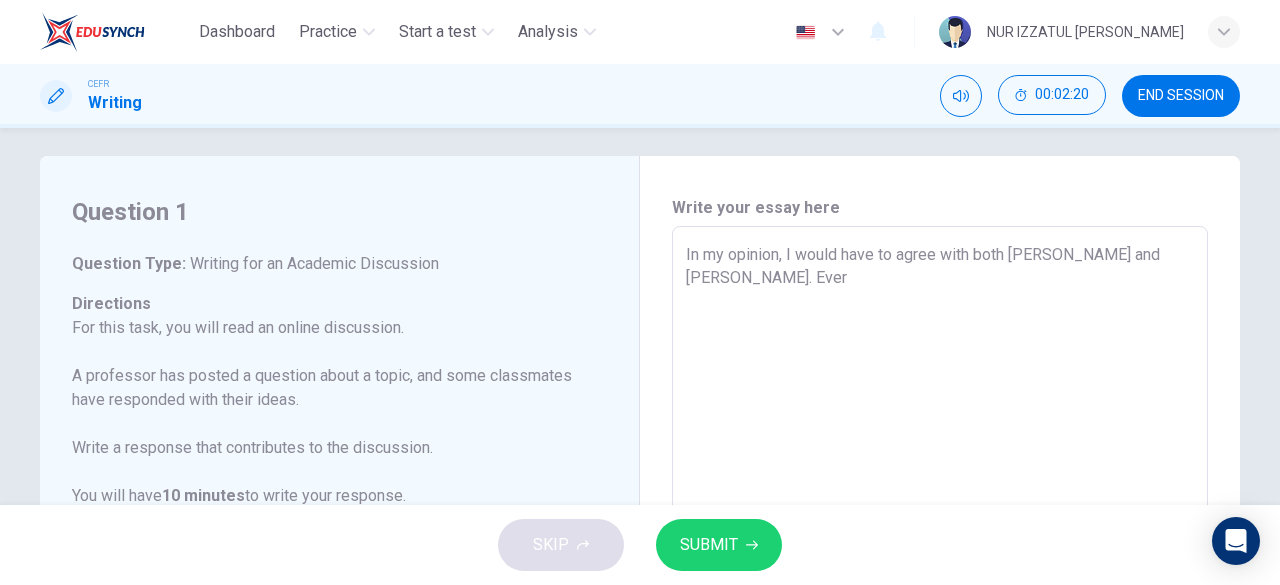 type on "x" 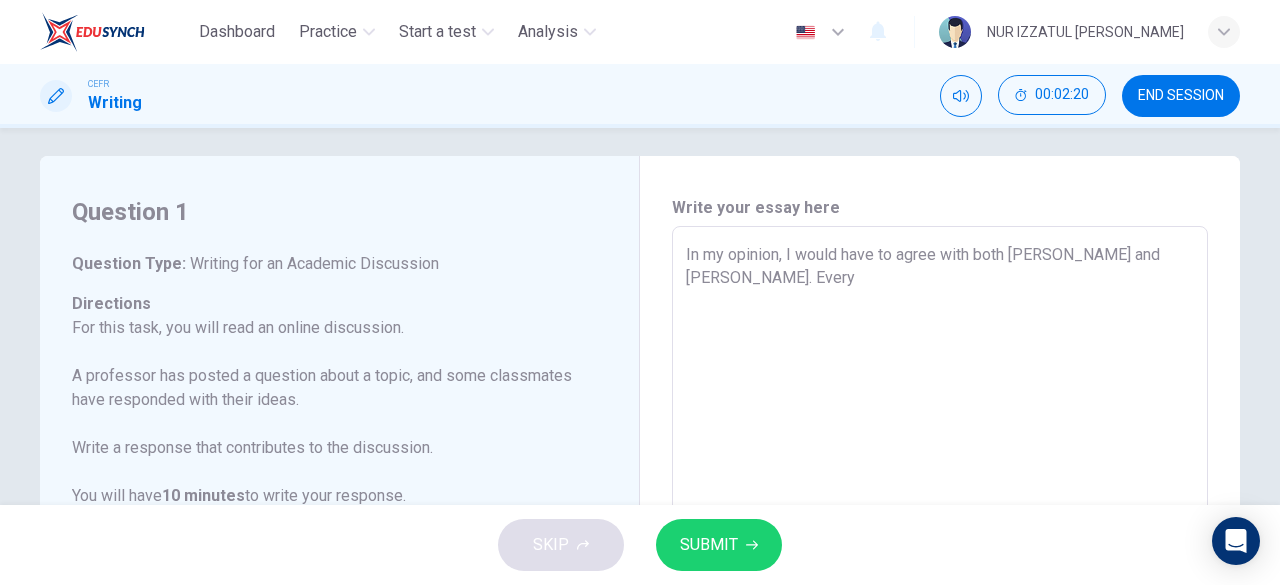 type on "x" 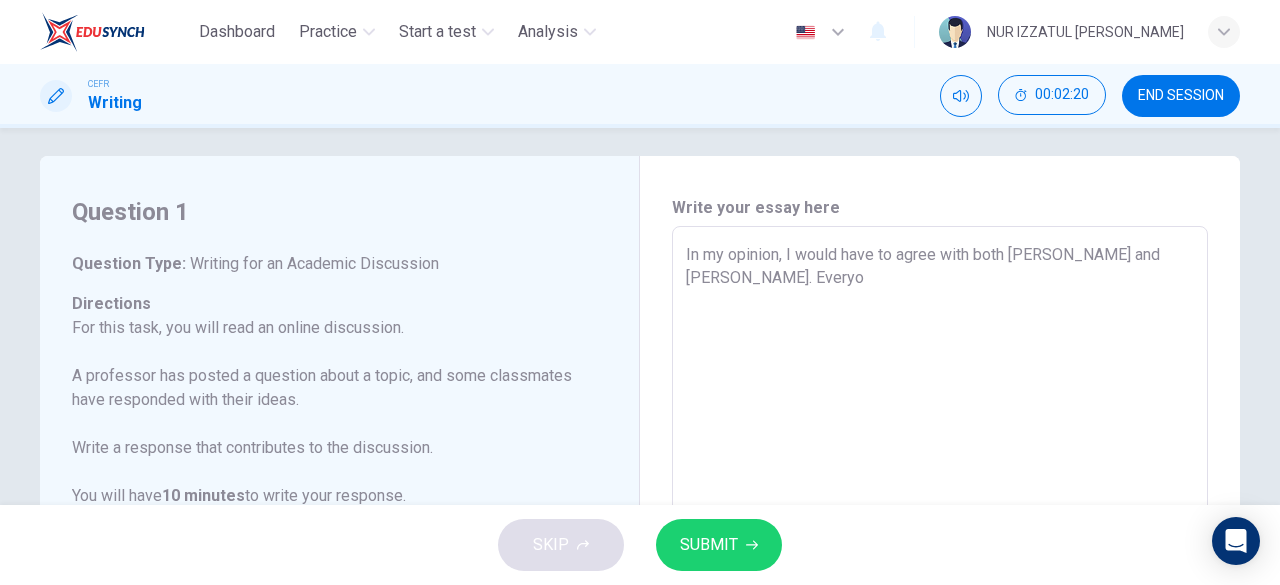 type on "x" 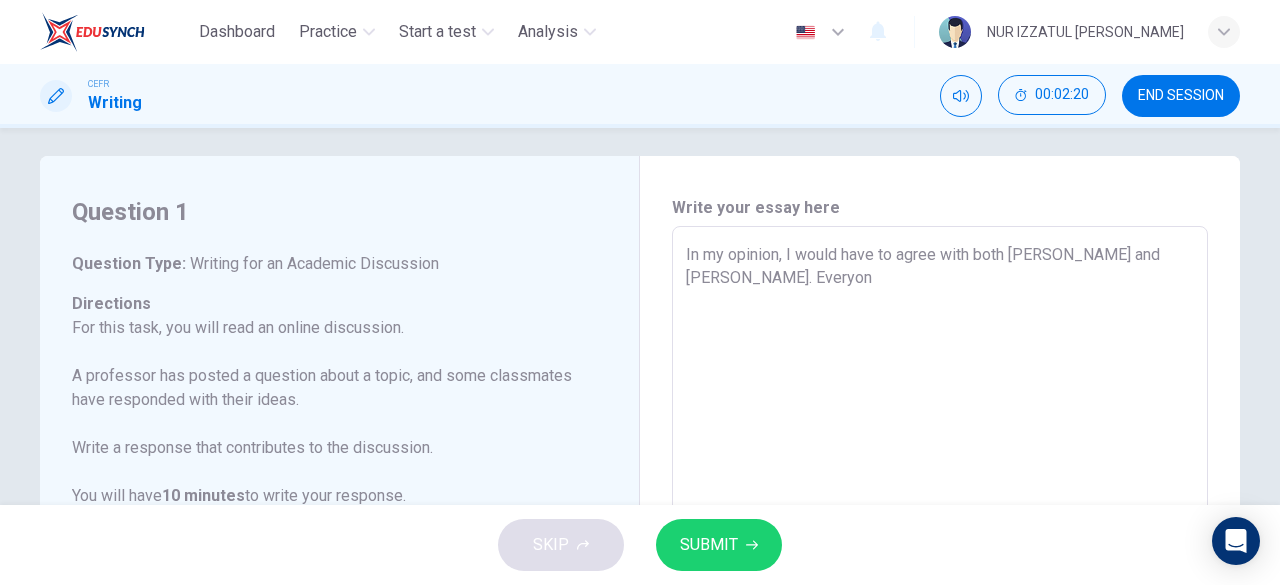 type on "In my opinion, I would have to agree with both [PERSON_NAME] and [PERSON_NAME]. Everyonn" 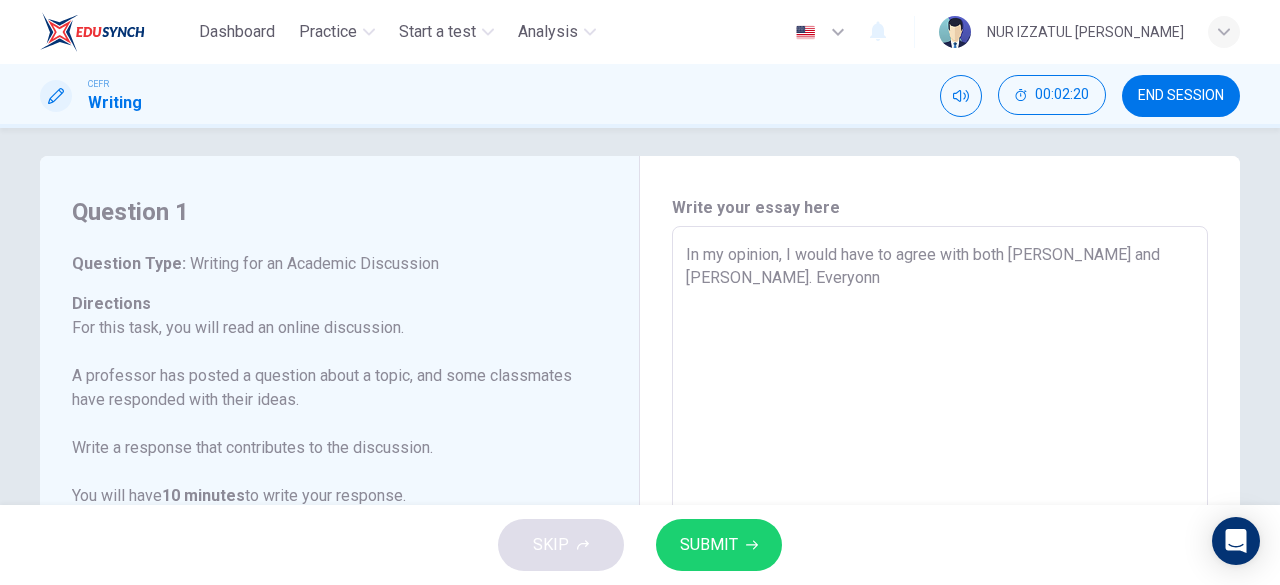 type on "x" 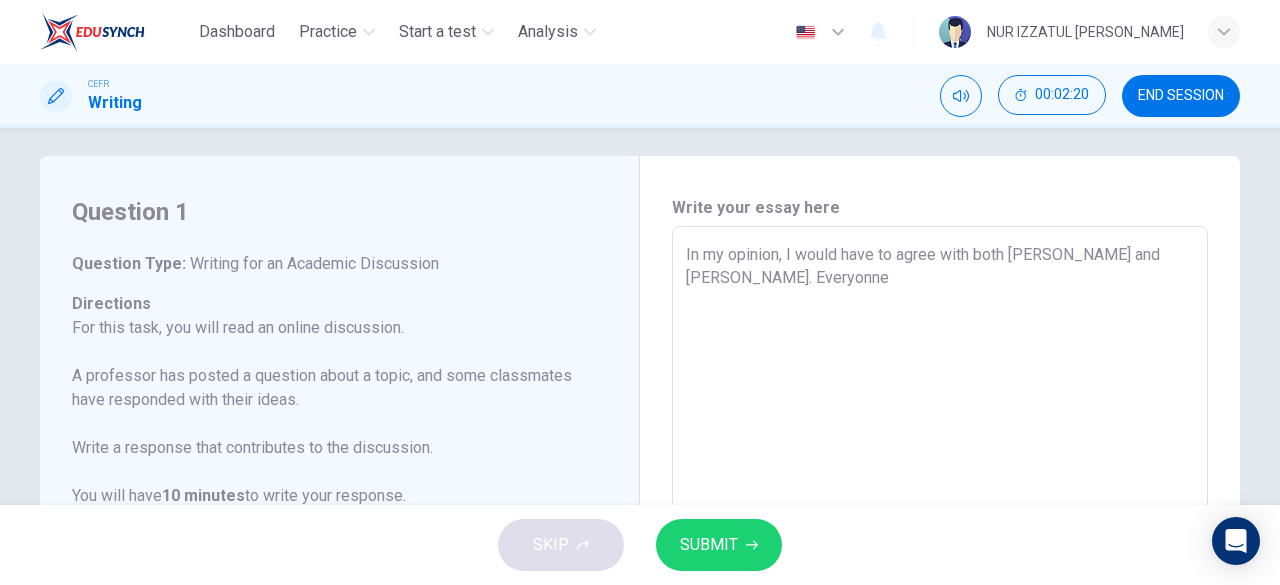 type on "x" 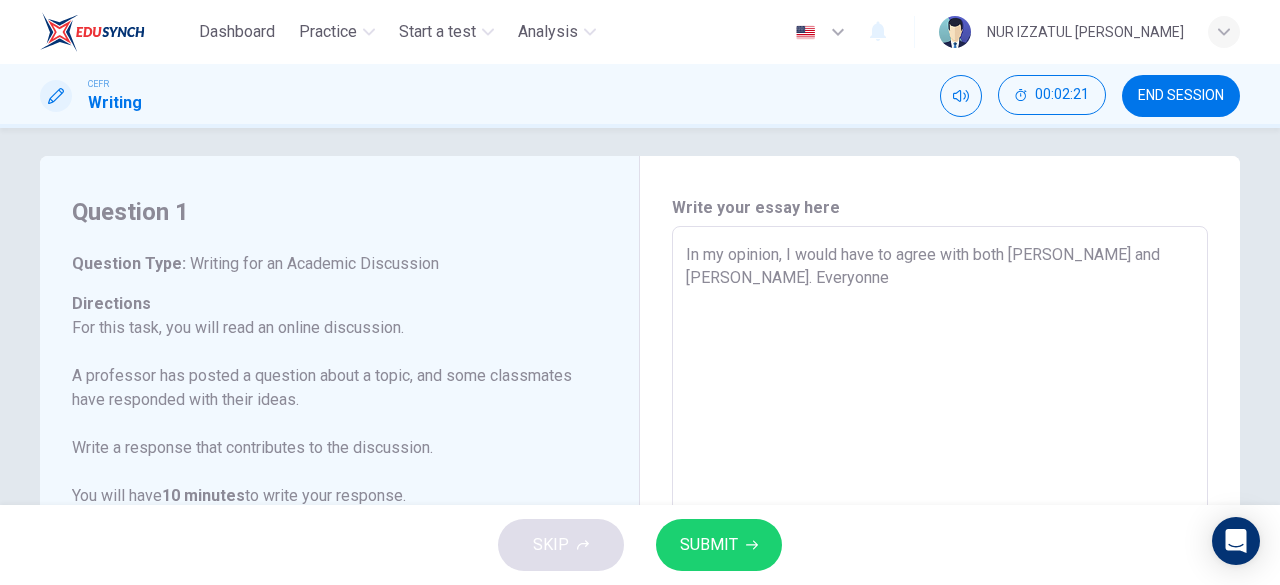 type on "In my opinion, I would have to agree with both [PERSON_NAME] and [PERSON_NAME]. Everyonne" 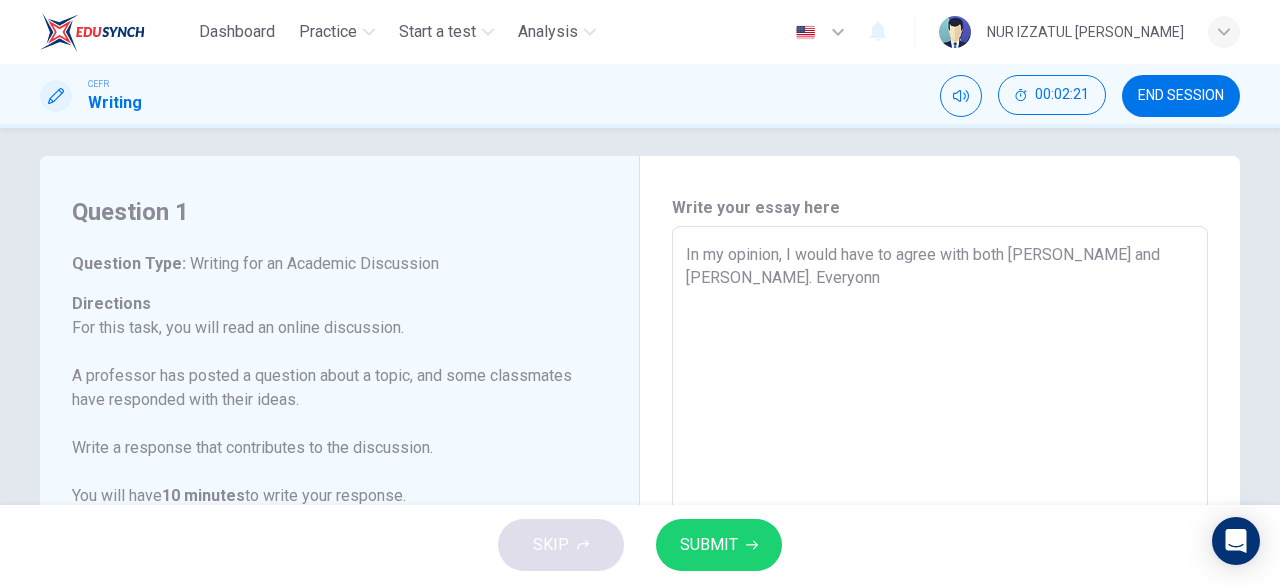 type on "x" 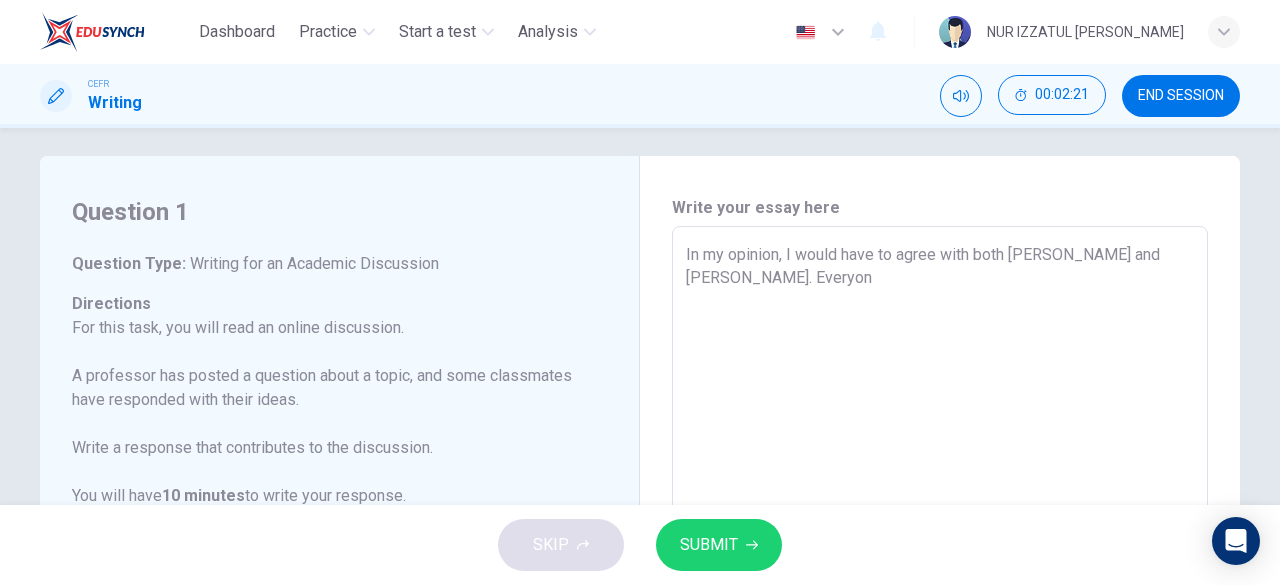 type on "x" 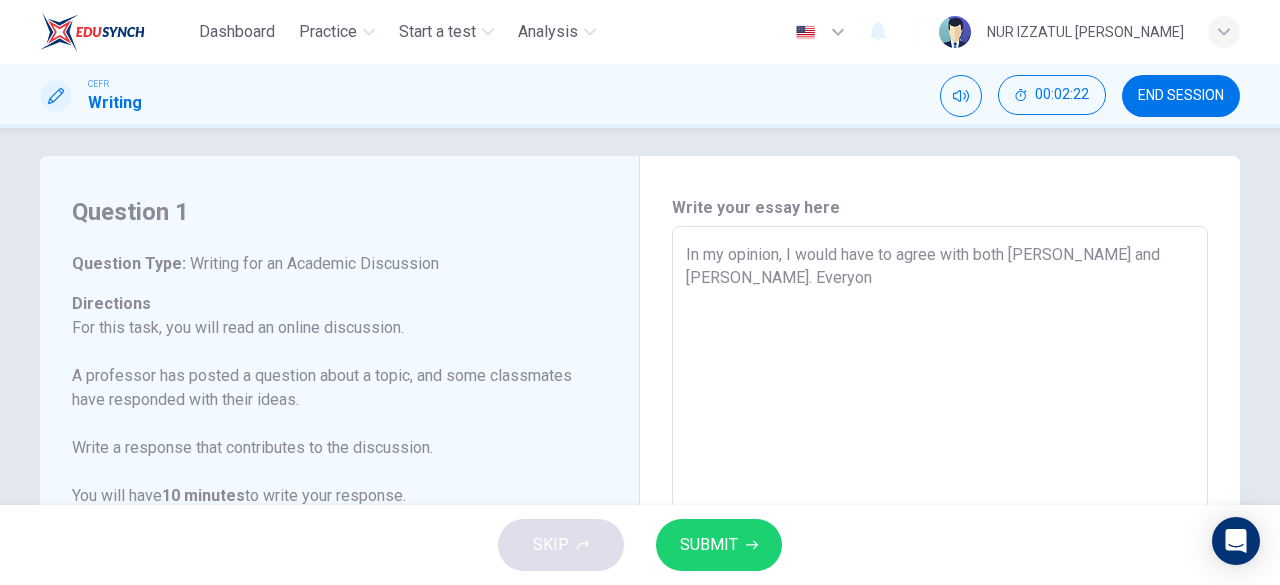 type on "In my opinion, I would have to agree with both [PERSON_NAME] and [PERSON_NAME]. Everyone" 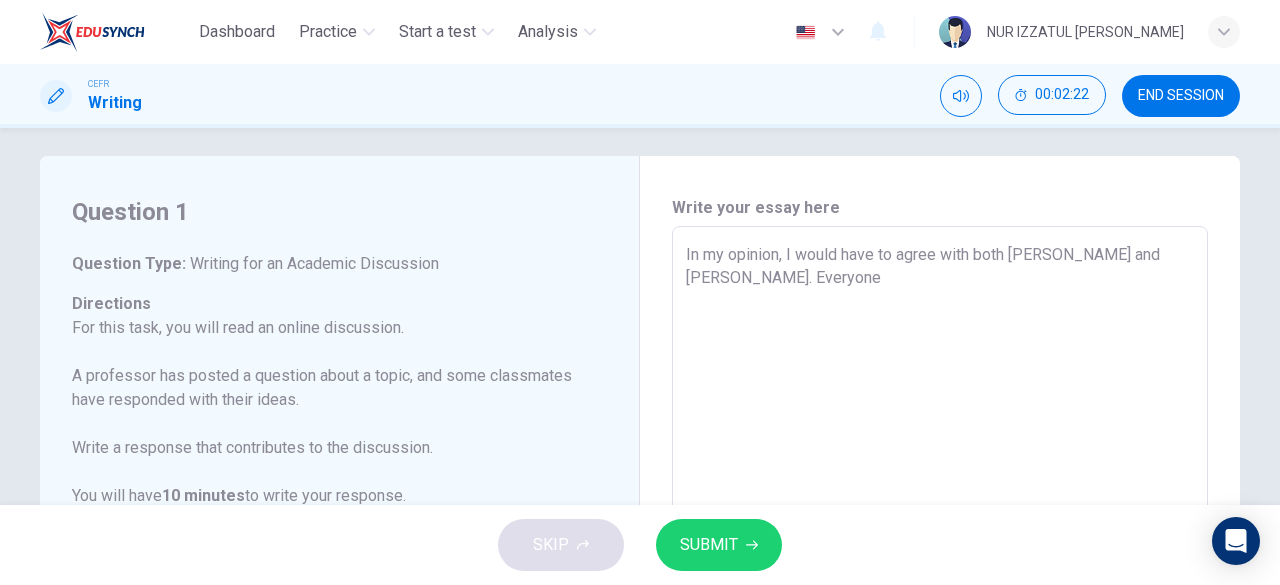 type on "In my opinion, I would have to agree with both [PERSON_NAME] and [PERSON_NAME]. Everyone" 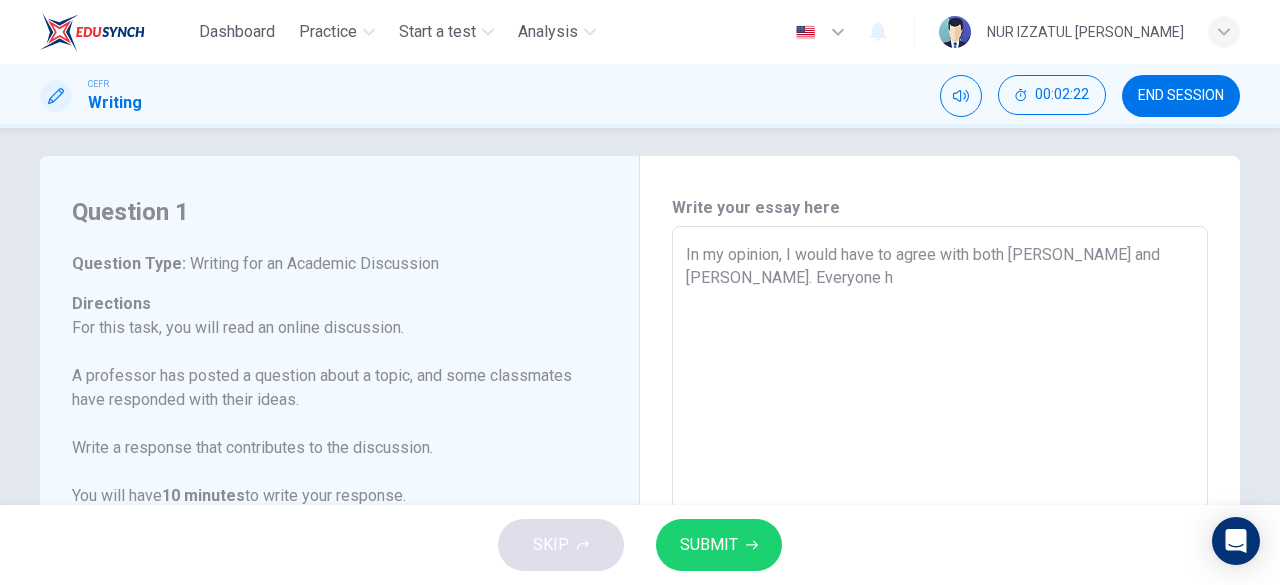 type on "x" 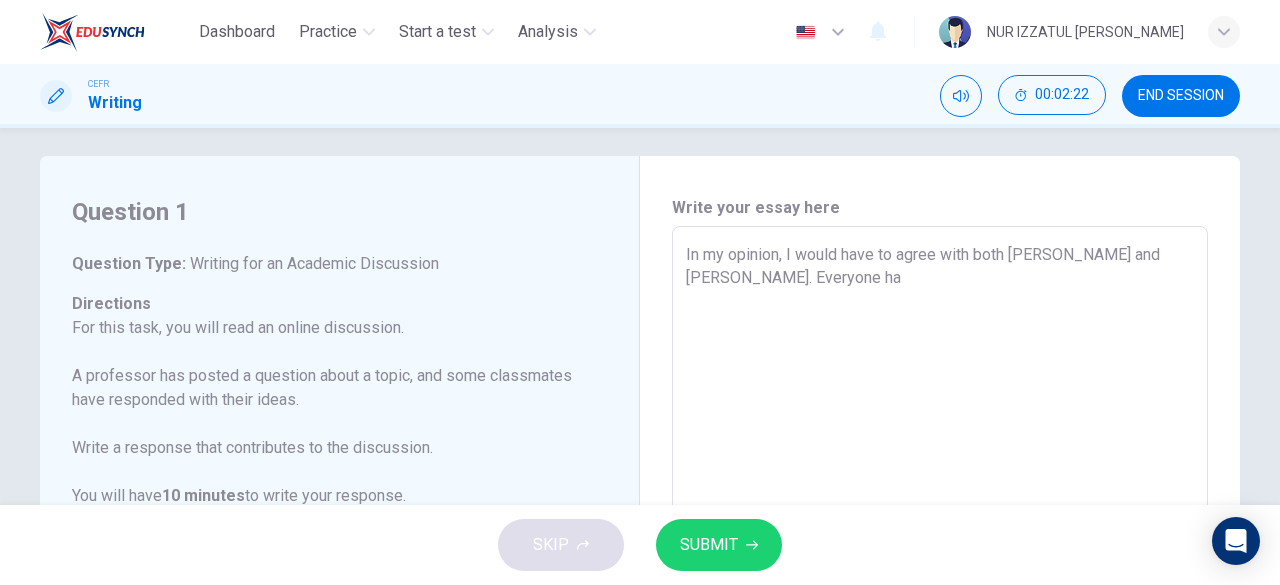 type on "x" 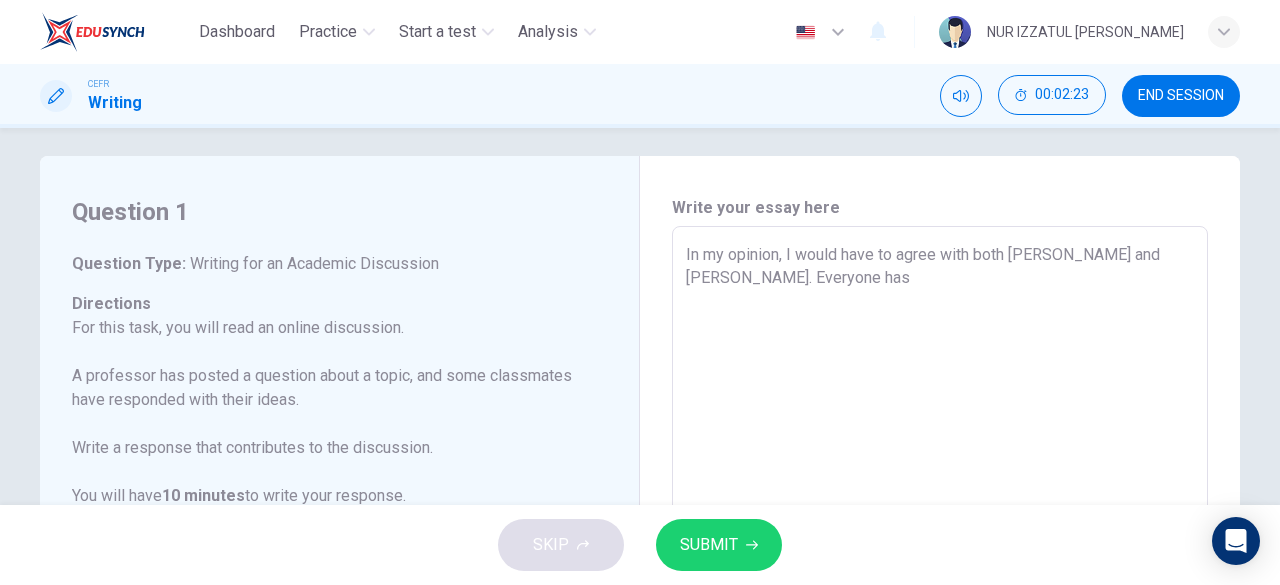 type on "In my opinion, I would have to agree with both [PERSON_NAME] and [PERSON_NAME]. Everyone has" 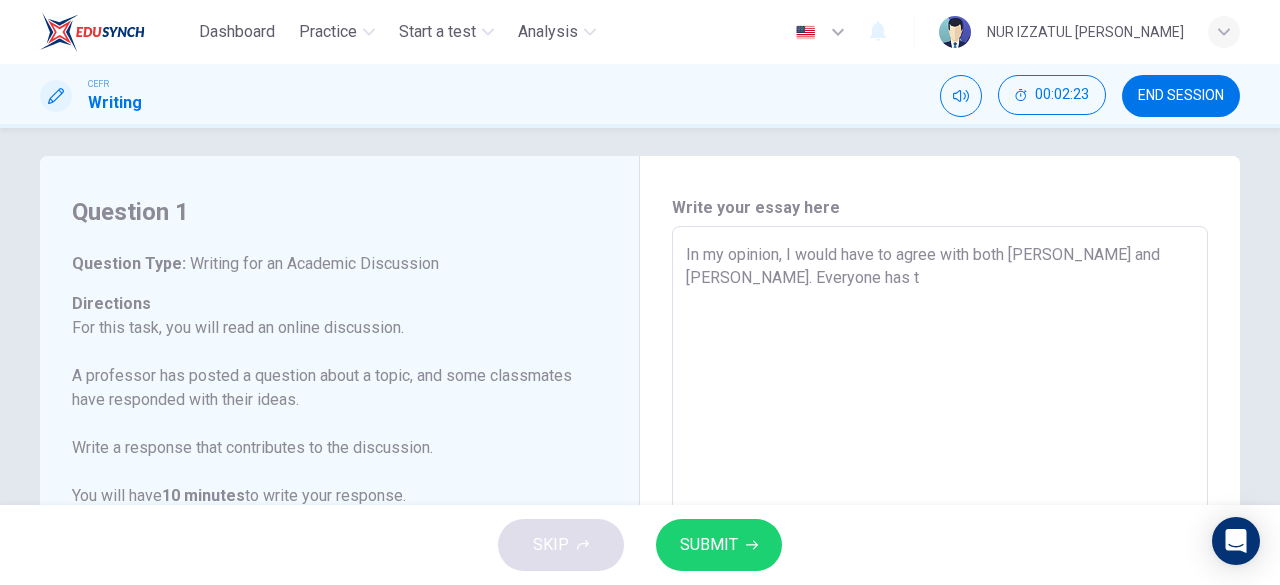 type on "x" 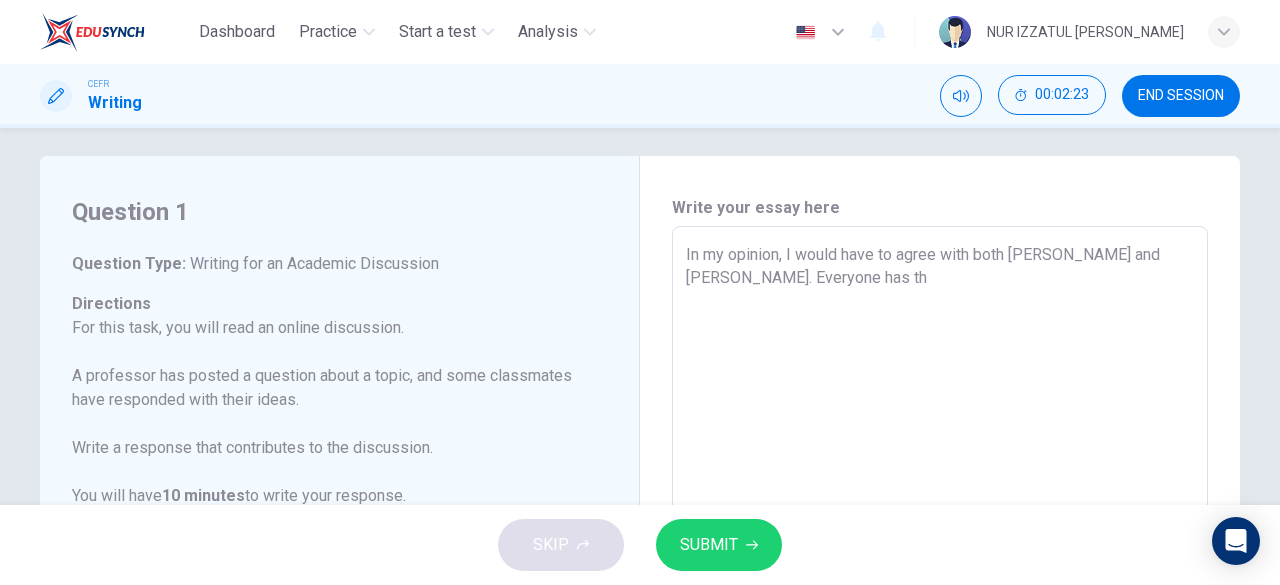 type on "x" 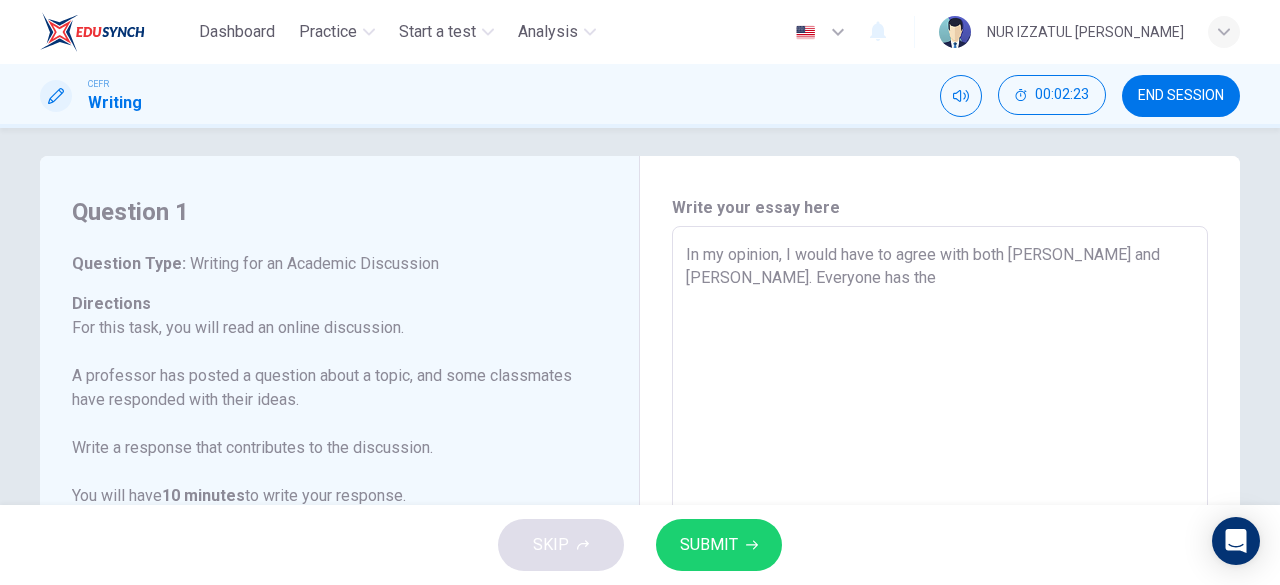 type on "x" 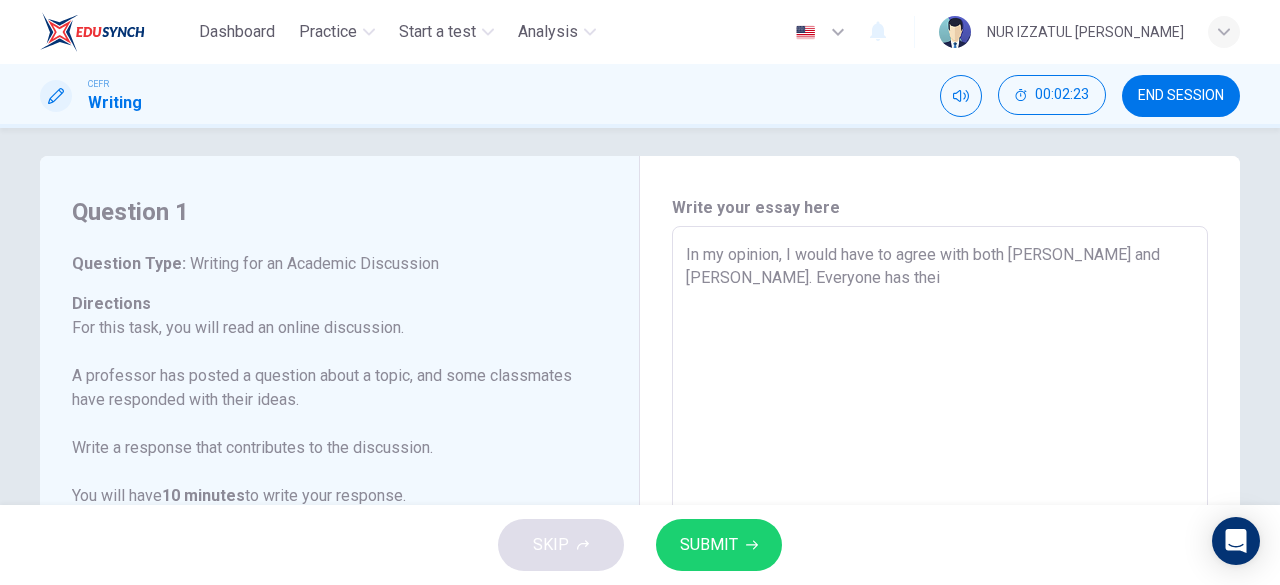 type on "In my opinion, I would have to agree with both [PERSON_NAME] and [PERSON_NAME]. Everyone has their" 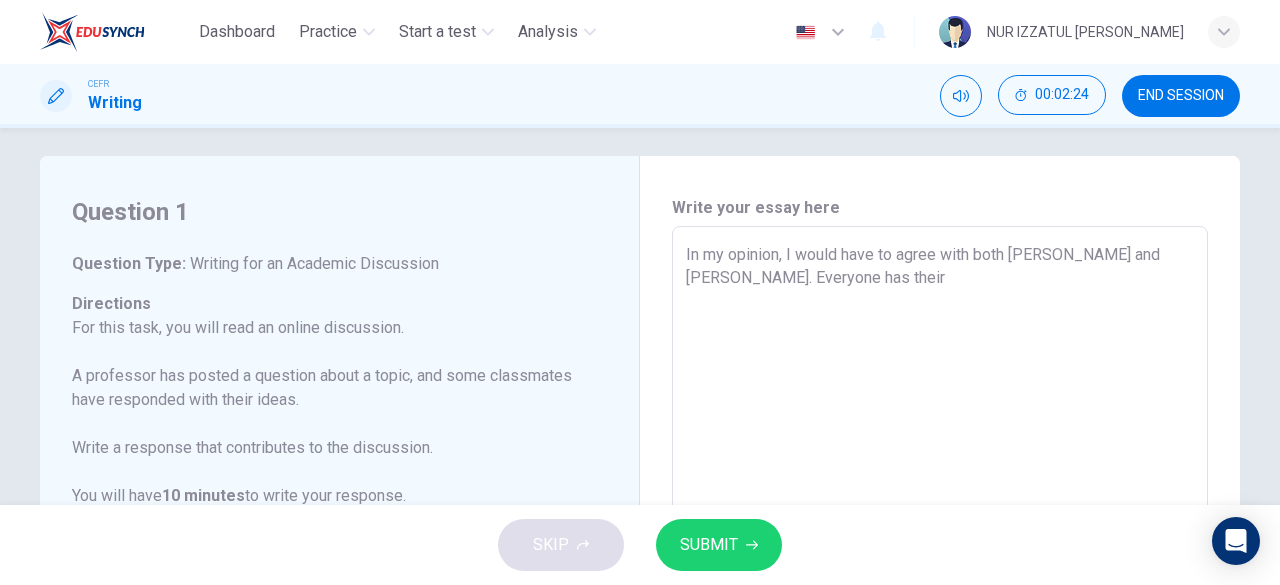 type on "x" 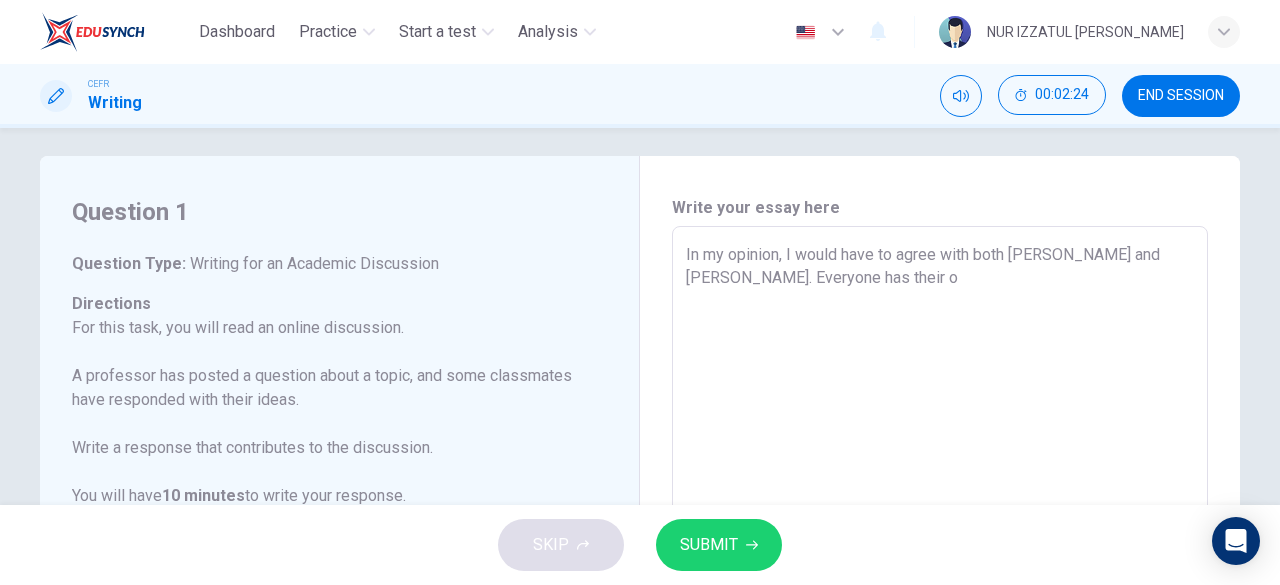 type on "x" 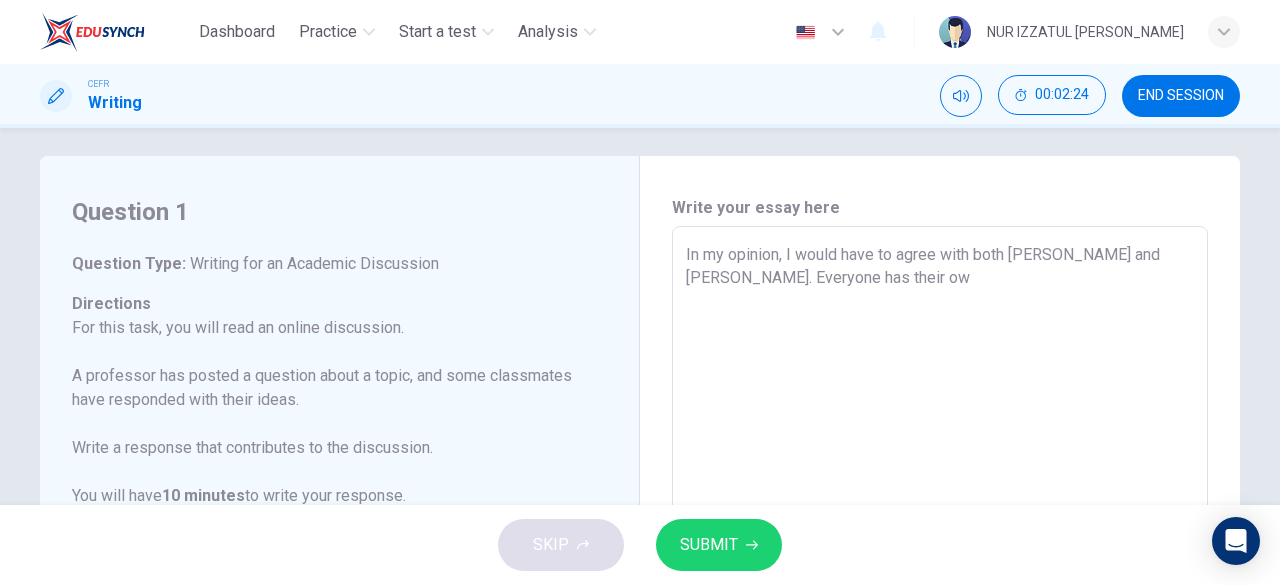 type on "x" 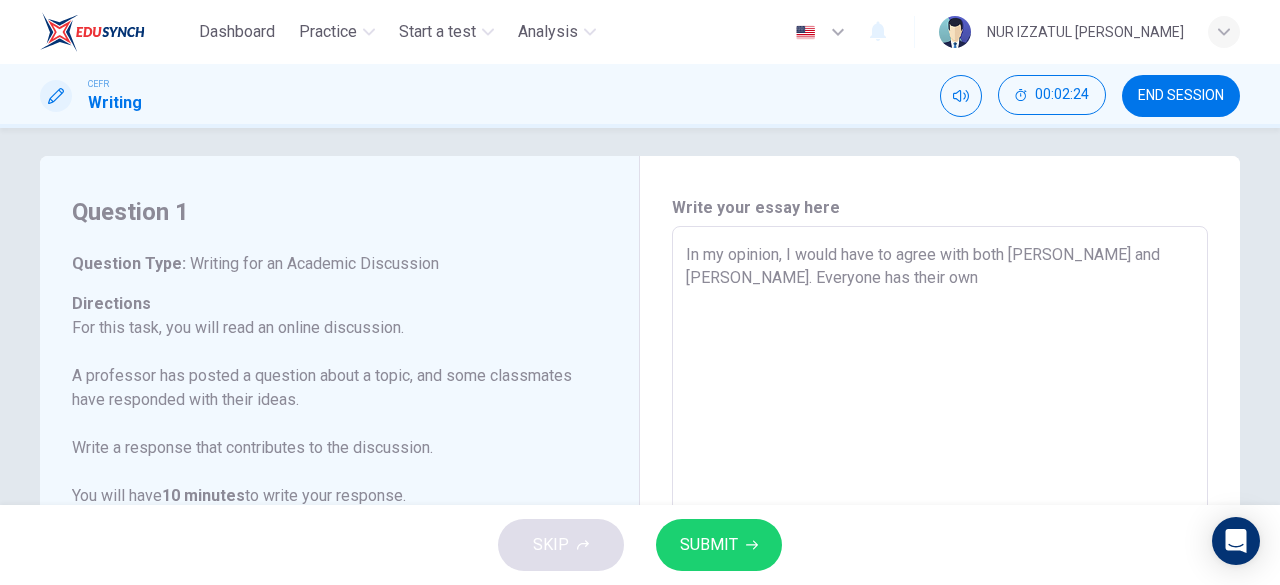 type on "x" 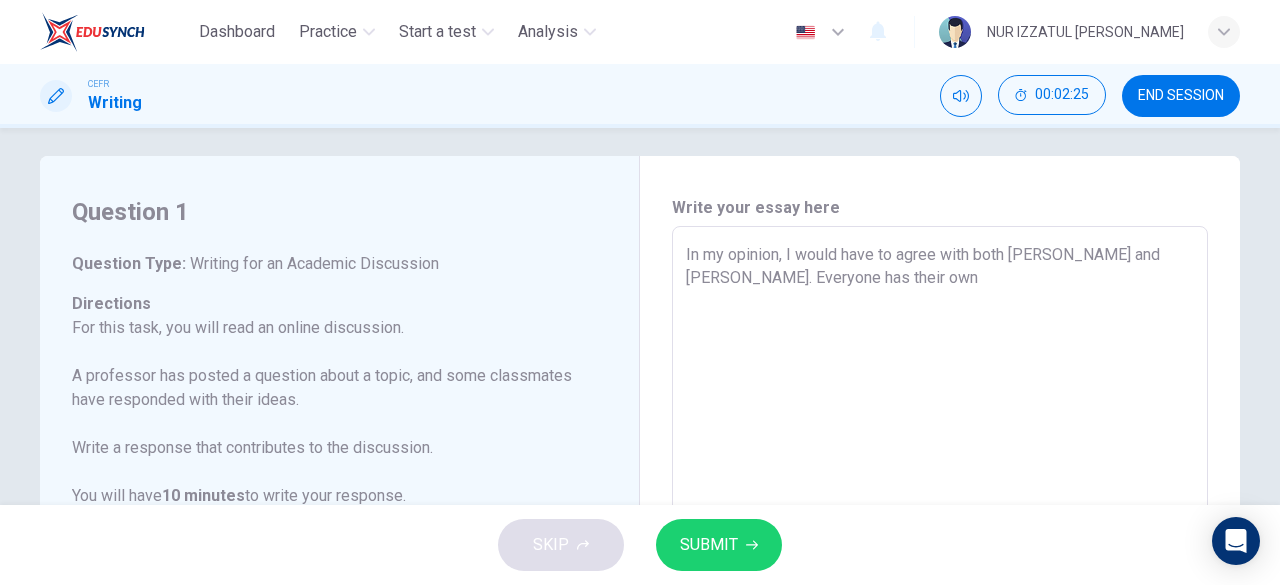 type on "In my opinion, I would have to agree with both [PERSON_NAME] and [PERSON_NAME]. Everyone has their own p" 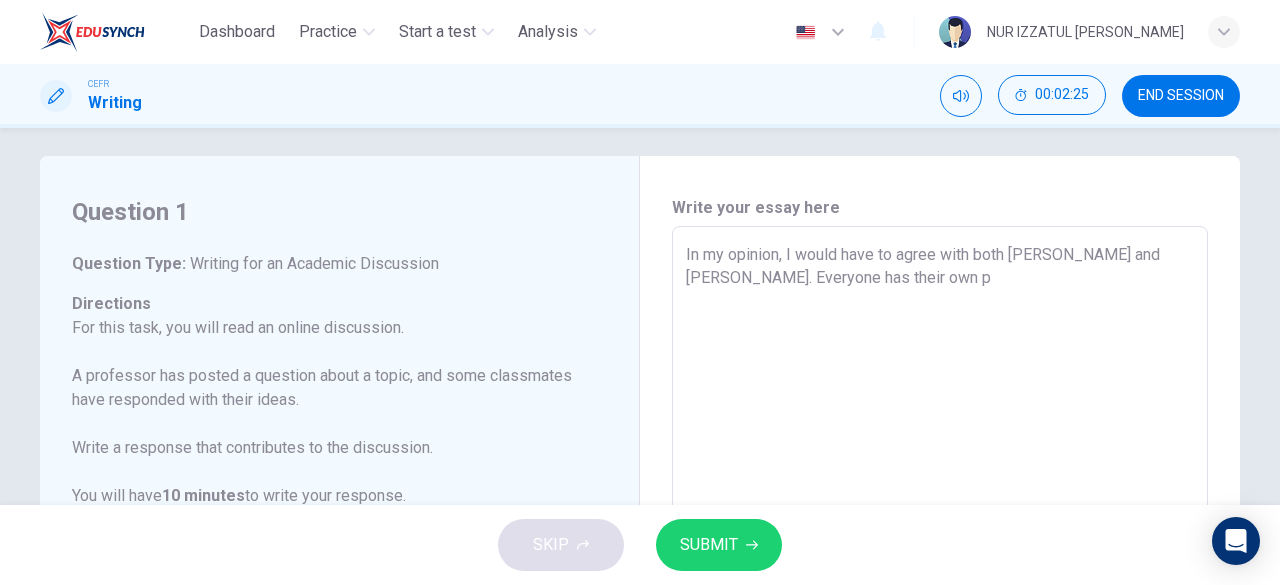 type on "x" 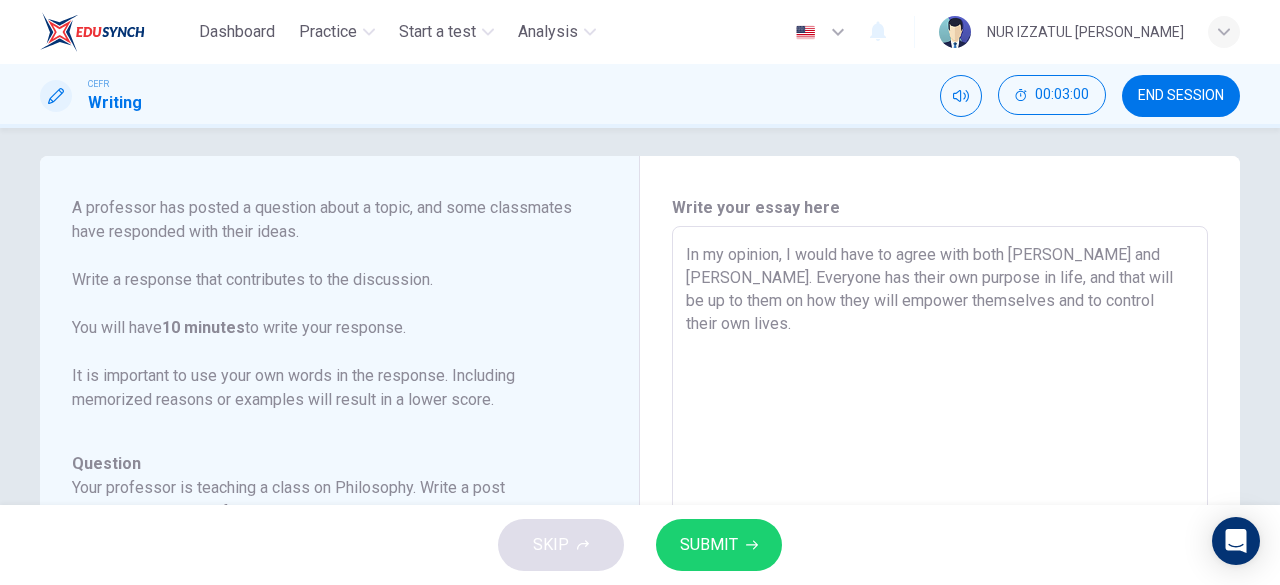 scroll, scrollTop: 200, scrollLeft: 0, axis: vertical 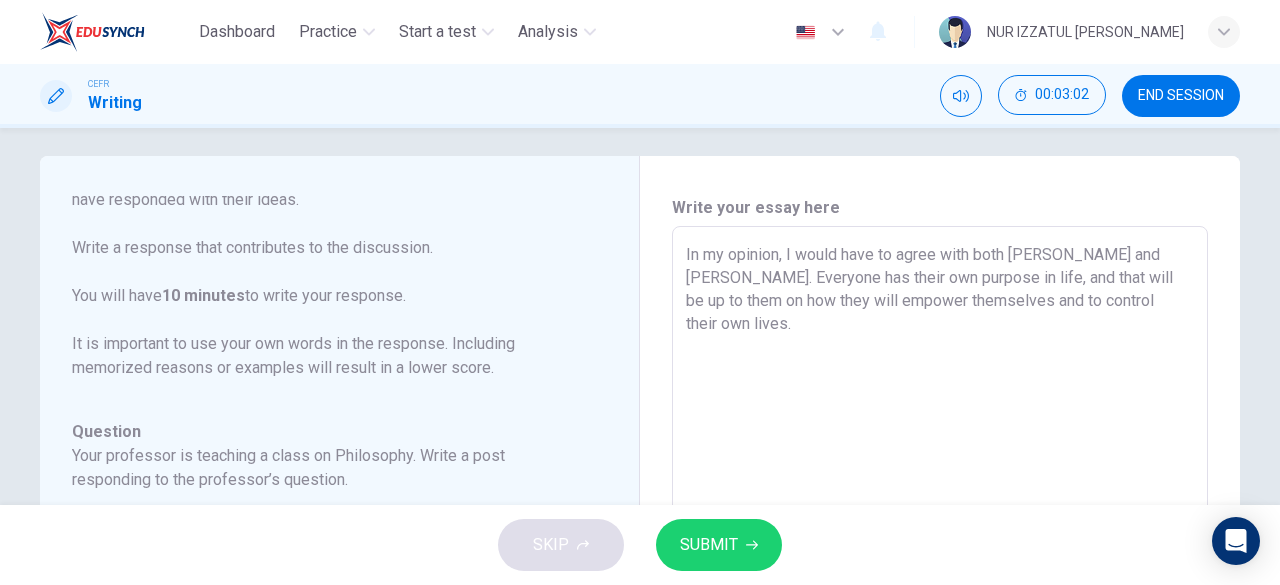 click on "SUBMIT" at bounding box center [709, 545] 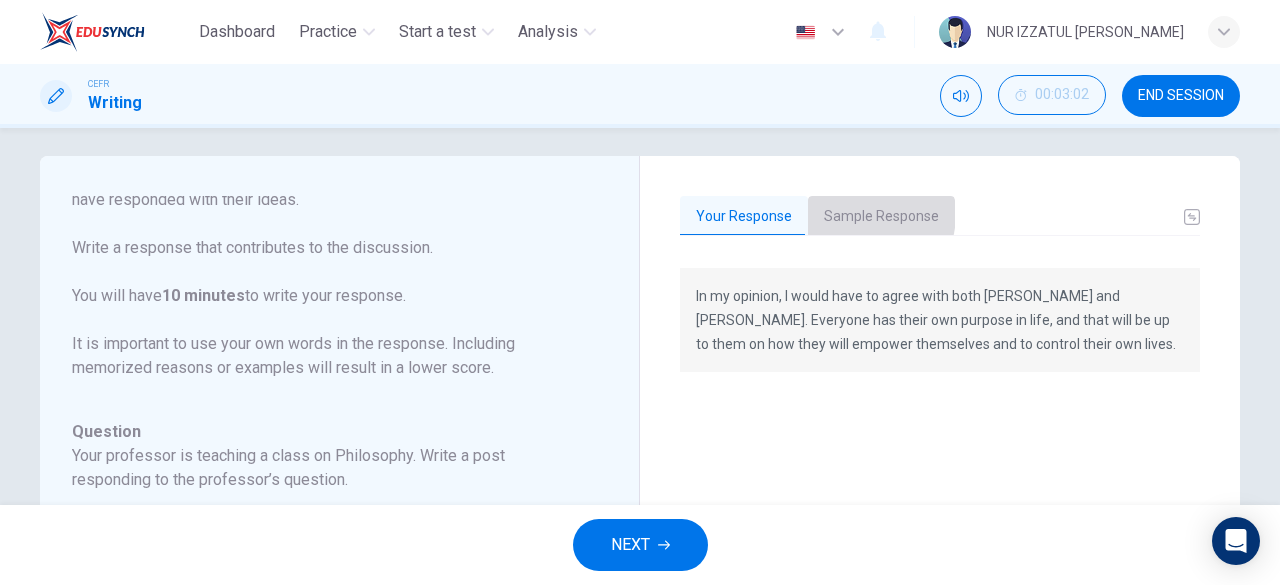 click on "Sample Response" at bounding box center [881, 217] 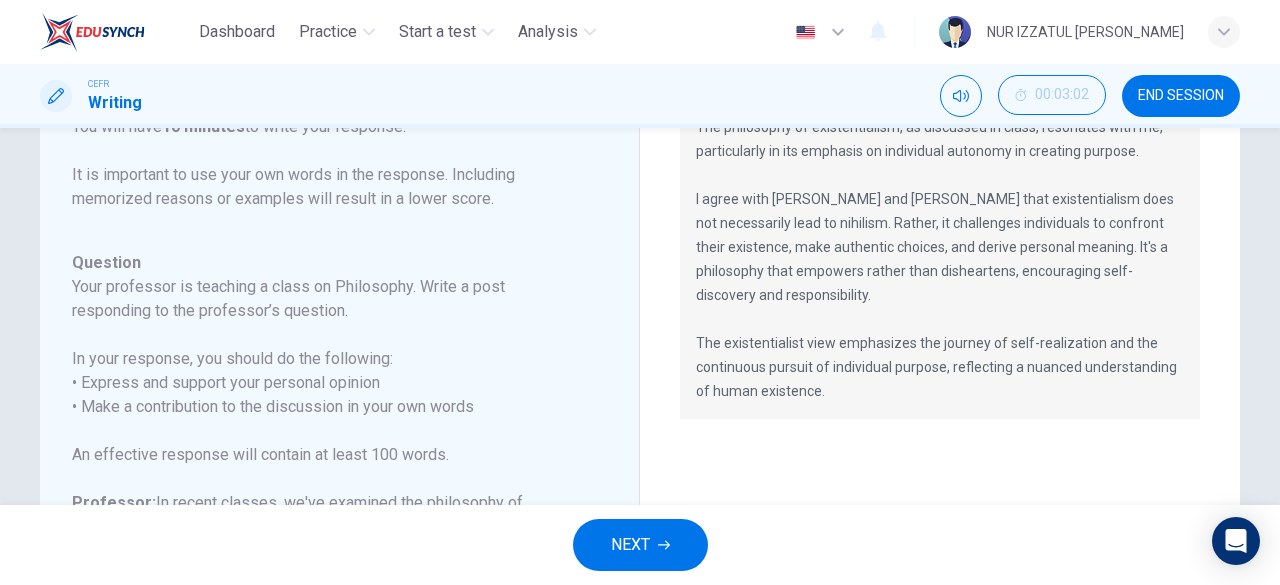scroll, scrollTop: 212, scrollLeft: 0, axis: vertical 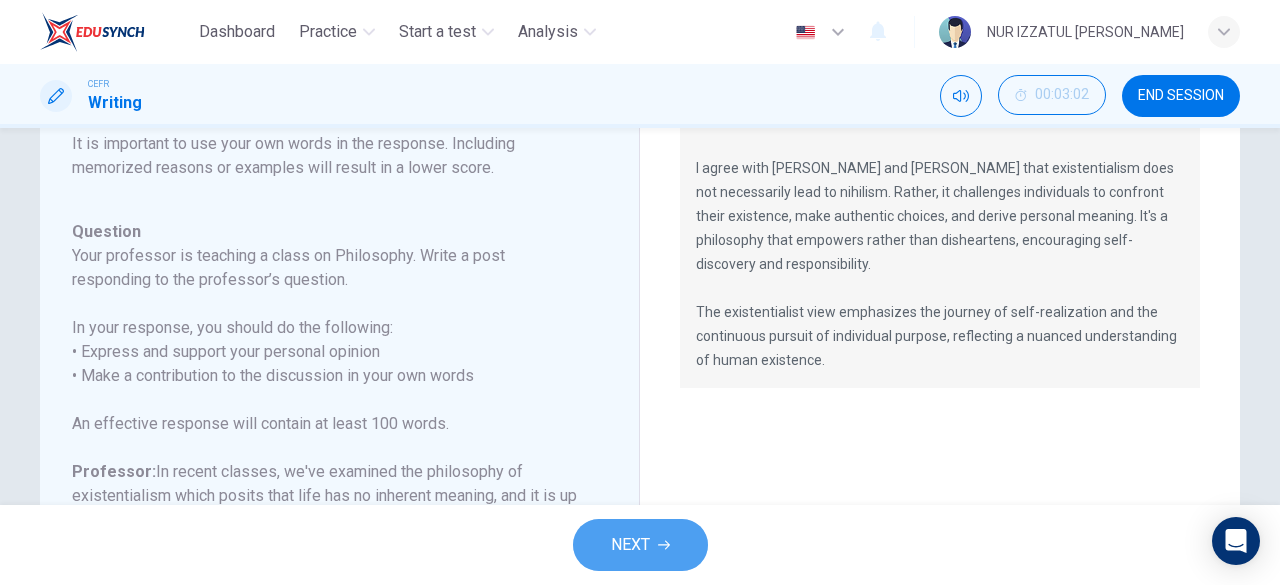 click on "NEXT" at bounding box center [640, 545] 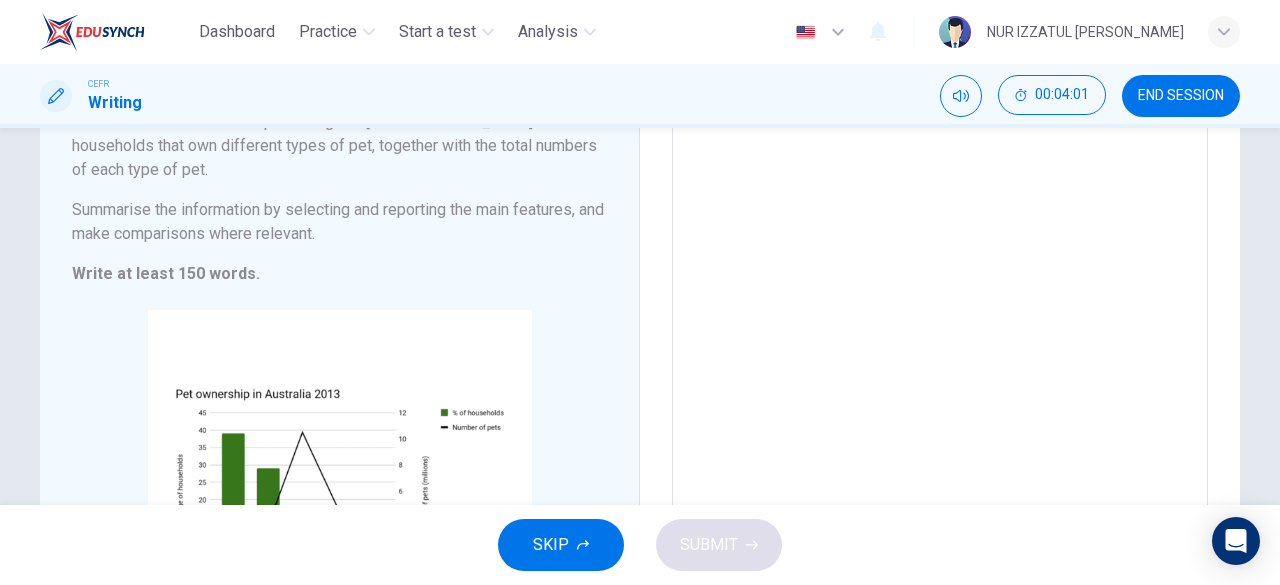 scroll, scrollTop: 36, scrollLeft: 0, axis: vertical 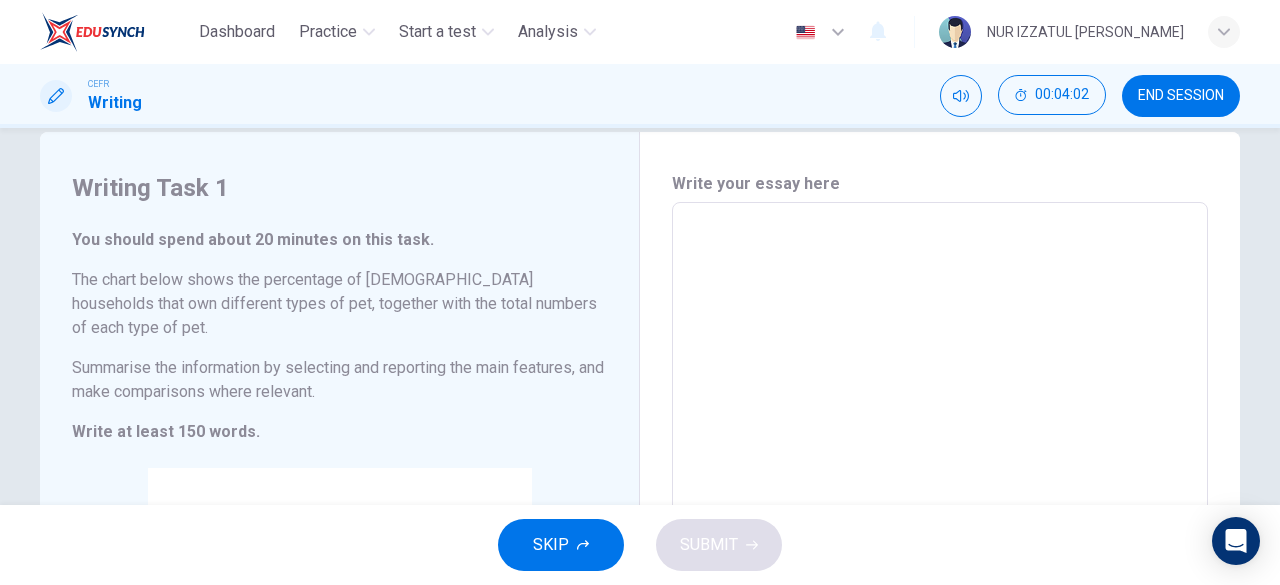 click at bounding box center (940, 510) 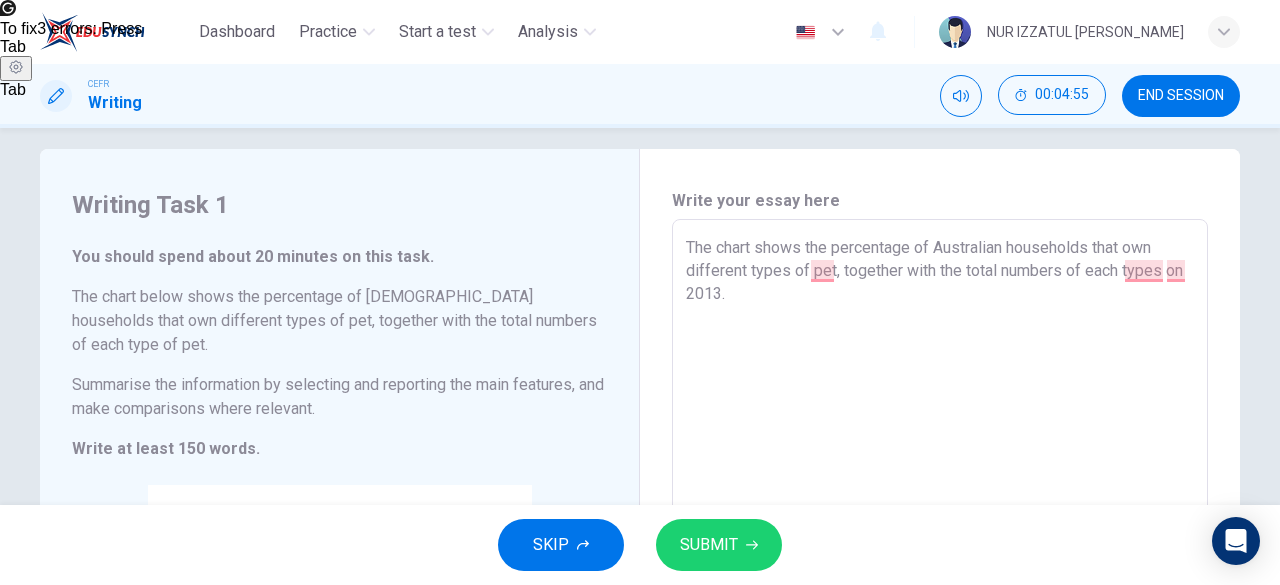 scroll, scrollTop: 0, scrollLeft: 0, axis: both 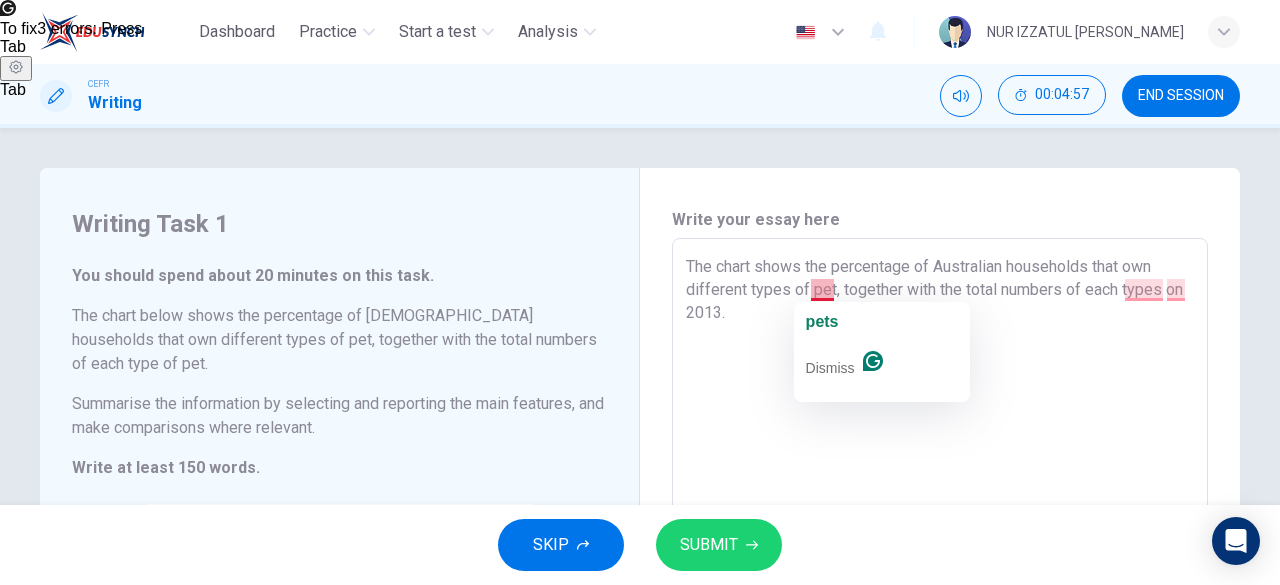 click on "The chart shows the percentage of Australian households that own different types of pet, together with the total numbers of each types on 2013." at bounding box center (940, 546) 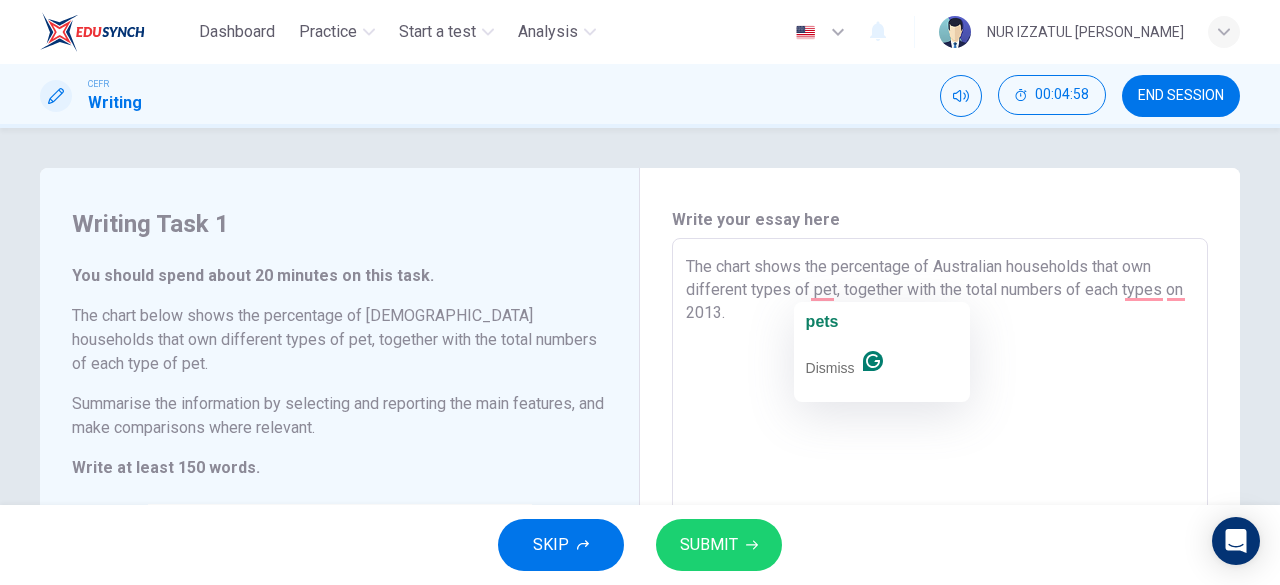 click on "The chart shows the percentage of Australian households that own different types of pet, together with the total numbers of each types on 2013." at bounding box center [940, 546] 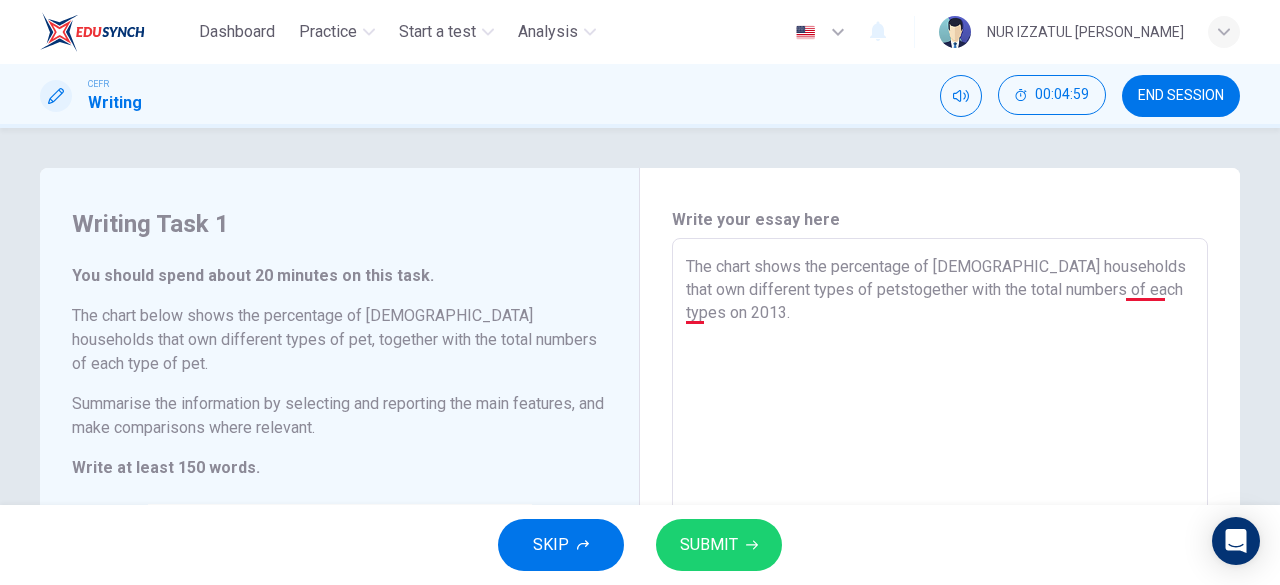 click on "The chart shows the percentage of [DEMOGRAPHIC_DATA] households that own different types of petstogether with the total numbers of each types on 2013." at bounding box center [940, 546] 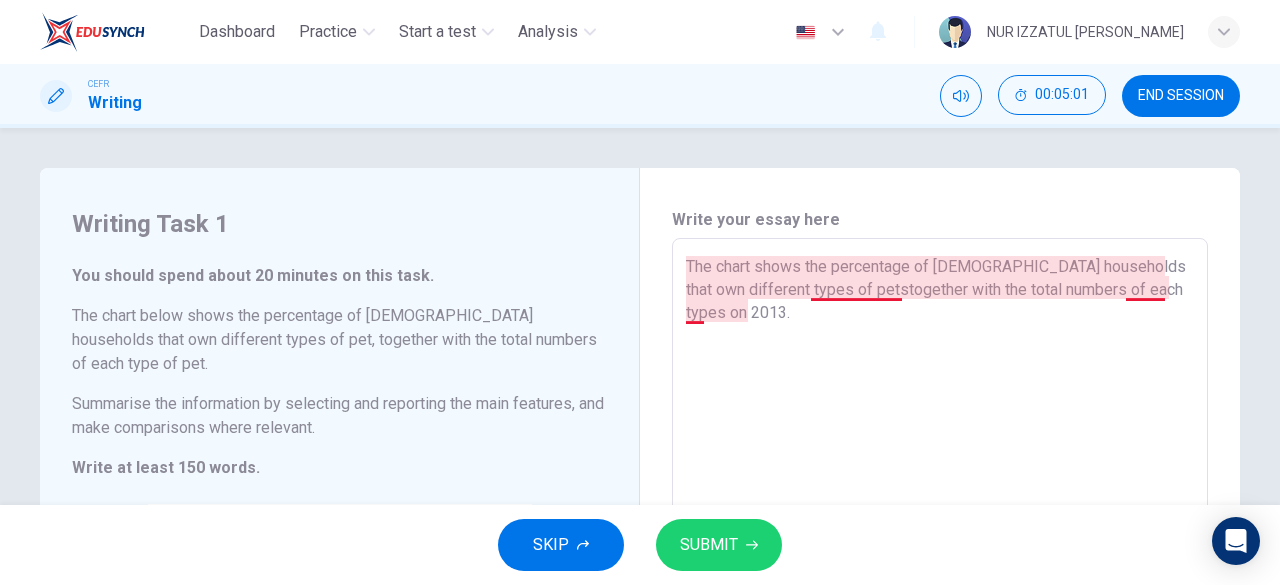 click on "The chart shows the percentage of [DEMOGRAPHIC_DATA] households that own different types of petstogether with the total numbers of each types on 2013." at bounding box center (940, 546) 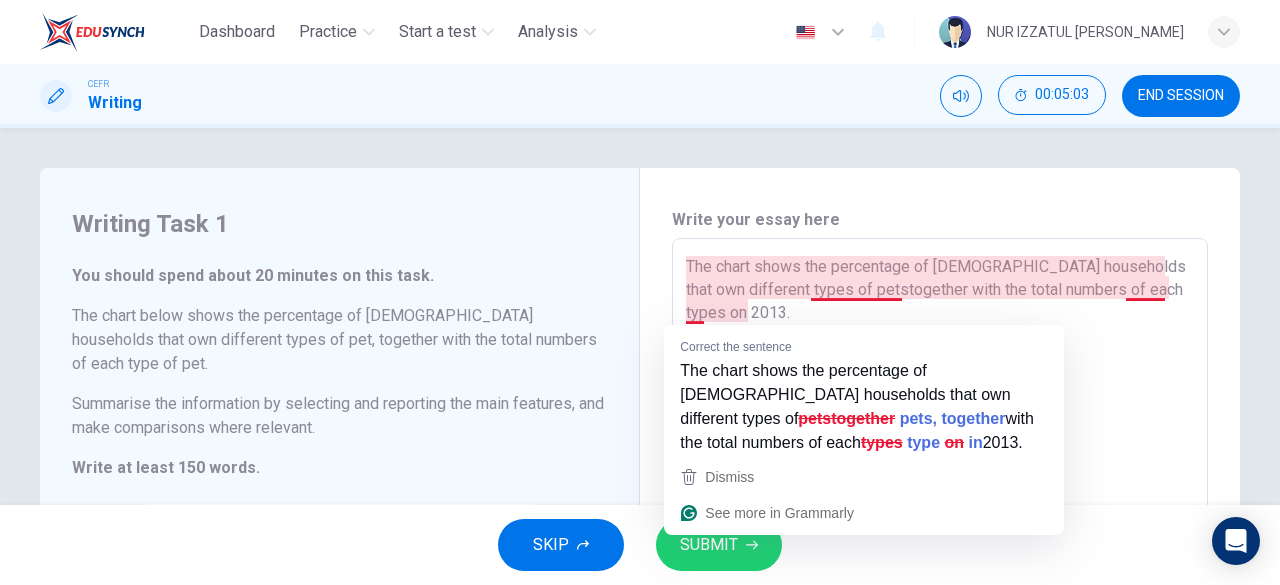 click on "The chart shows the percentage of [DEMOGRAPHIC_DATA] households that own different types of petstogether with the total numbers of each types on 2013." at bounding box center [940, 546] 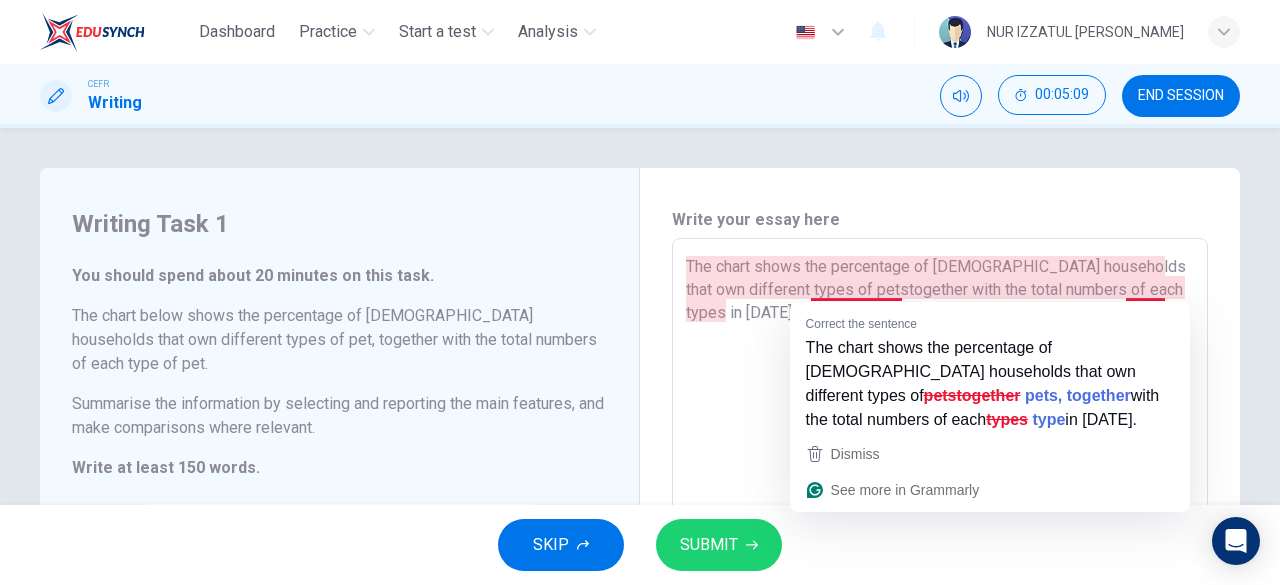 click on "The chart shows the percentage of [DEMOGRAPHIC_DATA] households that own different types of petstogether with the total numbers of each types in [DATE]." at bounding box center [940, 546] 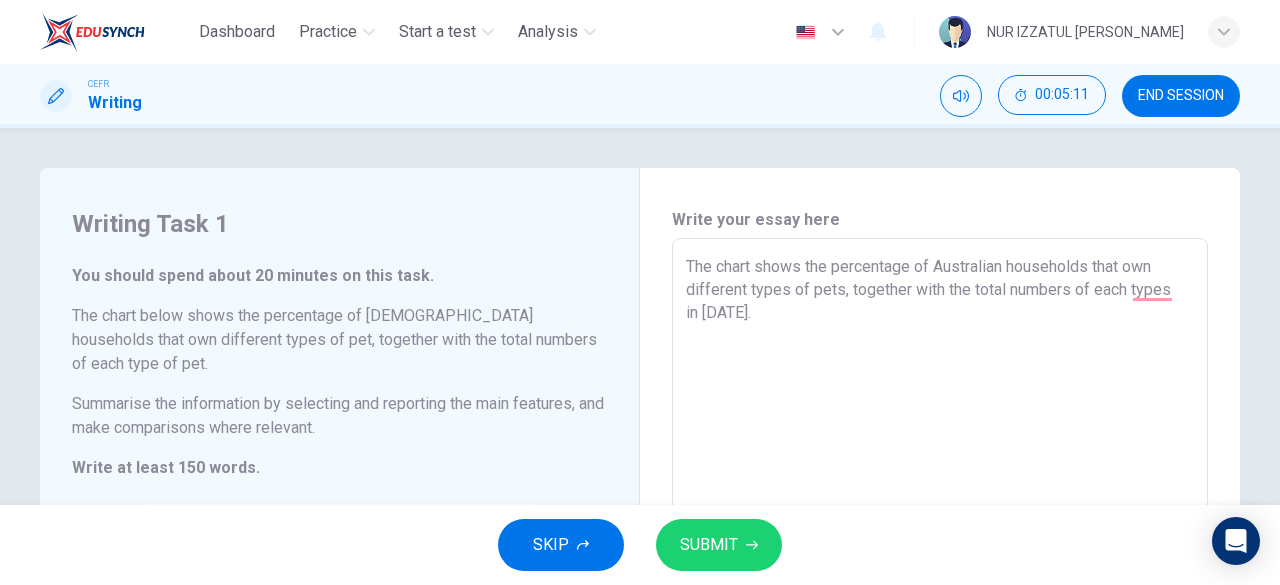 click on "The chart shows the percentage of Australian households that own different types of pets, together with the total numbers of each types in [DATE]." at bounding box center (940, 546) 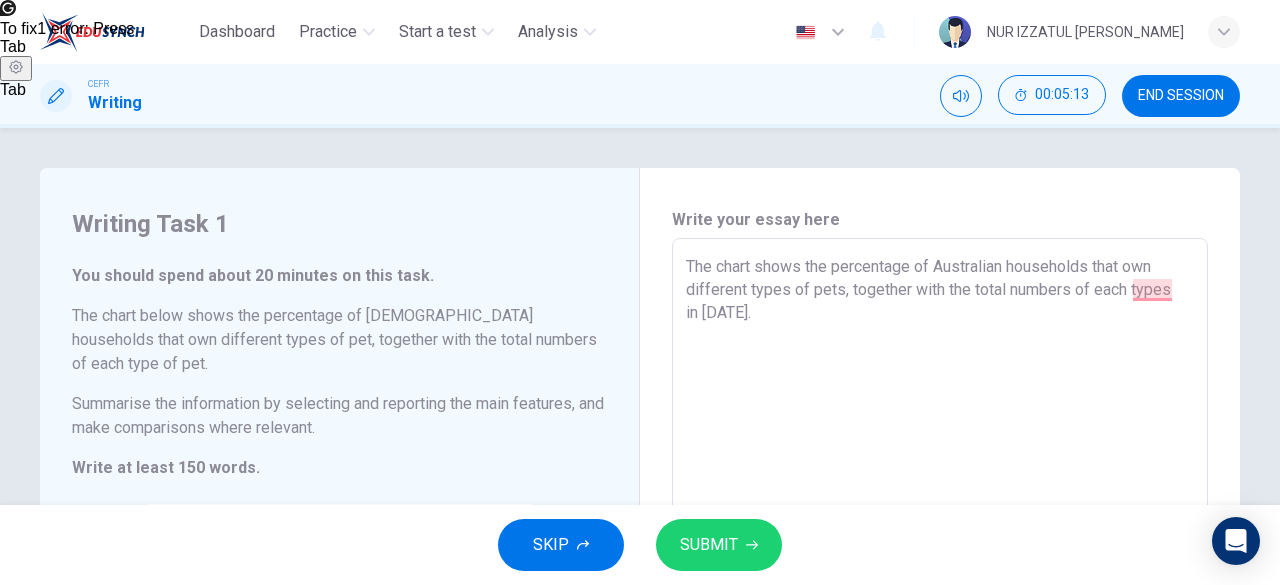 click on "The chart shows the percentage of Australian households that own different types of pets, together with the total numbers of each types in [DATE]." at bounding box center (940, 546) 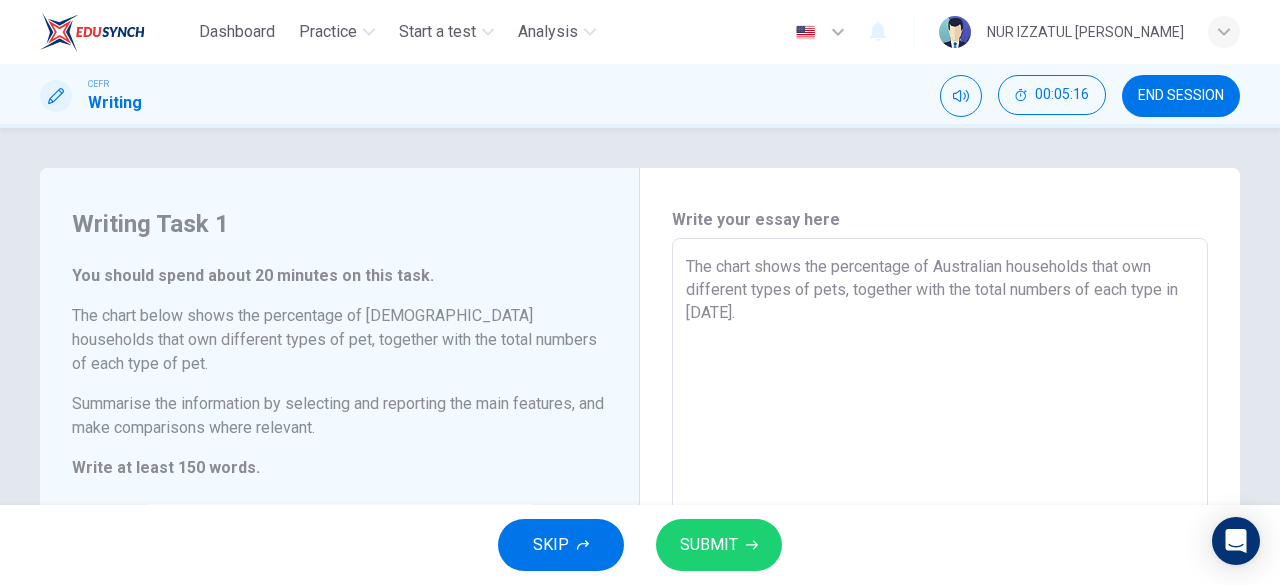 click on "The chart shows the percentage of Australian households that own different types of pets, together with the total numbers of each type in [DATE]." at bounding box center (940, 546) 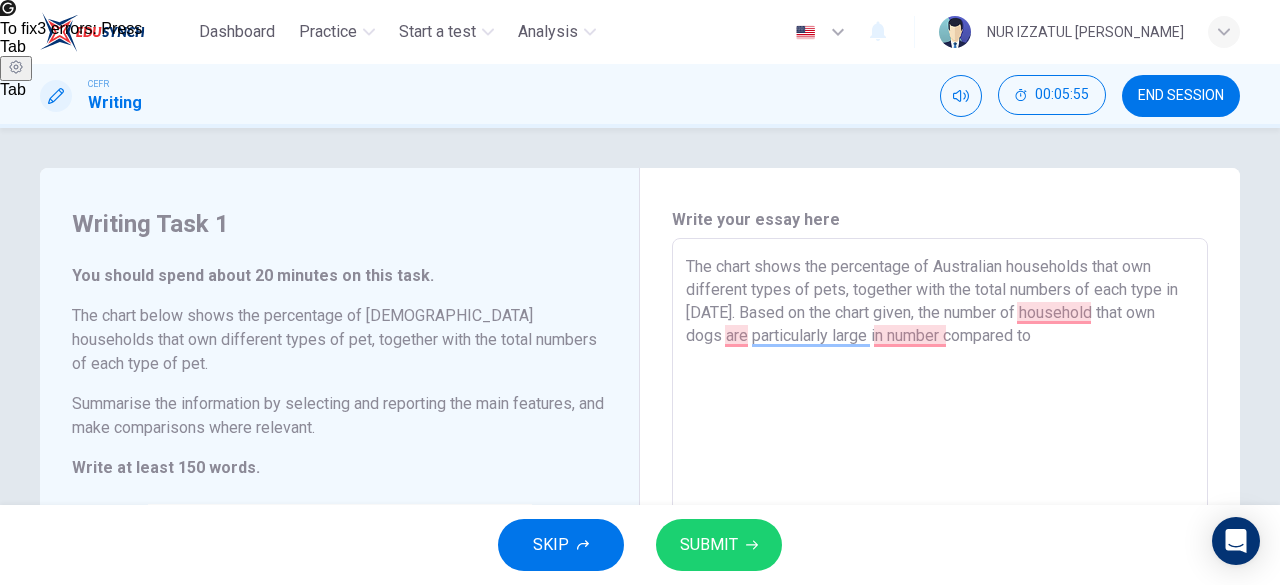 click on "The chart shows the percentage of Australian households that own different types of pets, together with the total numbers of each type in [DATE]. Based on the chart given, the number of household that own dogs are particularly large in number compared to" at bounding box center (940, 546) 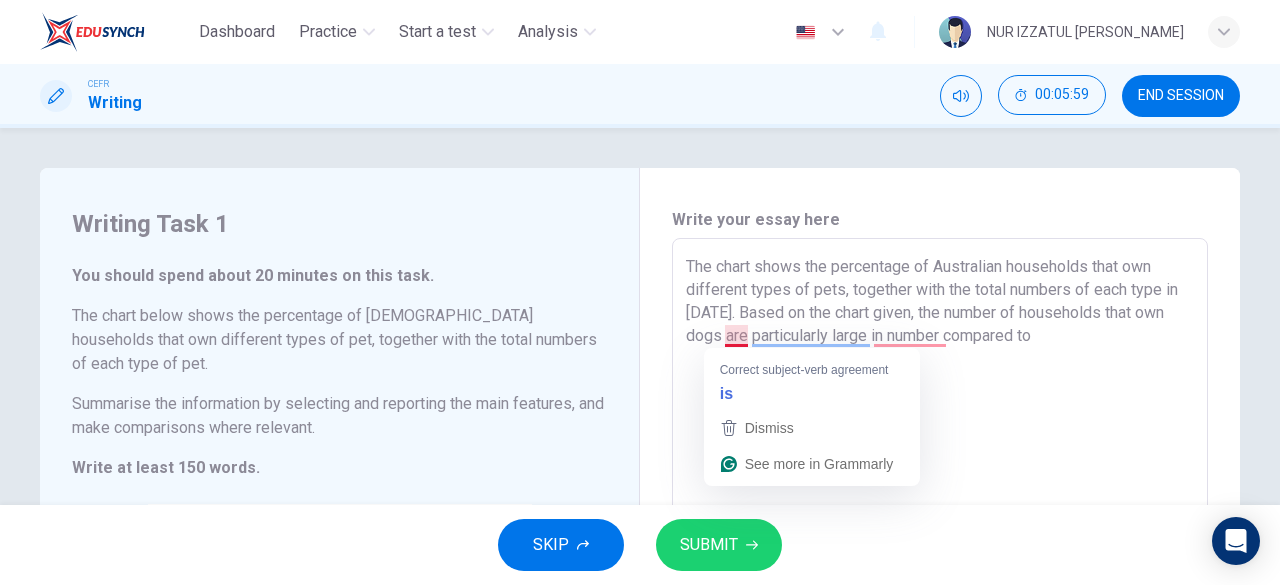 click on "The chart shows the percentage of Australian households that own different types of pets, together with the total numbers of each type in [DATE]. Based on the chart given, the number of households that own dogs are particularly large in number compared to" at bounding box center (940, 546) 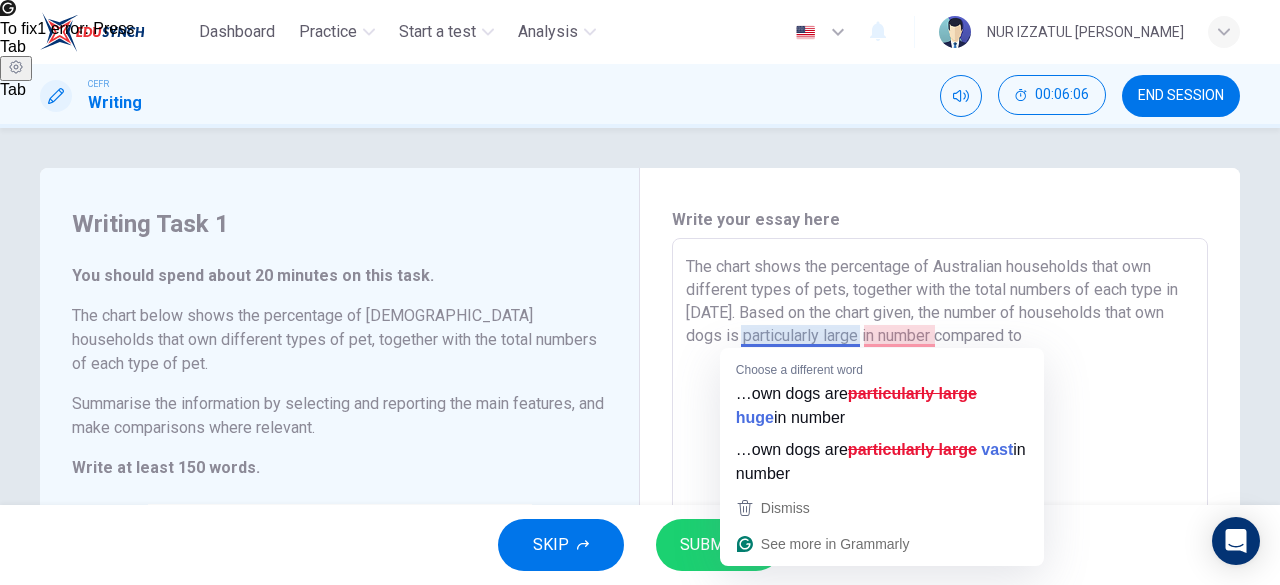 click on "The chart shows the percentage of Australian households that own different types of pets, together with the total numbers of each type in [DATE]. Based on the chart given, the number of households that own dogs is particularly large in number compared to" at bounding box center (940, 546) 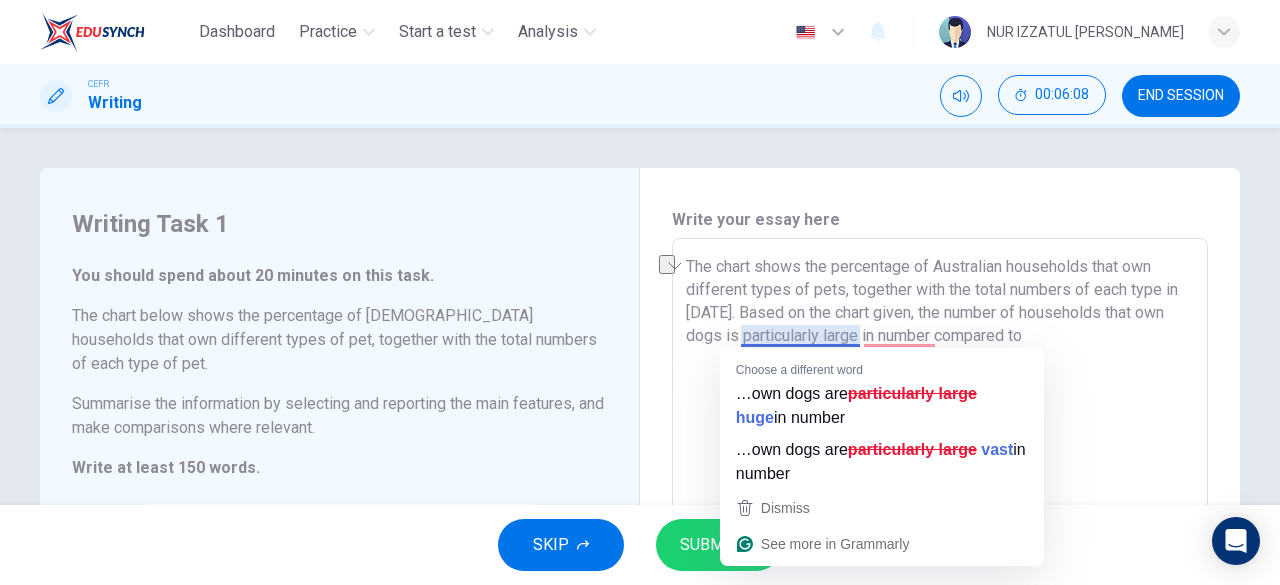 drag, startPoint x: 734, startPoint y: 333, endPoint x: 851, endPoint y: 341, distance: 117.273186 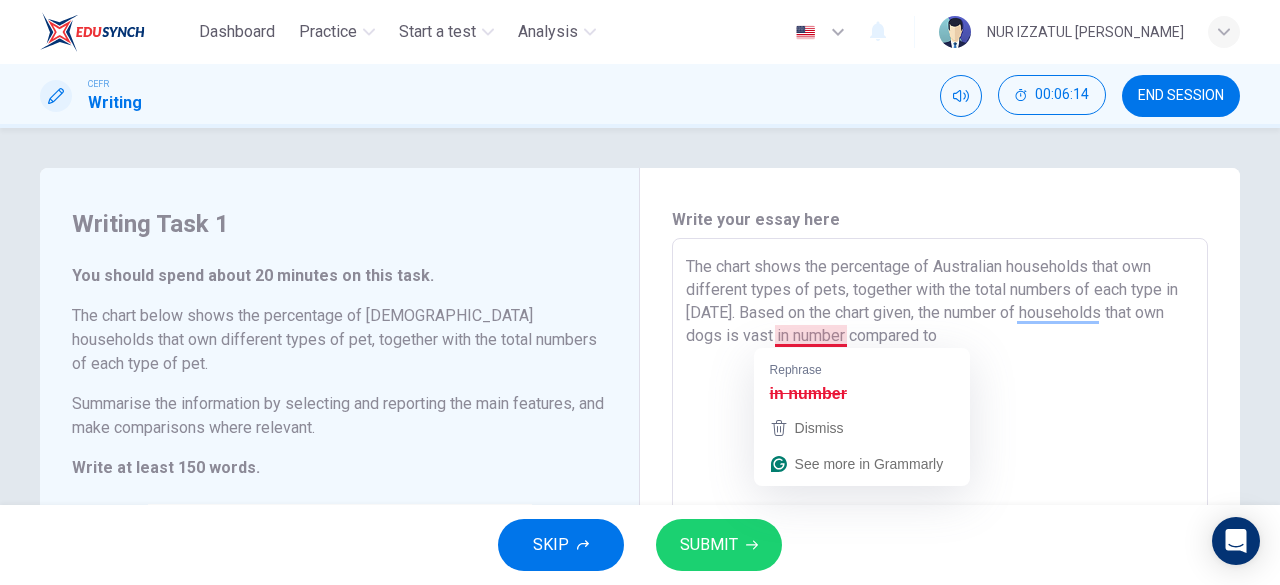 click on "The chart shows the percentage of Australian households that own different types of pets, together with the total numbers of each type in [DATE]. Based on the chart given, the number of households that own dogs is vast in number compared to" at bounding box center (940, 546) 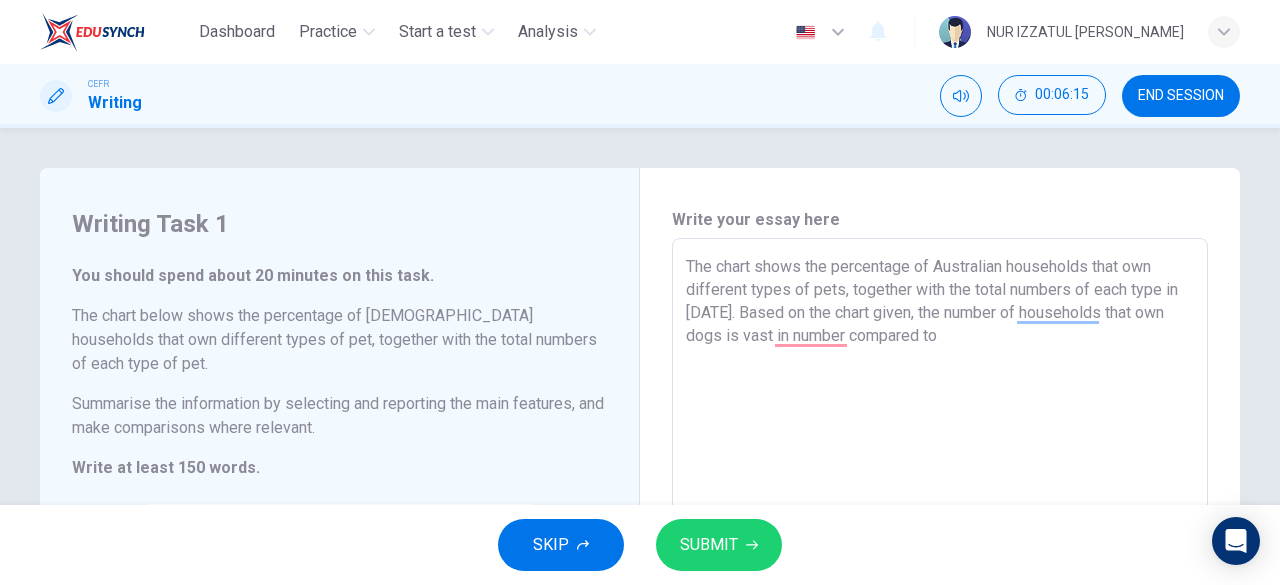 click on "The chart shows the percentage of Australian households that own different types of pets, together with the total numbers of each type in [DATE]. Based on the chart given, the number of households that own dogs is vast in number compared to" at bounding box center (940, 546) 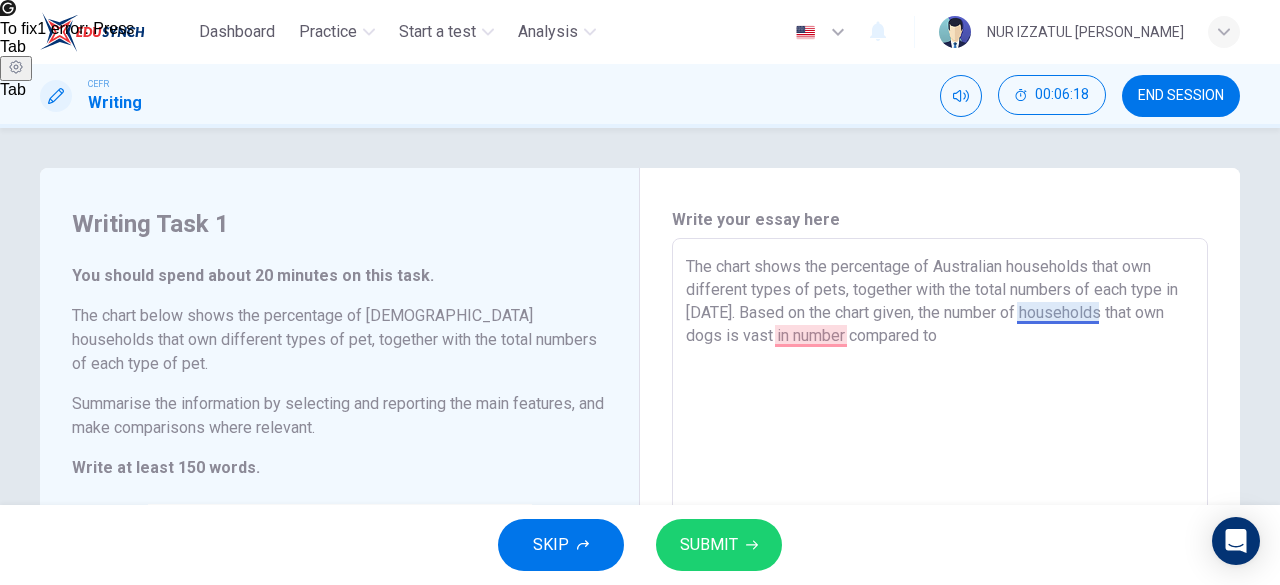 click on "The chart shows the percentage of Australian households that own different types of pets, together with the total numbers of each type in [DATE]. Based on the chart given, the number of households that own dogs is vast in number compared to" at bounding box center [940, 546] 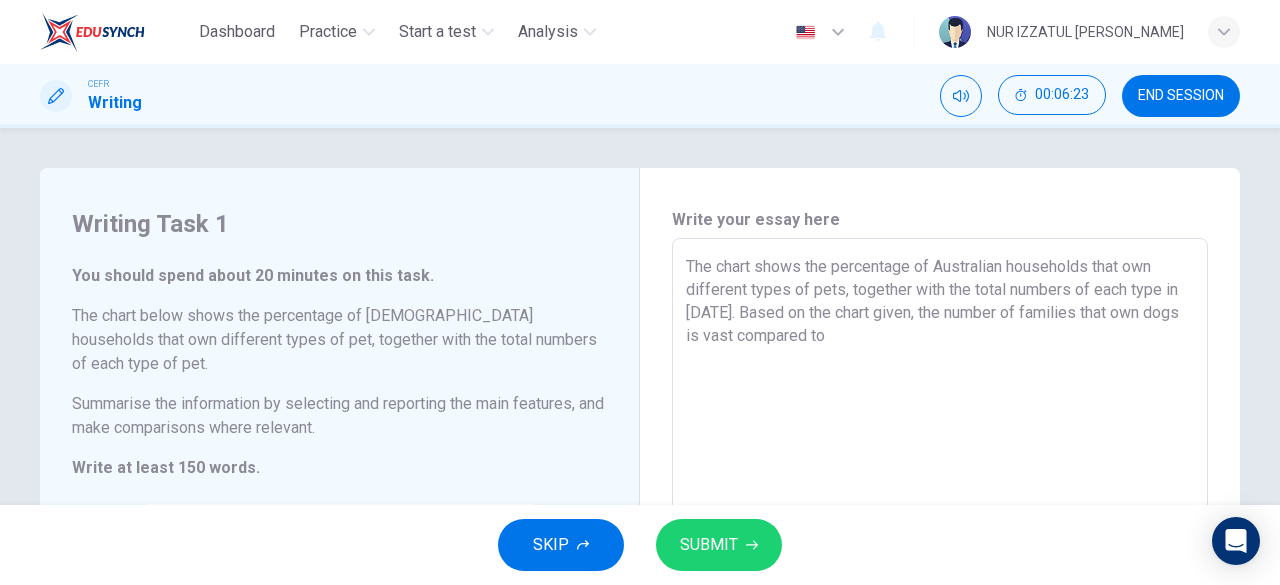 click on "The chart shows the percentage of Australian households that own different types of pets, together with the total numbers of each type in [DATE]. Based on the chart given, the number of families that own dogs is vast compared to" at bounding box center [940, 546] 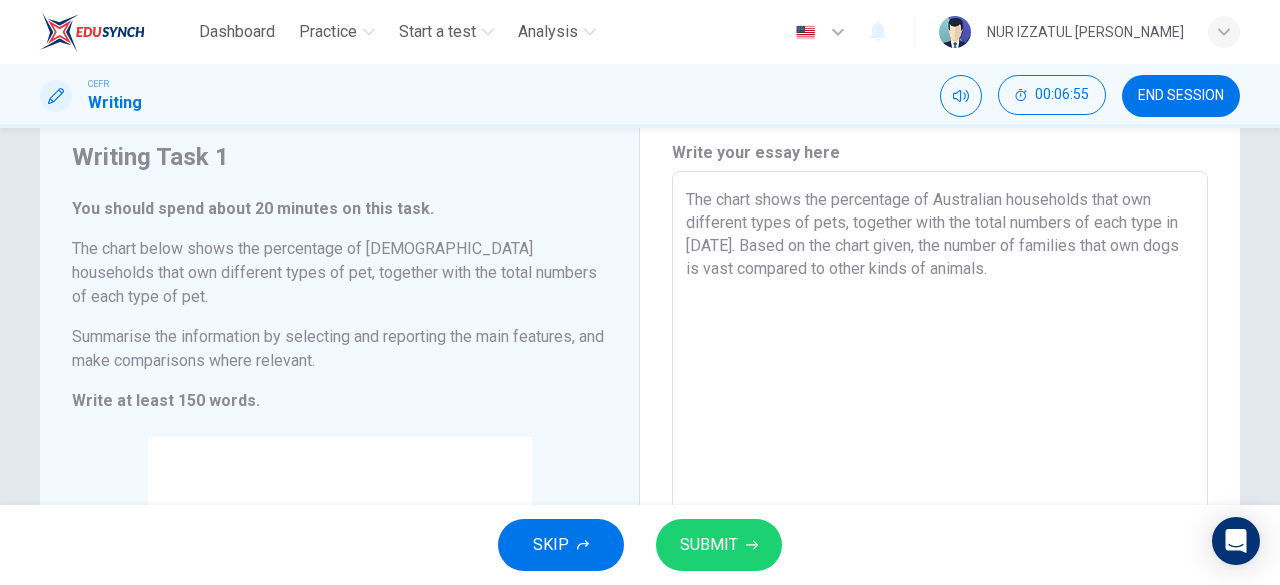 scroll, scrollTop: 36, scrollLeft: 0, axis: vertical 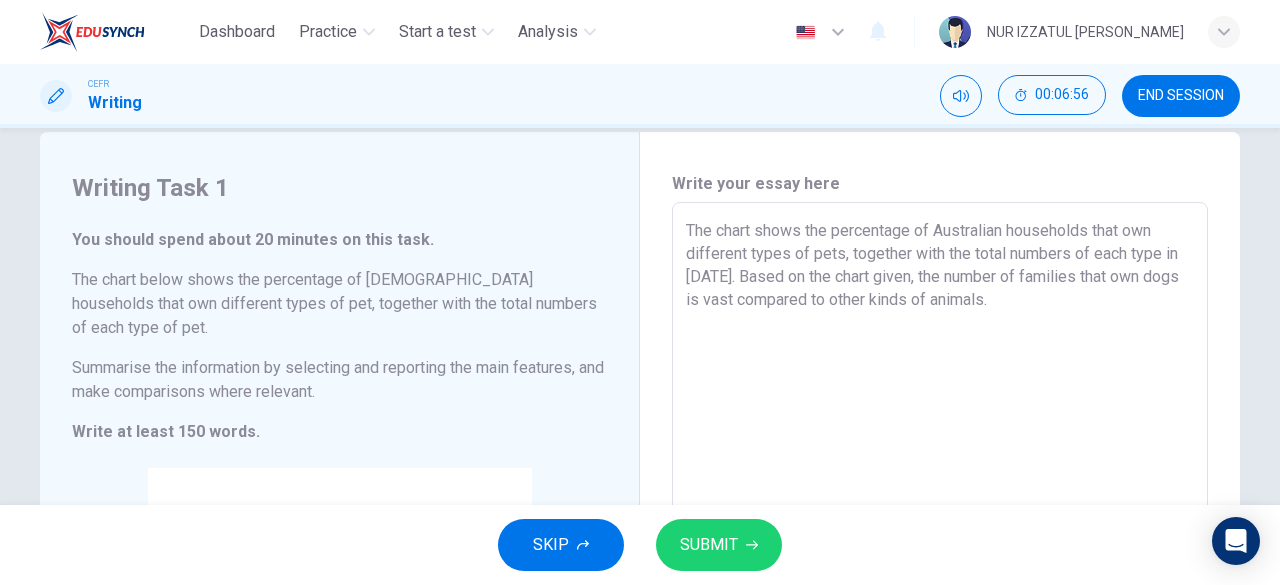click on "The chart shows the percentage of Australian households that own different types of pets, together with the total numbers of each type in [DATE]. Based on the chart given, the number of families that own dogs is vast compared to other kinds of animals." at bounding box center (940, 510) 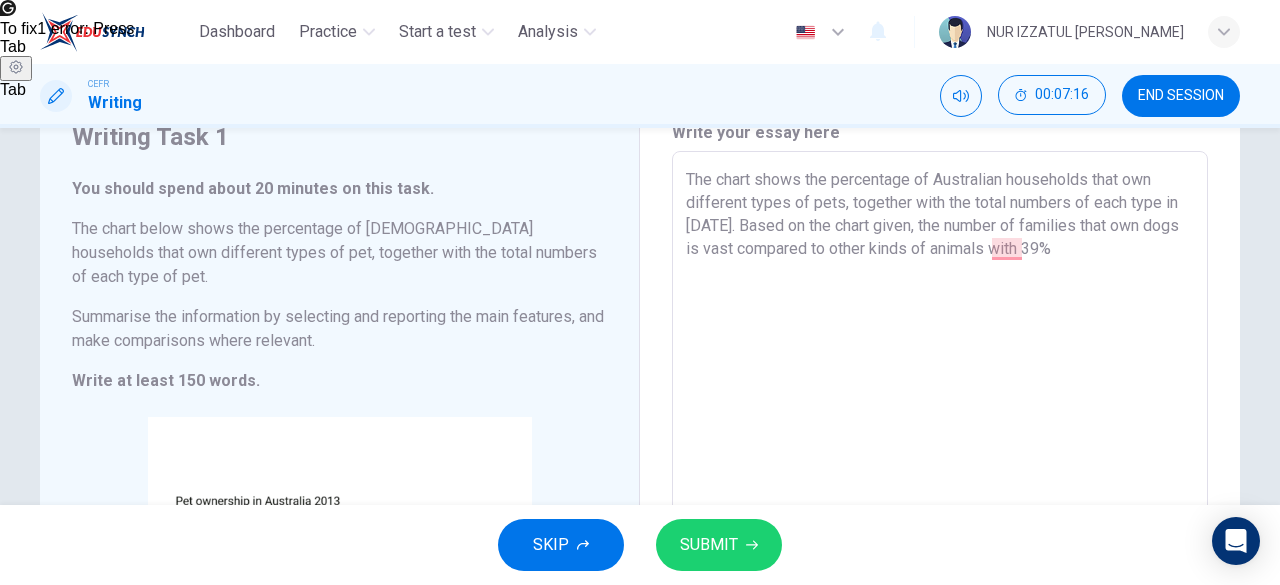 scroll, scrollTop: 0, scrollLeft: 0, axis: both 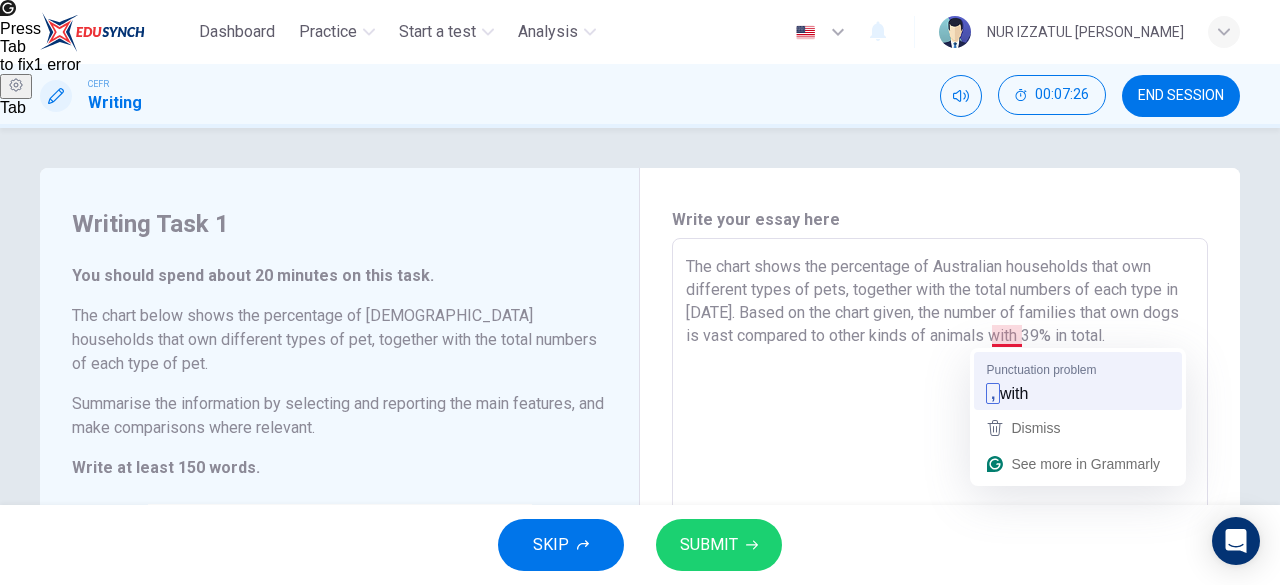 click on "The chart shows the percentage of Australian households that own different types of pets, together with the total numbers of each type in [DATE]. Based on the chart given, the number of families that own dogs is vast compared to other kinds of animals with 39% in total." at bounding box center (940, 546) 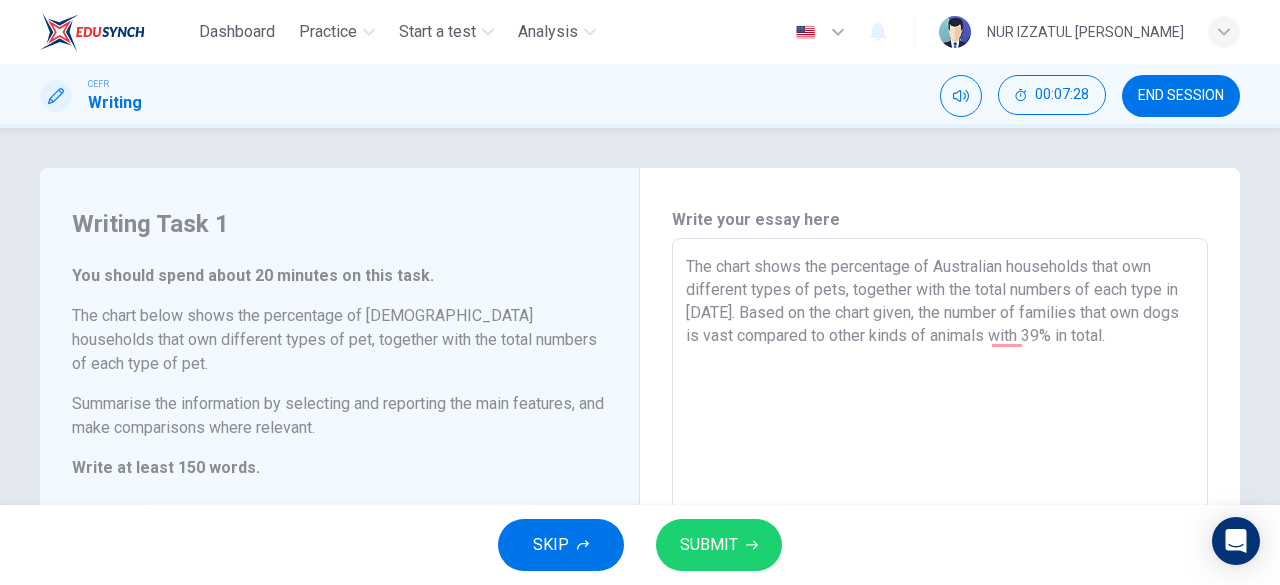 click on "The chart shows the percentage of Australian households that own different types of pets, together with the total numbers of each type in [DATE]. Based on the chart given, the number of families that own dogs is vast compared to other kinds of animals with 39% in total." at bounding box center (940, 546) 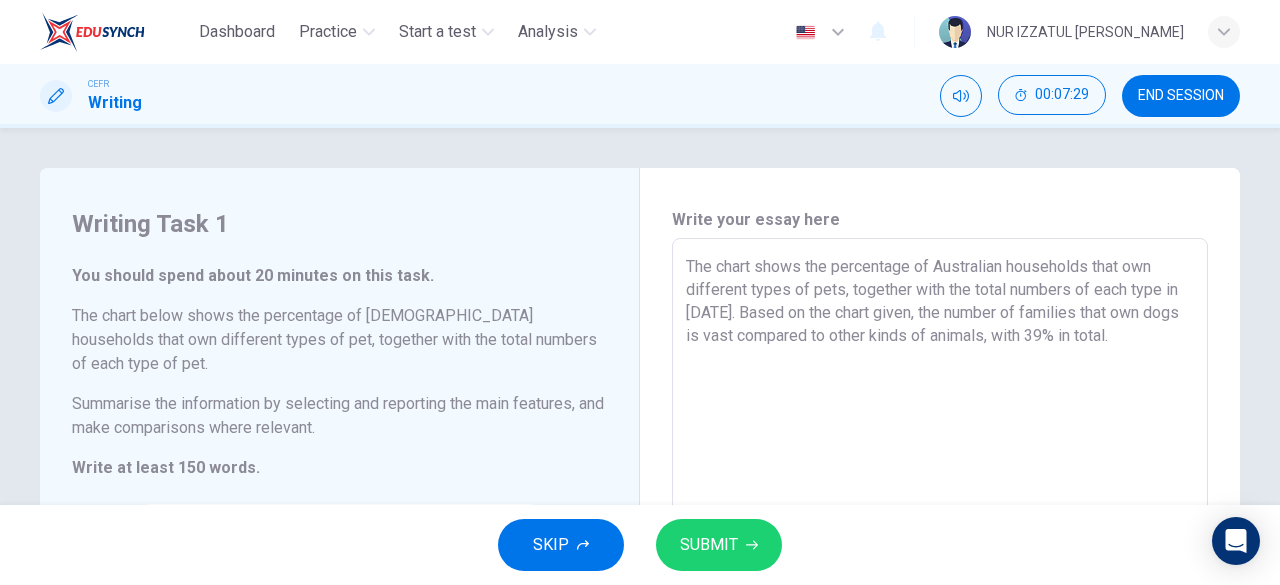 click on "The chart shows the percentage of Australian households that own different types of pets, together with the total numbers of each type in [DATE]. Based on the chart given, the number of families that own dogs is vast compared to other kinds of animals, with 39% in total." at bounding box center [940, 546] 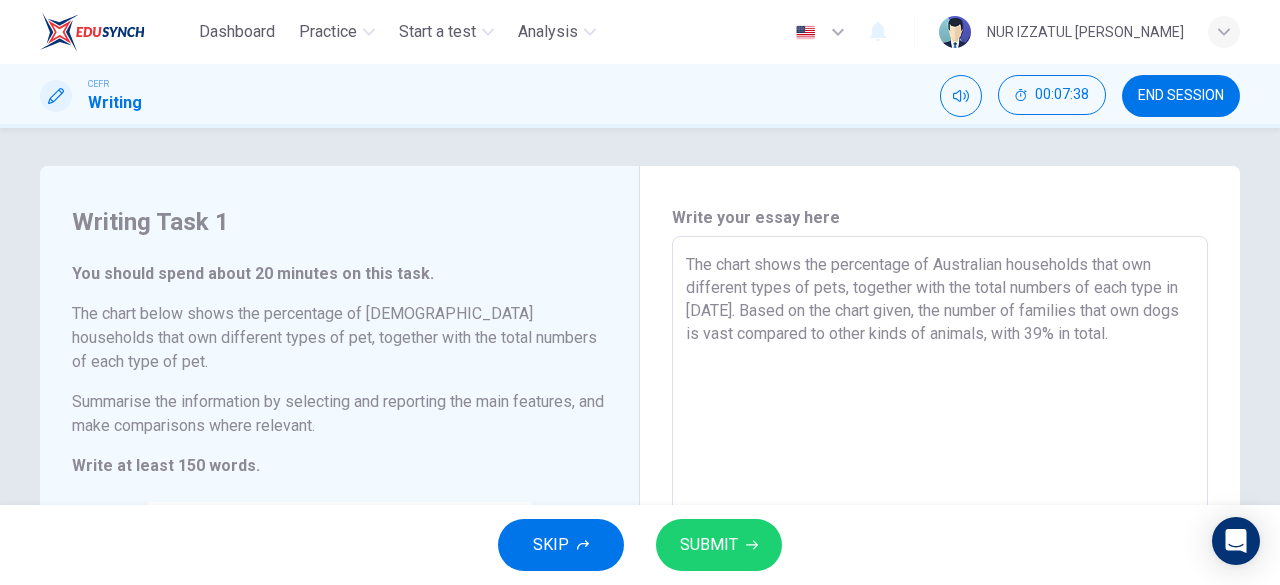 scroll, scrollTop: 0, scrollLeft: 0, axis: both 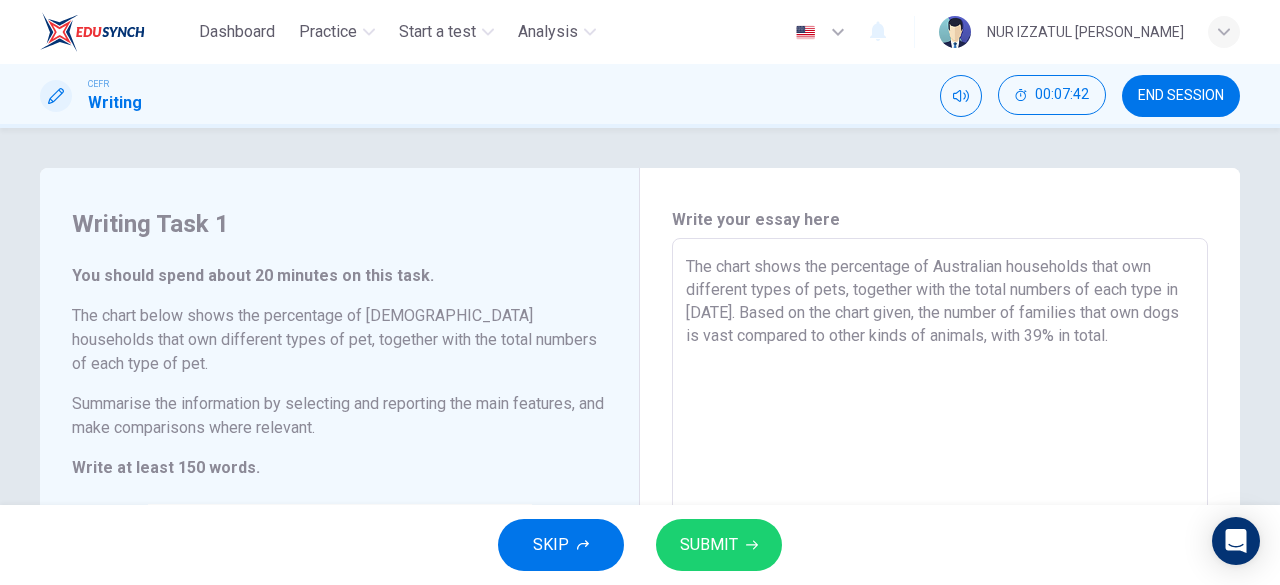 click on "The chart shows the percentage of Australian households that own different types of pets, together with the total numbers of each type in [DATE]. Based on the chart given, the number of families that own dogs is vast compared to other kinds of animals, with 39% in total." at bounding box center (940, 546) 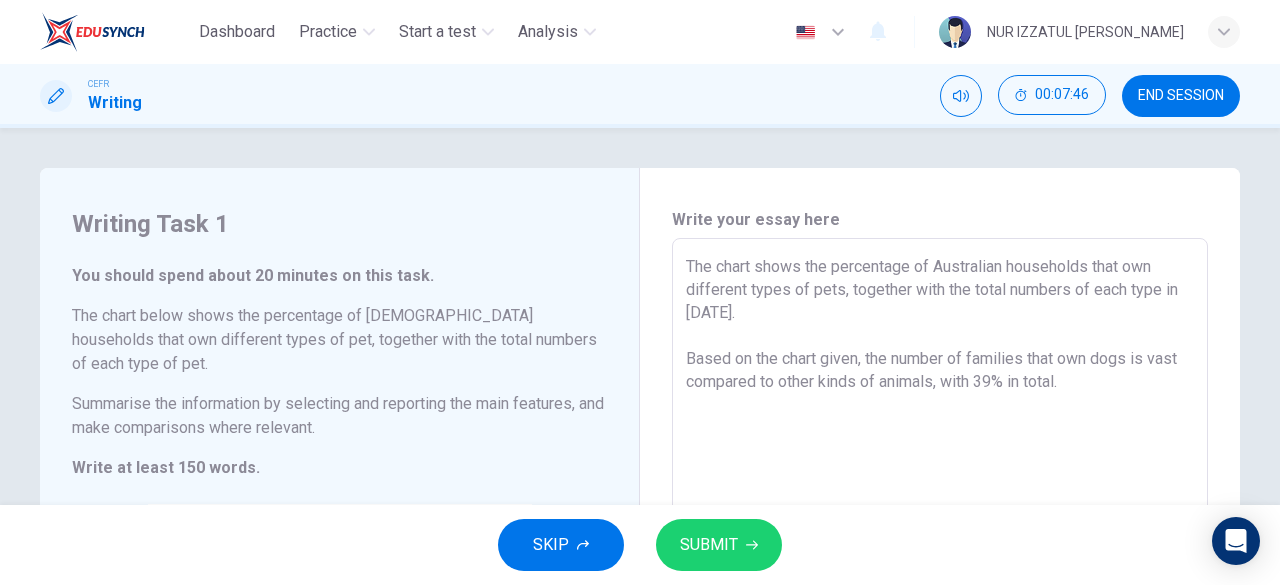 click on "The chart shows the percentage of Australian households that own different types of pets, together with the total numbers of each type in [DATE].
Based on the chart given, the number of families that own dogs is vast compared to other kinds of animals, with 39% in total." at bounding box center (940, 546) 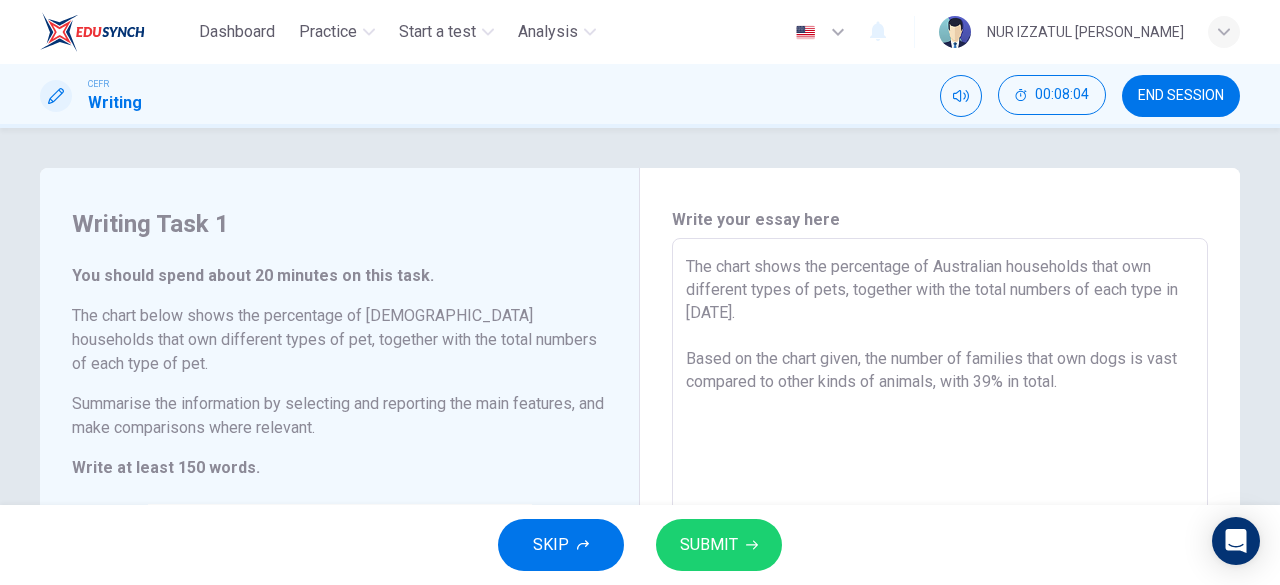 click 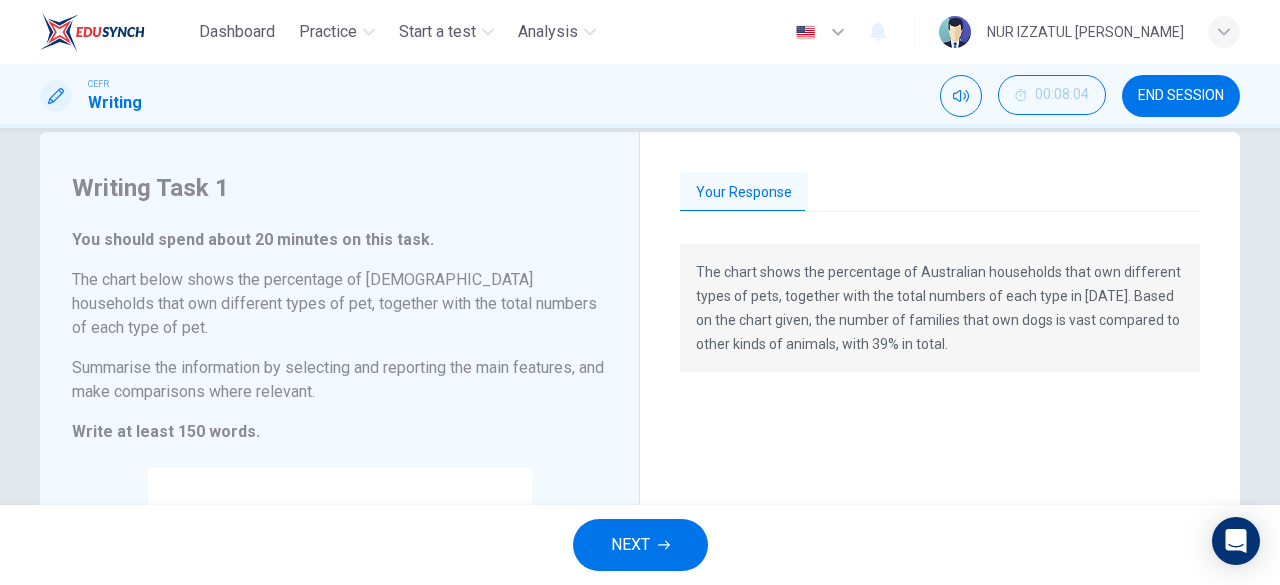 scroll, scrollTop: 436, scrollLeft: 0, axis: vertical 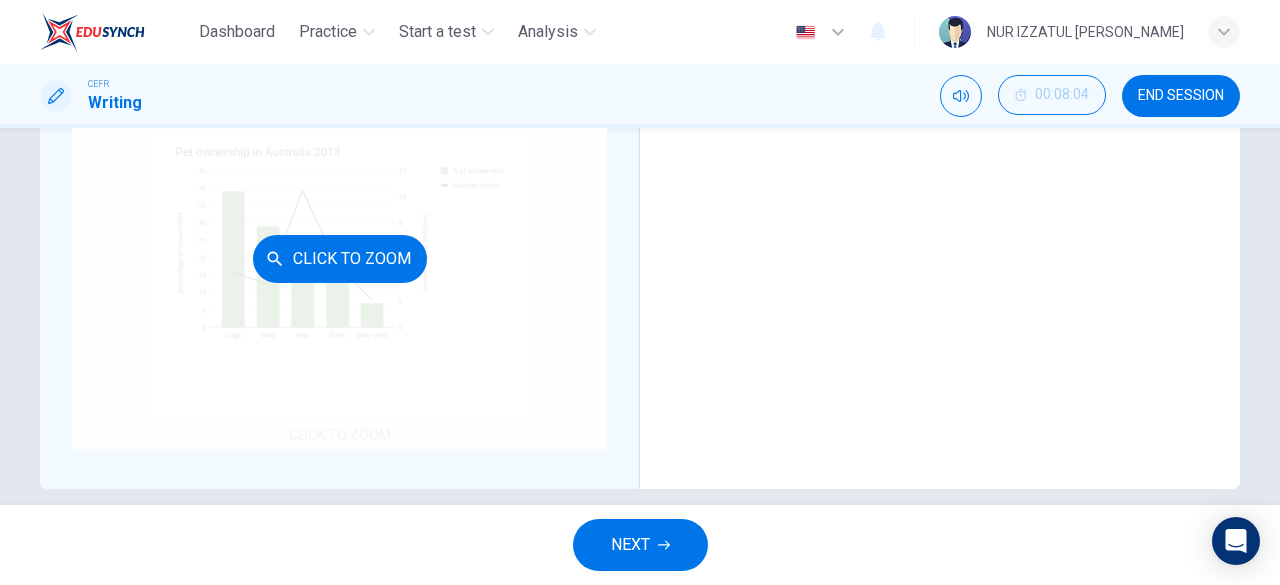 click on "Click to Zoom" at bounding box center [340, 259] 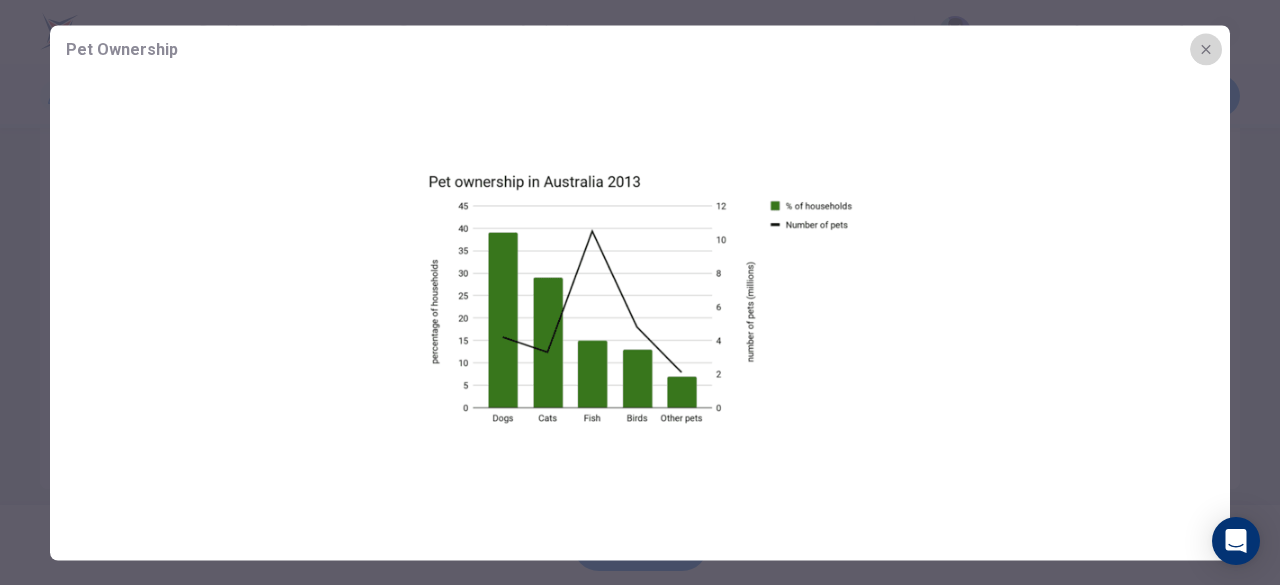 click 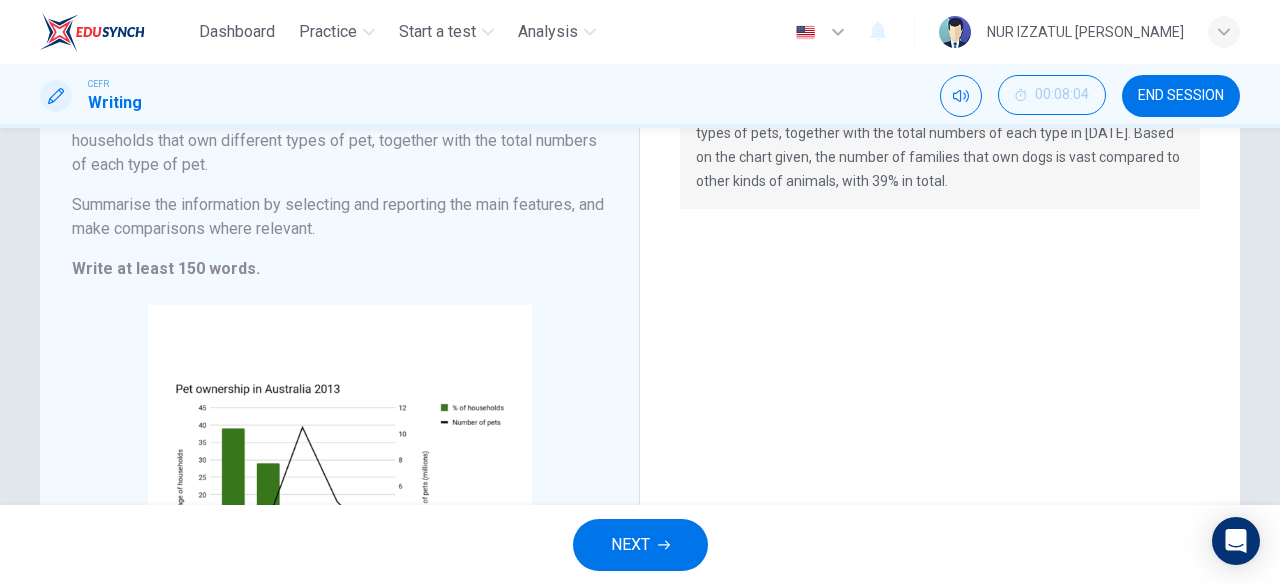scroll, scrollTop: 36, scrollLeft: 0, axis: vertical 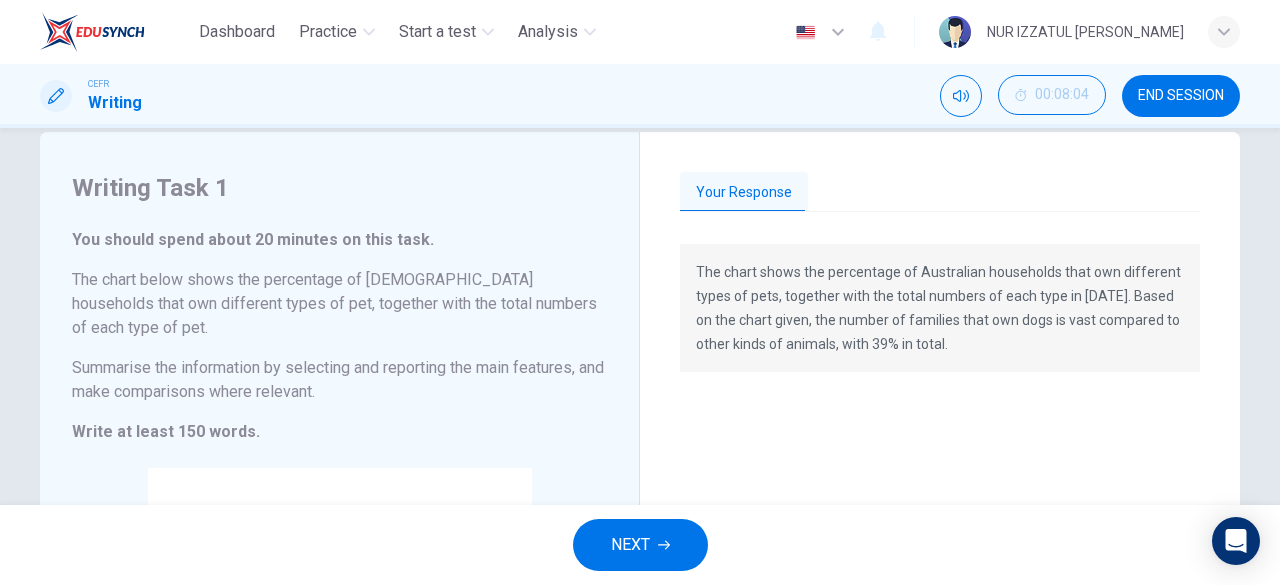 drag, startPoint x: 69, startPoint y: 241, endPoint x: 235, endPoint y: 404, distance: 232.6478 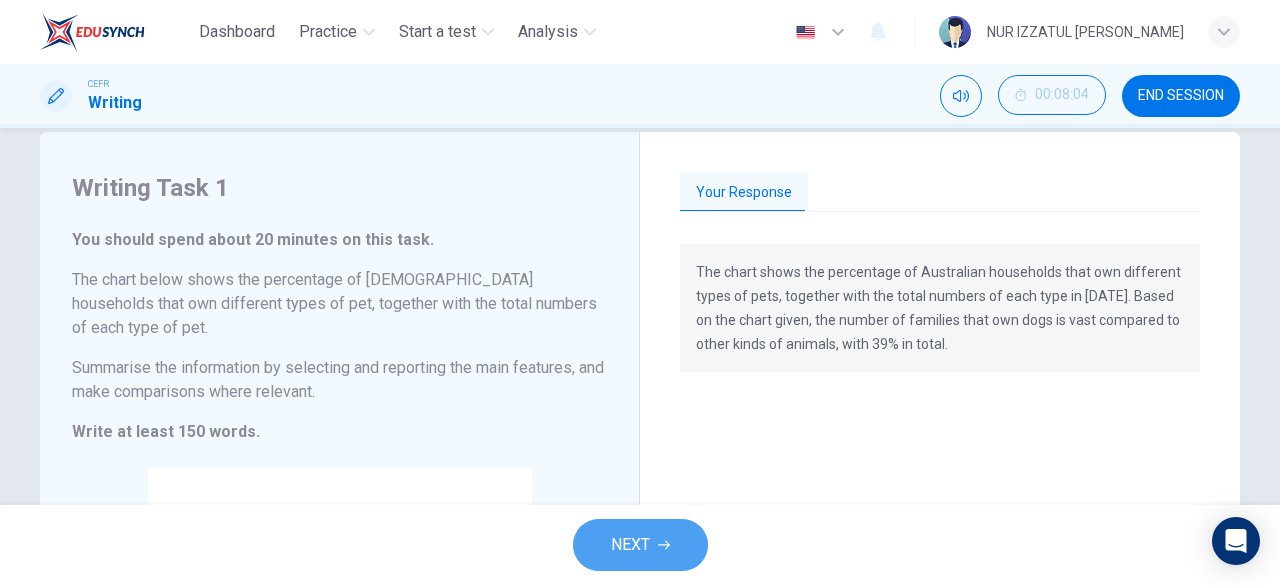 click on "NEXT" at bounding box center [640, 545] 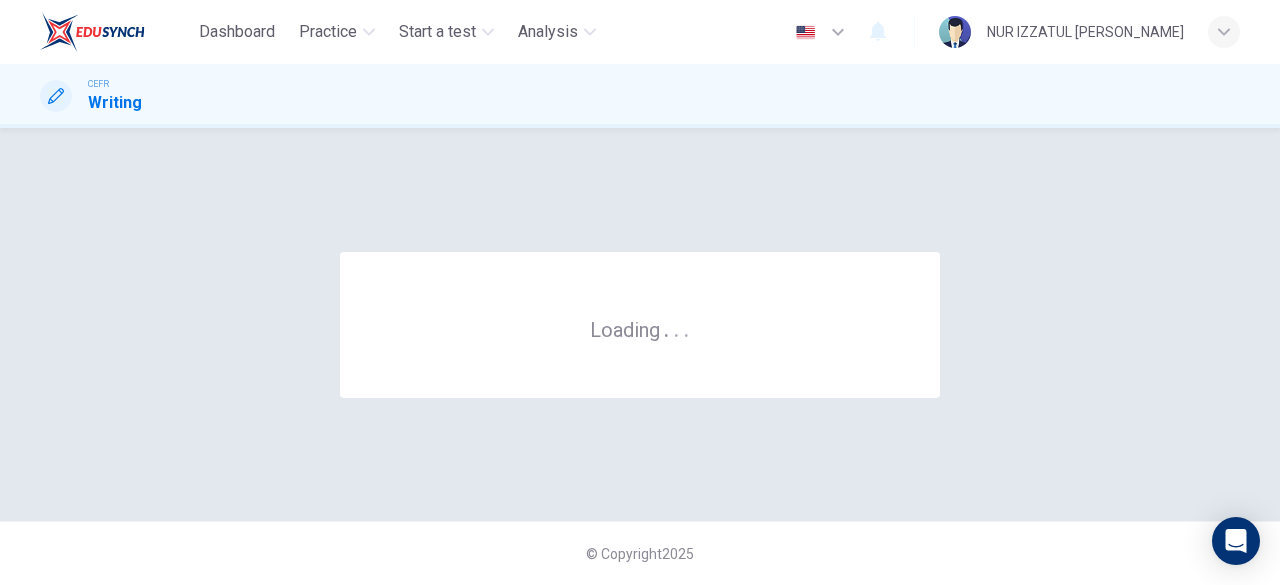 scroll, scrollTop: 0, scrollLeft: 0, axis: both 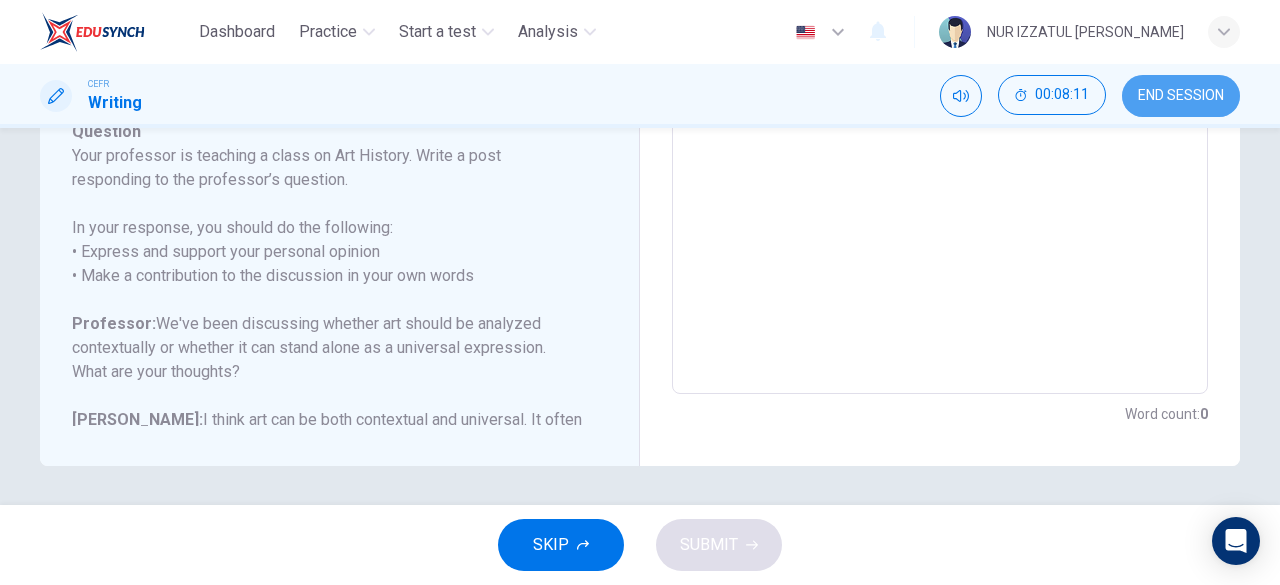 click on "END SESSION" at bounding box center (1181, 96) 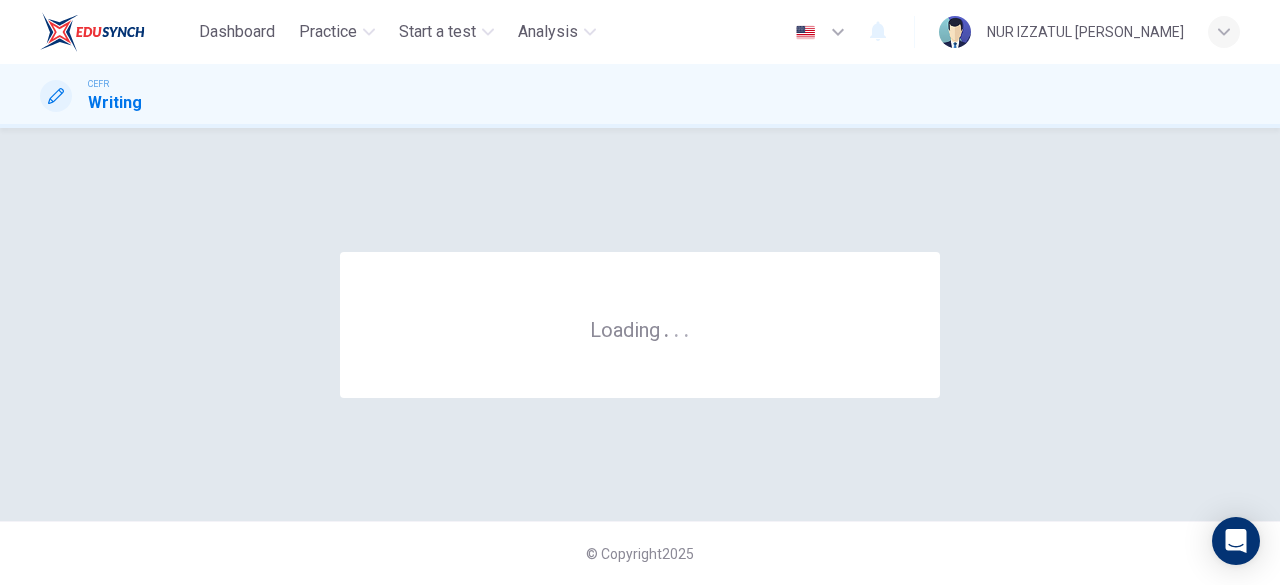 scroll, scrollTop: 0, scrollLeft: 0, axis: both 